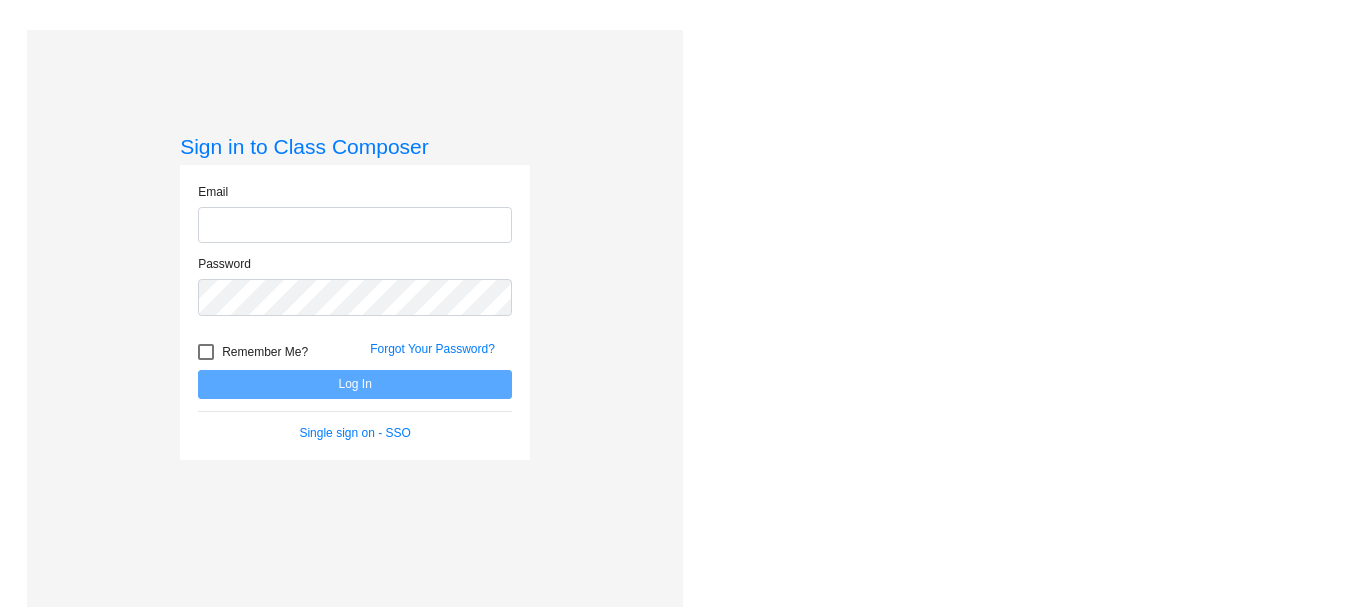 scroll, scrollTop: 0, scrollLeft: 0, axis: both 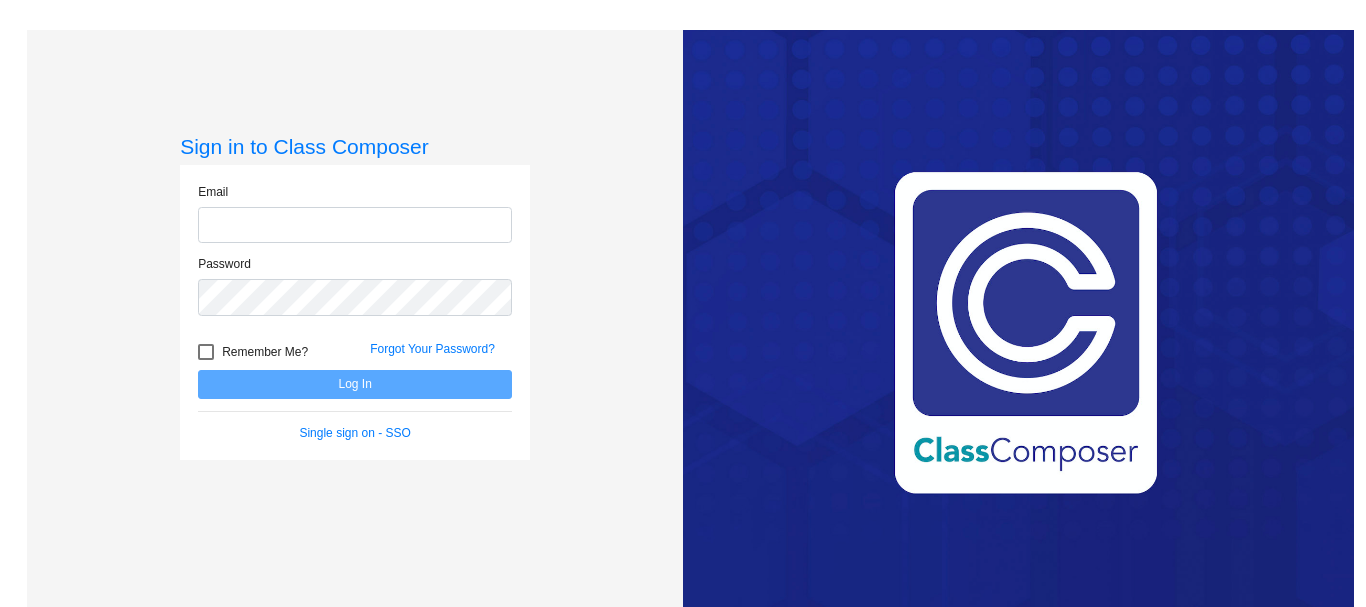 type on "[PERSON_NAME][EMAIL_ADDRESS][PERSON_NAME][DOMAIN_NAME]" 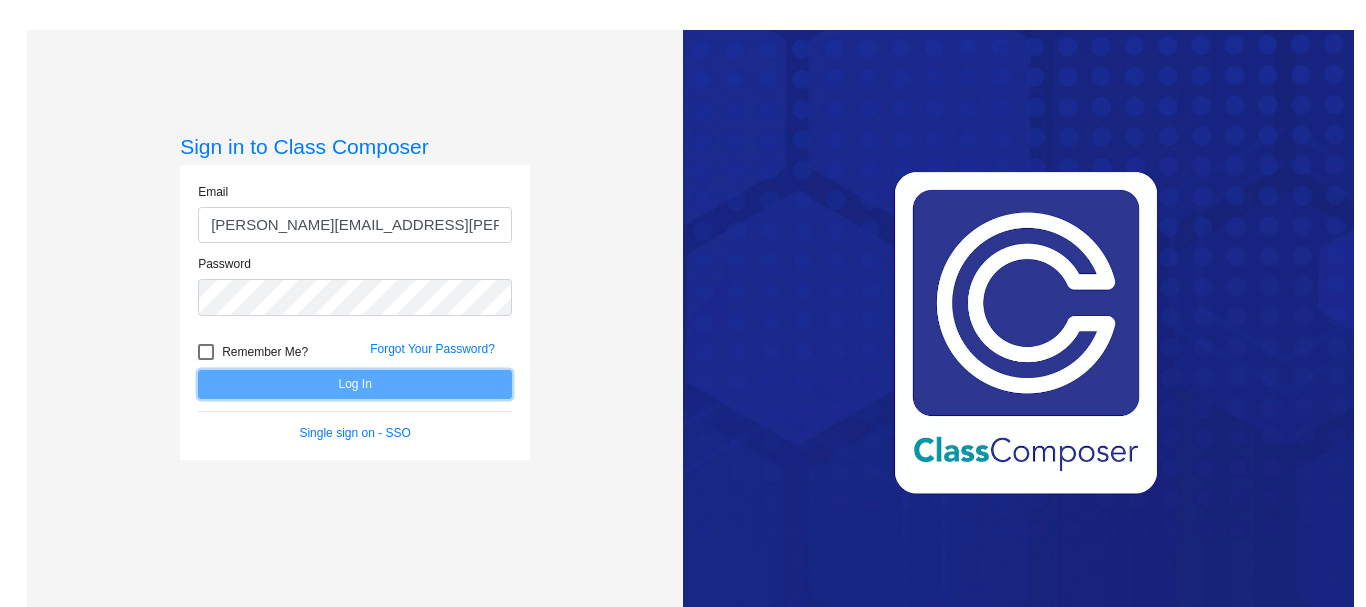 click on "Log In" 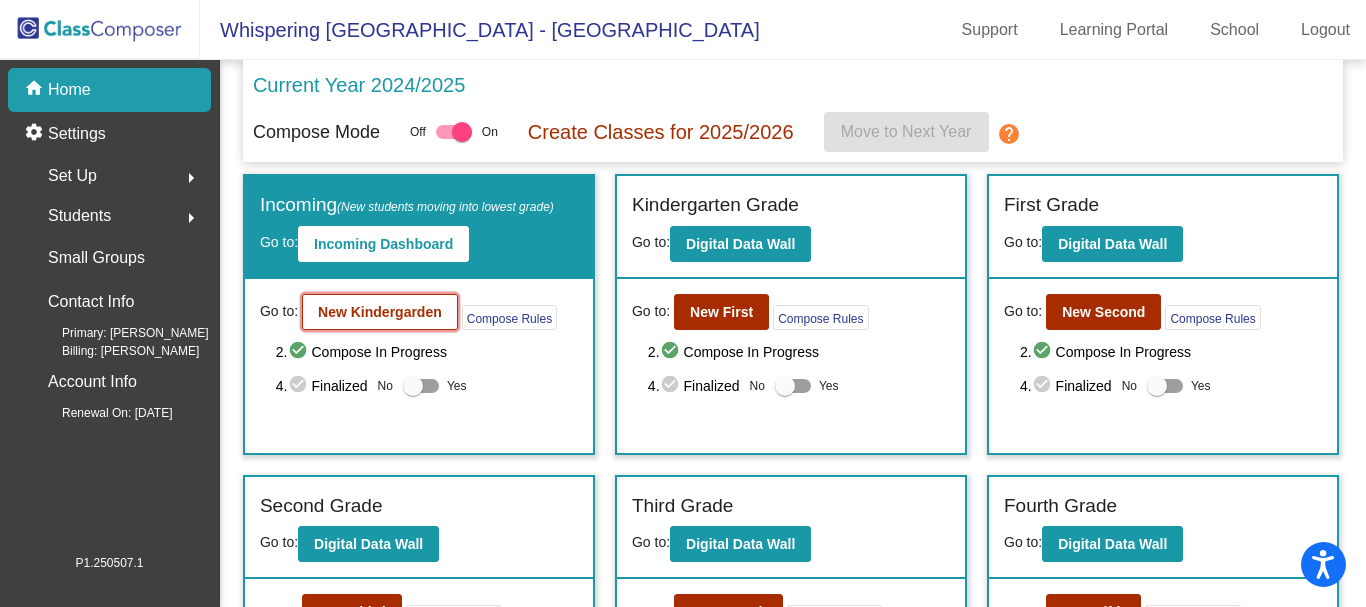 click on "New Kindergarden" 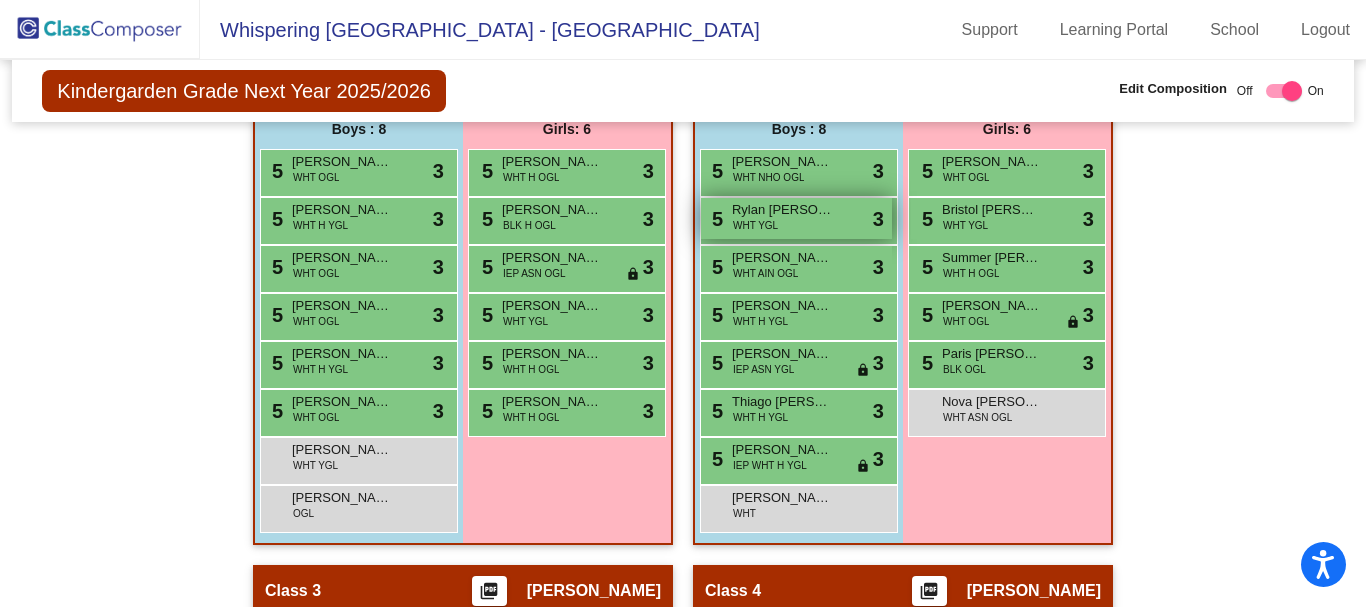 scroll, scrollTop: 0, scrollLeft: 0, axis: both 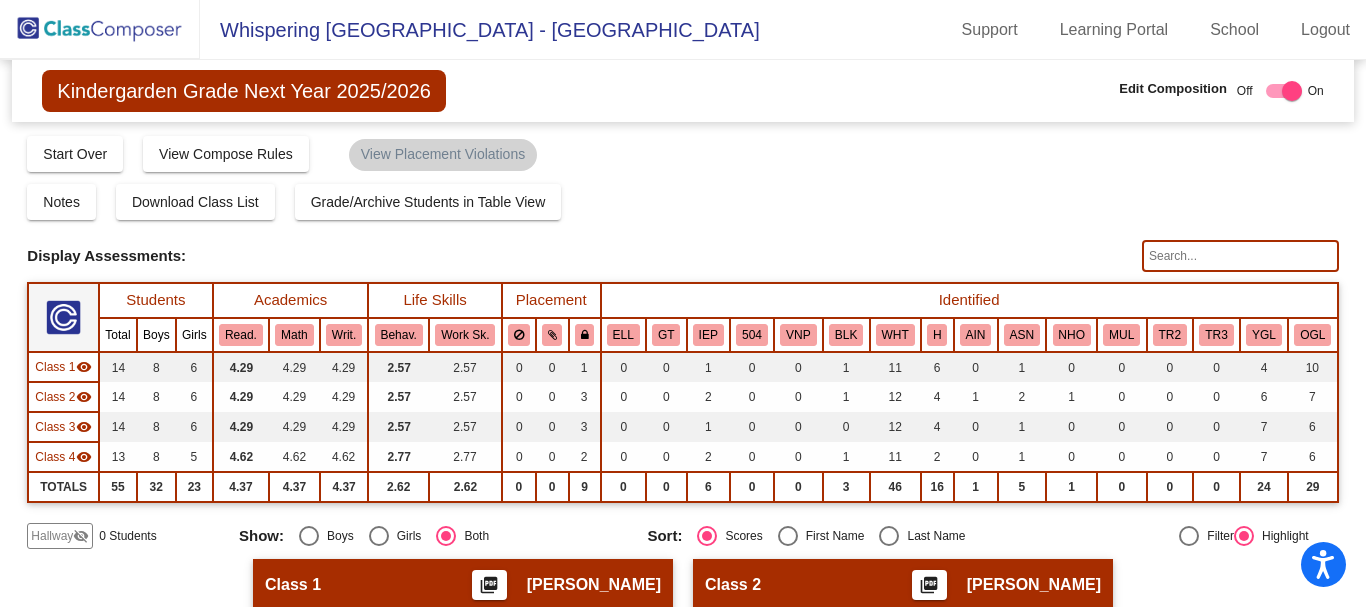 click 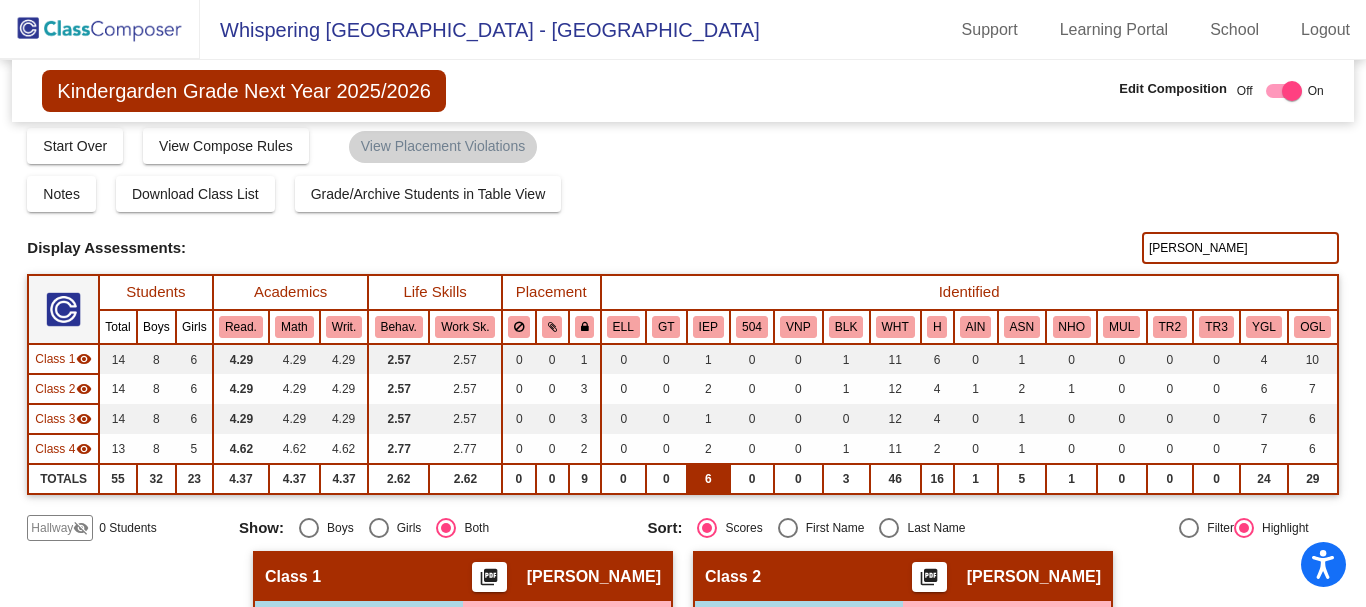 scroll, scrollTop: 0, scrollLeft: 0, axis: both 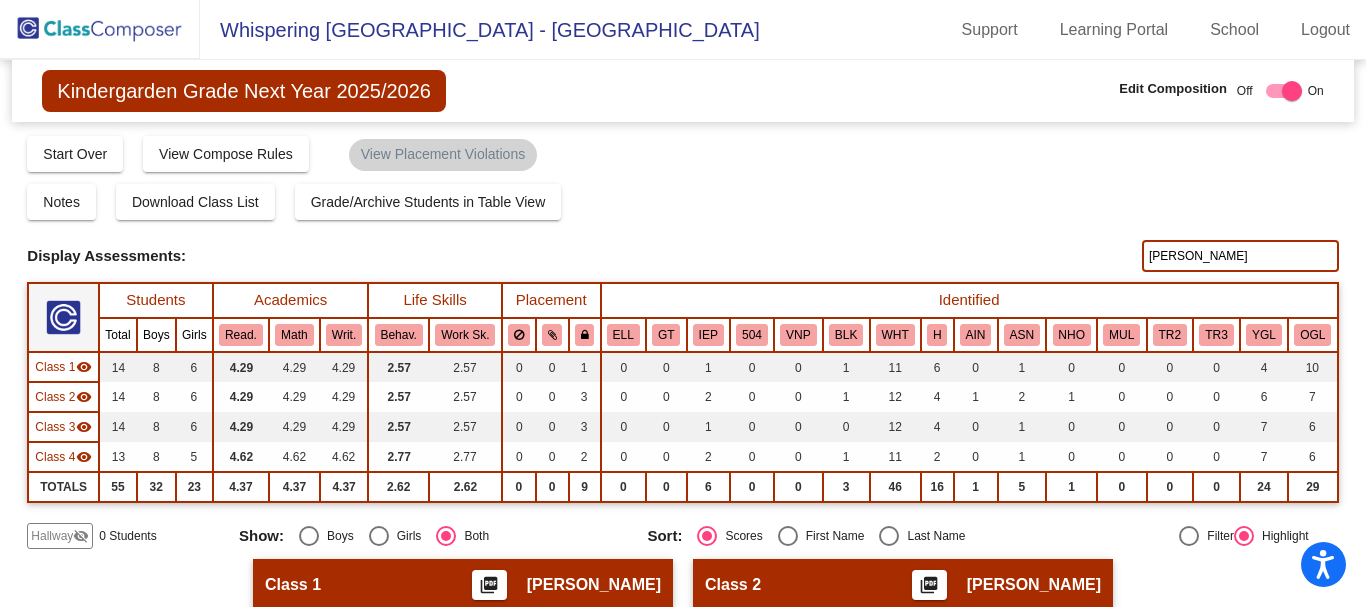 click on "carrin" 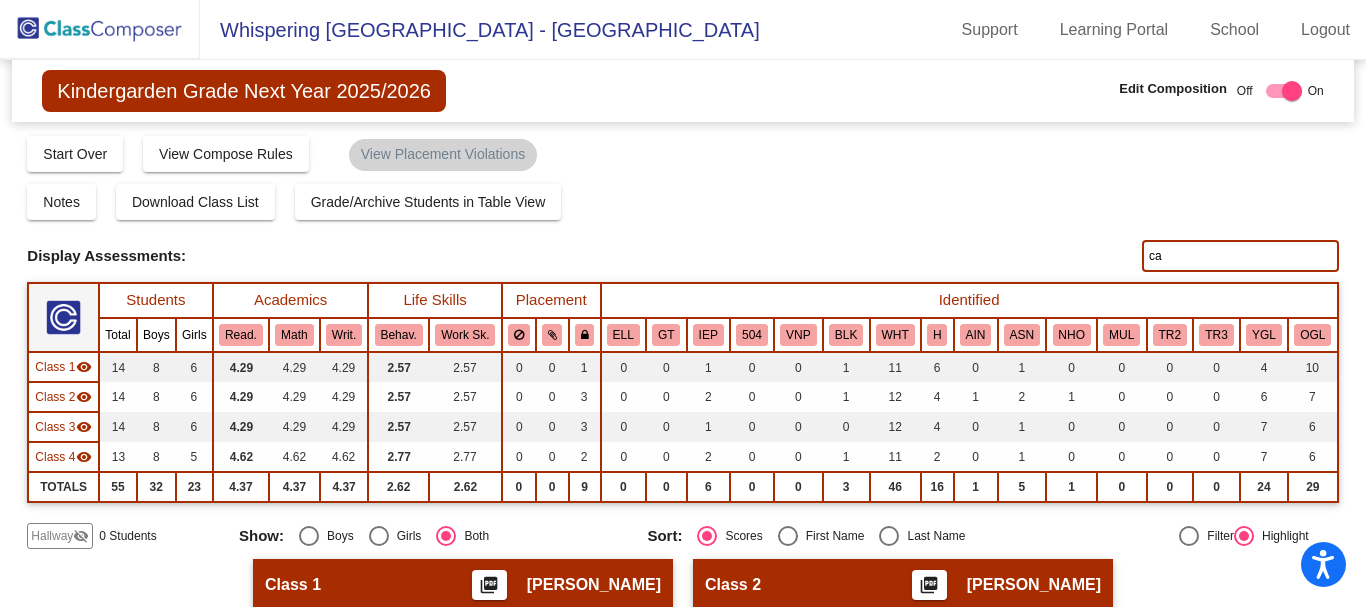 type on "c" 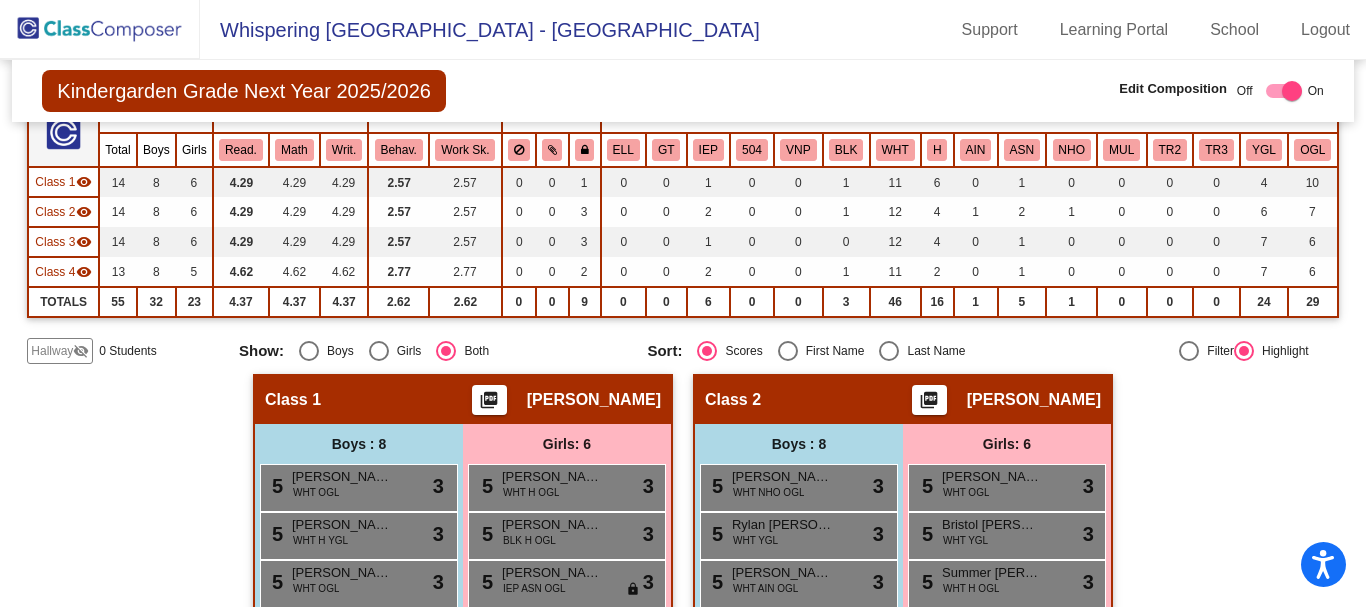 scroll, scrollTop: 0, scrollLeft: 0, axis: both 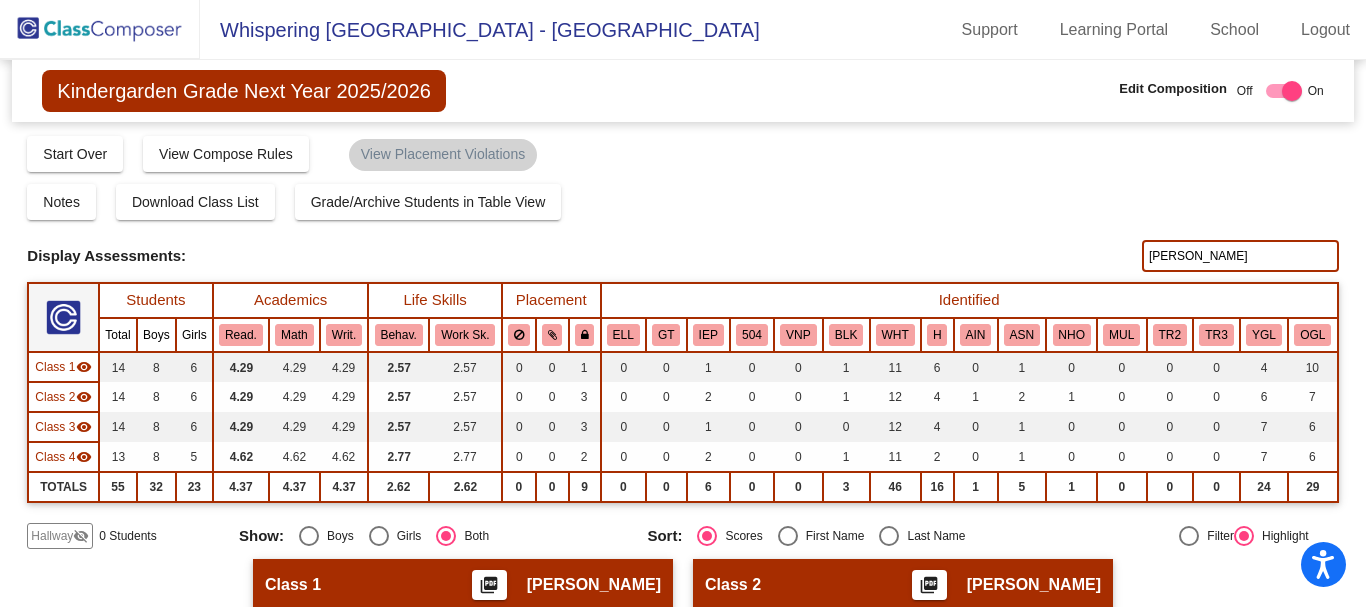click on "[PERSON_NAME]" 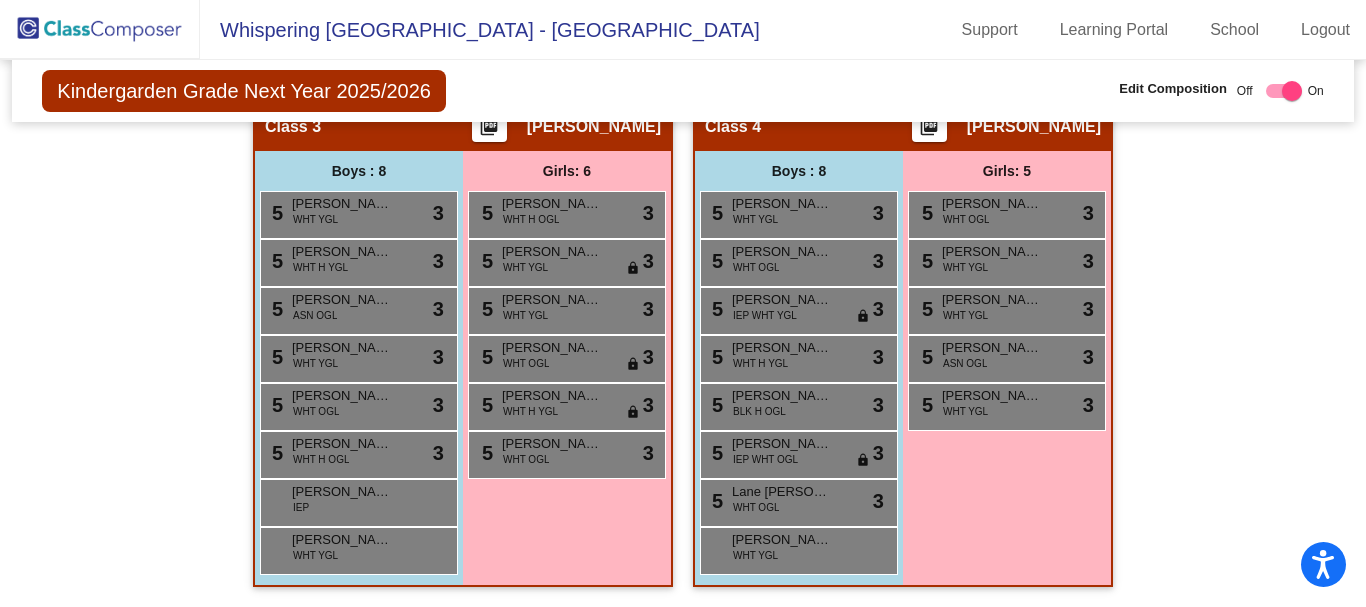 scroll, scrollTop: 364, scrollLeft: 0, axis: vertical 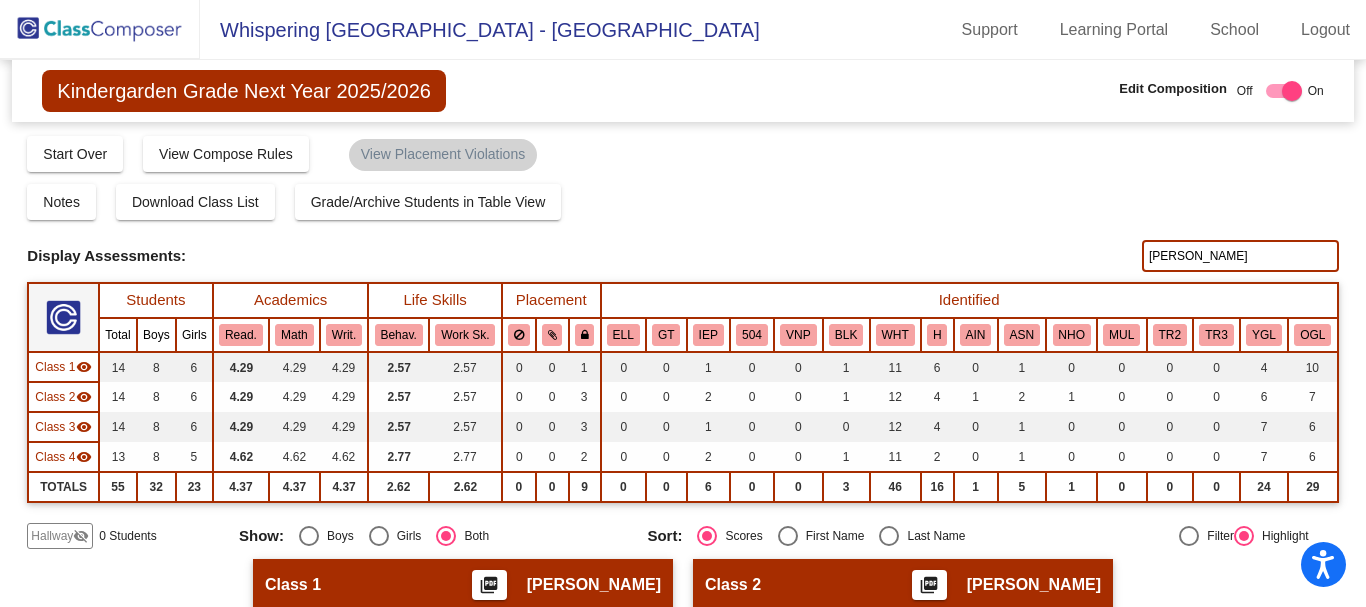click 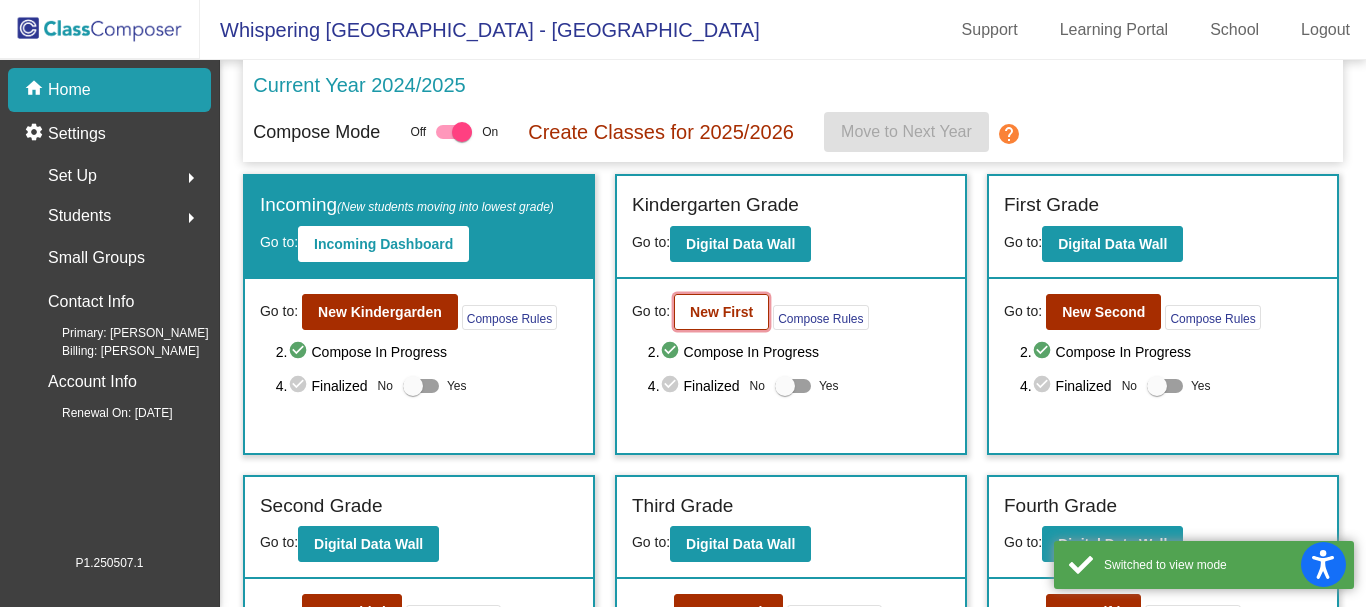 click on "New First" 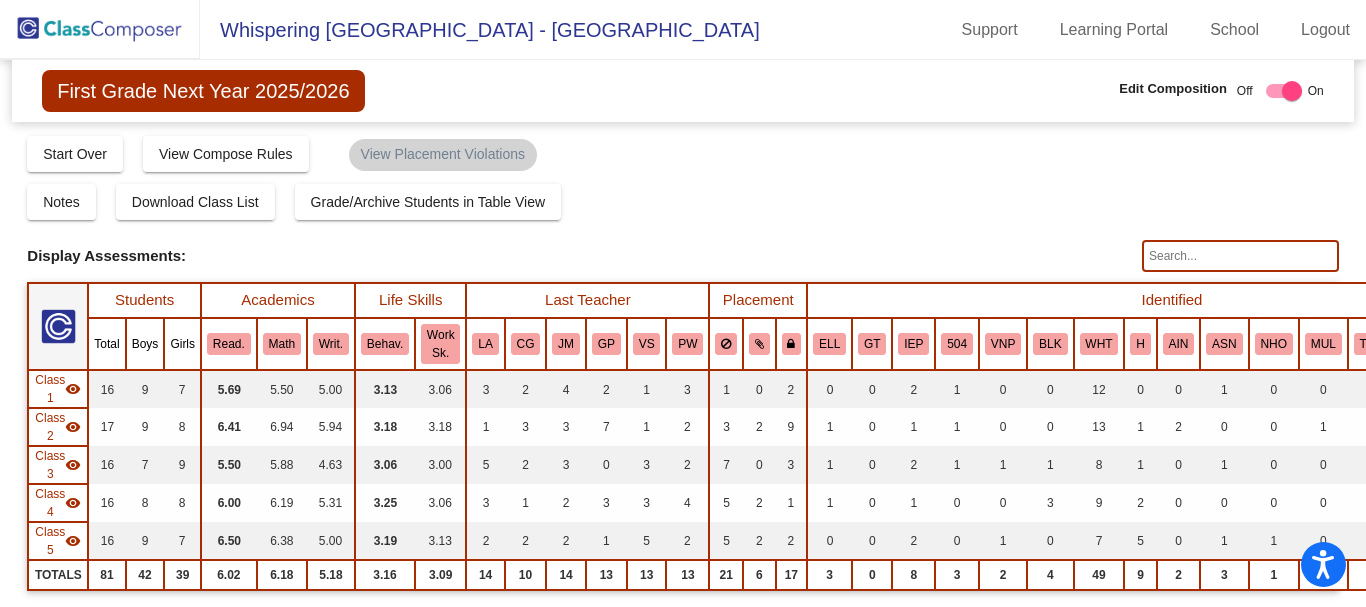 click 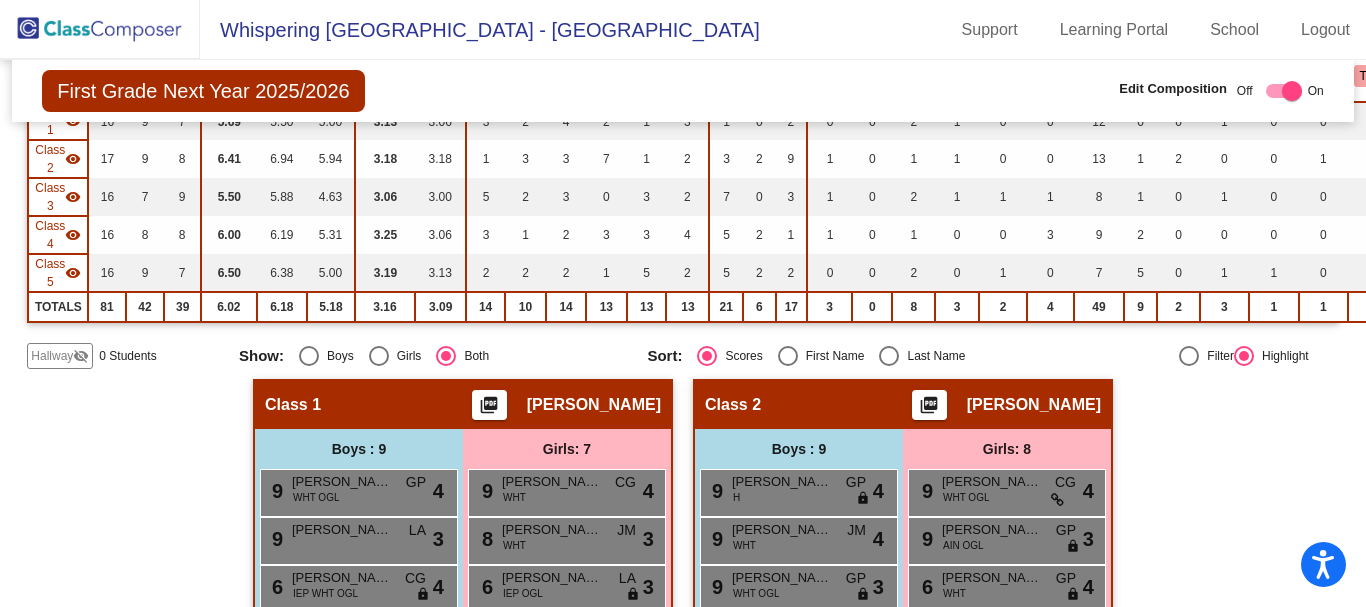 scroll, scrollTop: 0, scrollLeft: 0, axis: both 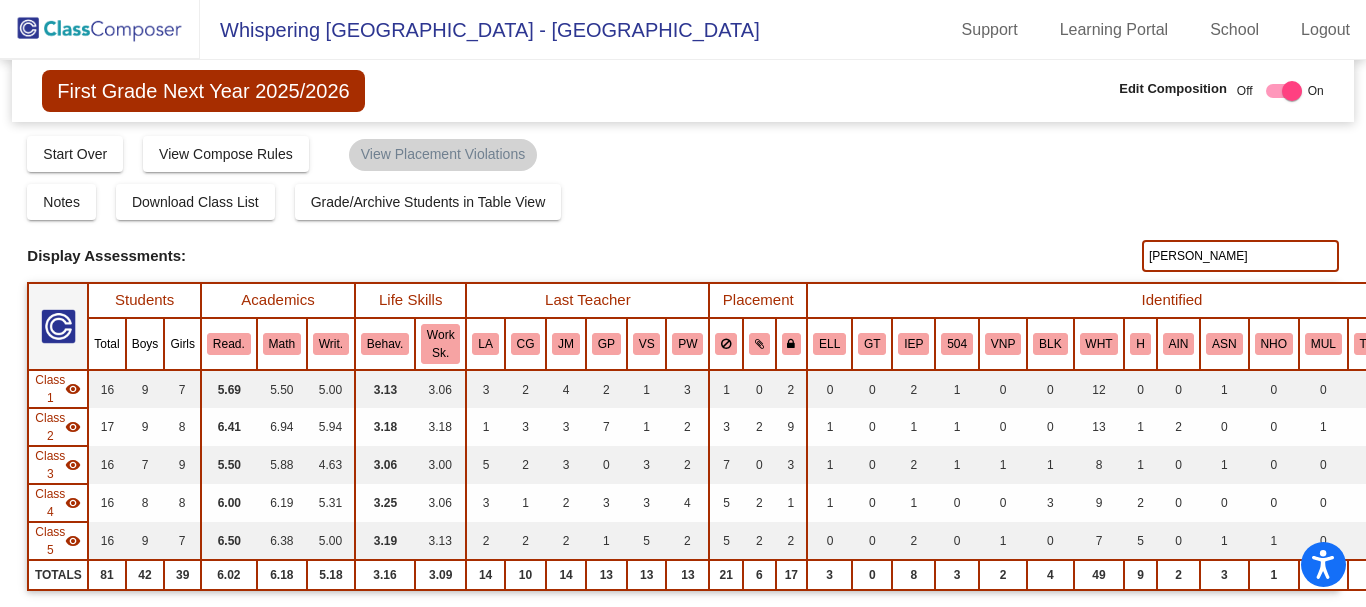 type on "carrin" 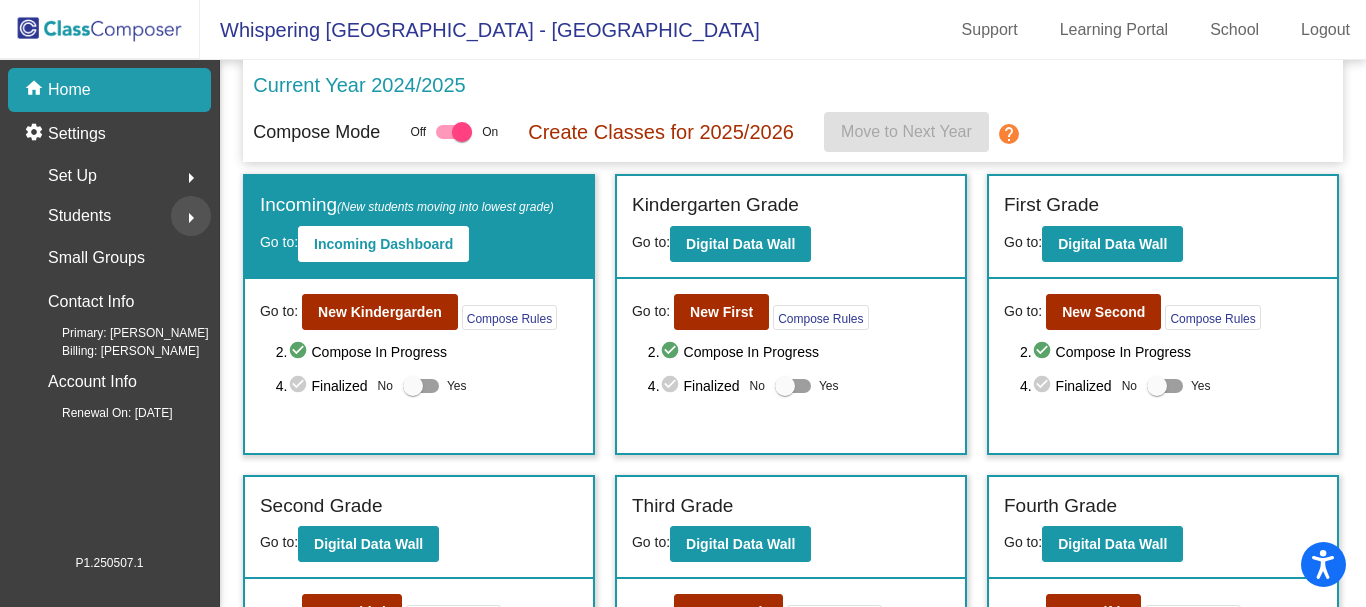 click on "arrow_right" 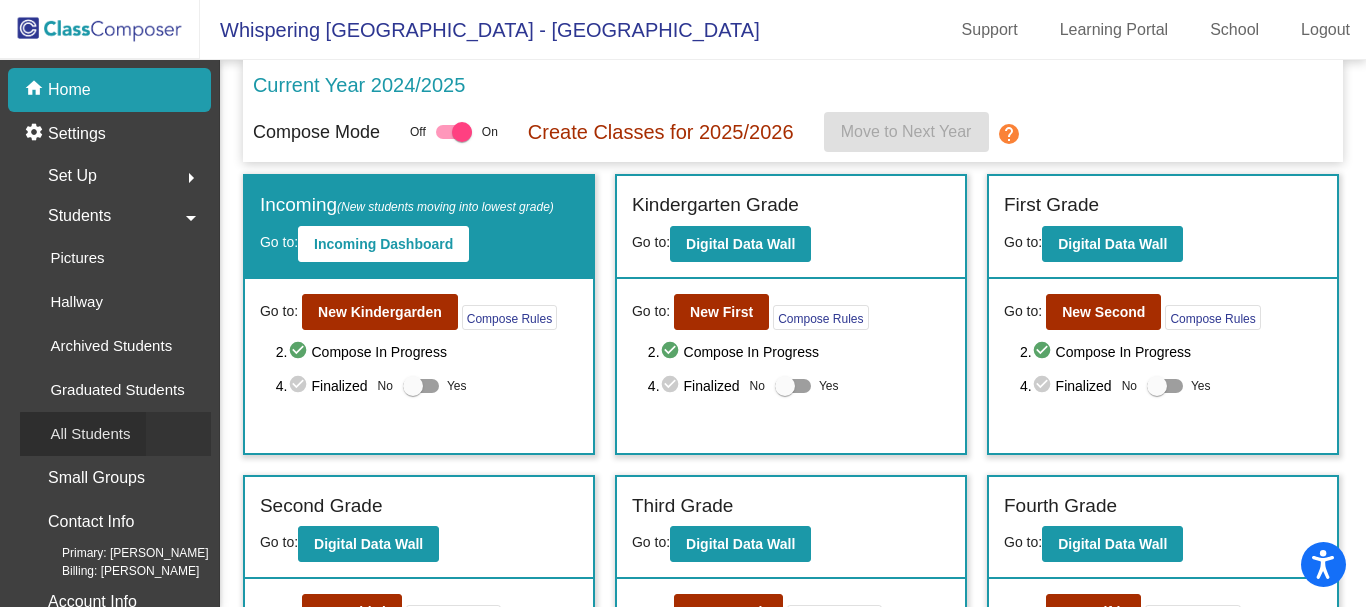 click on "All Students" 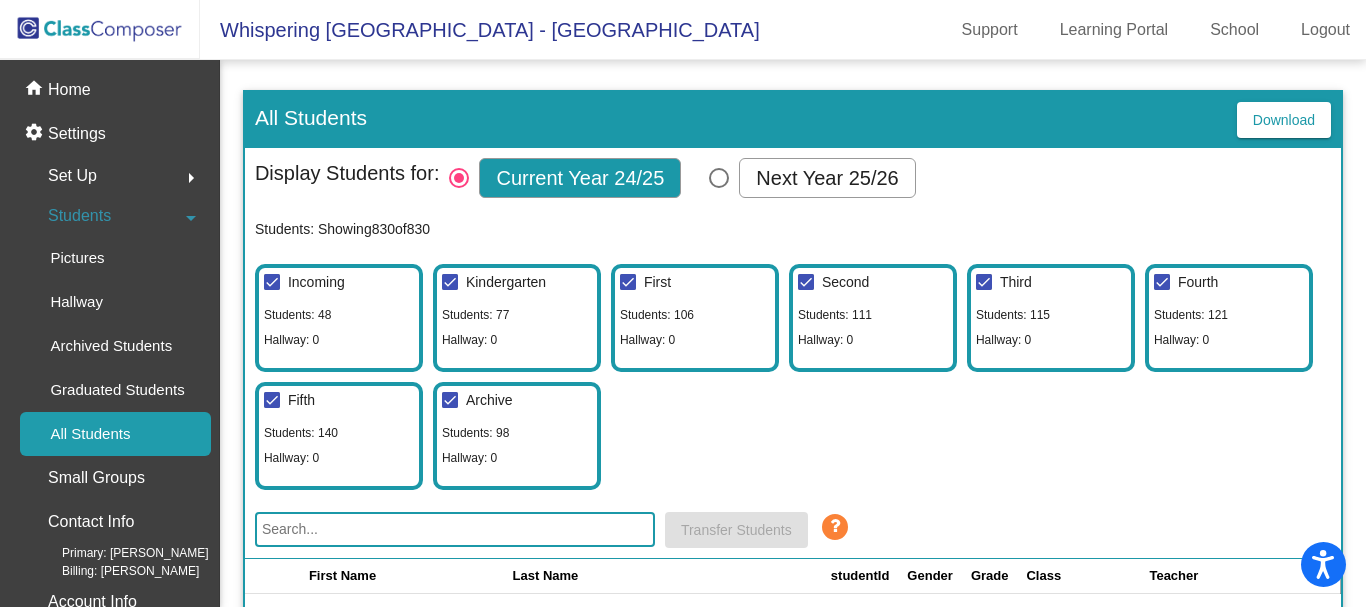 click 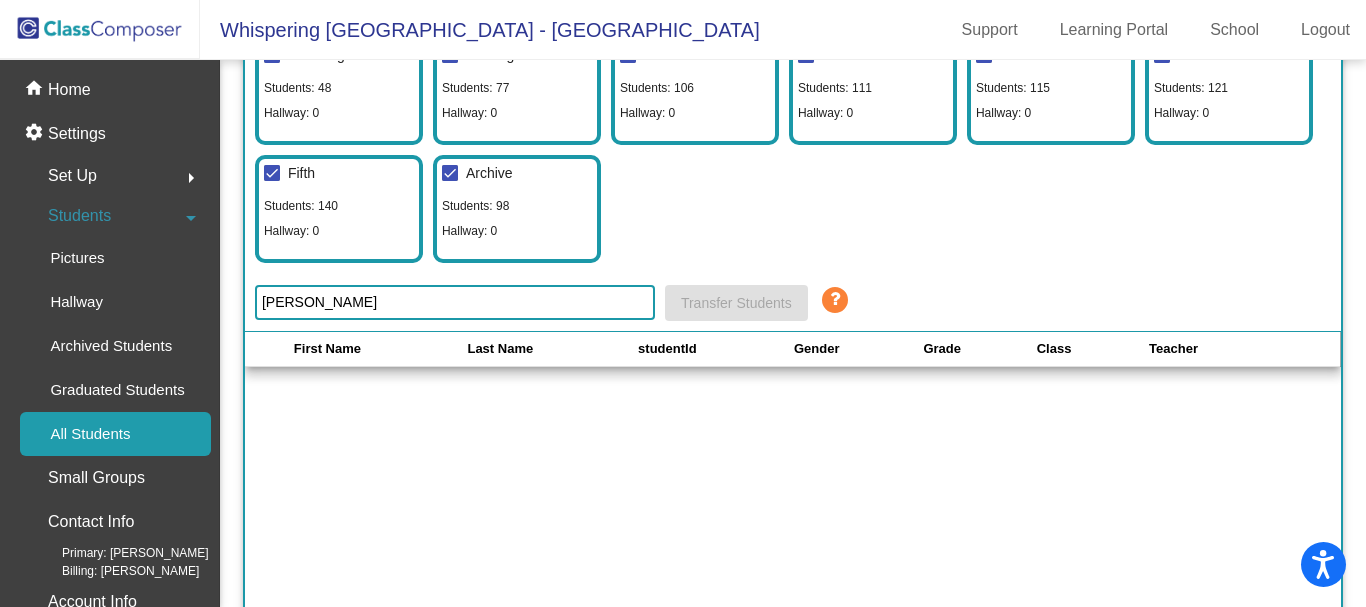 scroll, scrollTop: 200, scrollLeft: 0, axis: vertical 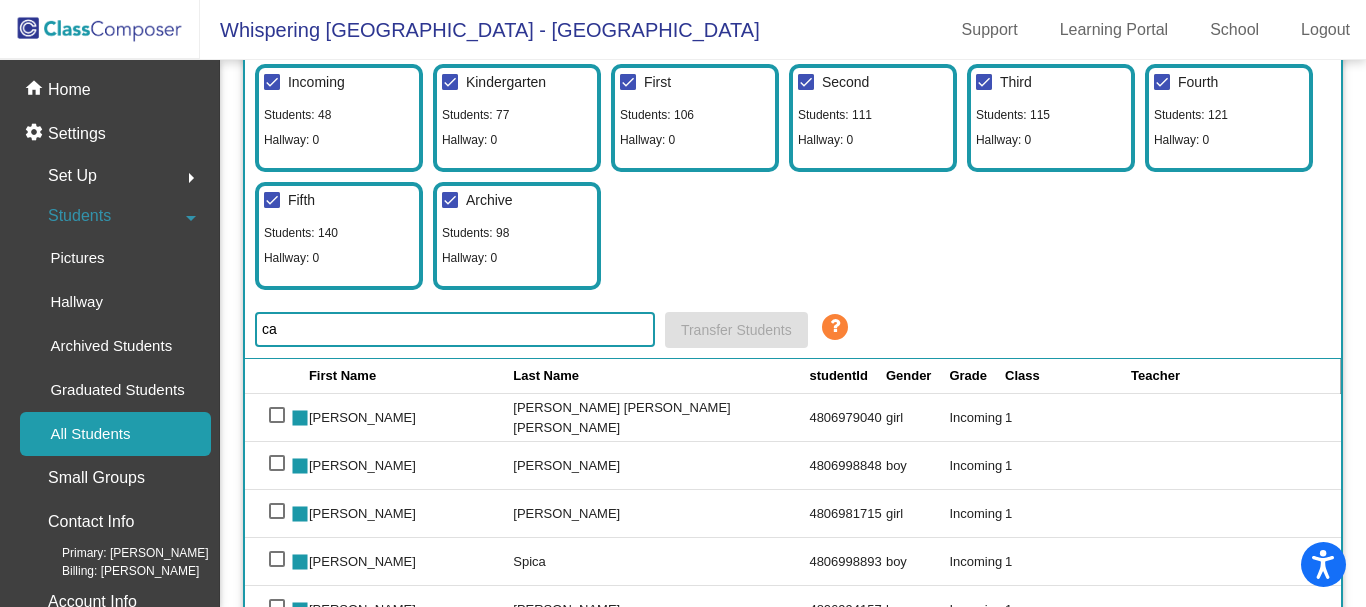 type on "c" 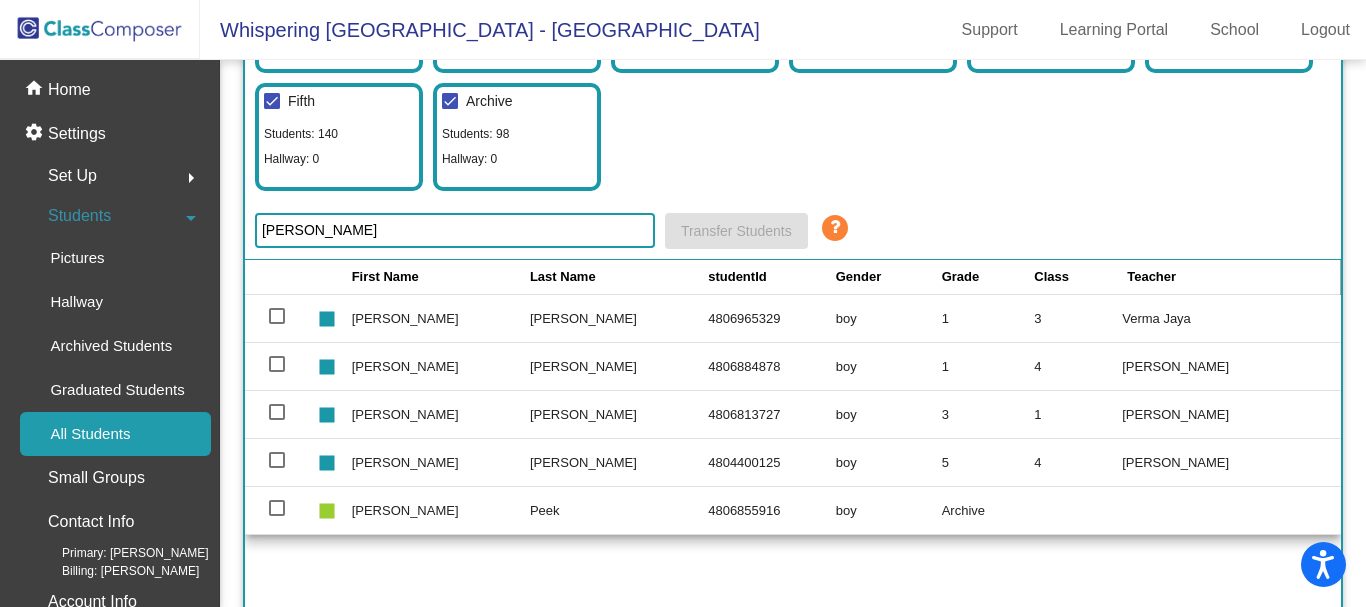 scroll, scrollTop: 300, scrollLeft: 0, axis: vertical 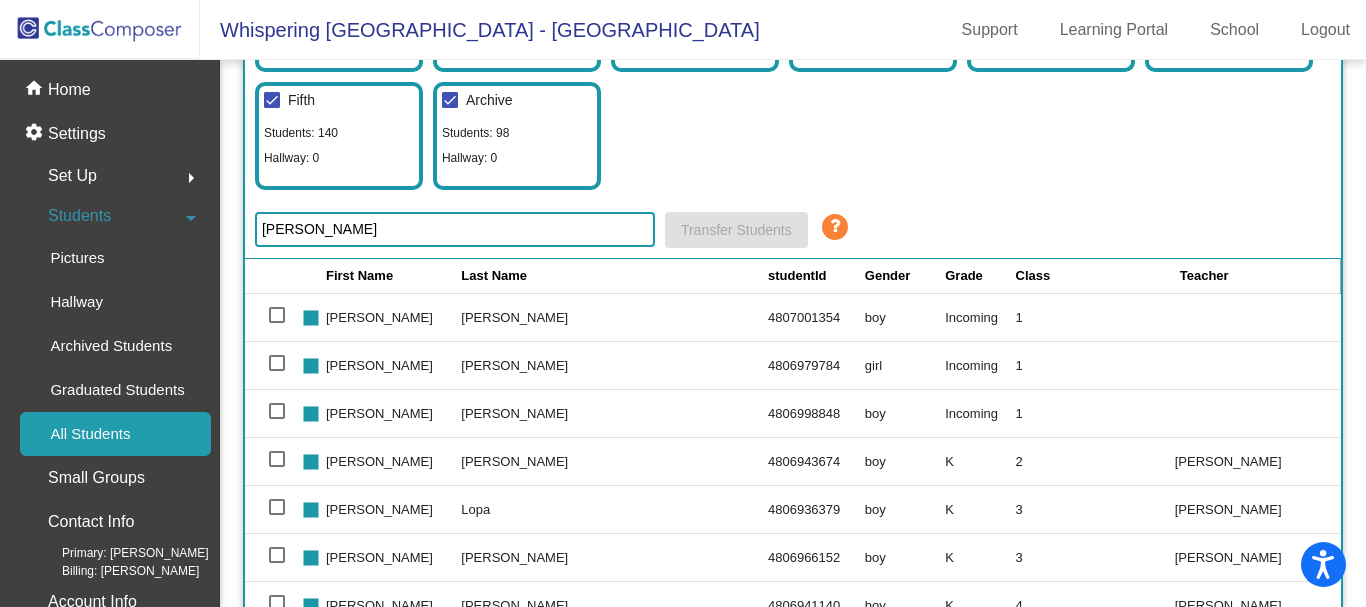 type on "J" 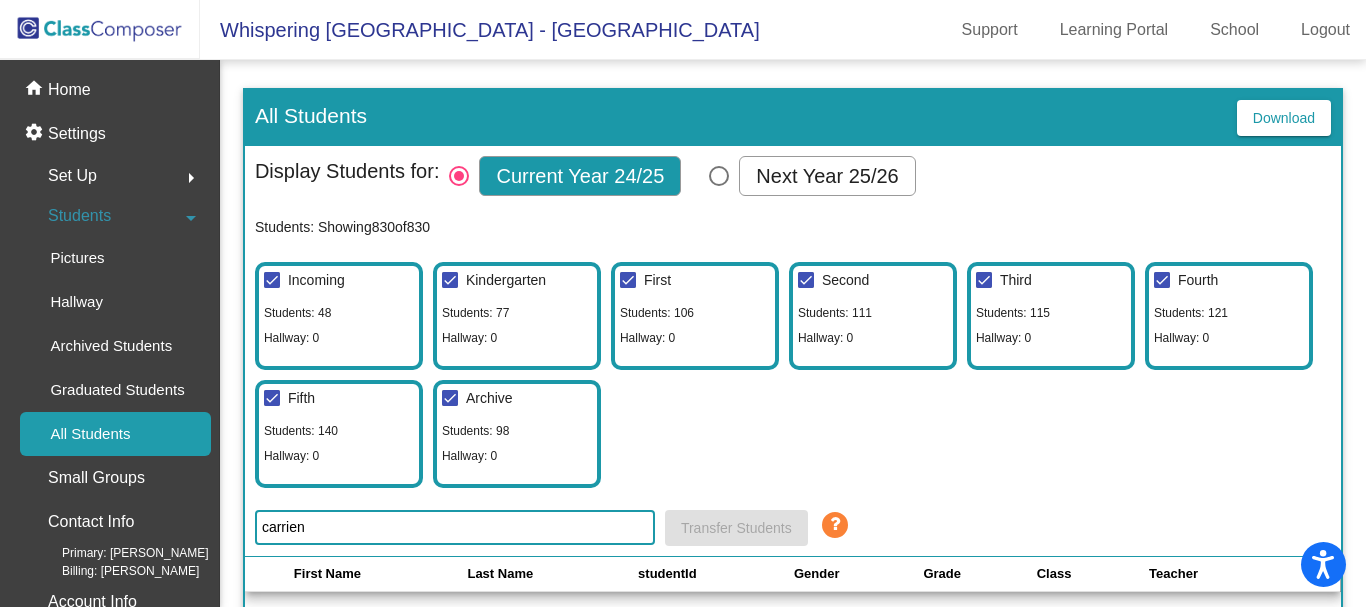 scroll, scrollTop: 0, scrollLeft: 0, axis: both 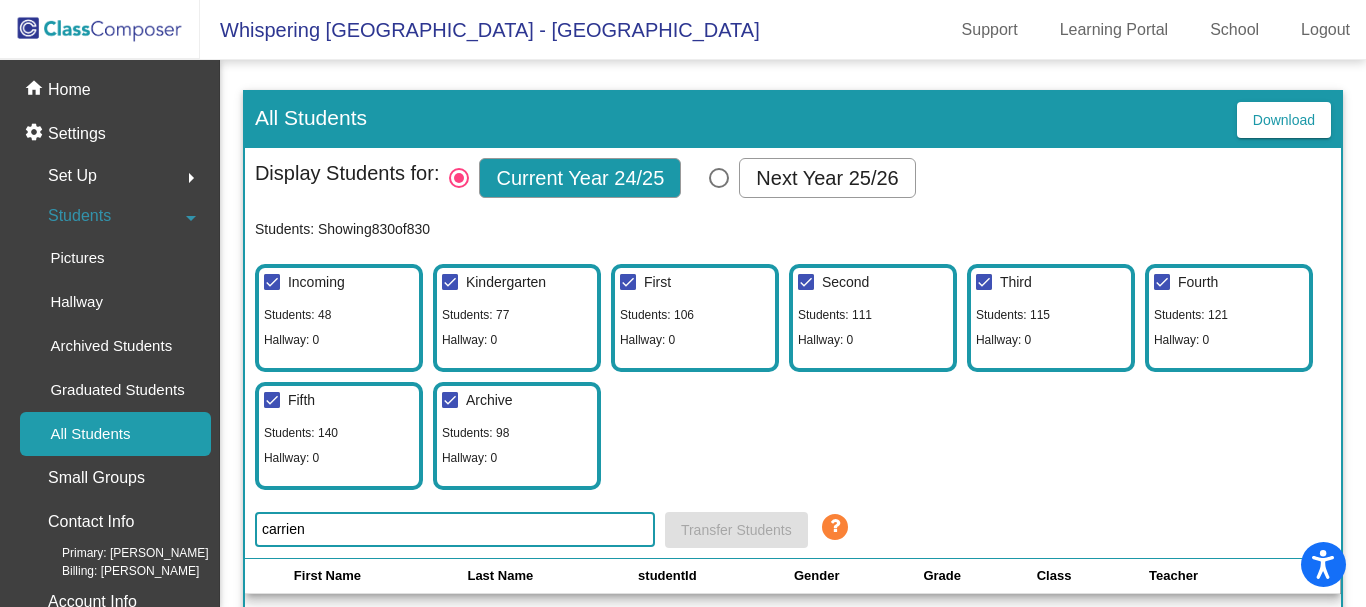 type on "carrien" 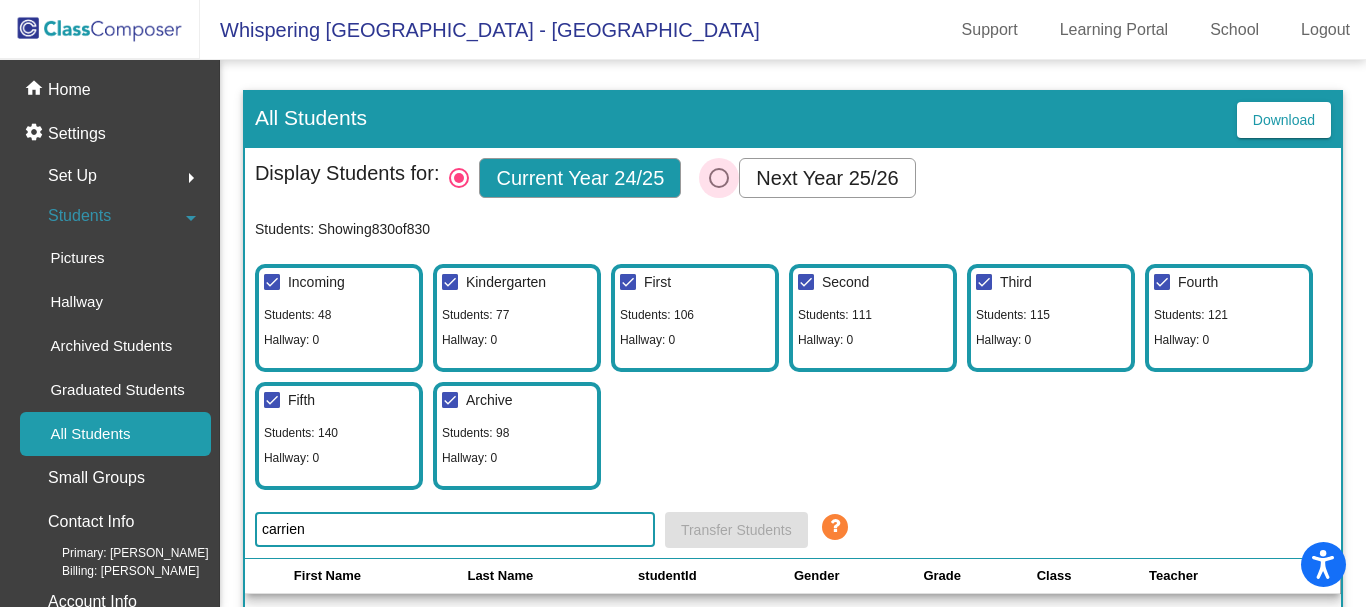 click at bounding box center [719, 178] 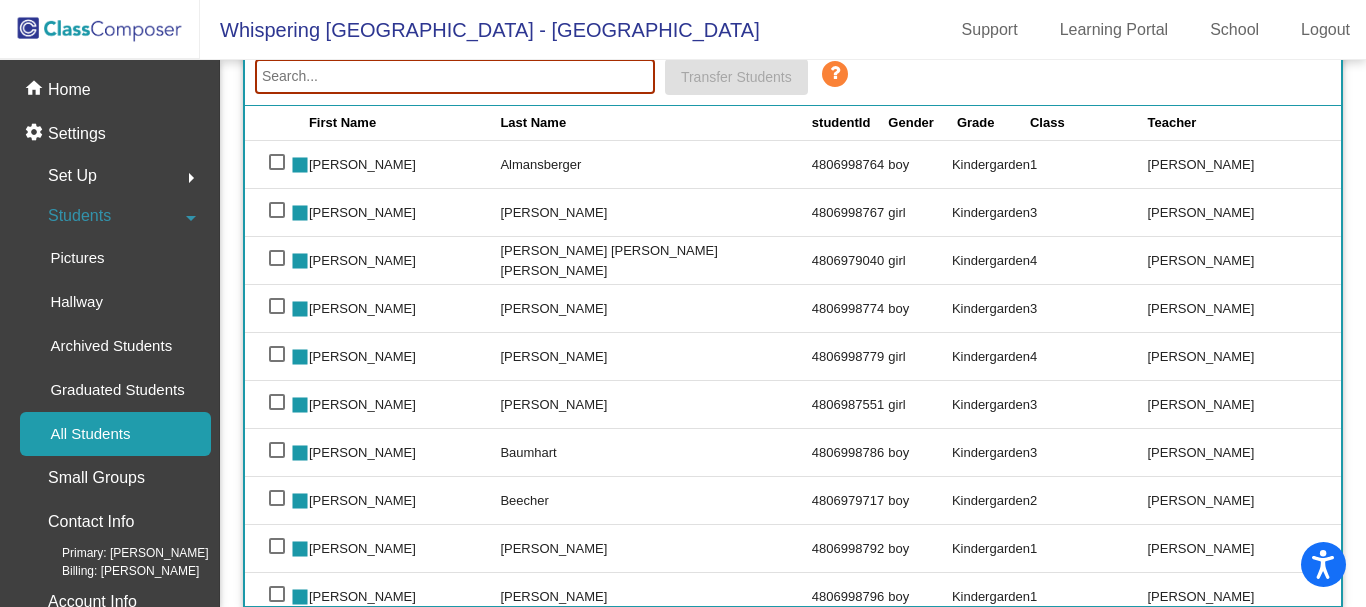 scroll, scrollTop: 153, scrollLeft: 0, axis: vertical 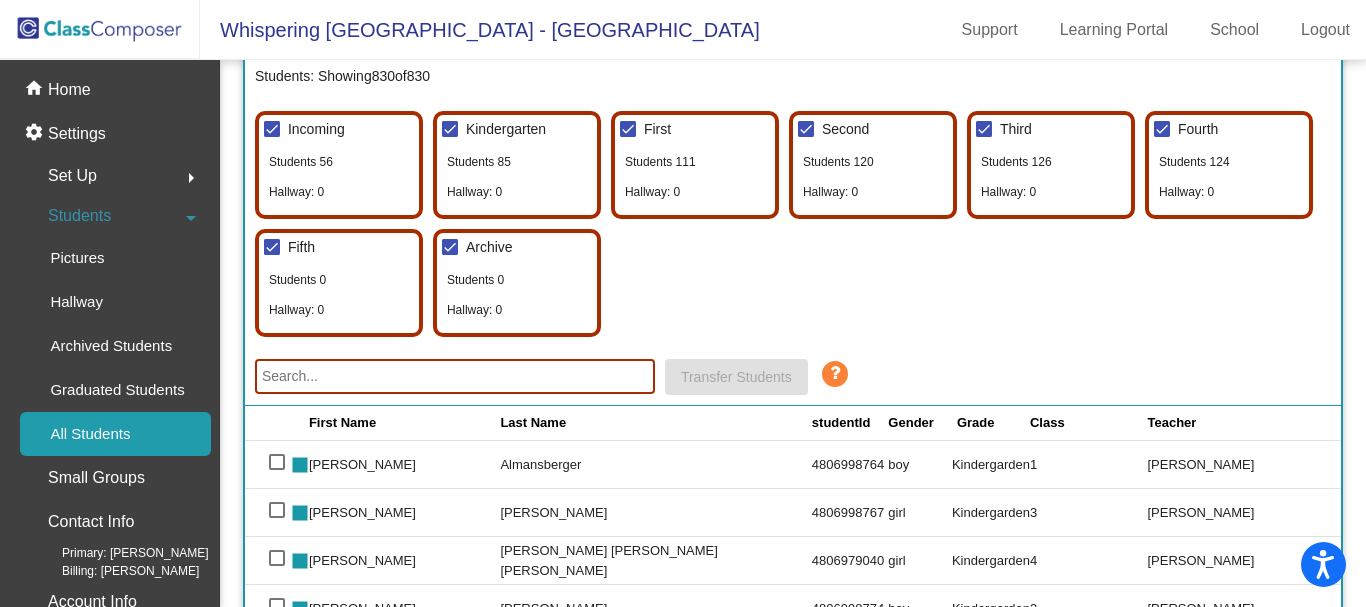 click 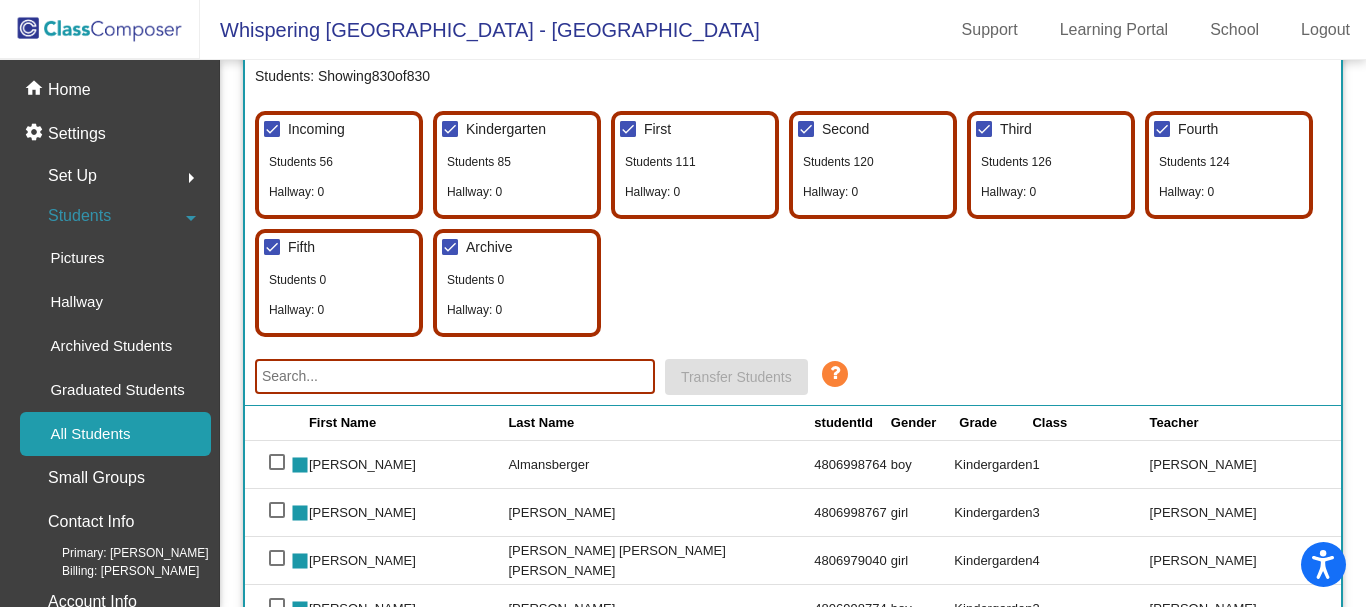 click 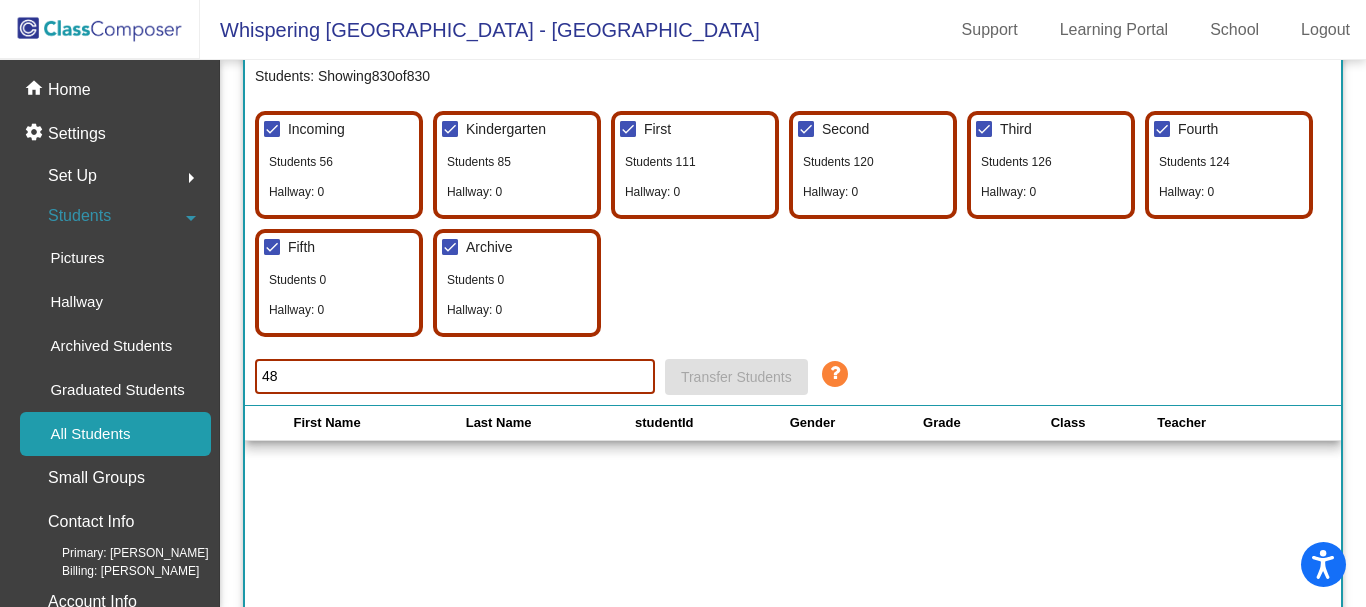 type on "4" 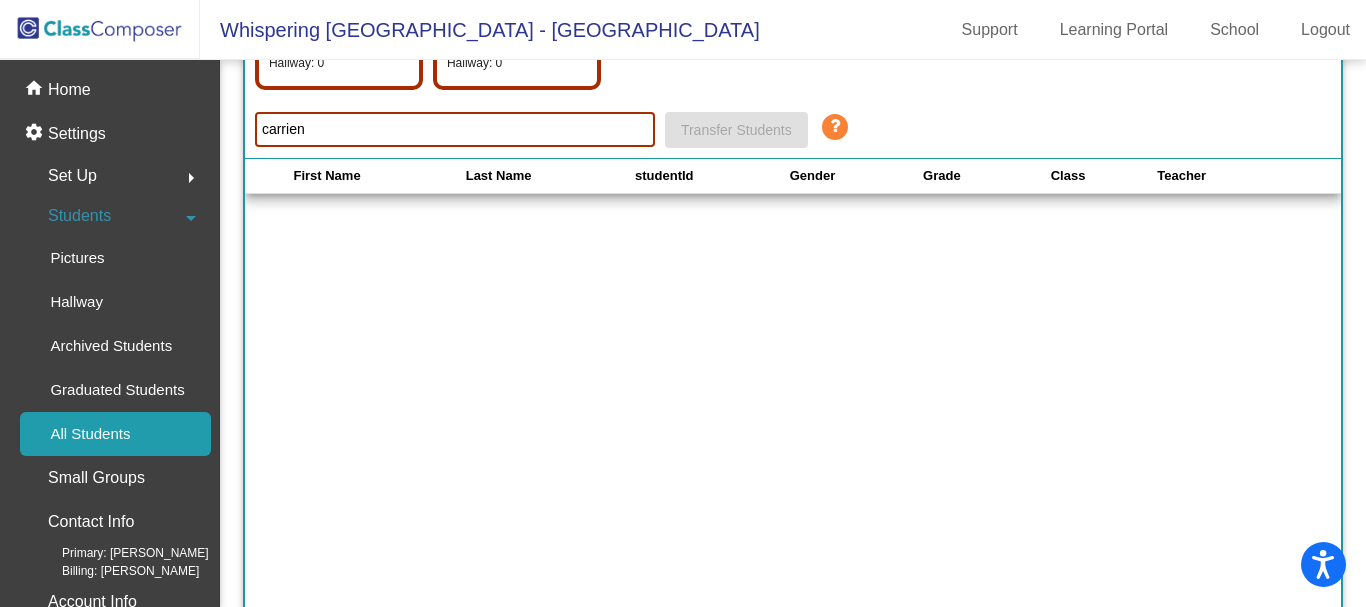 scroll, scrollTop: 0, scrollLeft: 0, axis: both 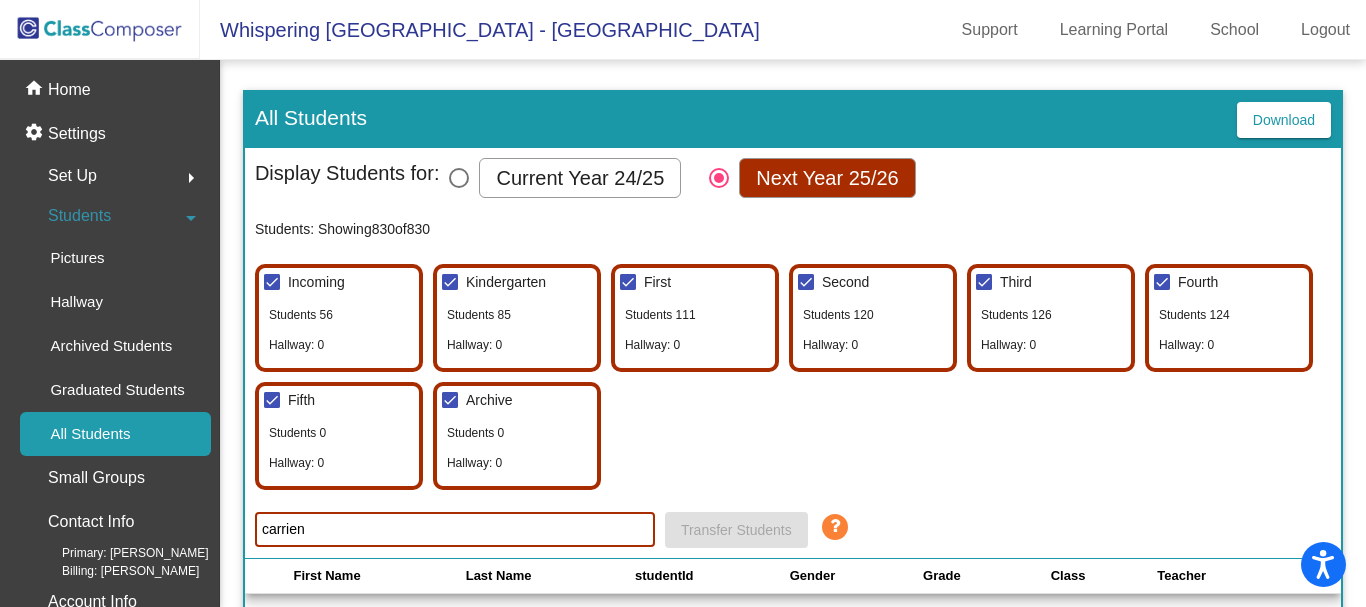 type on "carrien" 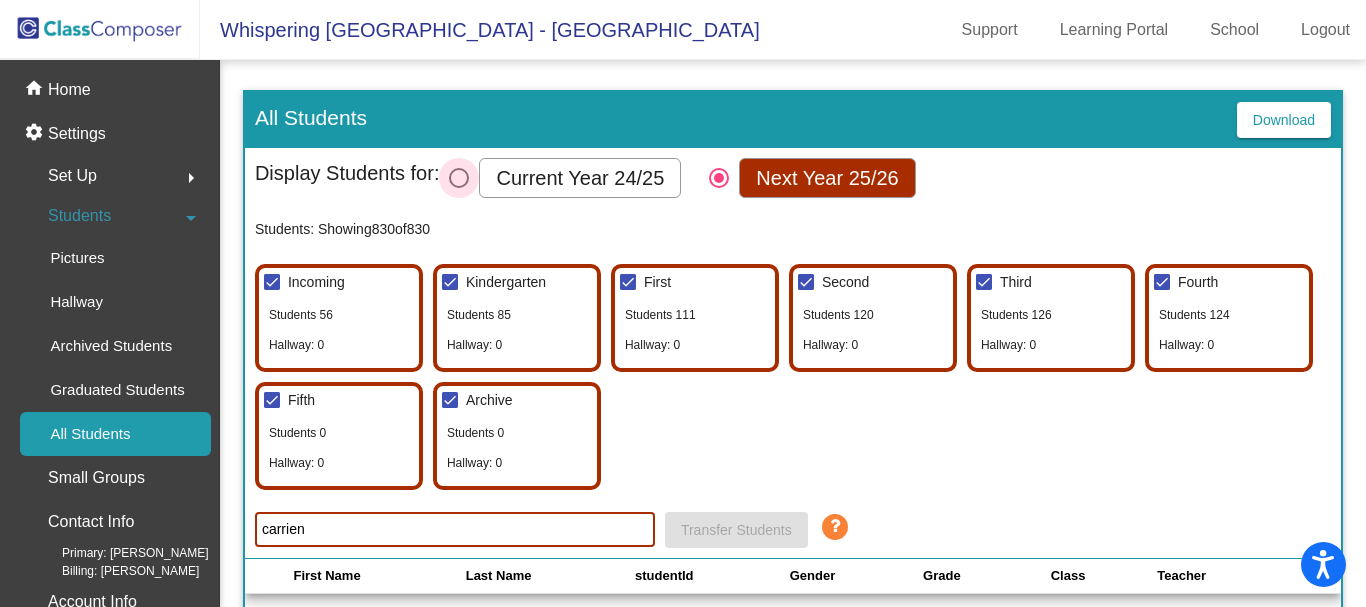 click at bounding box center [459, 178] 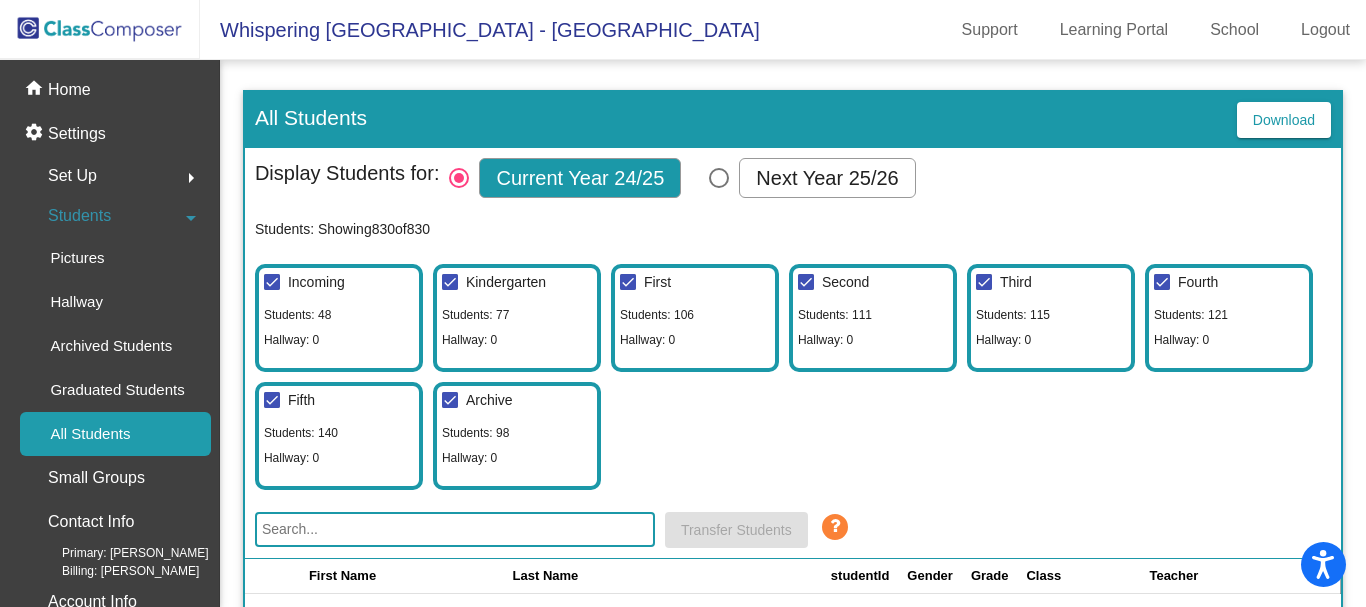 click at bounding box center [459, 178] 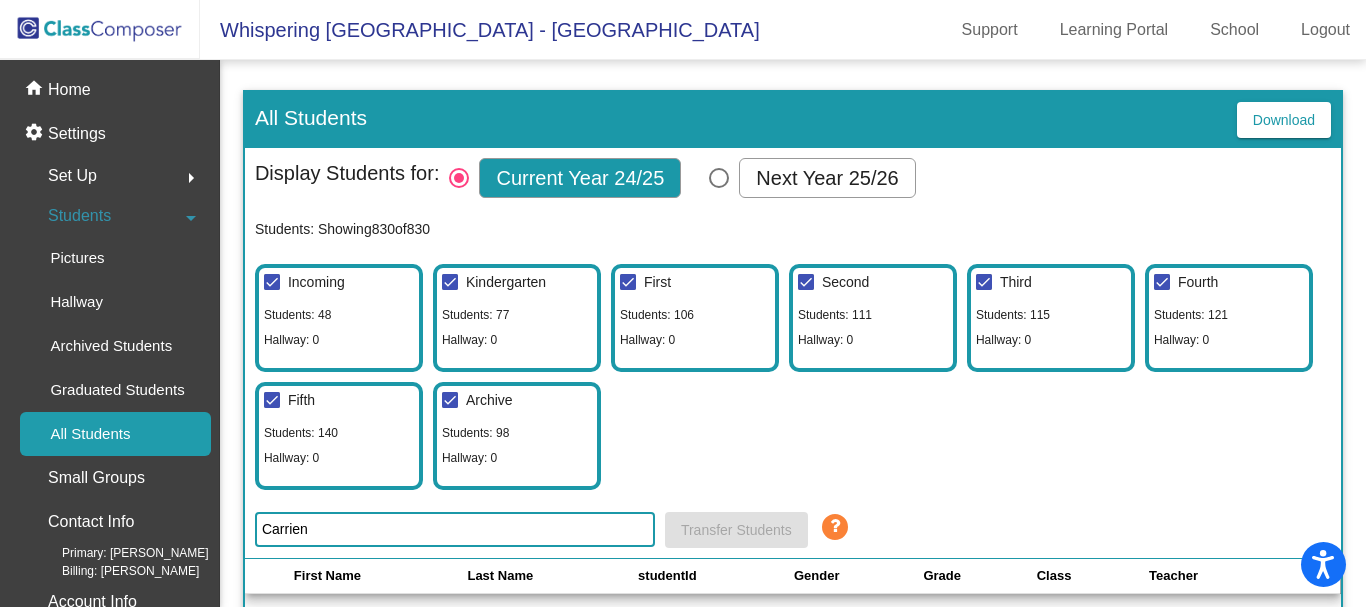 type on "carrien" 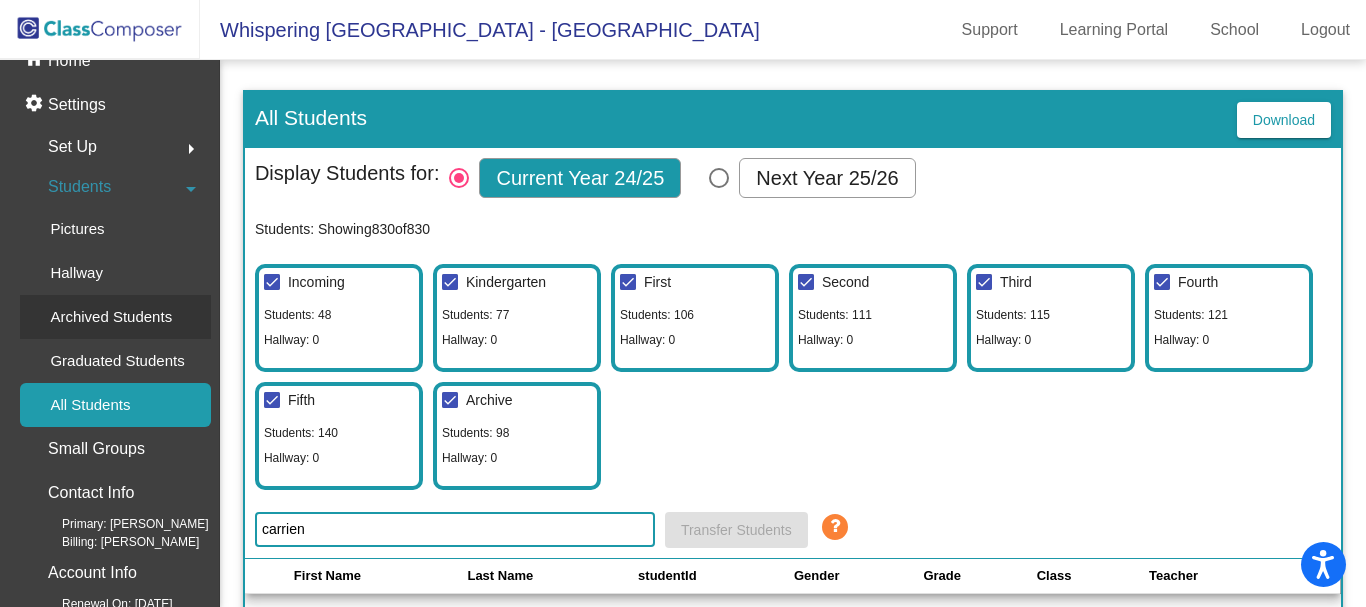 scroll, scrollTop: 55, scrollLeft: 0, axis: vertical 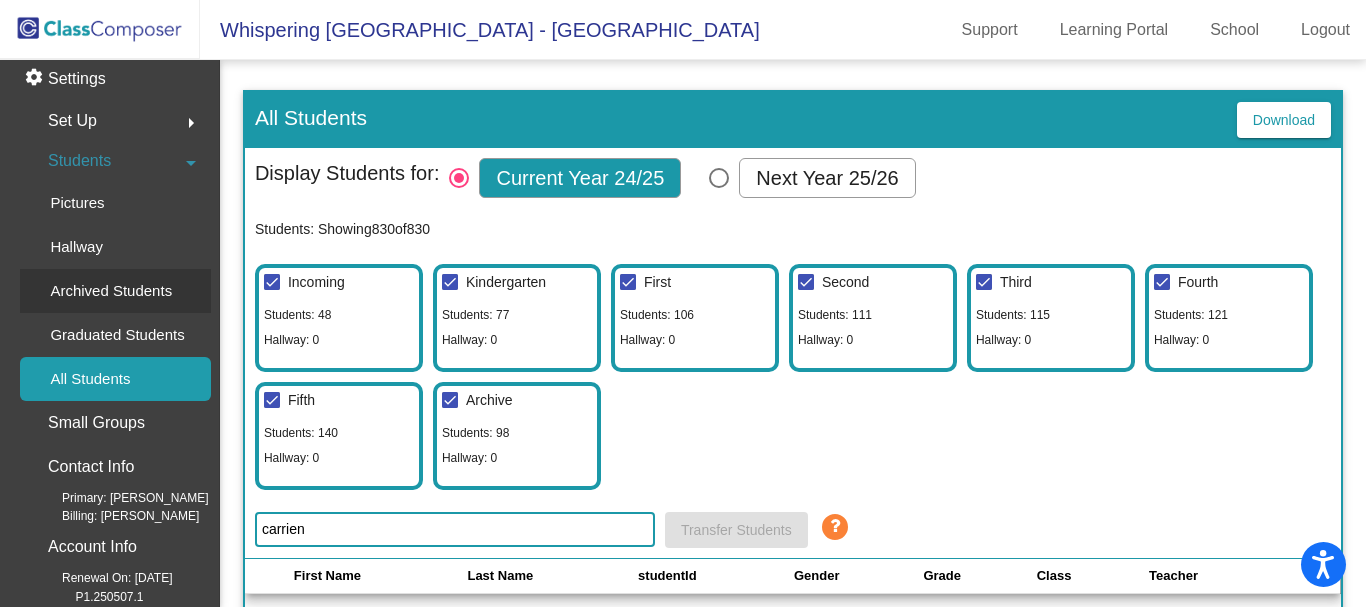 click on "Archived Students" 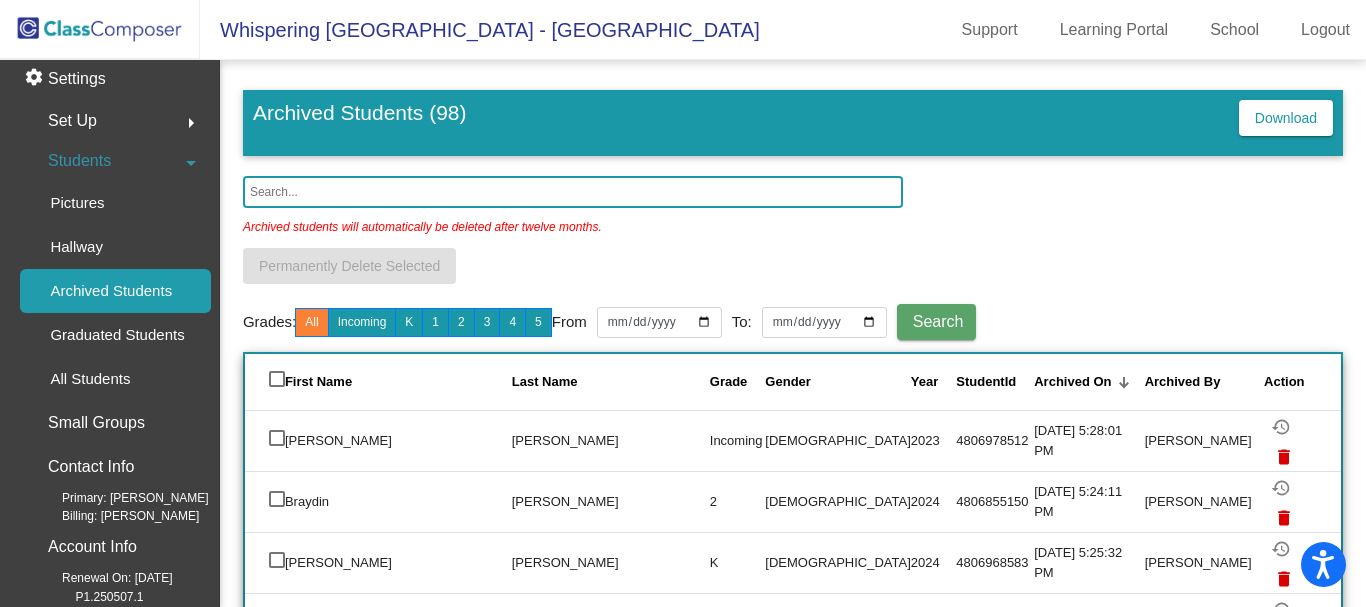 click 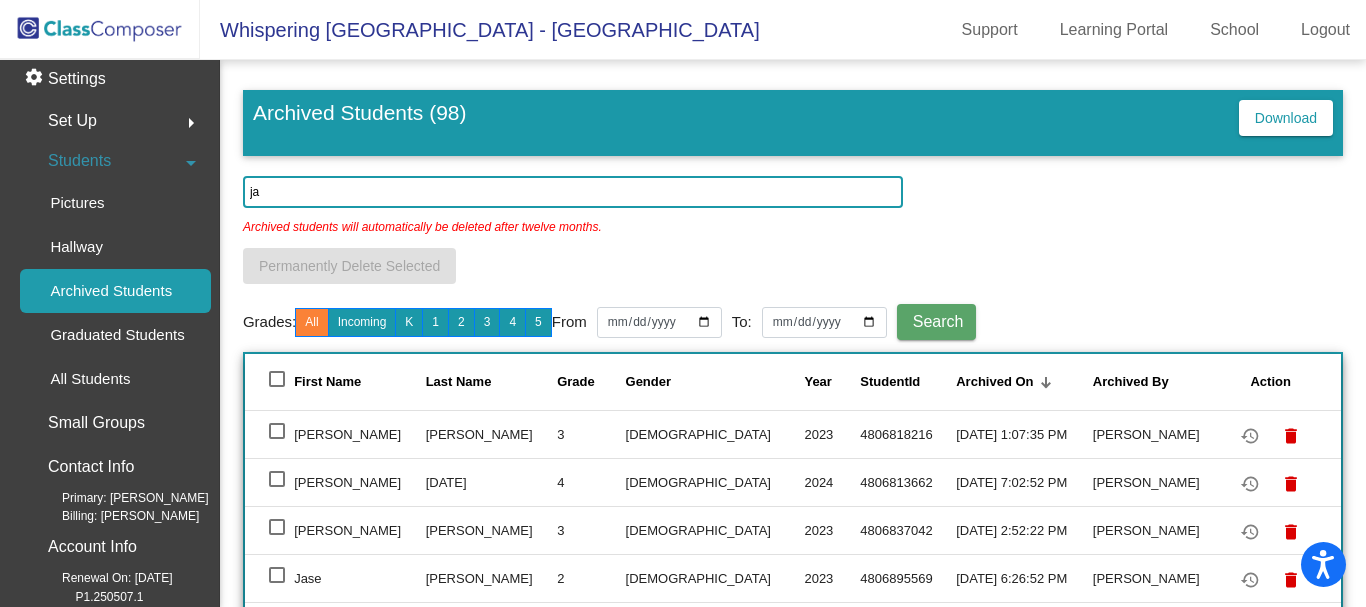type on "j" 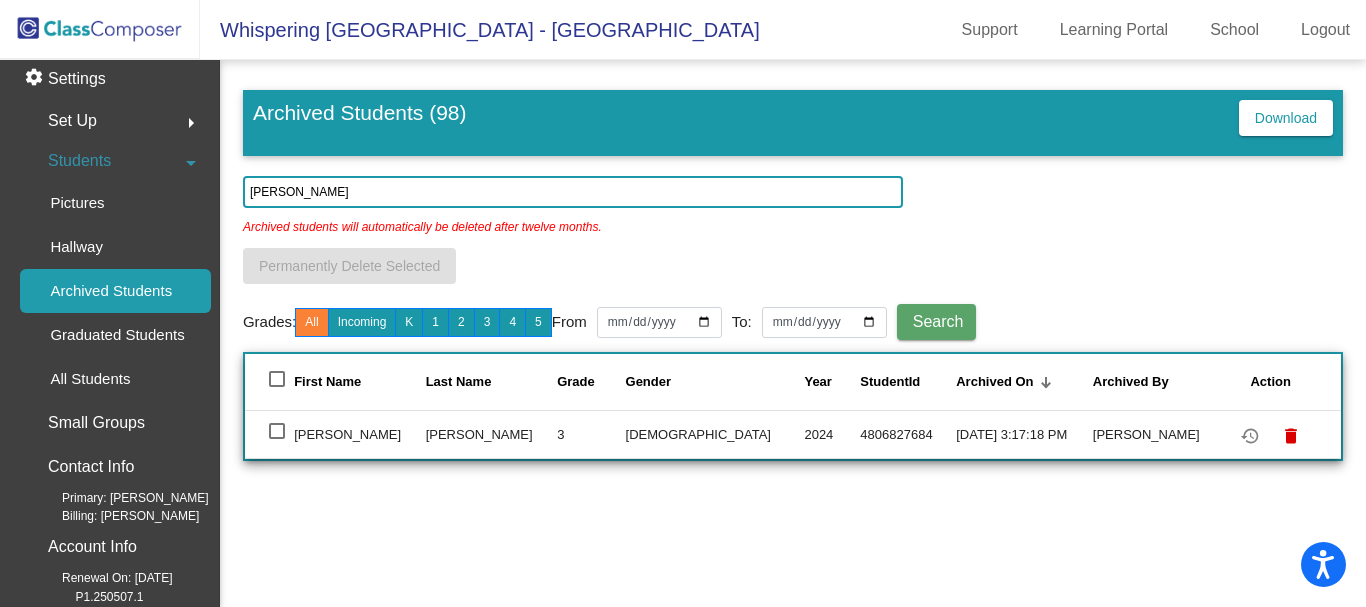 drag, startPoint x: 324, startPoint y: 193, endPoint x: 232, endPoint y: 189, distance: 92.086914 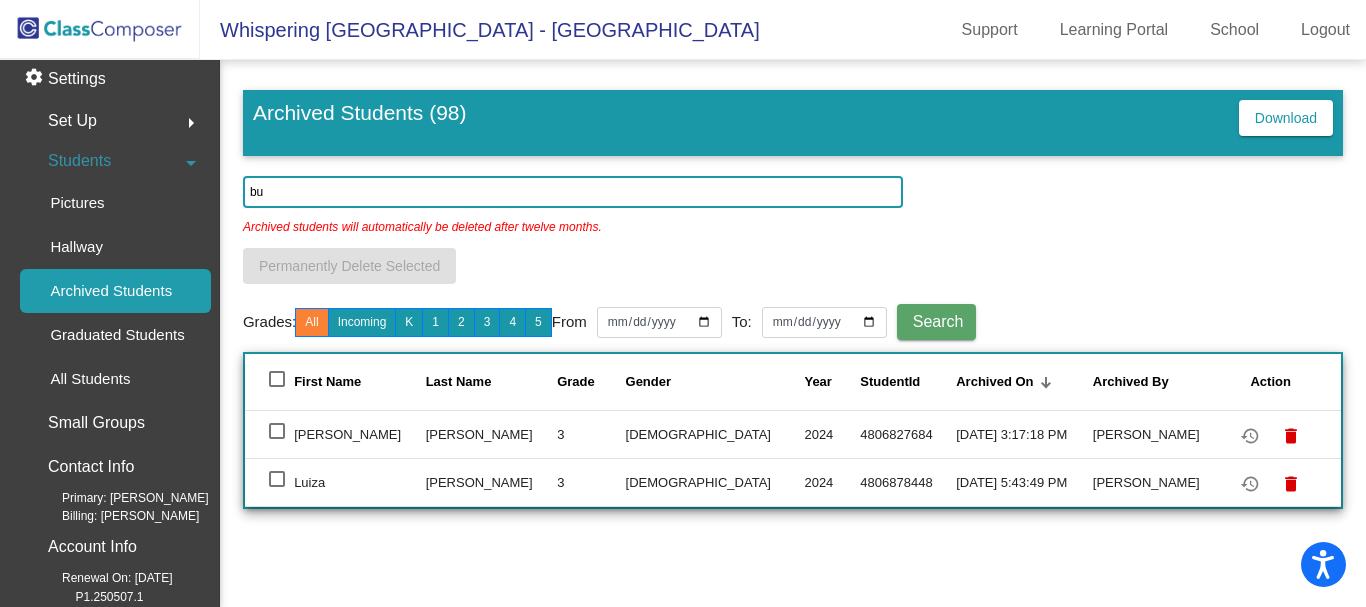 type on "b" 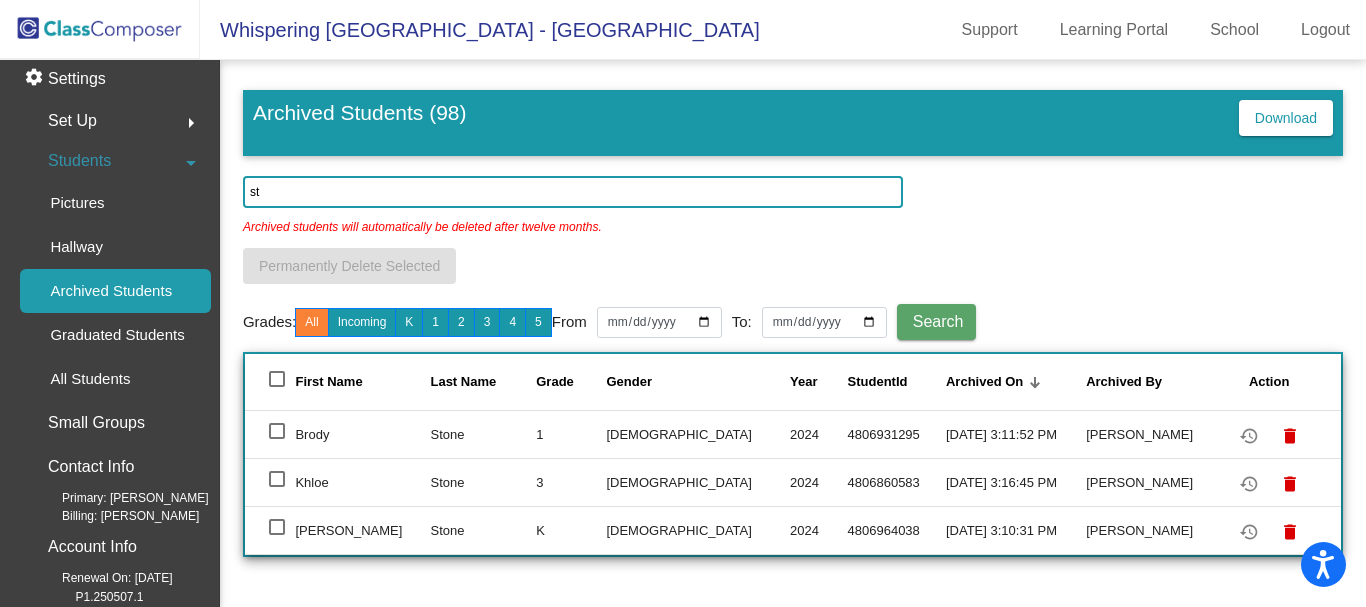 type on "s" 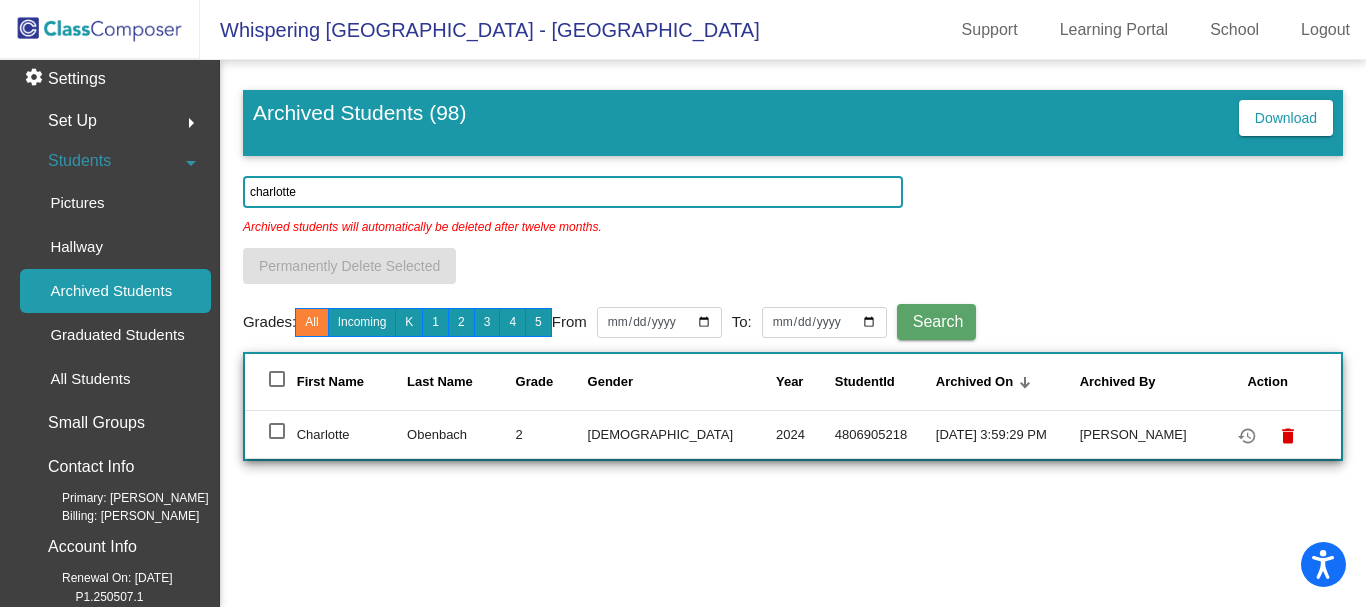 type on "charlotte" 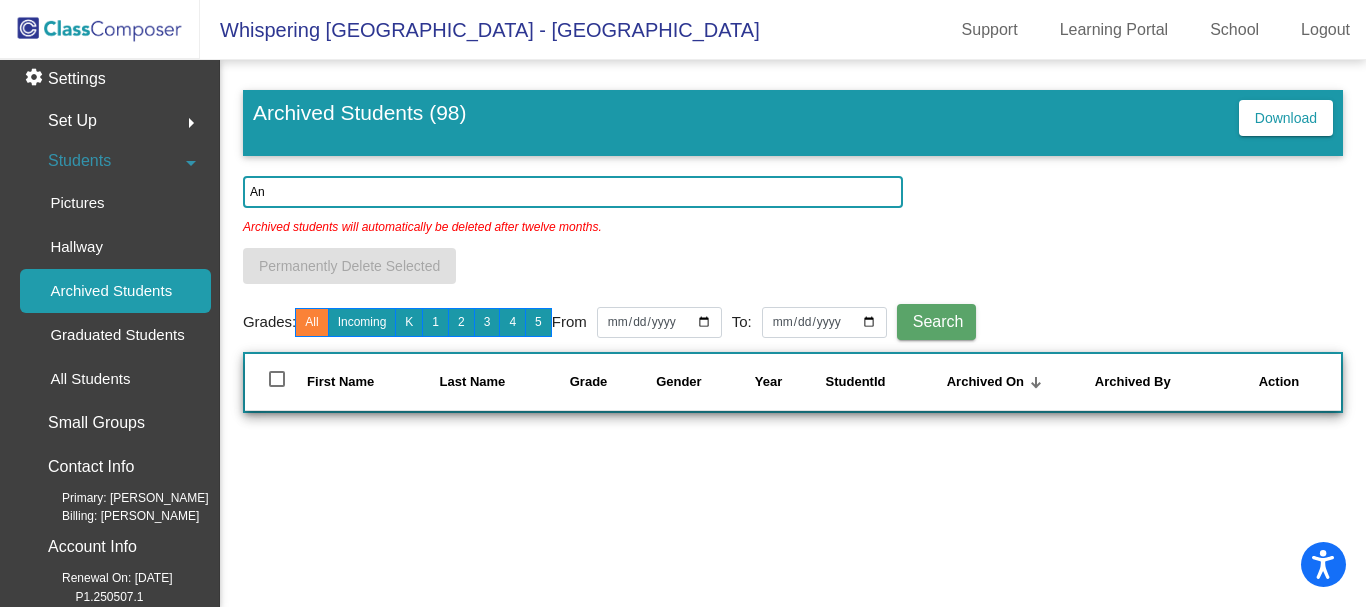 type on "A" 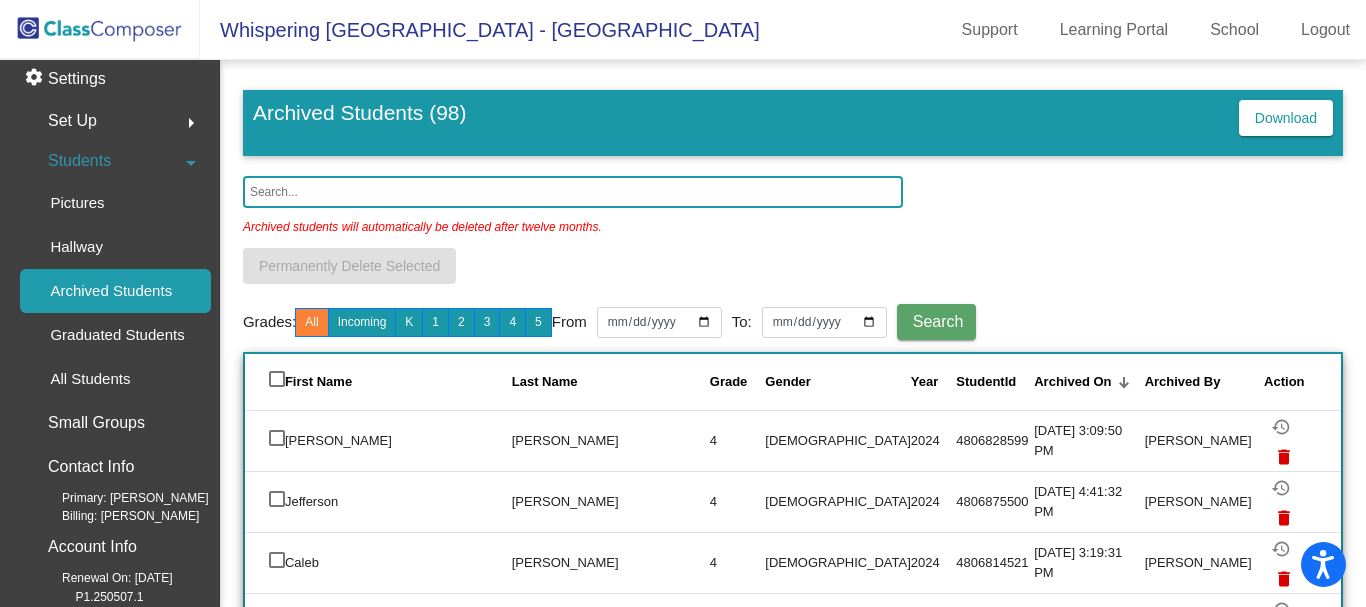 paste on "Antonella" 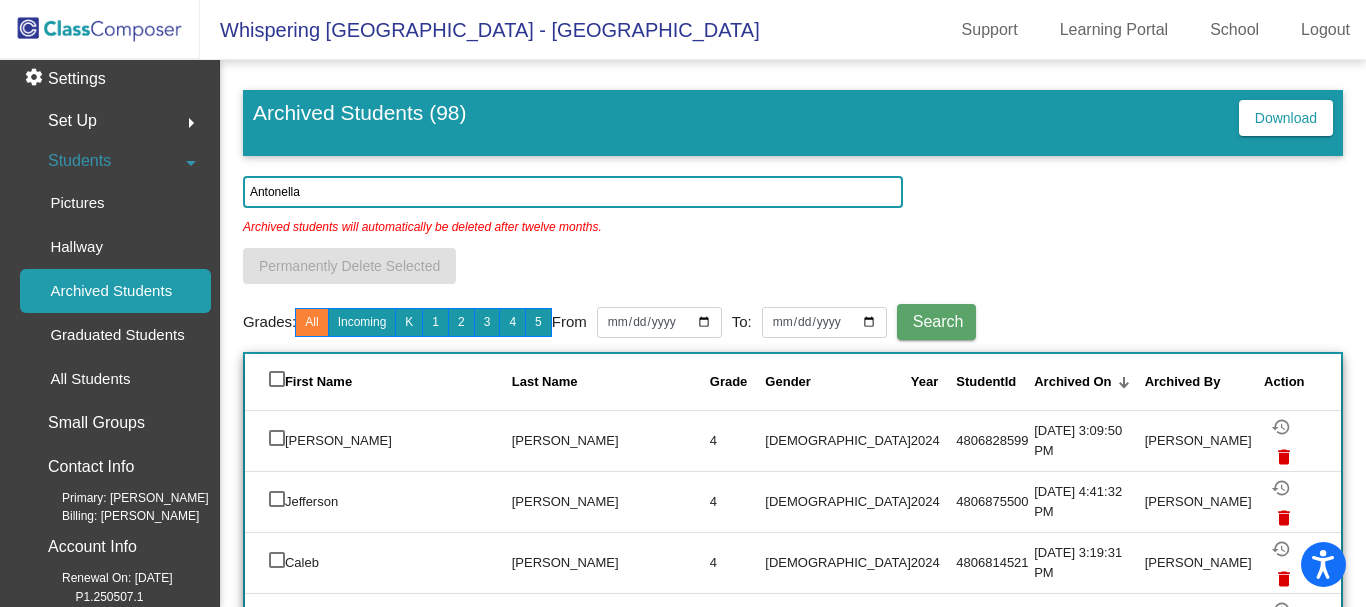 type on "Antonella" 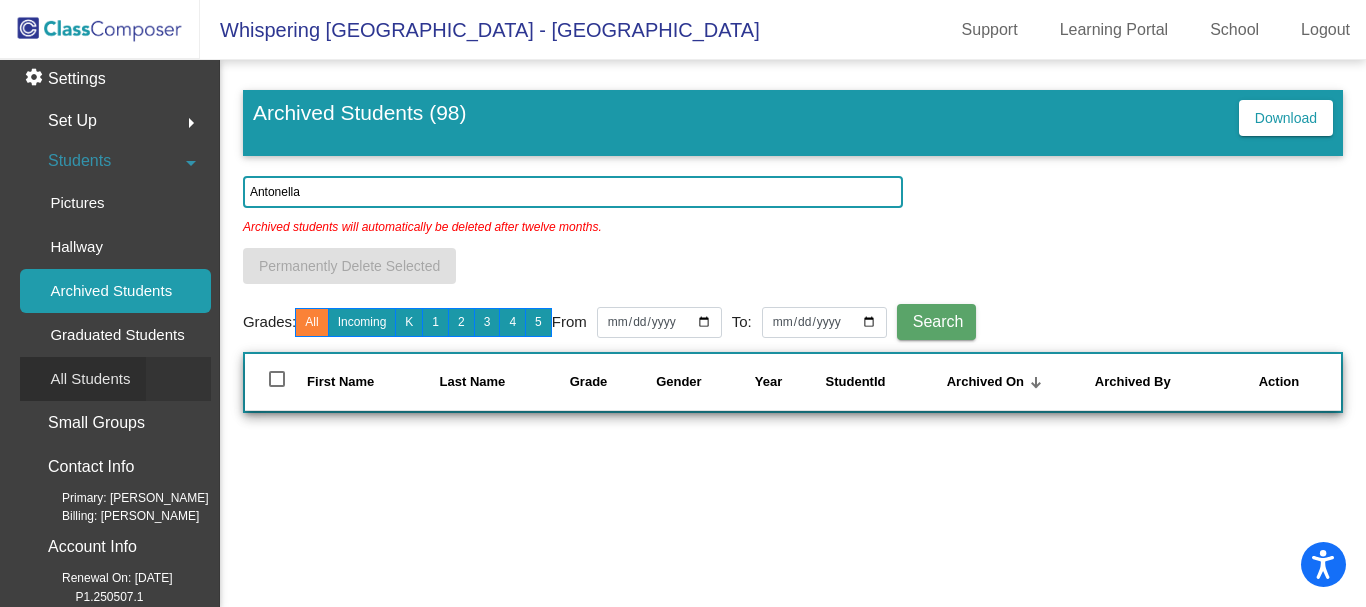 click on "All Students" 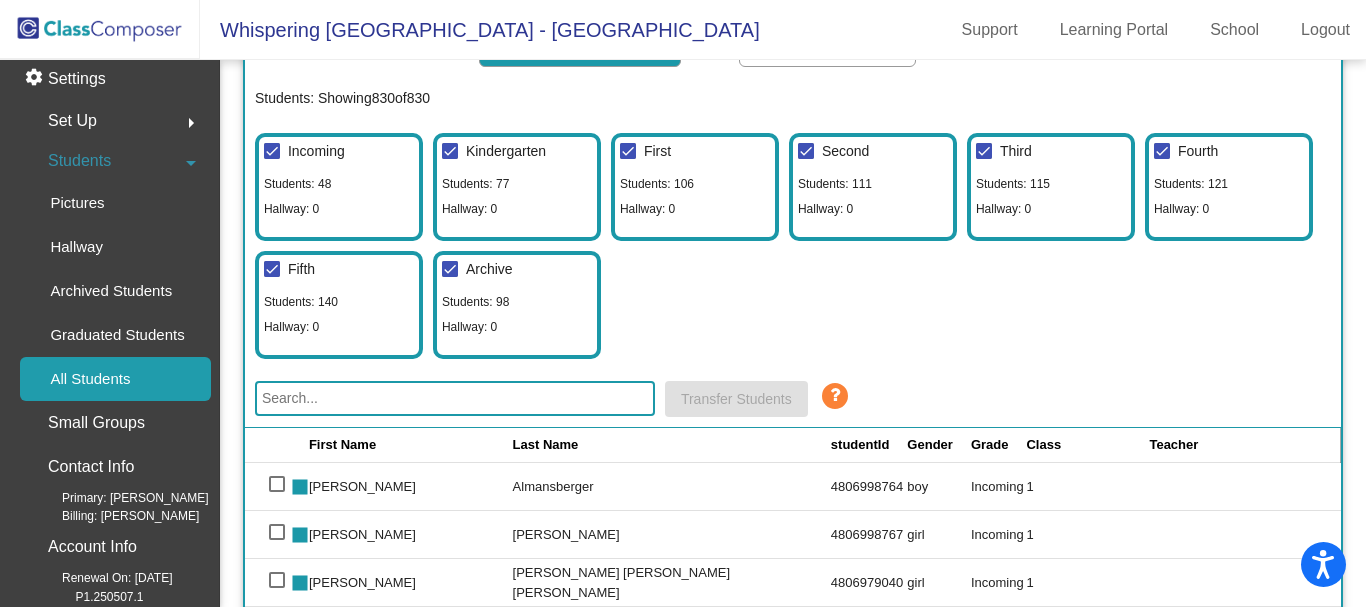 scroll, scrollTop: 200, scrollLeft: 0, axis: vertical 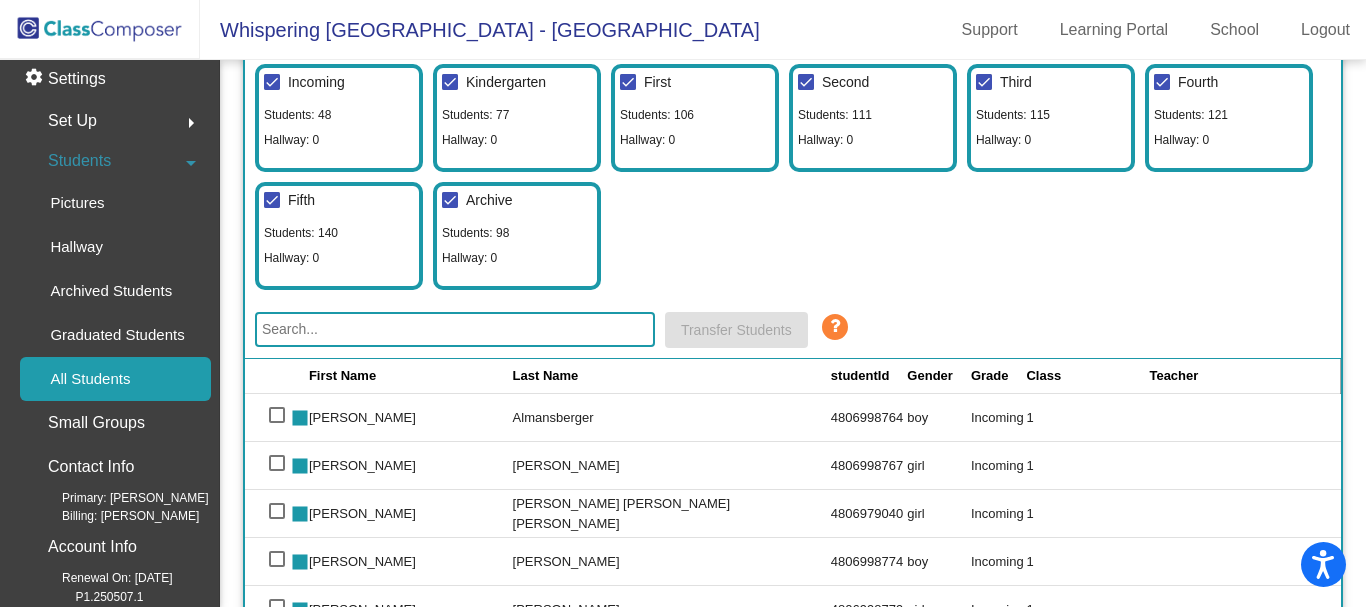 click 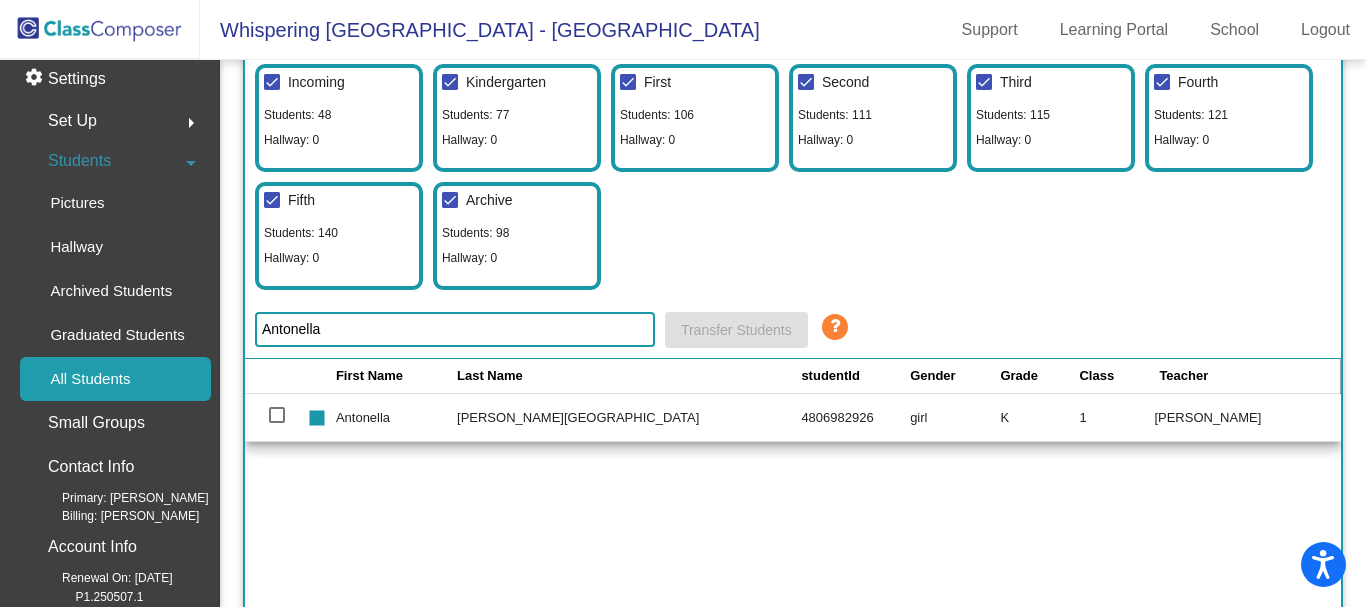 type on "Antonella" 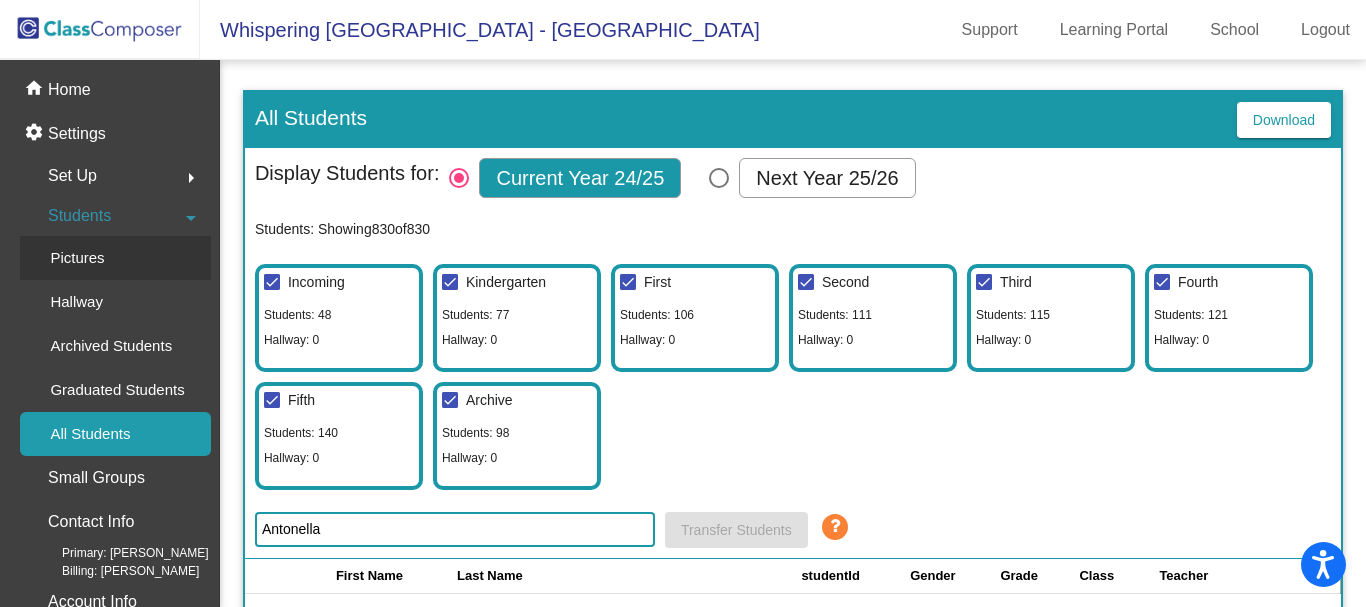 scroll, scrollTop: 0, scrollLeft: 0, axis: both 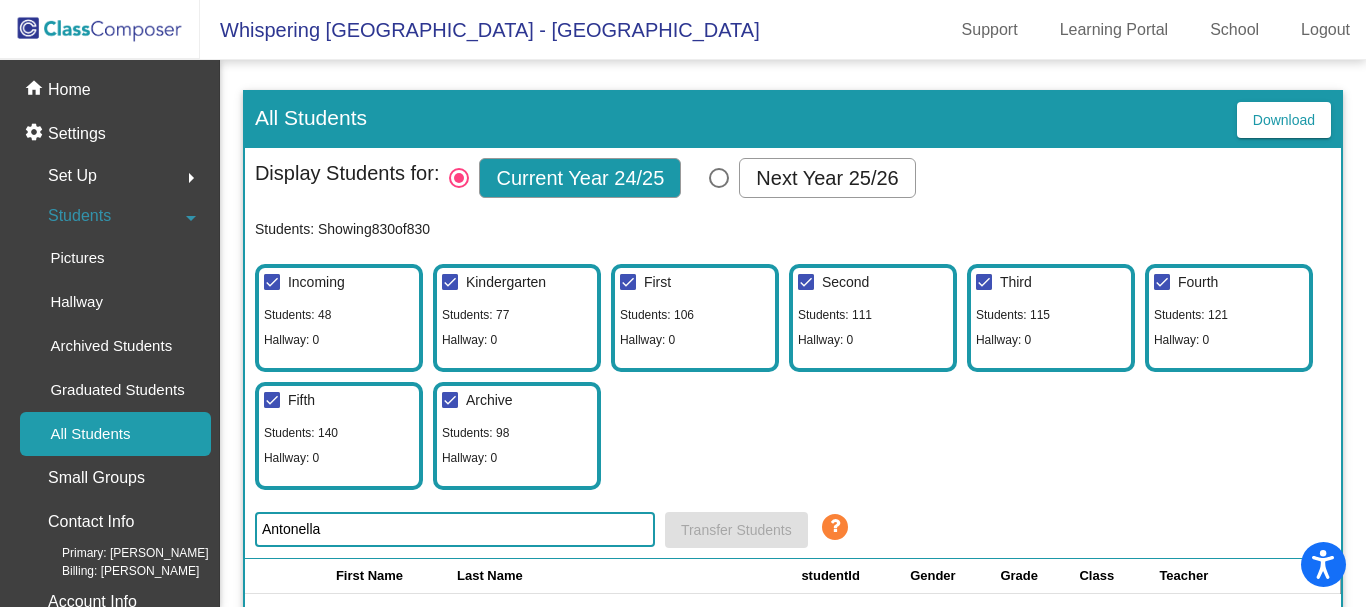 click 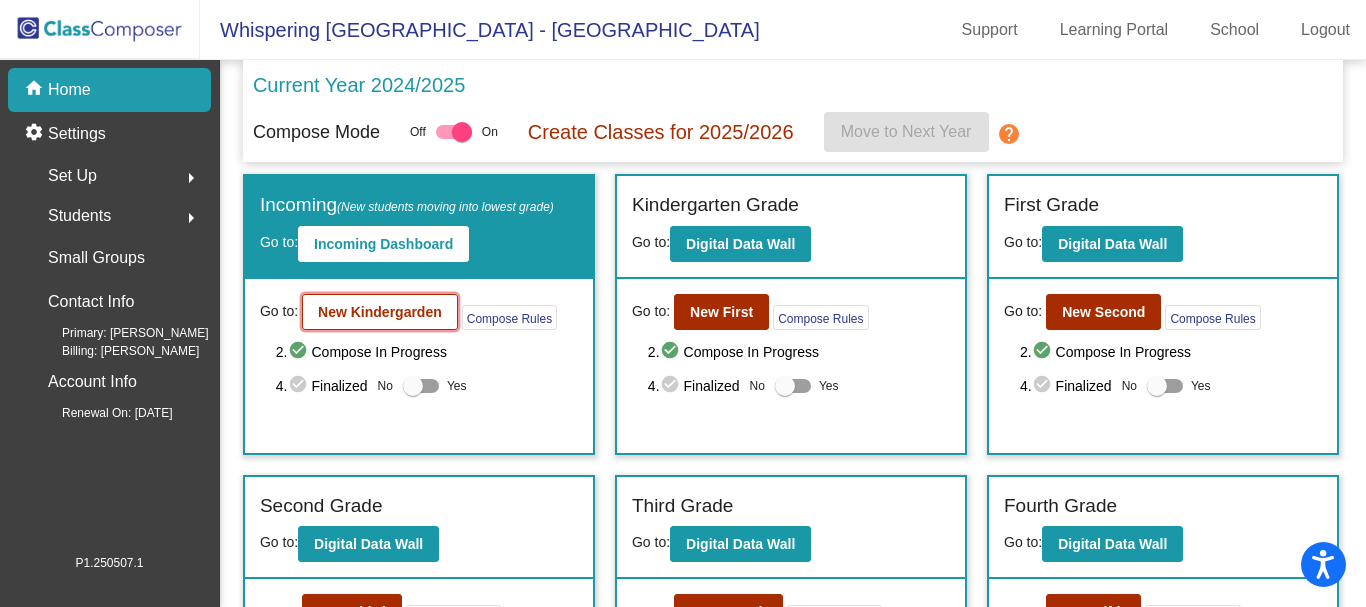 click on "New Kindergarden" 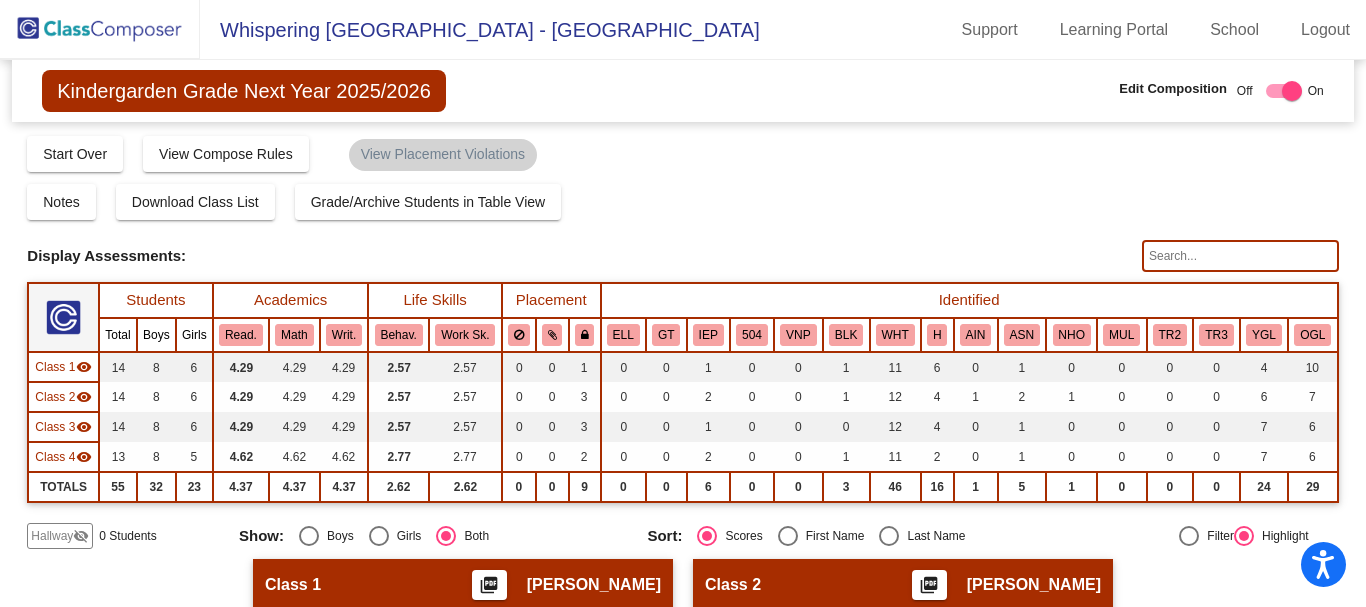click 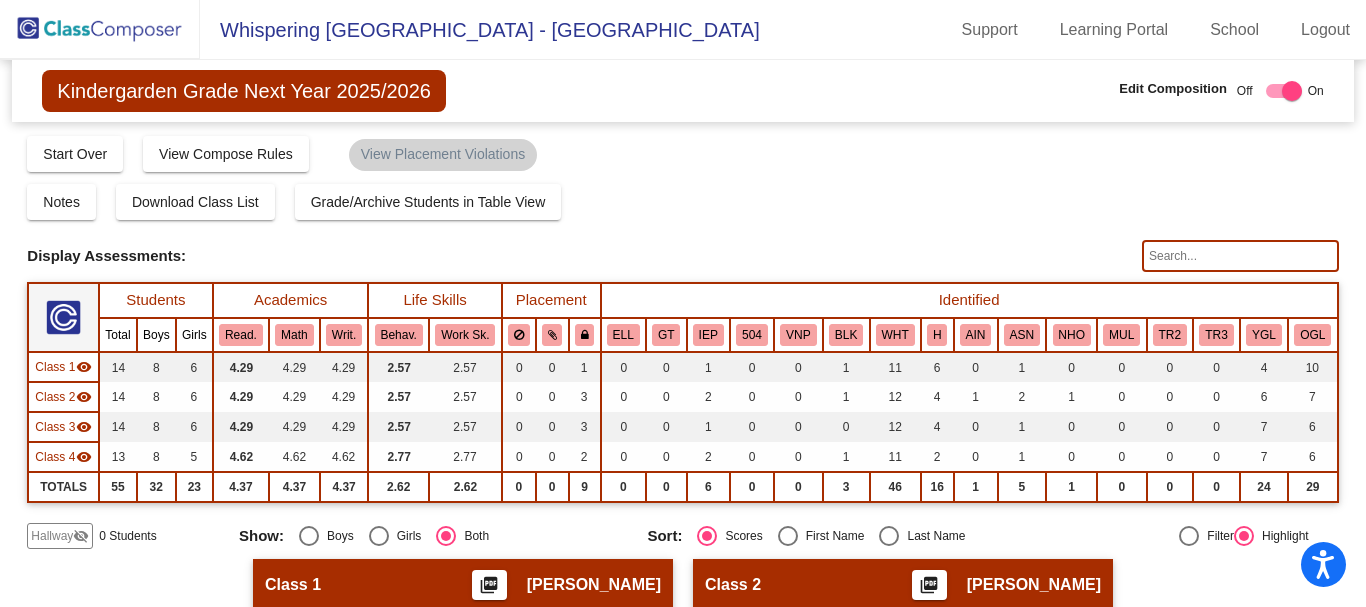 paste on "Antonella" 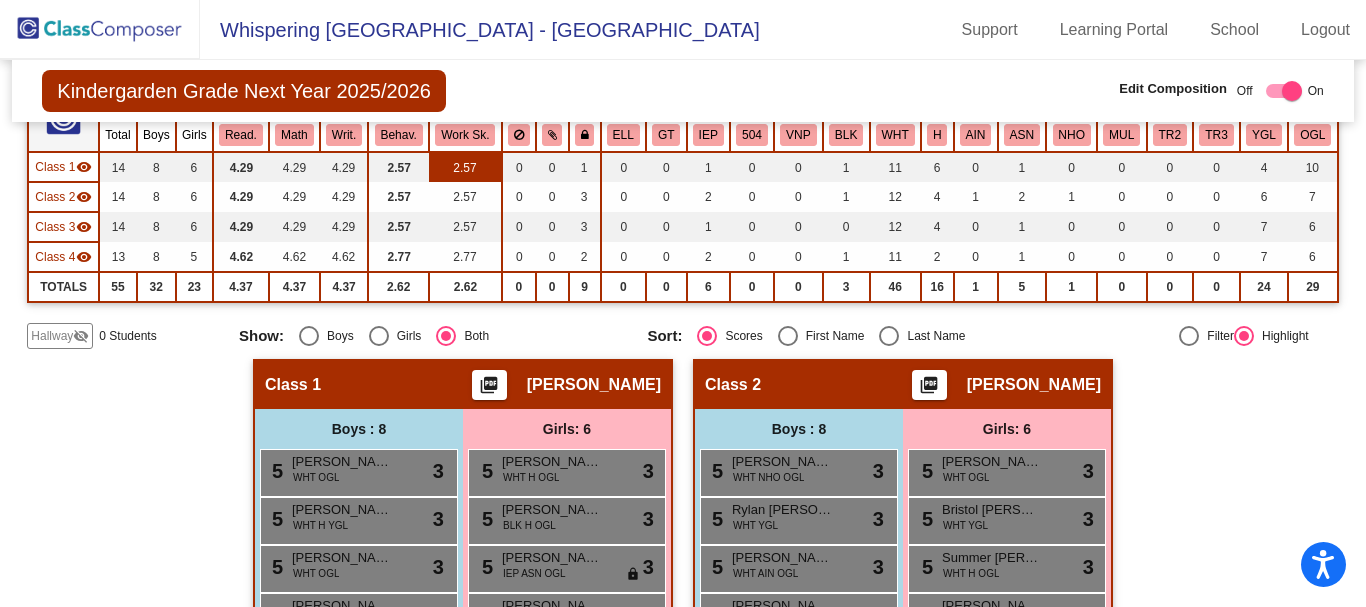 scroll, scrollTop: 0, scrollLeft: 0, axis: both 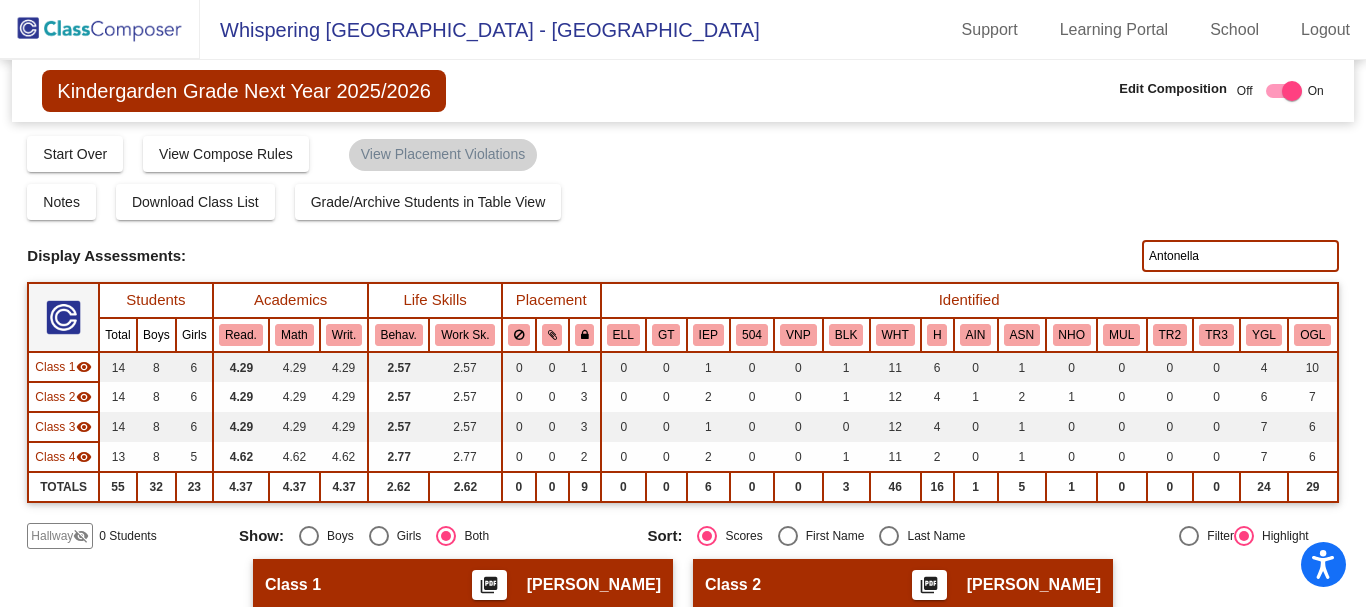 click on "Antonella" 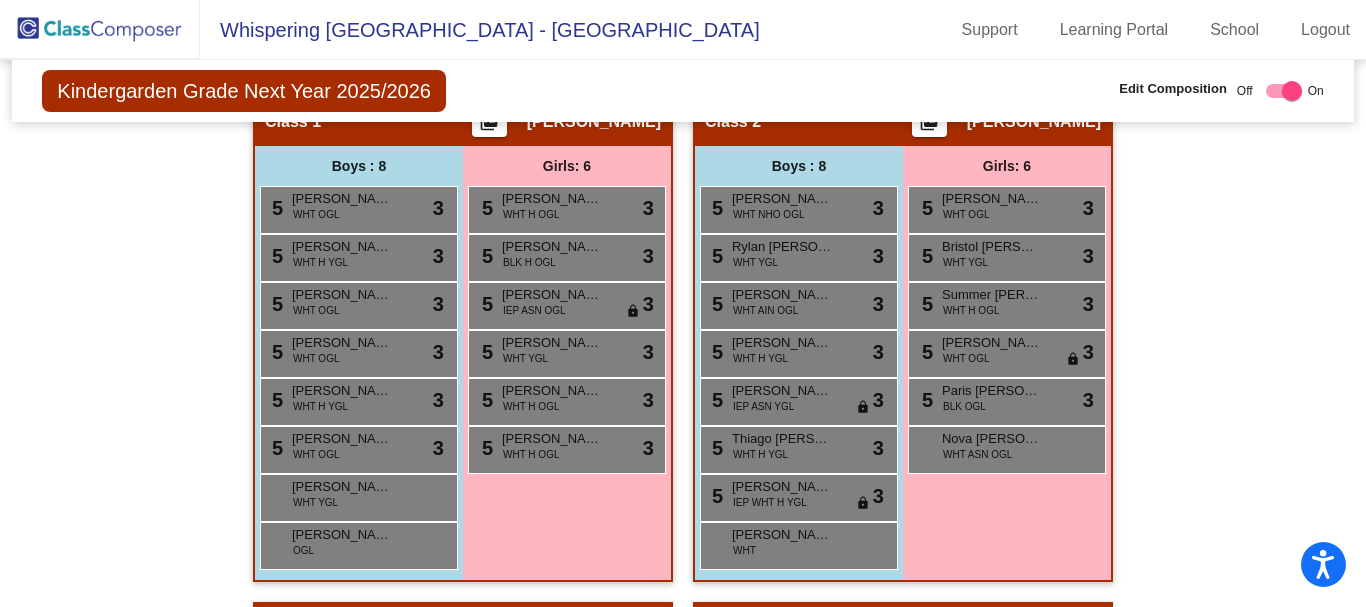 scroll, scrollTop: 464, scrollLeft: 0, axis: vertical 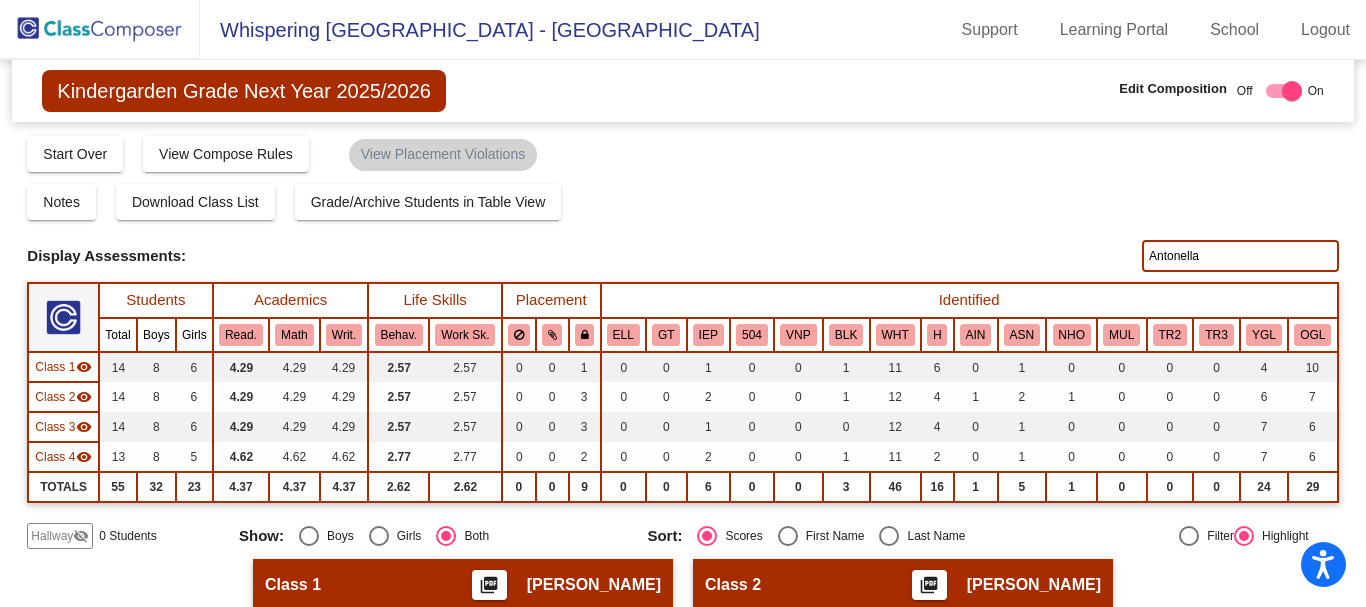 click 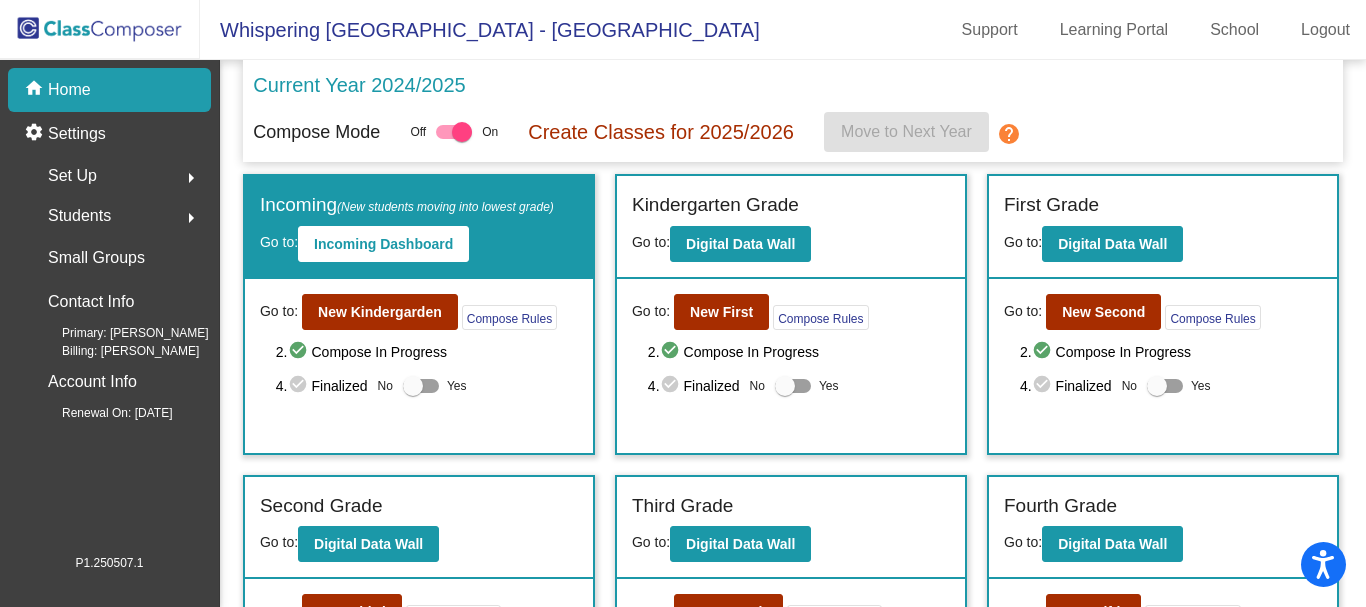 click on "arrow_right" 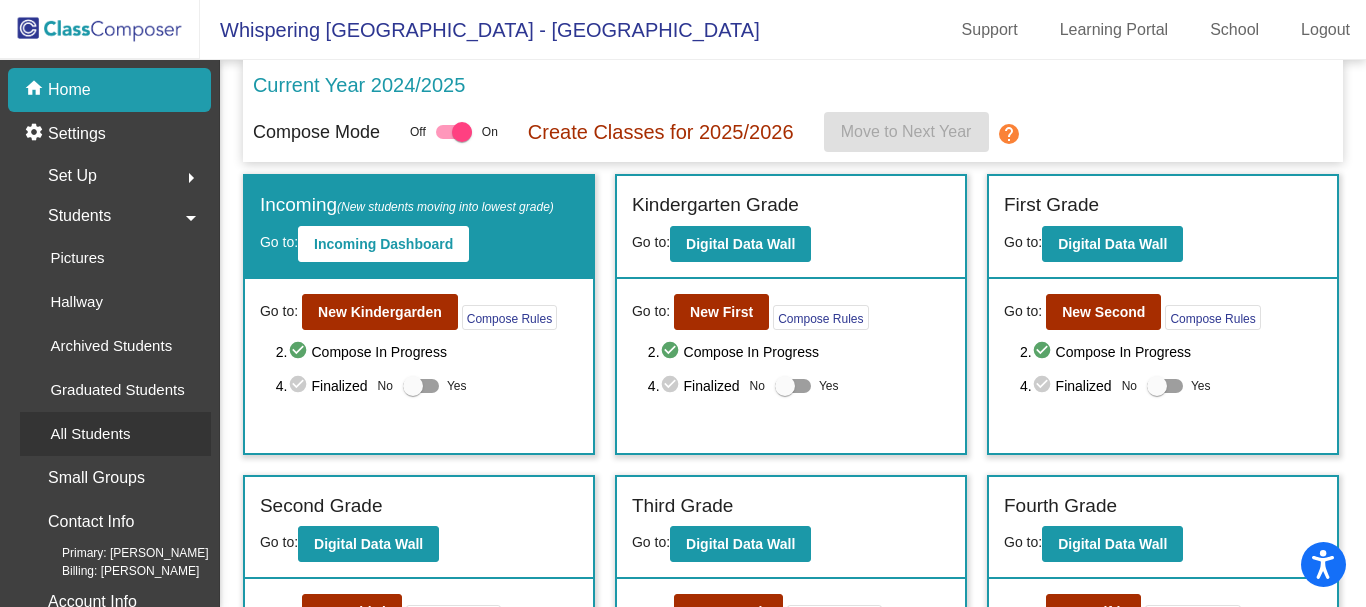 click on "All Students" 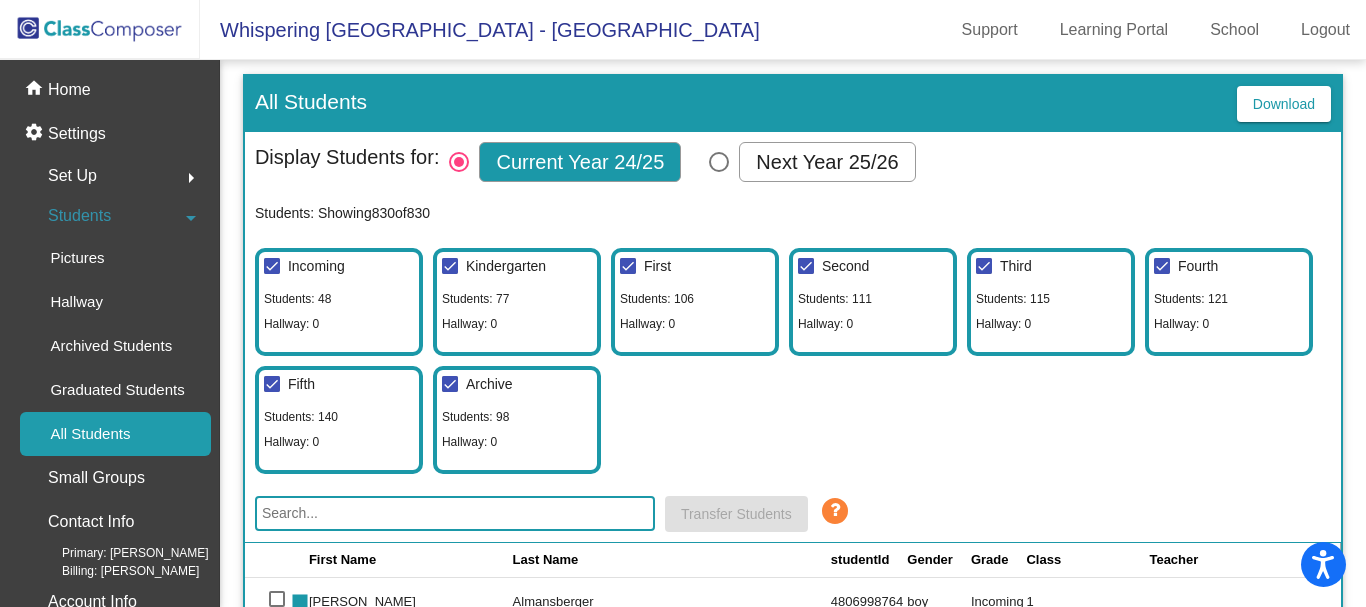 scroll, scrollTop: 0, scrollLeft: 0, axis: both 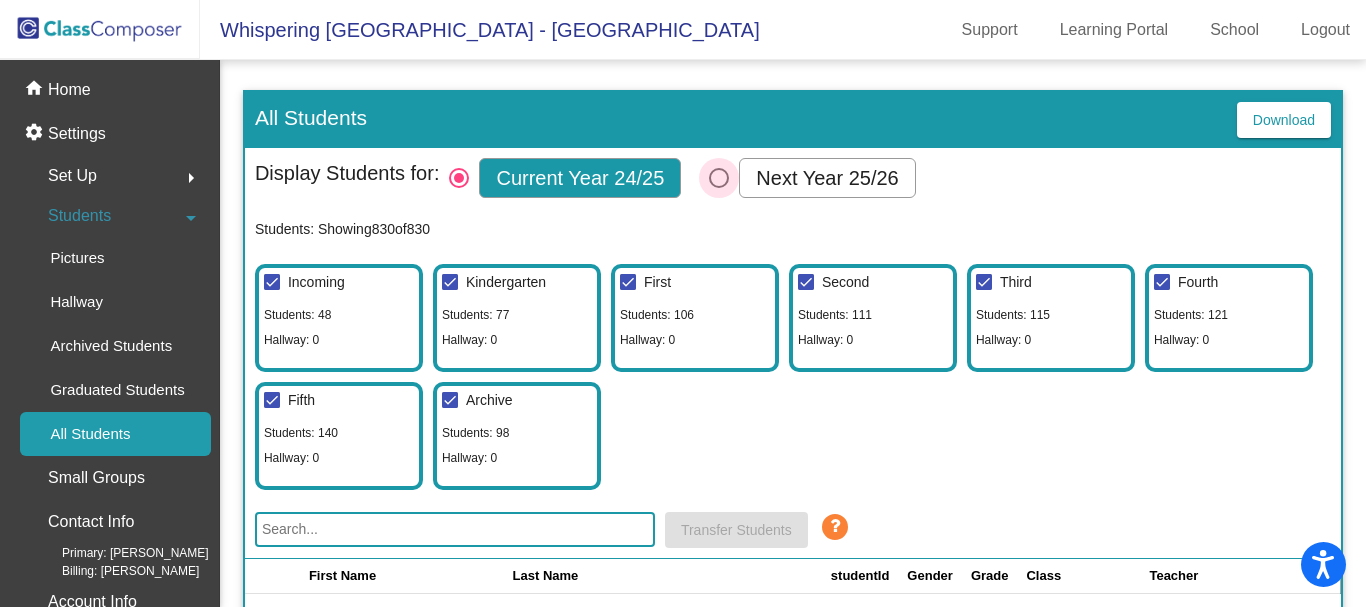click at bounding box center (719, 178) 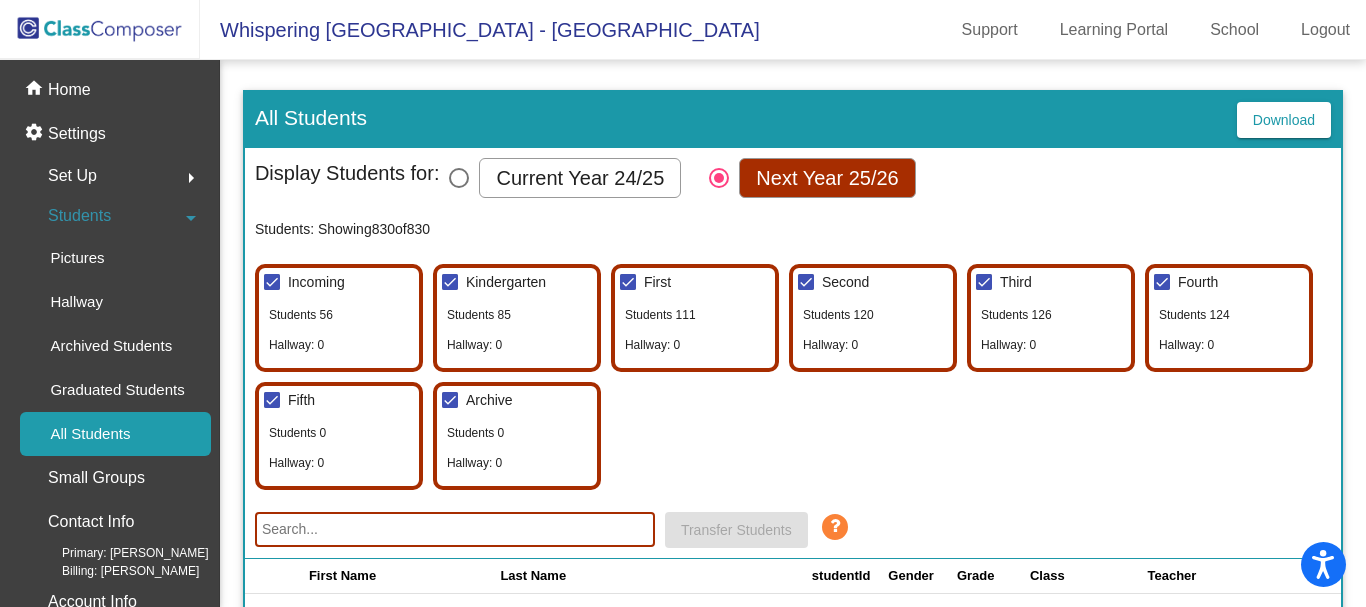 click 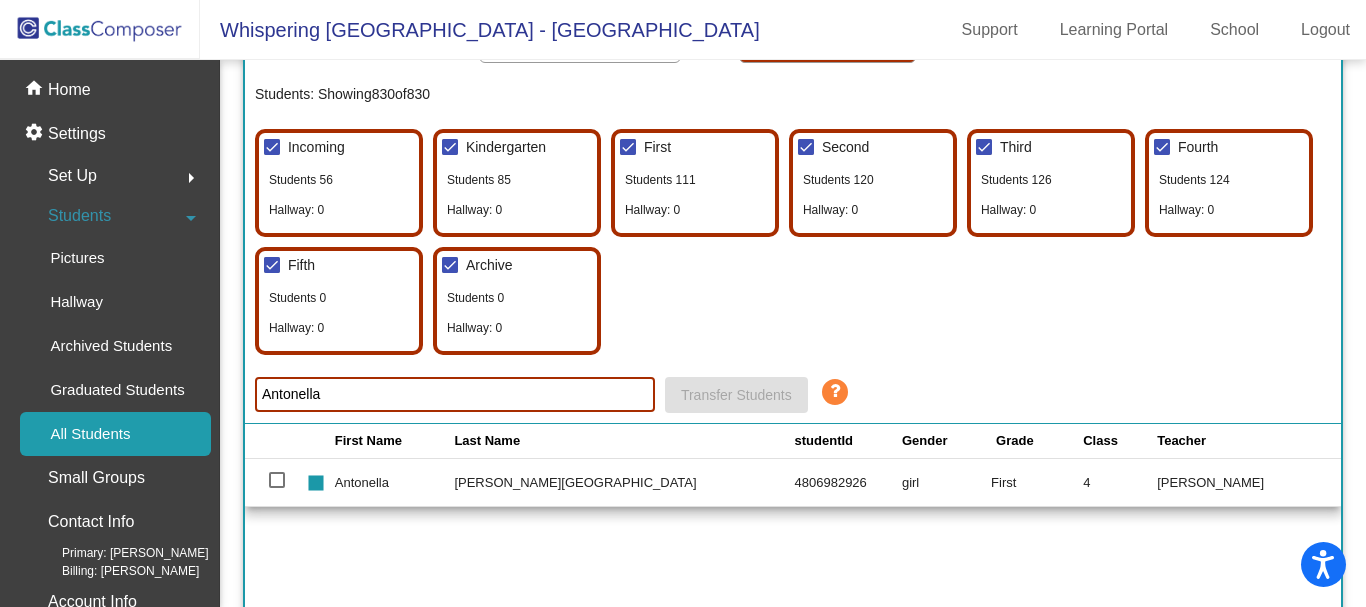 scroll, scrollTop: 0, scrollLeft: 0, axis: both 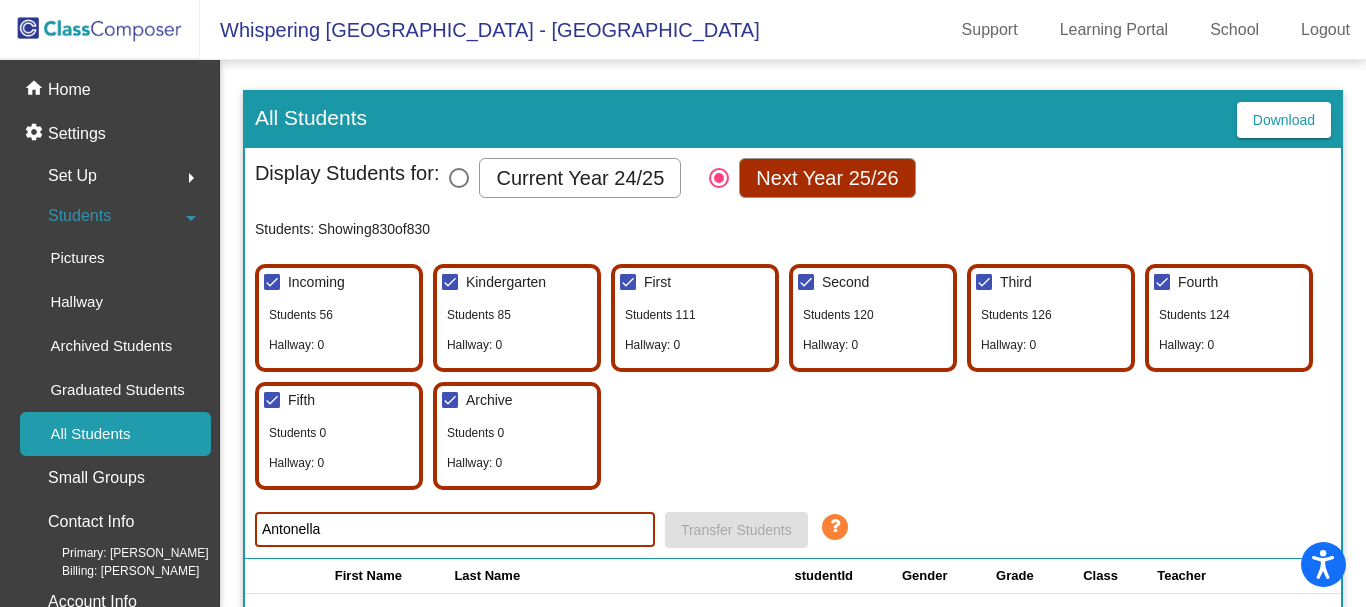 drag, startPoint x: 354, startPoint y: 538, endPoint x: 244, endPoint y: 532, distance: 110.16351 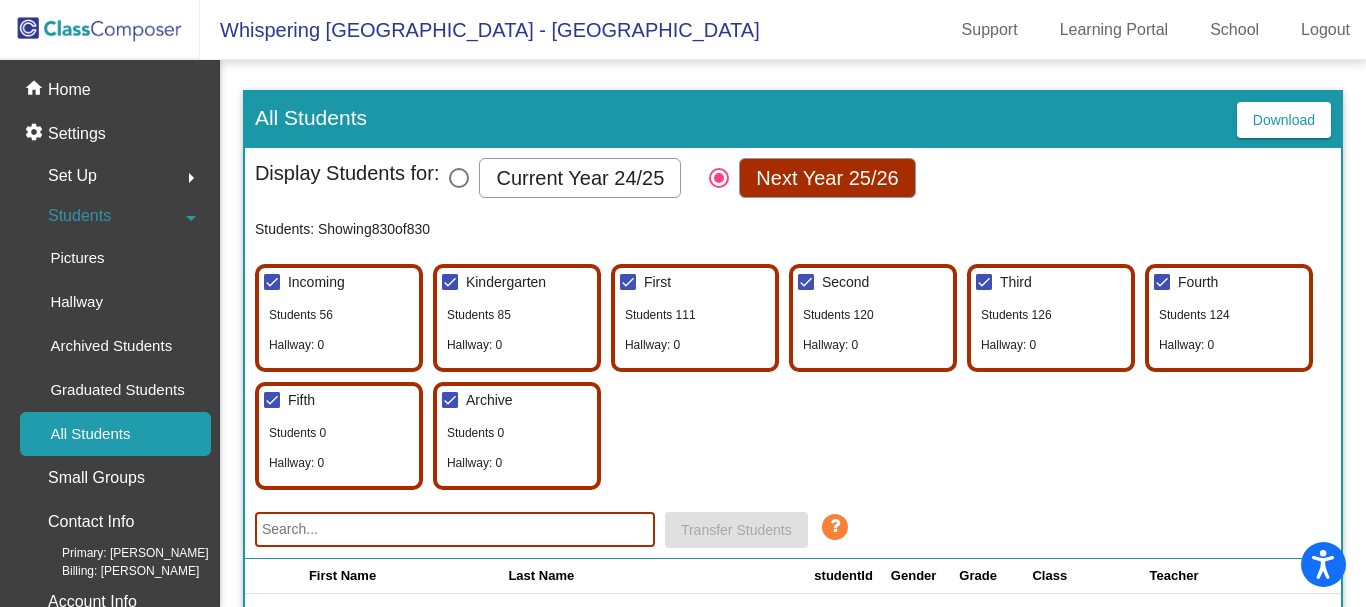 click 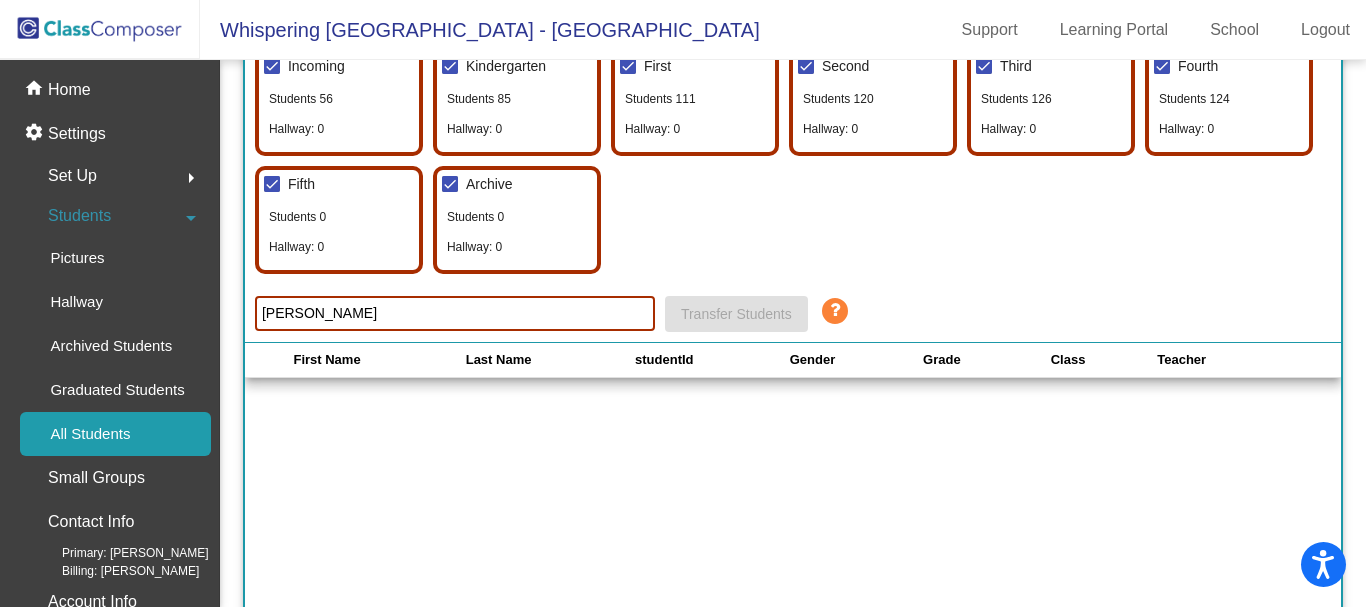 scroll, scrollTop: 200, scrollLeft: 0, axis: vertical 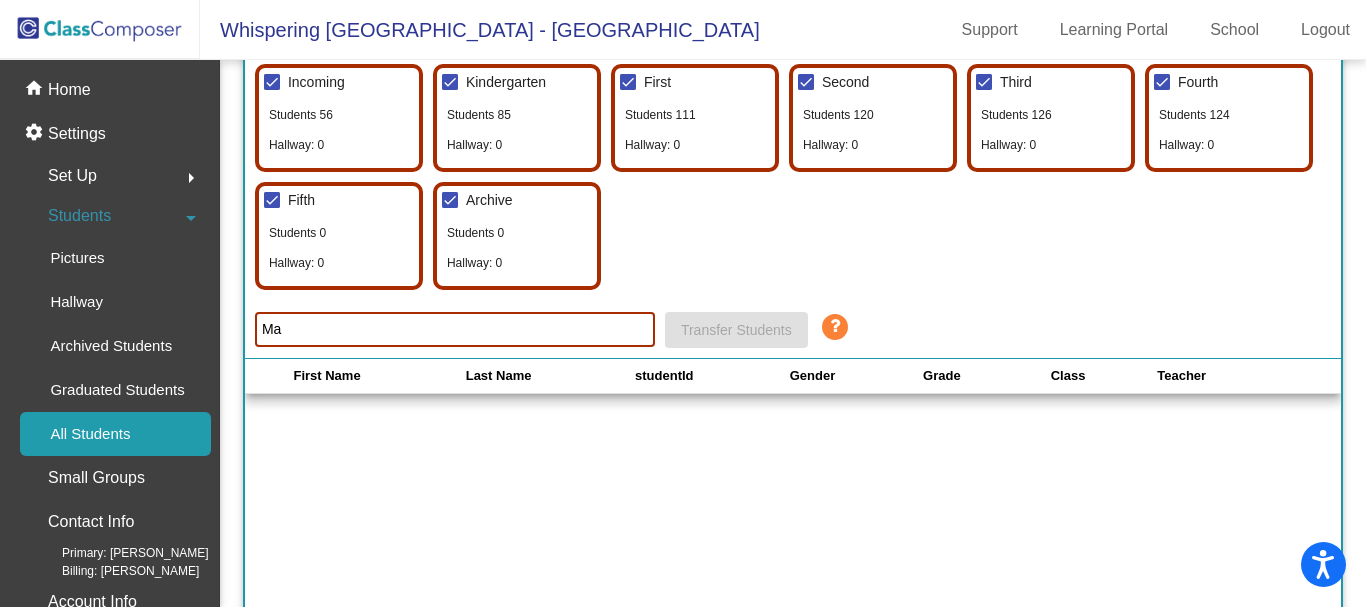 type on "M" 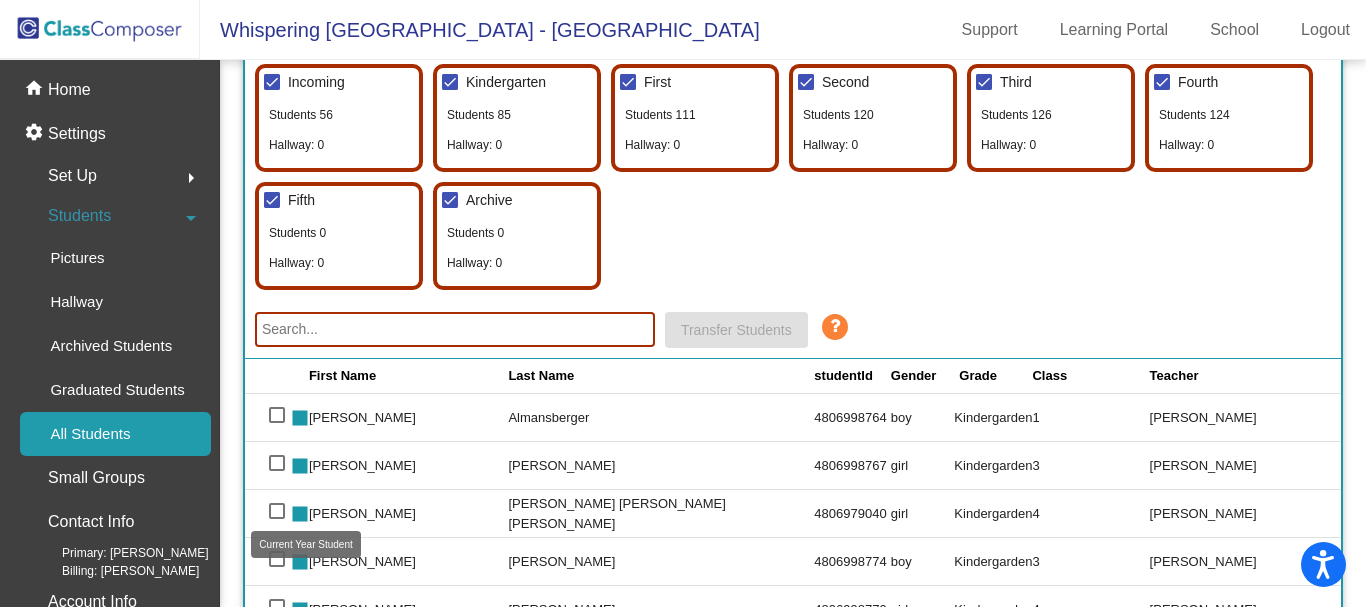 paste on "[PERSON_NAME]" 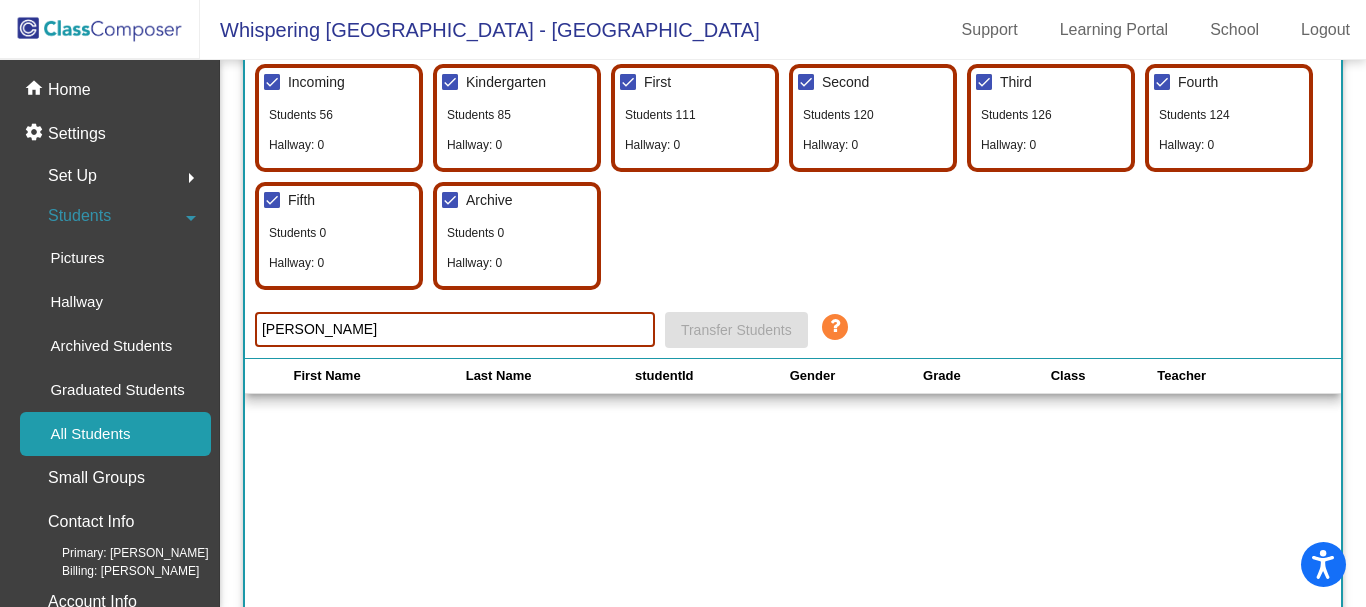click on "[PERSON_NAME]" 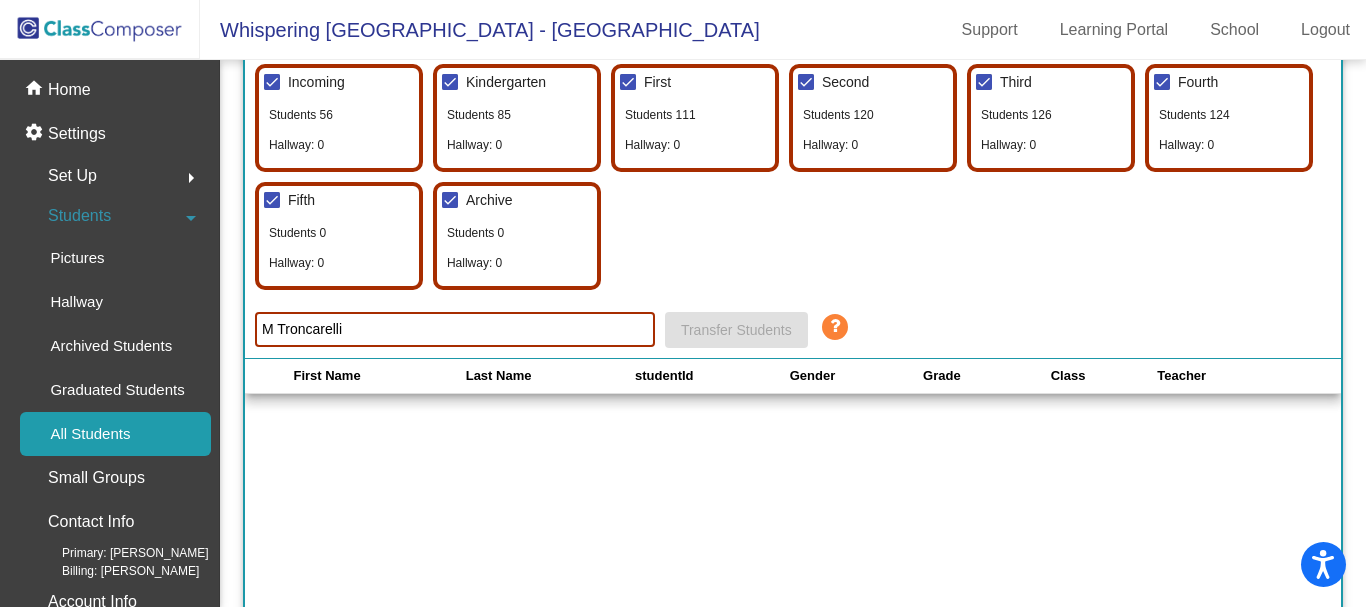 type on "Troncarelli" 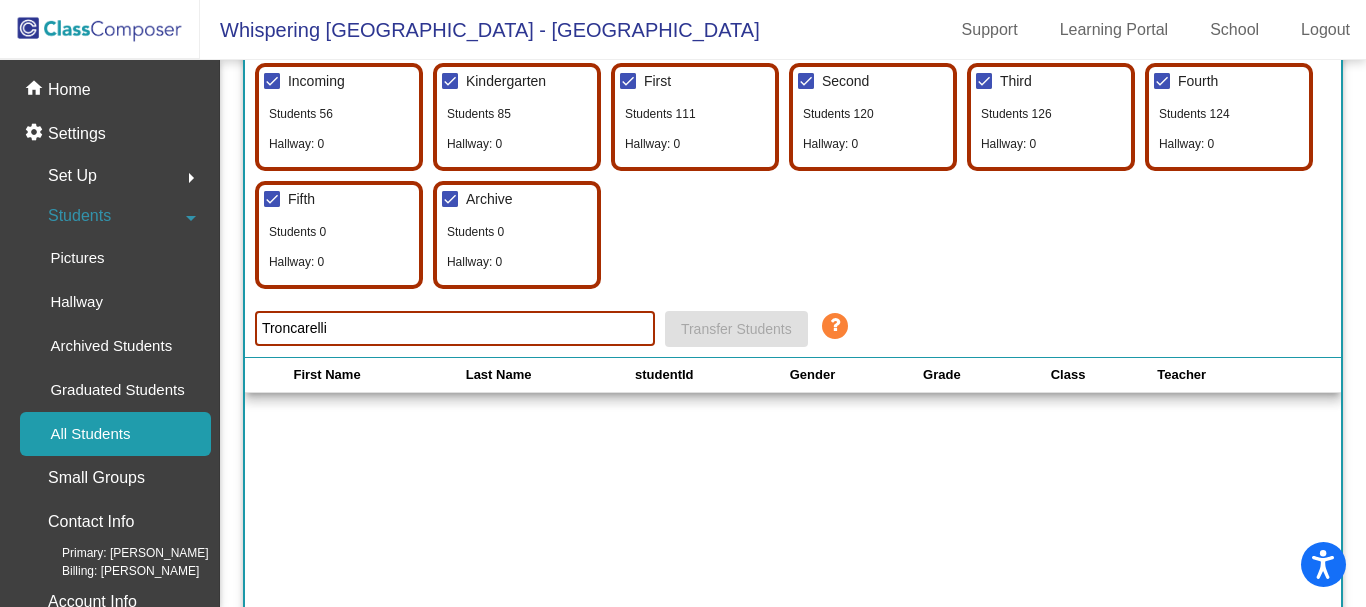scroll, scrollTop: 0, scrollLeft: 0, axis: both 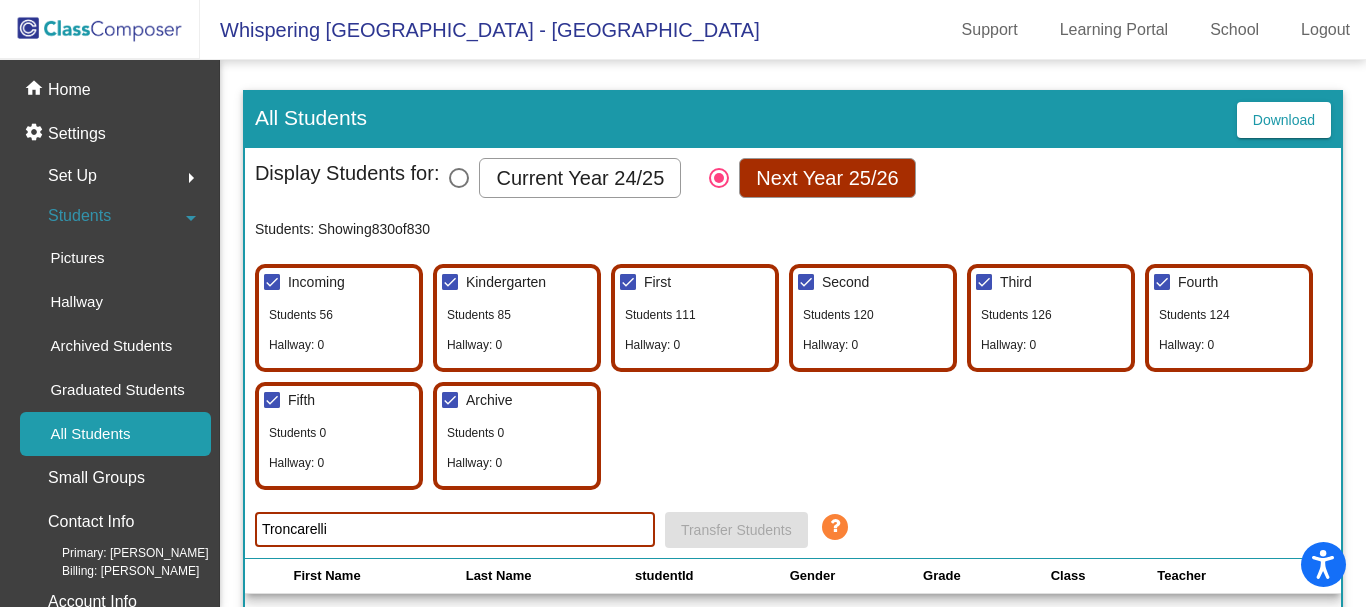 drag, startPoint x: 354, startPoint y: 527, endPoint x: 248, endPoint y: 521, distance: 106.16968 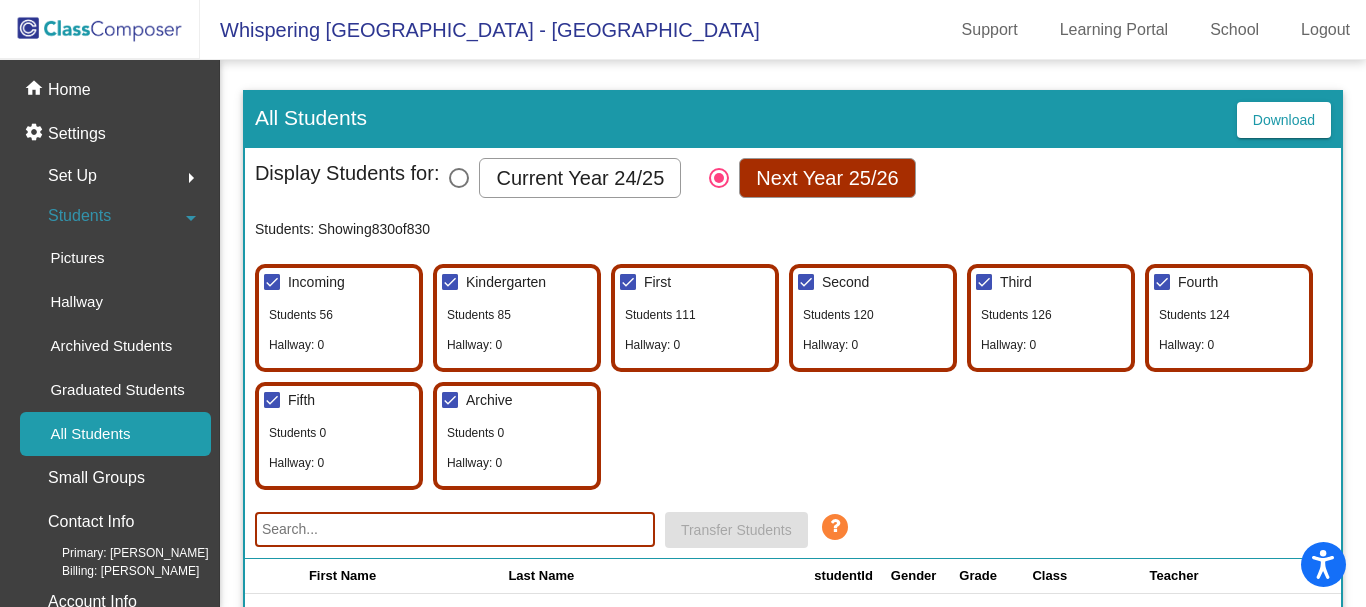 click 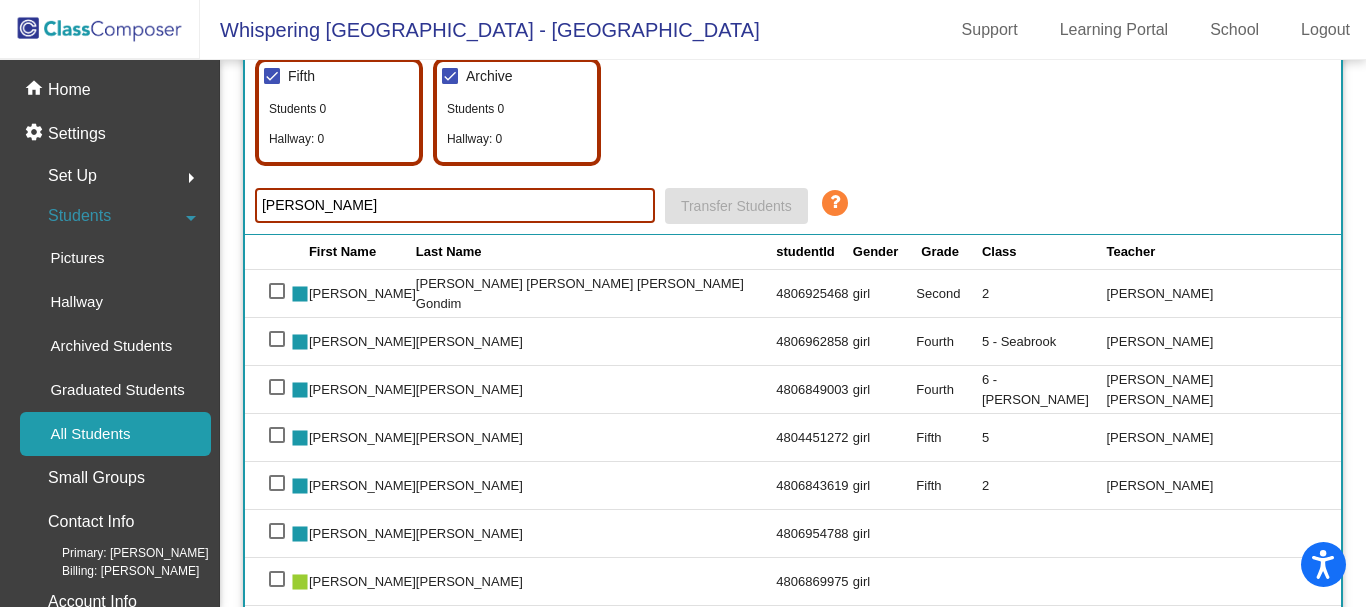 scroll, scrollTop: 400, scrollLeft: 0, axis: vertical 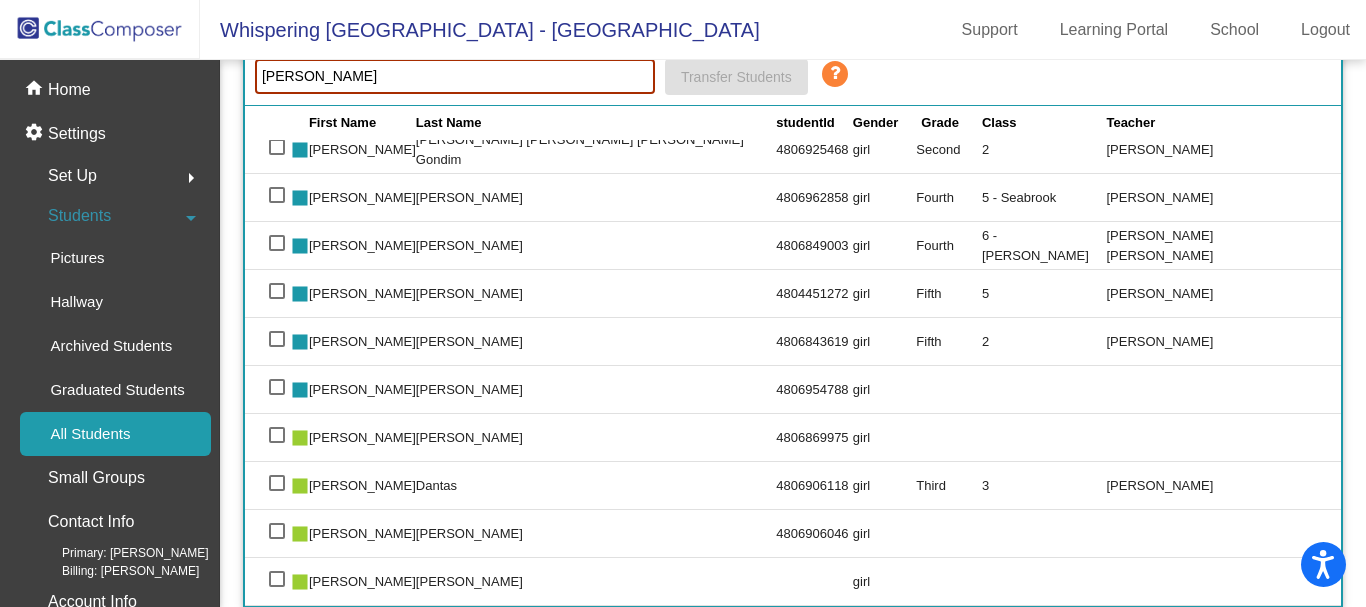 type on "[PERSON_NAME]" 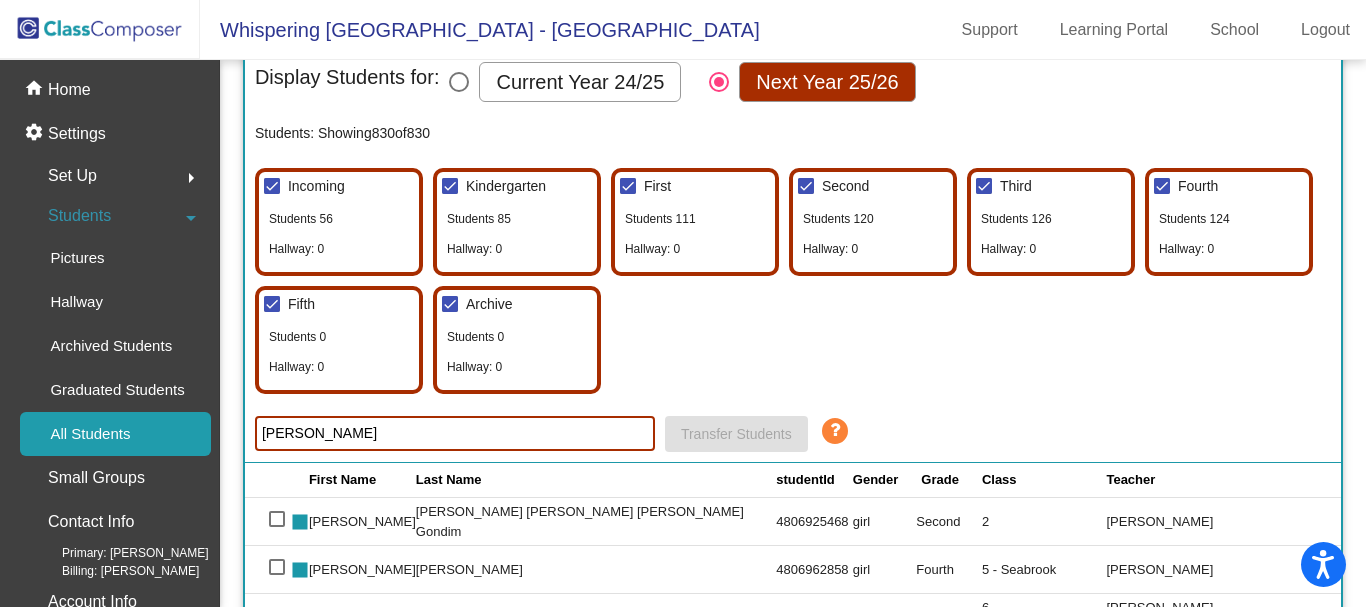 scroll, scrollTop: 0, scrollLeft: 0, axis: both 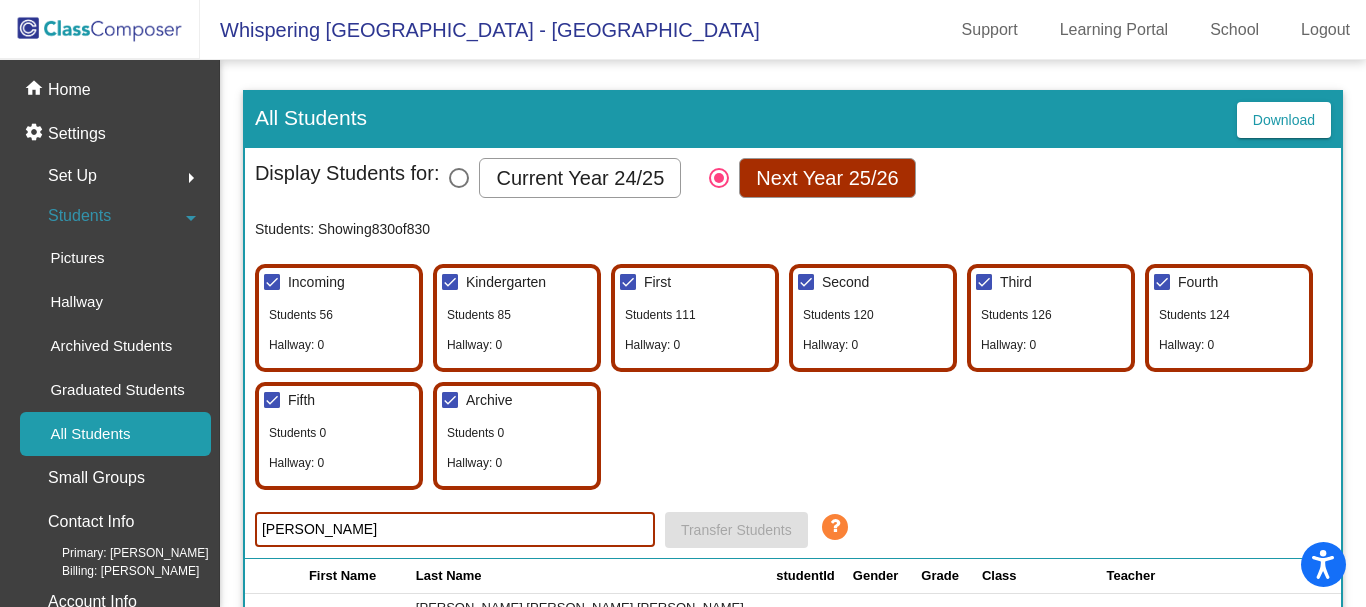 click at bounding box center [459, 178] 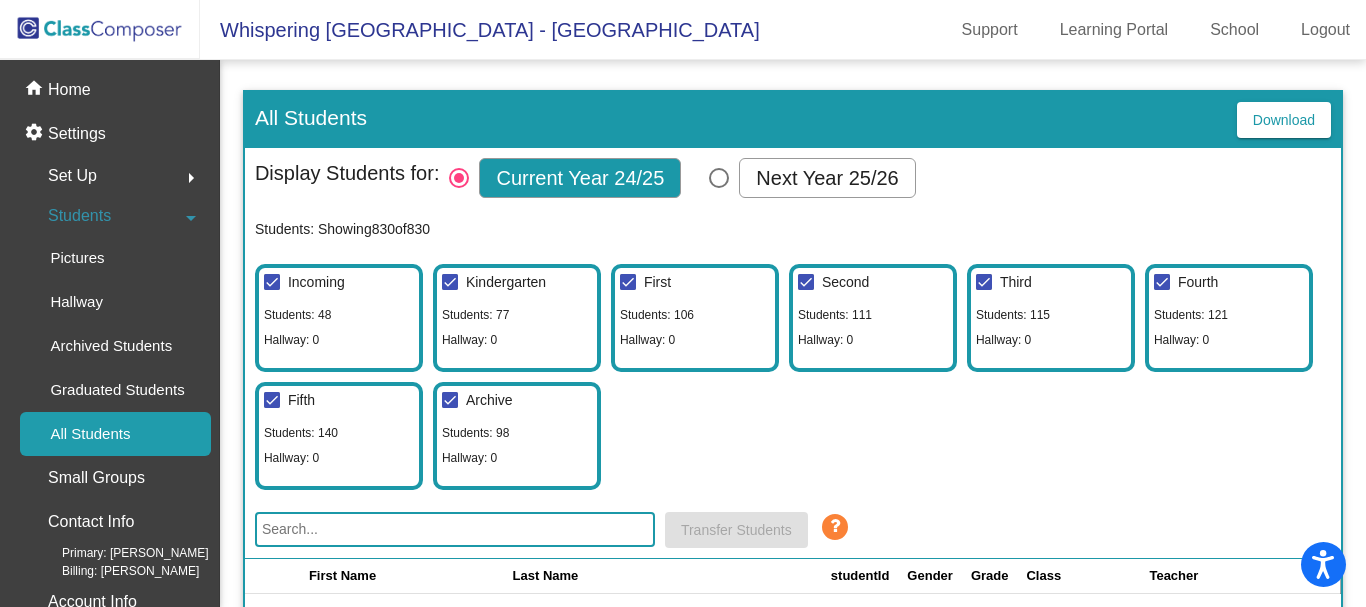 scroll, scrollTop: 453, scrollLeft: 0, axis: vertical 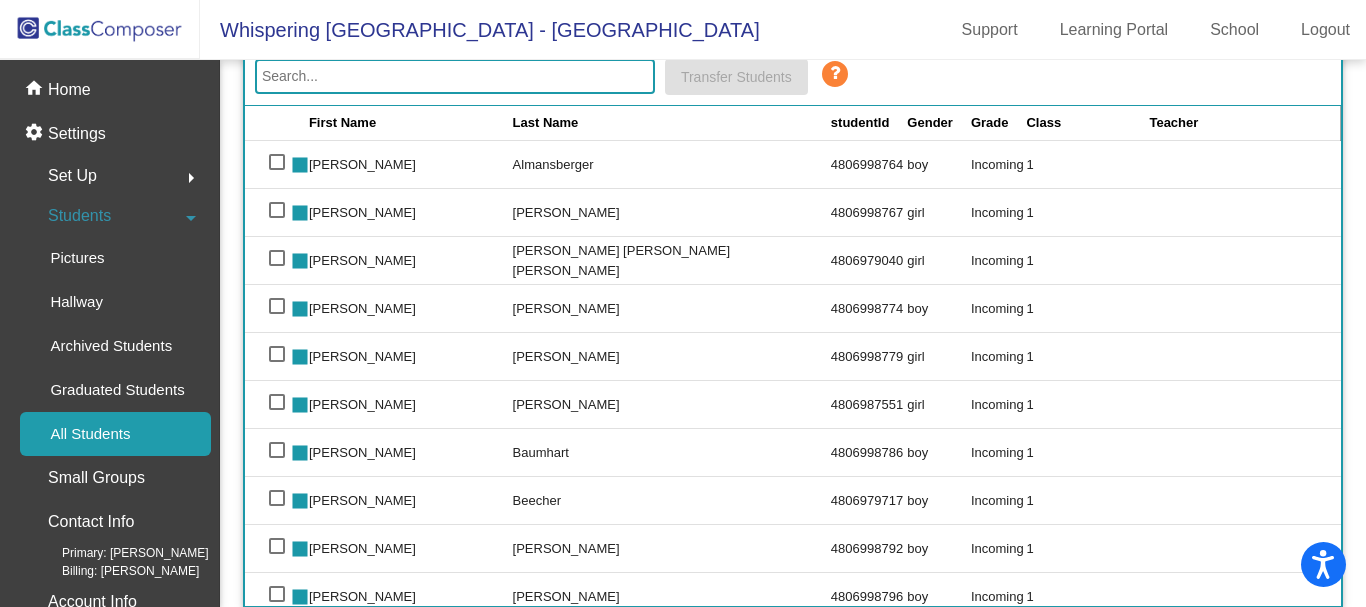 click 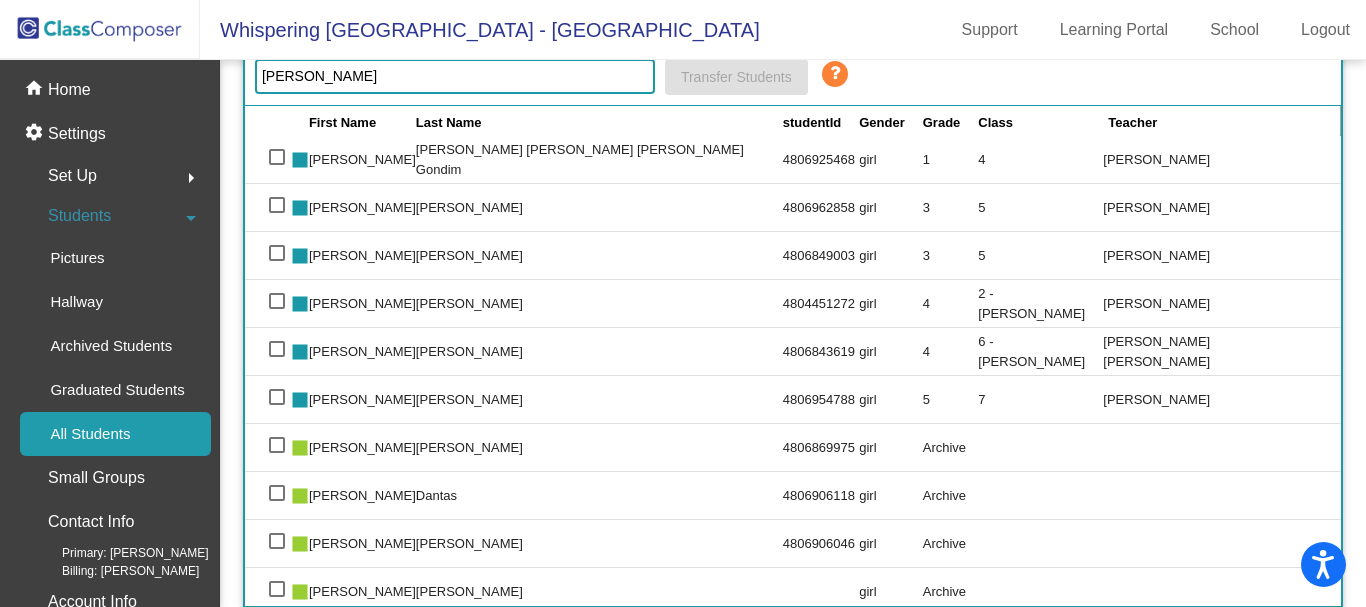 scroll, scrollTop: 0, scrollLeft: 0, axis: both 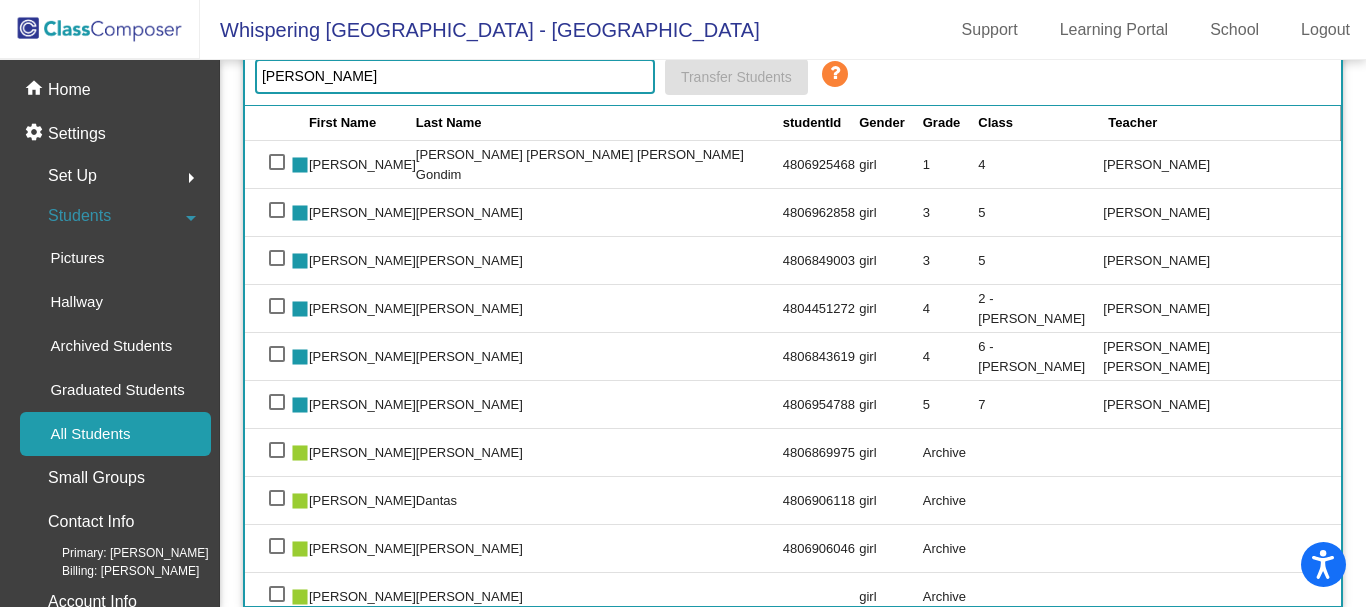 type on "[PERSON_NAME]" 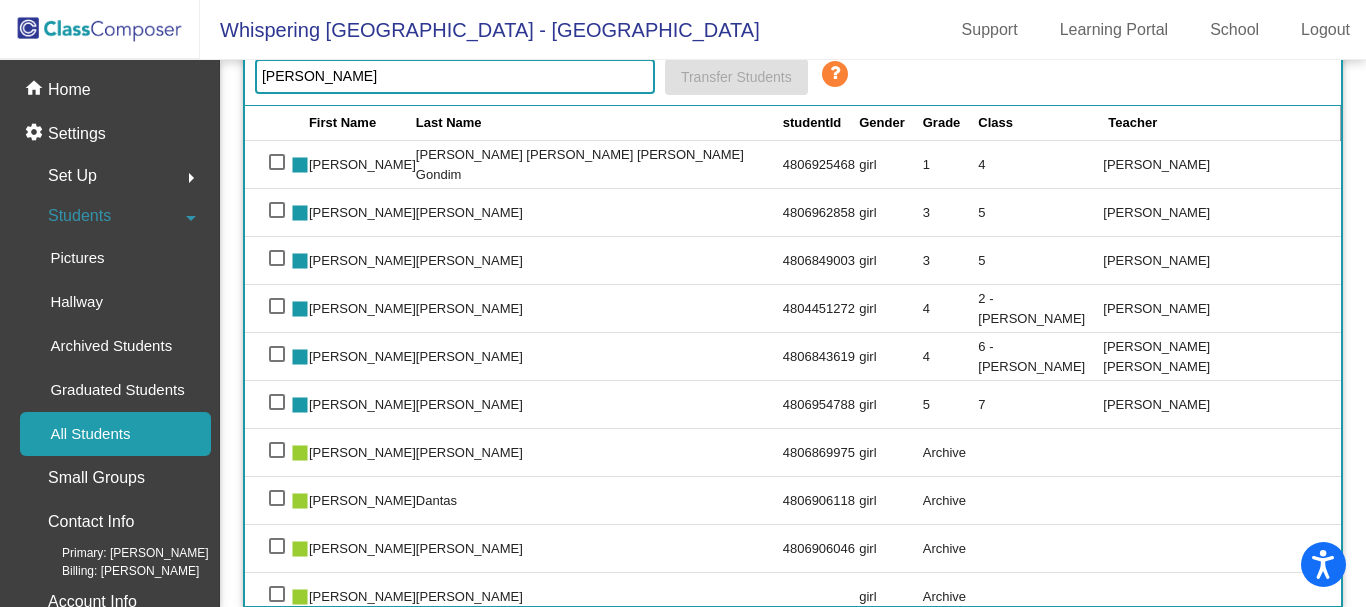 scroll, scrollTop: 353, scrollLeft: 0, axis: vertical 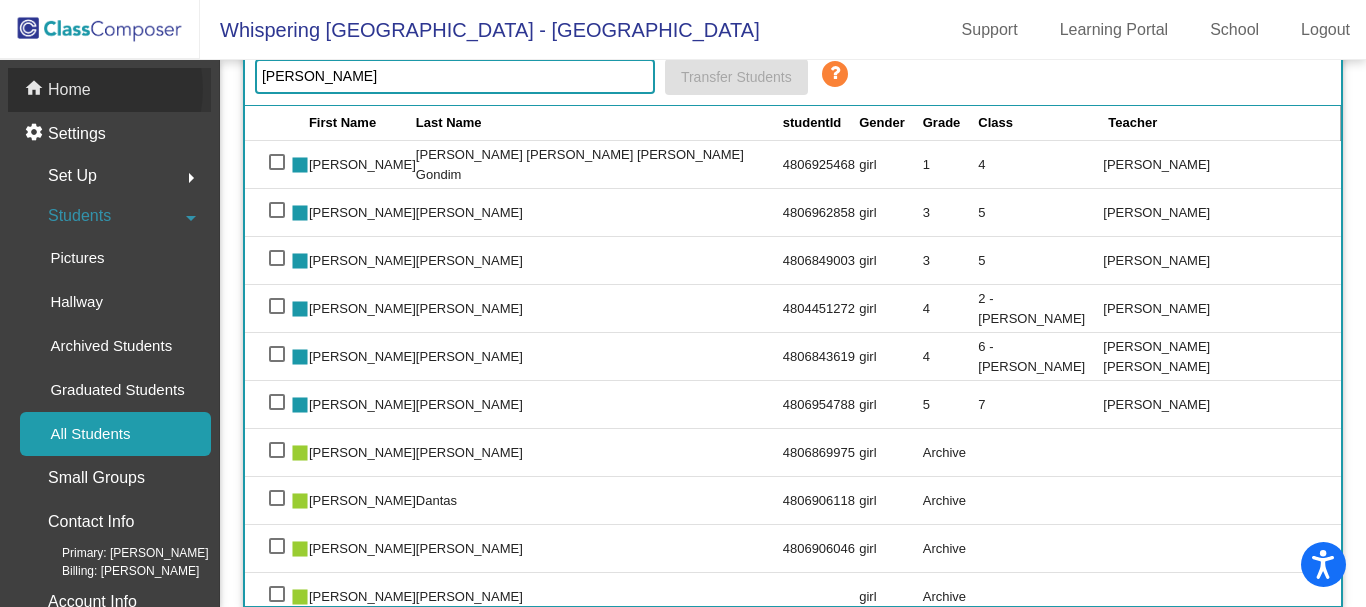 click on "Home" 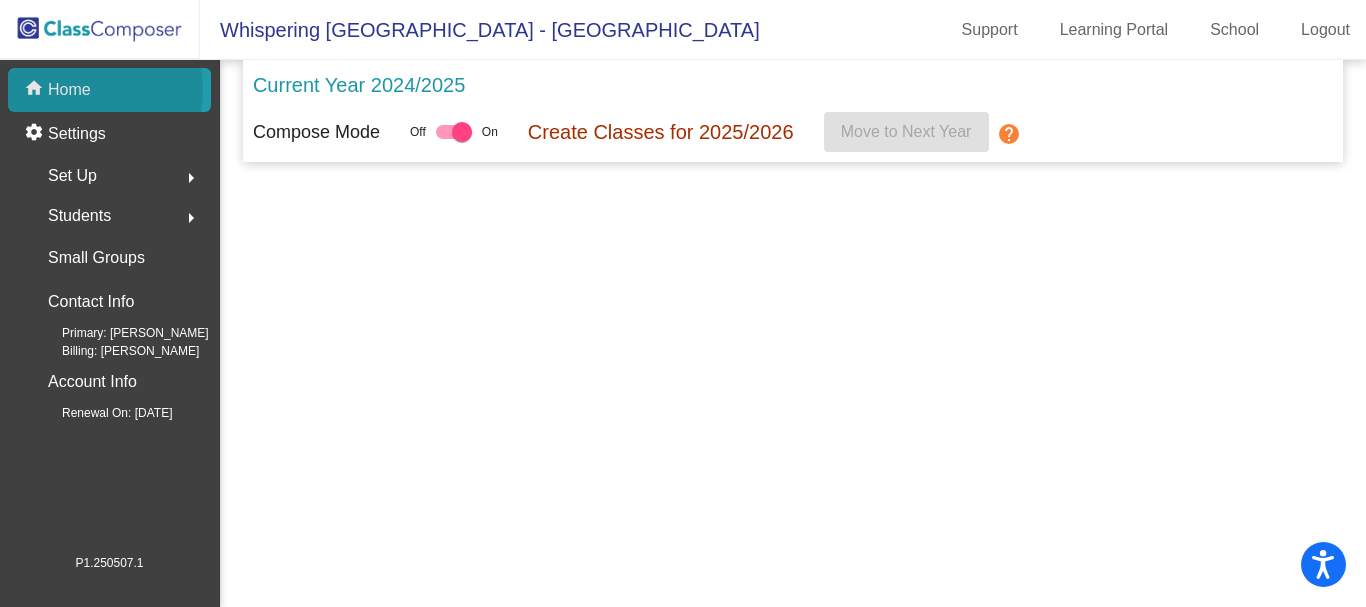 scroll, scrollTop: 0, scrollLeft: 0, axis: both 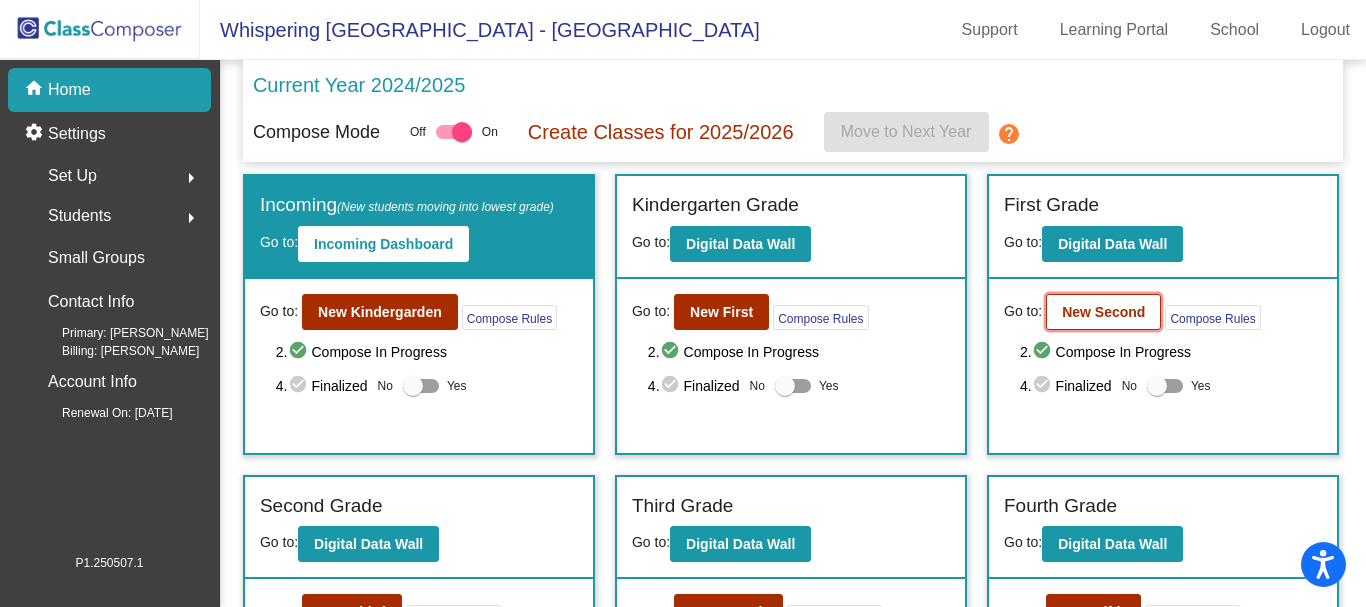 click on "New Second" 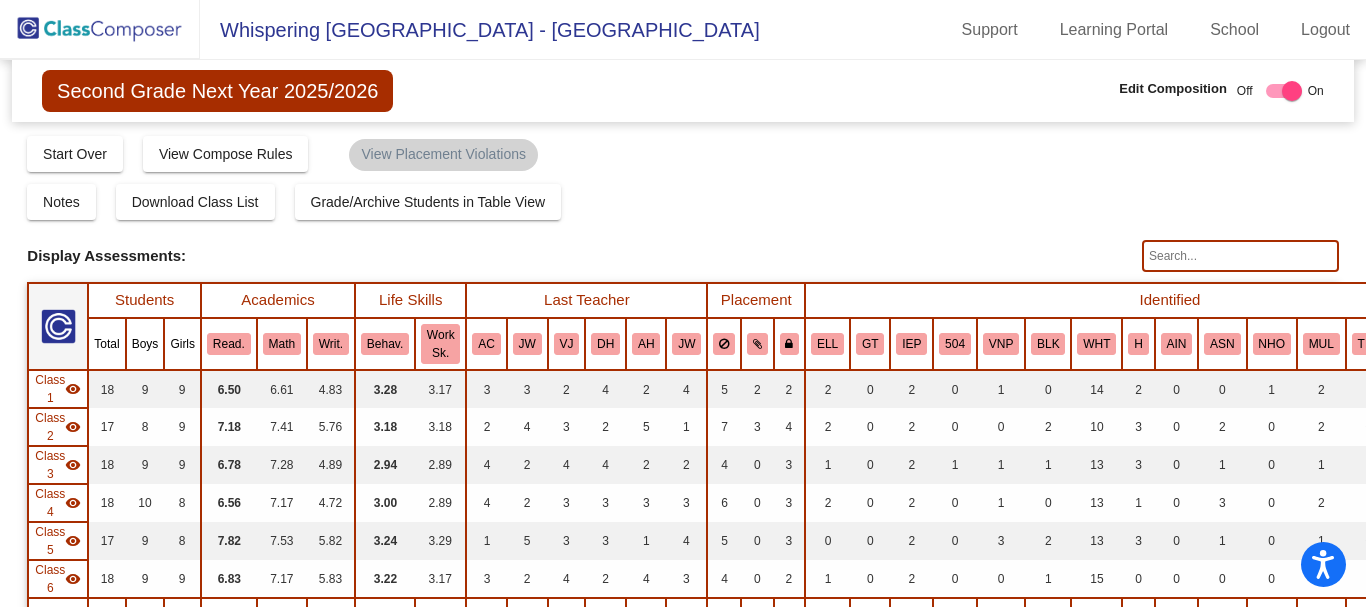 click 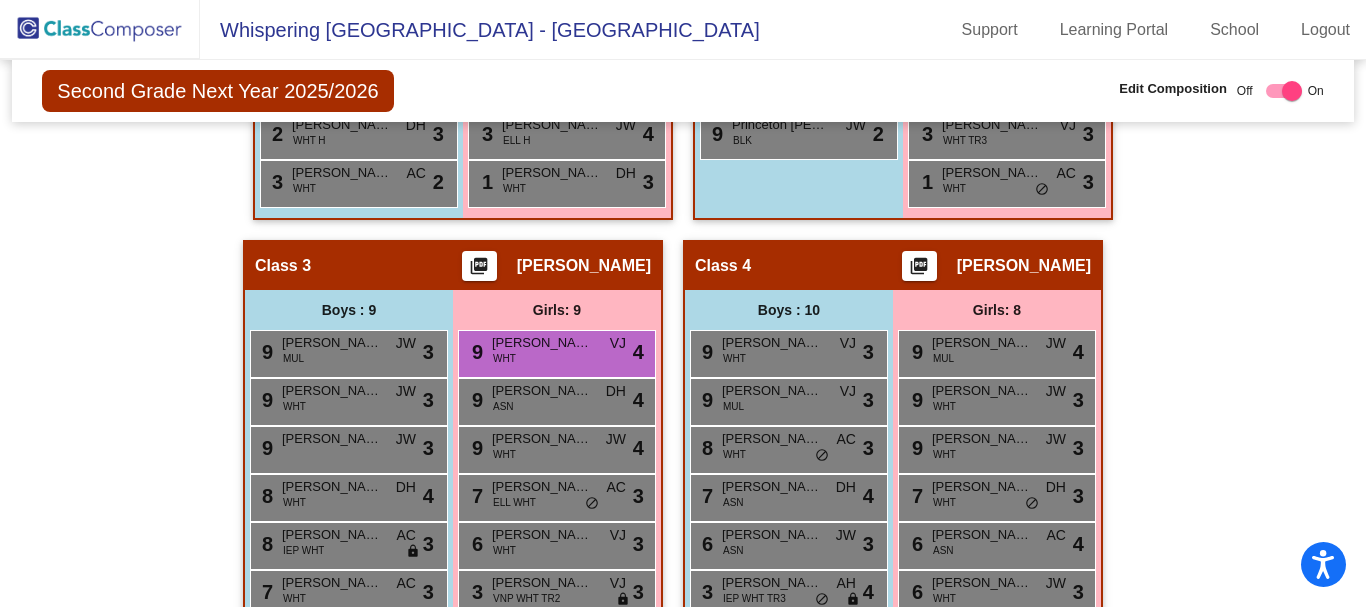 scroll, scrollTop: 1000, scrollLeft: 0, axis: vertical 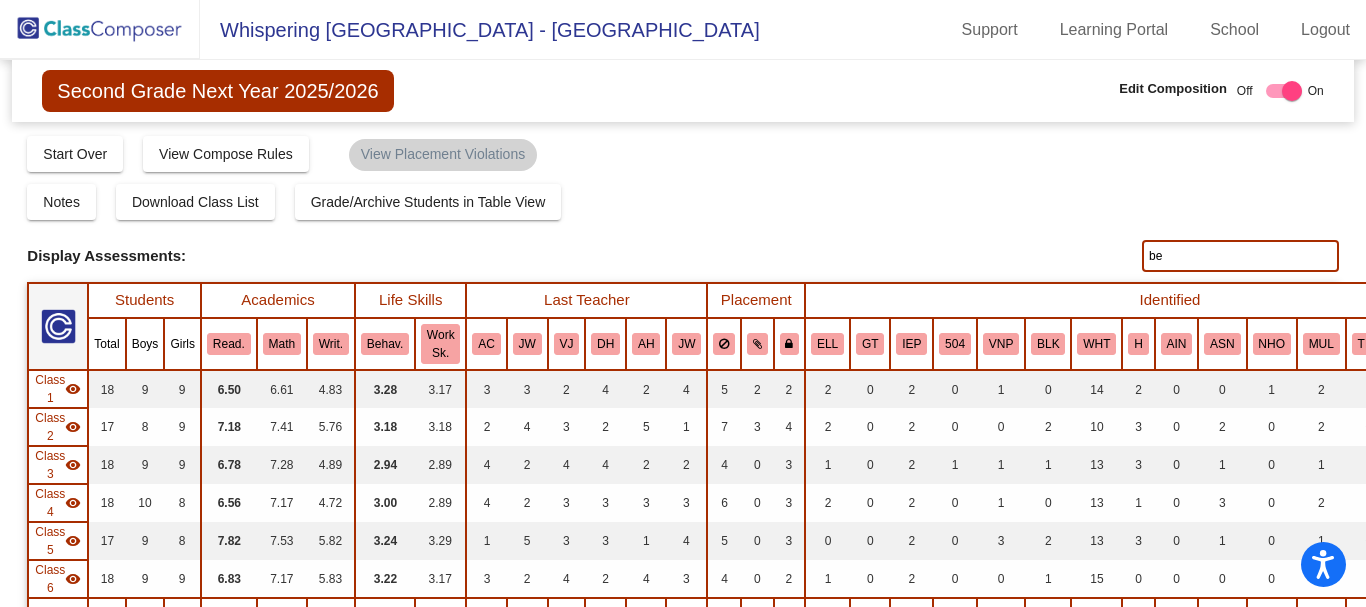 type on "b" 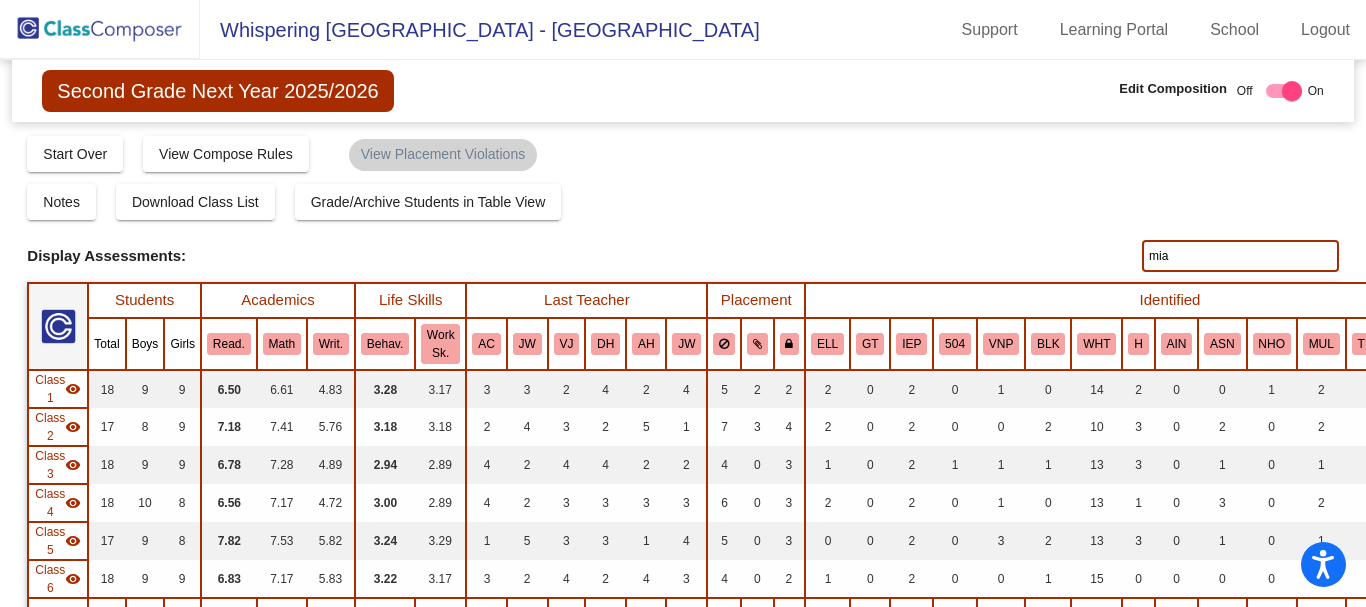 type on "mia" 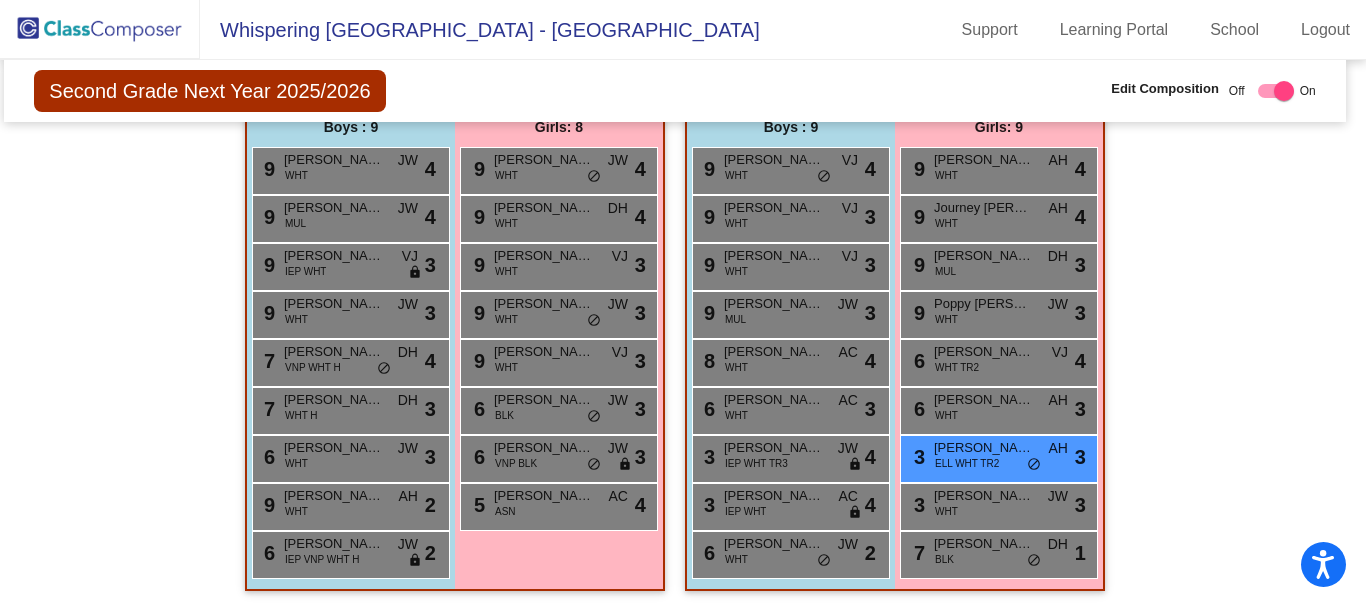 scroll, scrollTop: 1785, scrollLeft: 8, axis: both 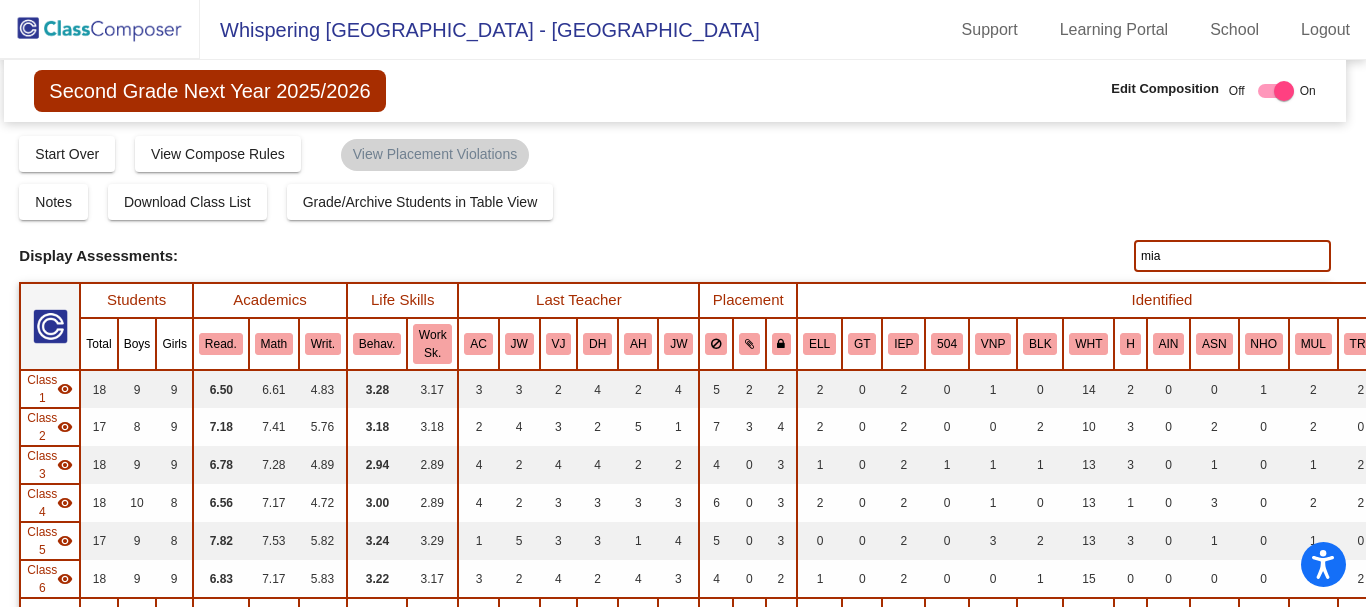 click 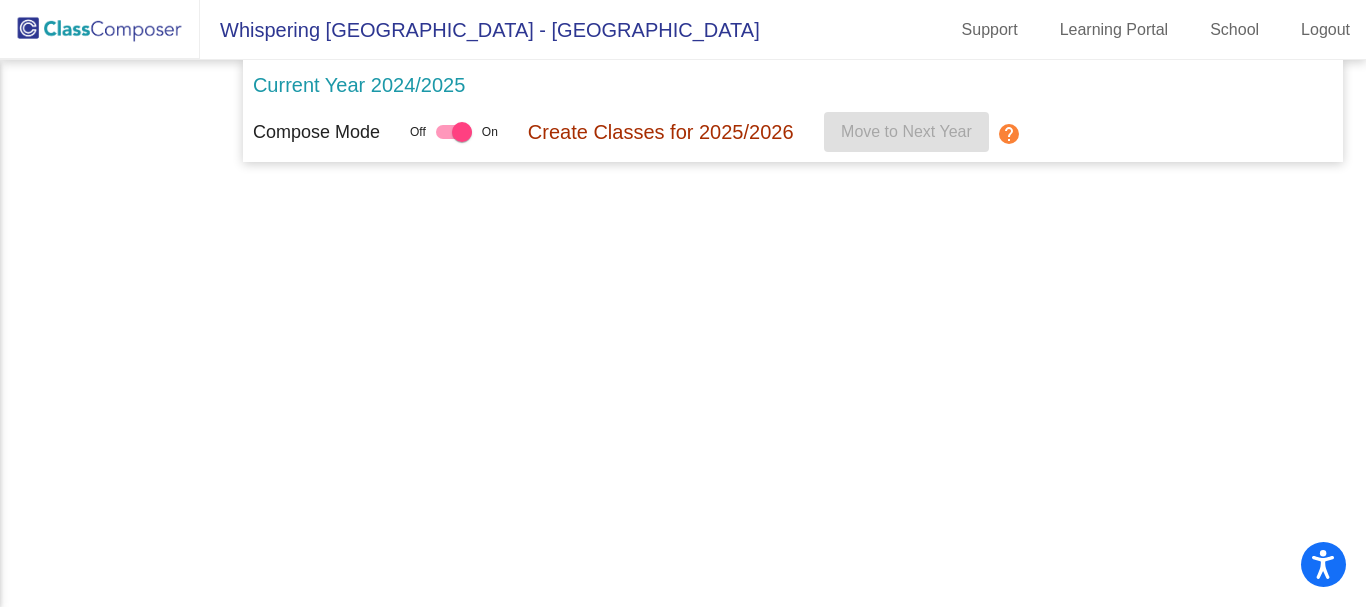 scroll, scrollTop: 0, scrollLeft: 0, axis: both 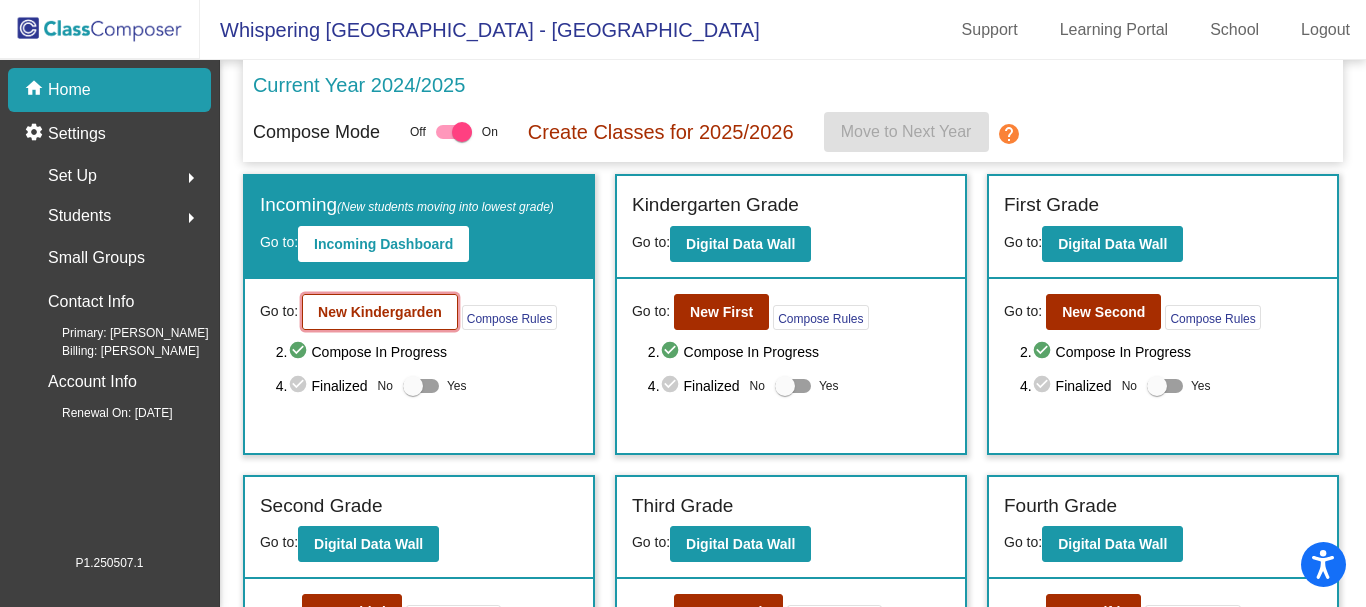 click on "New Kindergarden" 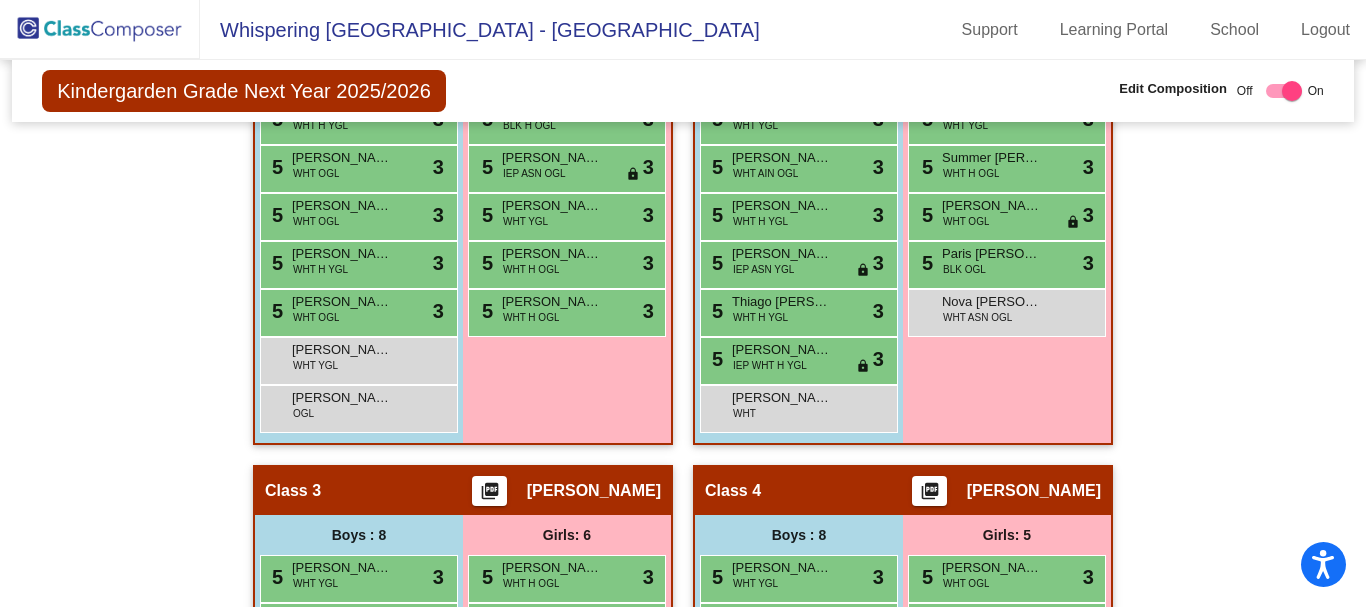 scroll, scrollTop: 0, scrollLeft: 0, axis: both 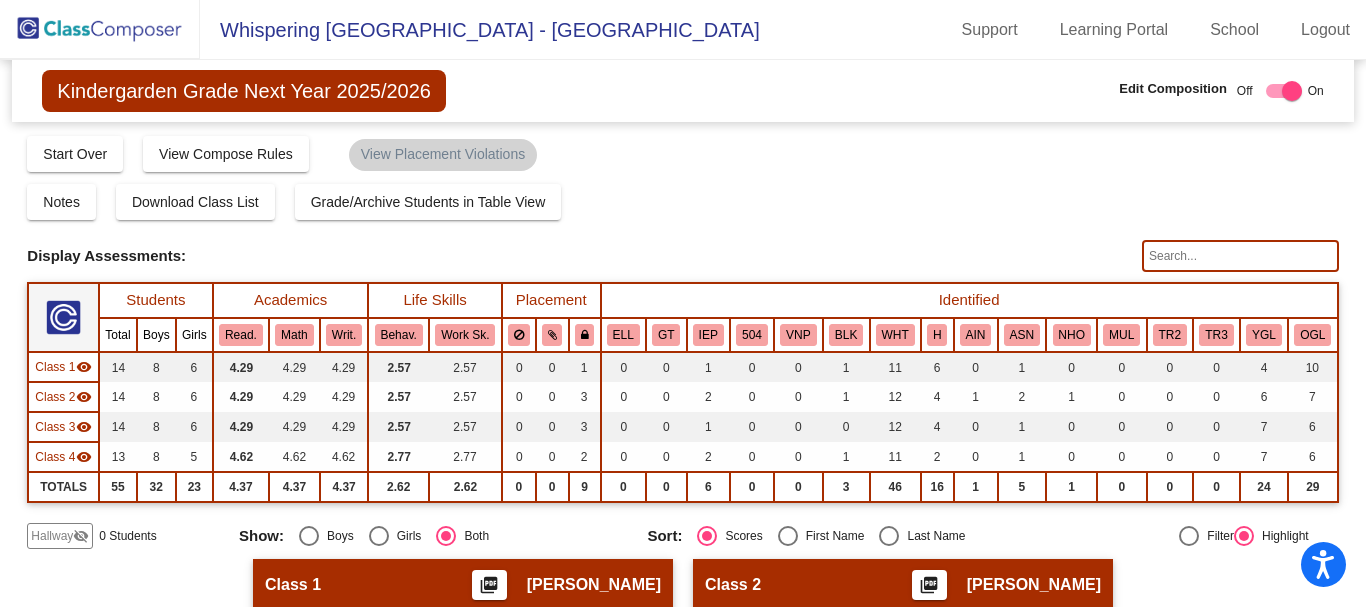 click on "Hallway" 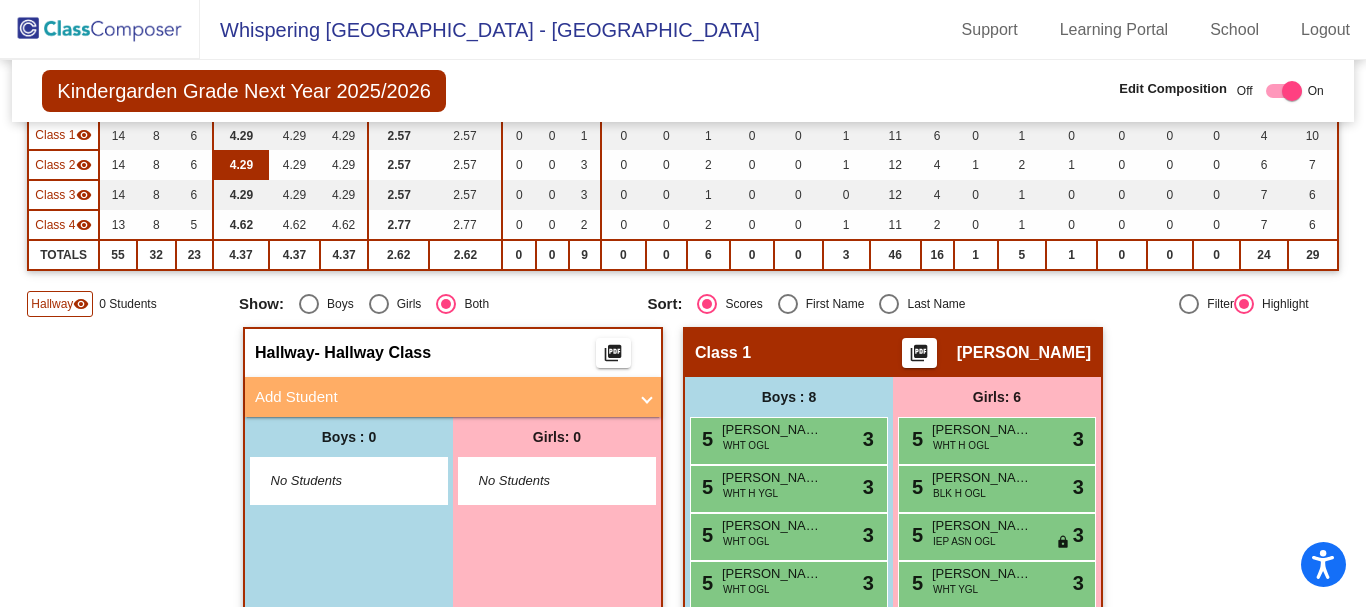 scroll, scrollTop: 300, scrollLeft: 0, axis: vertical 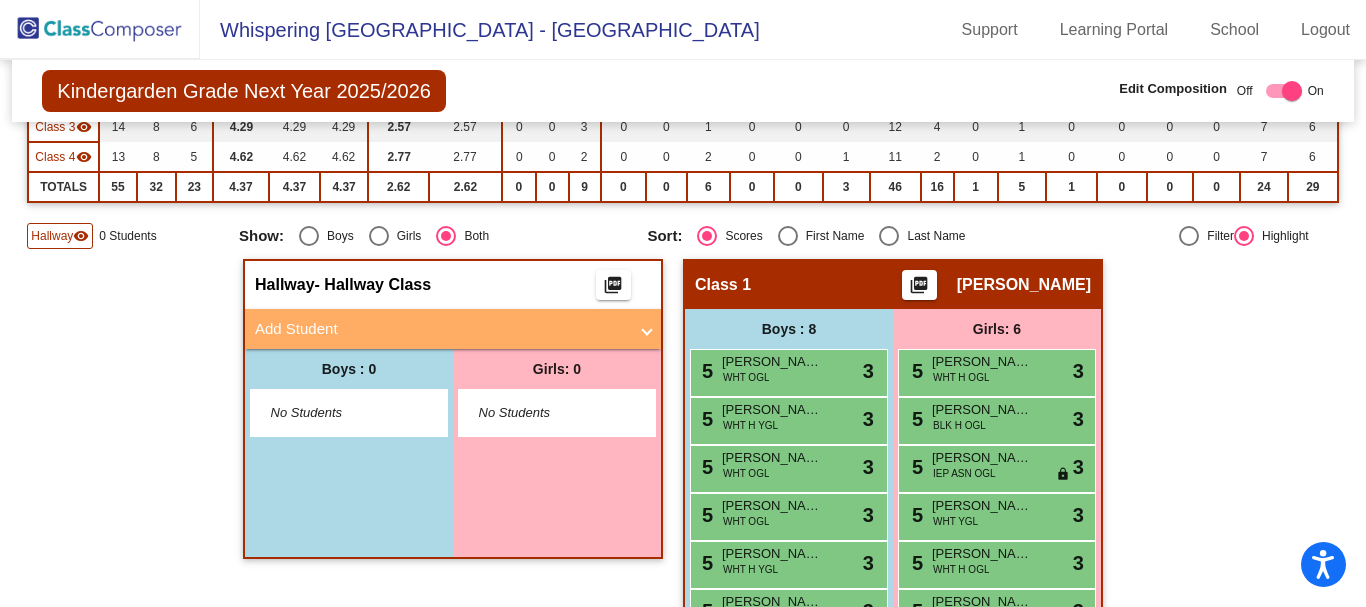 click at bounding box center [647, 329] 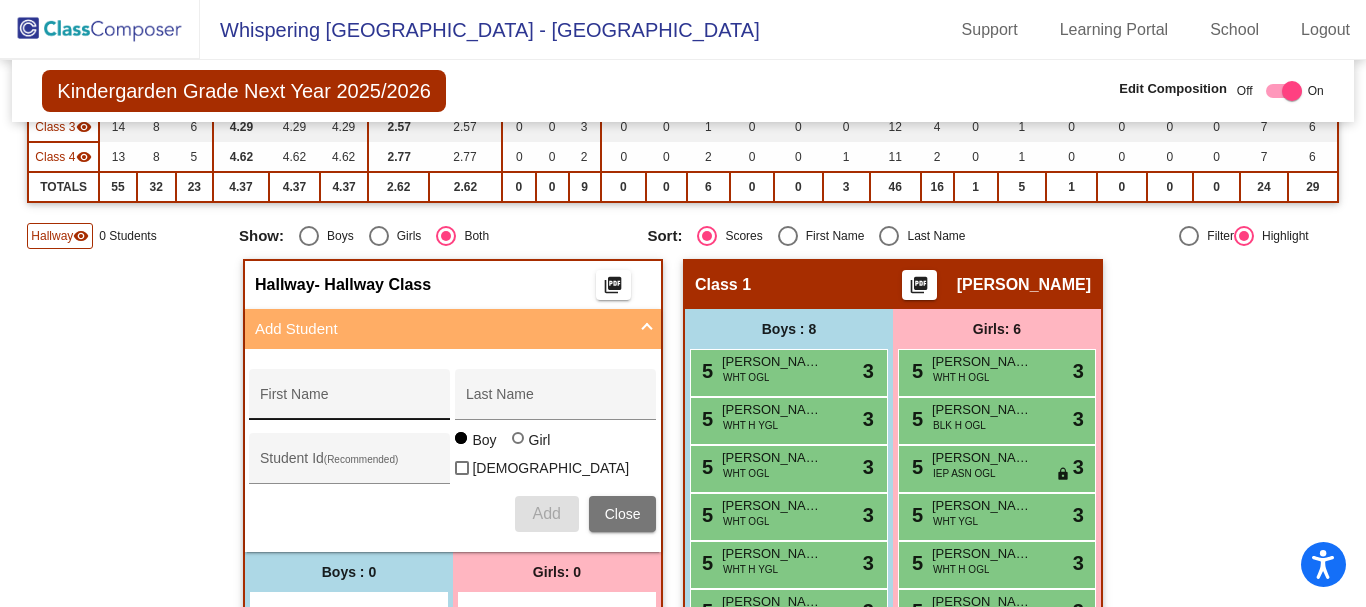 click on "First Name" at bounding box center (350, 400) 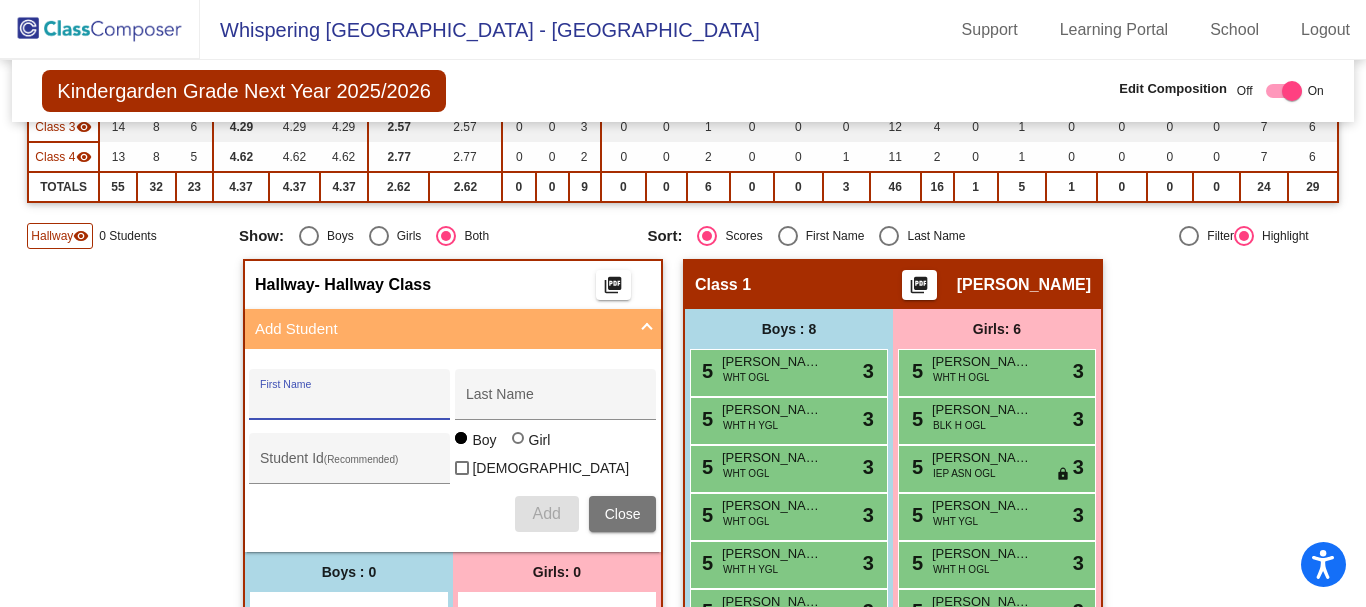 paste on "Antonella" 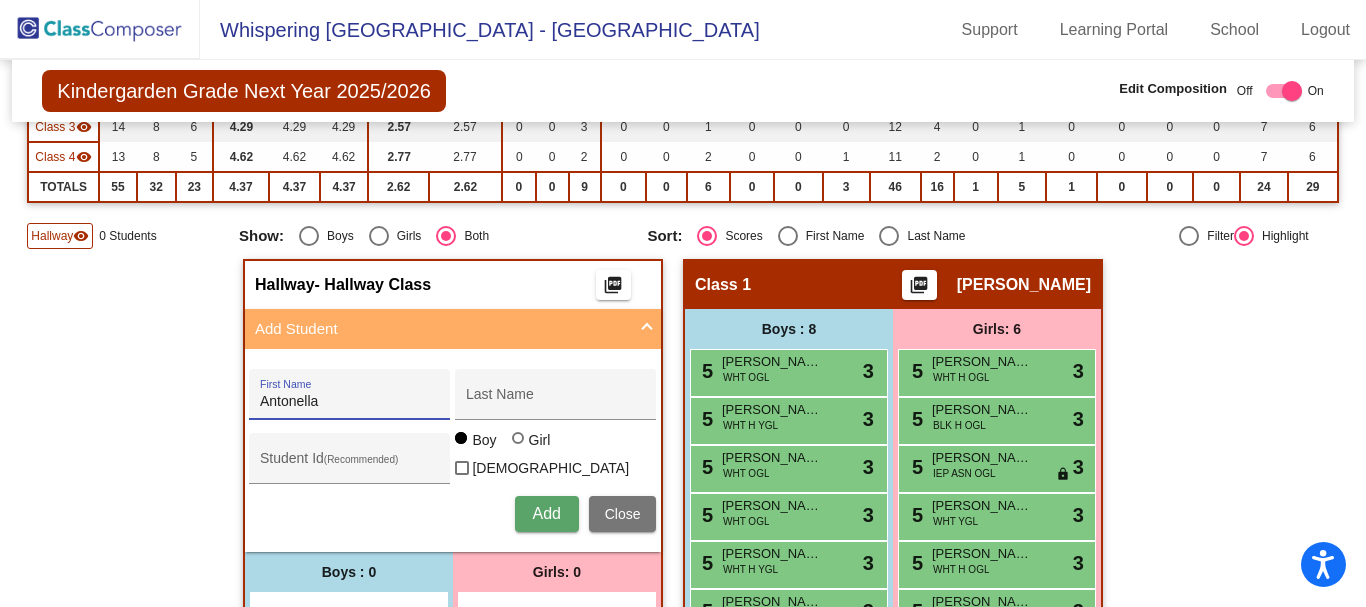 type on "Antonella" 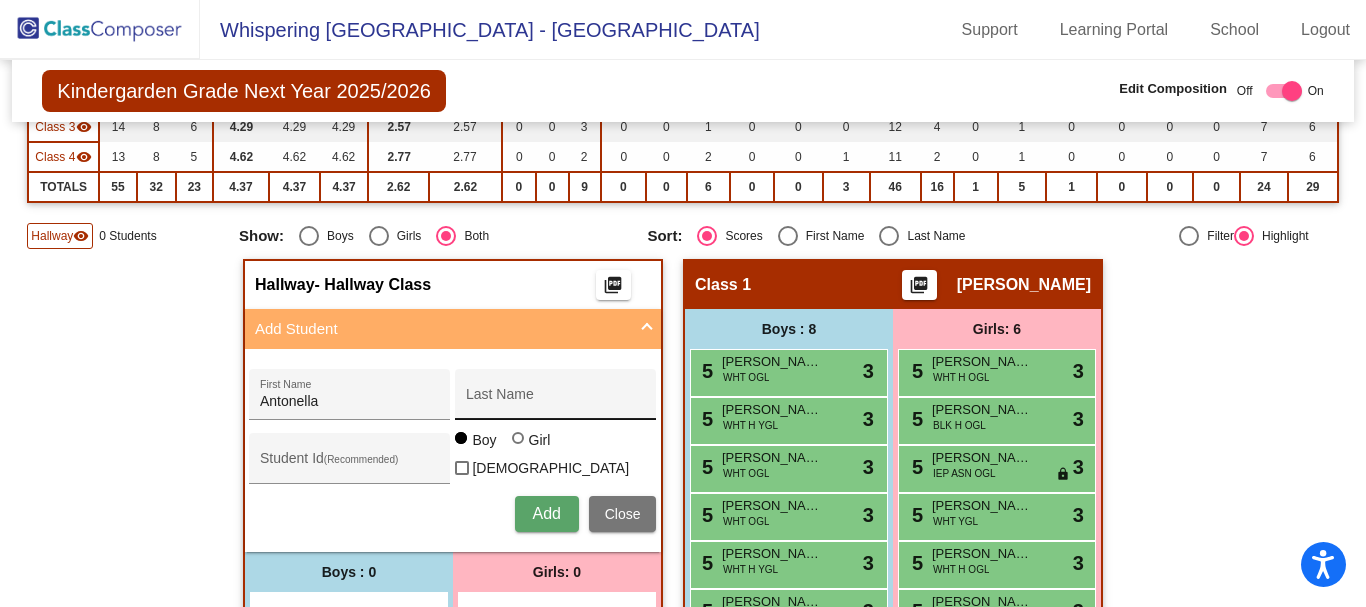 click on "Last Name" at bounding box center (556, 400) 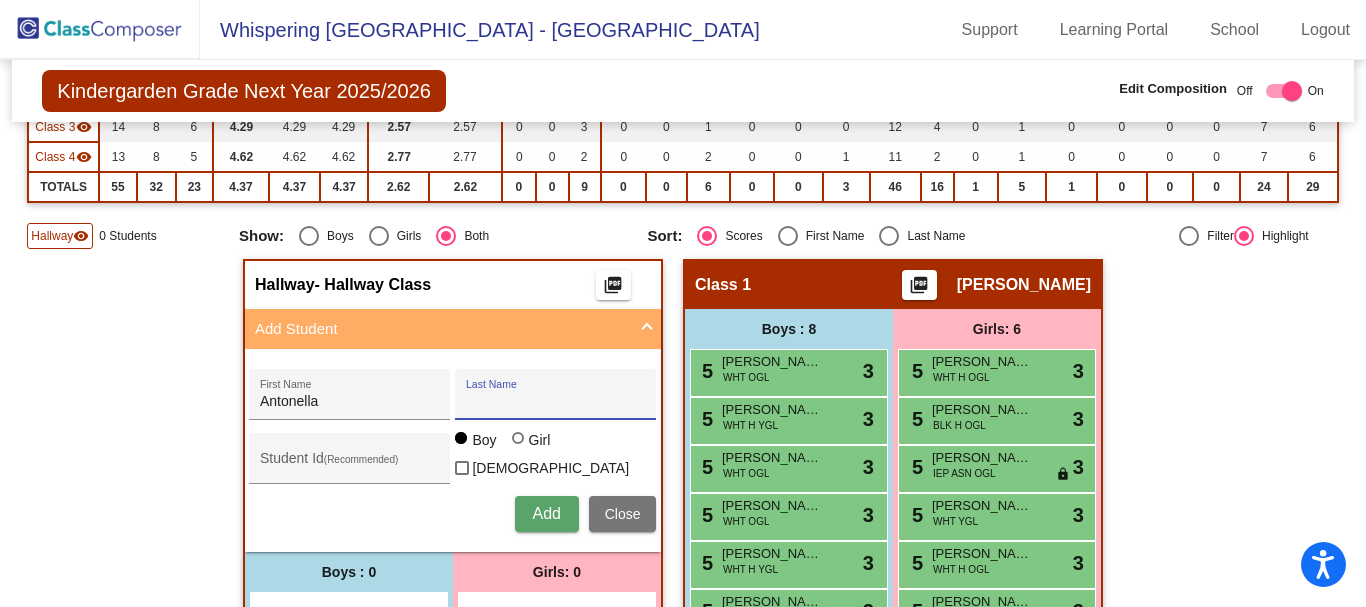 paste on "[PERSON_NAME]" 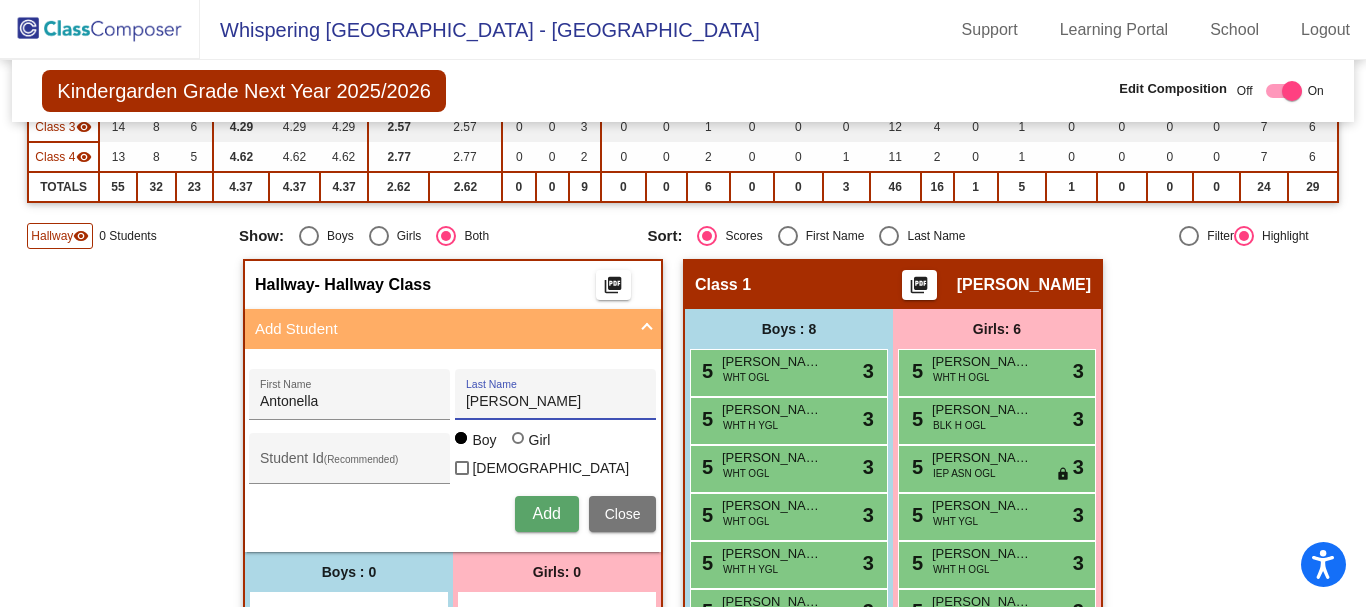 type on "[PERSON_NAME]" 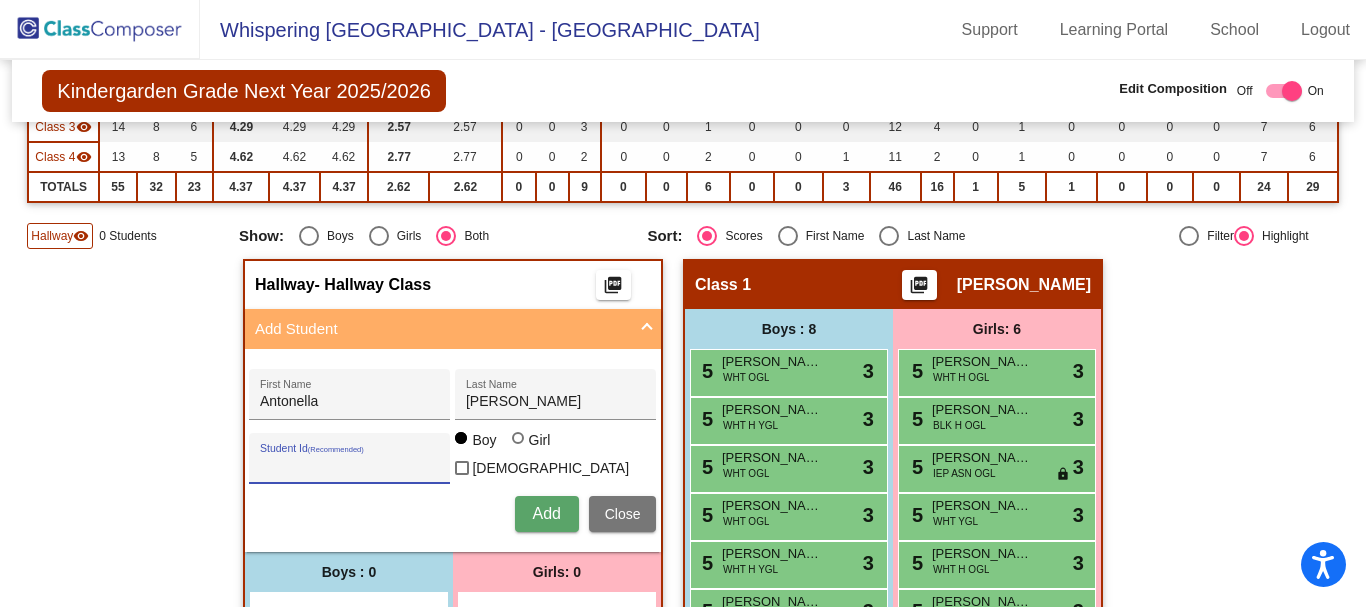 click on "Student Id  (Recommended)" at bounding box center (350, 466) 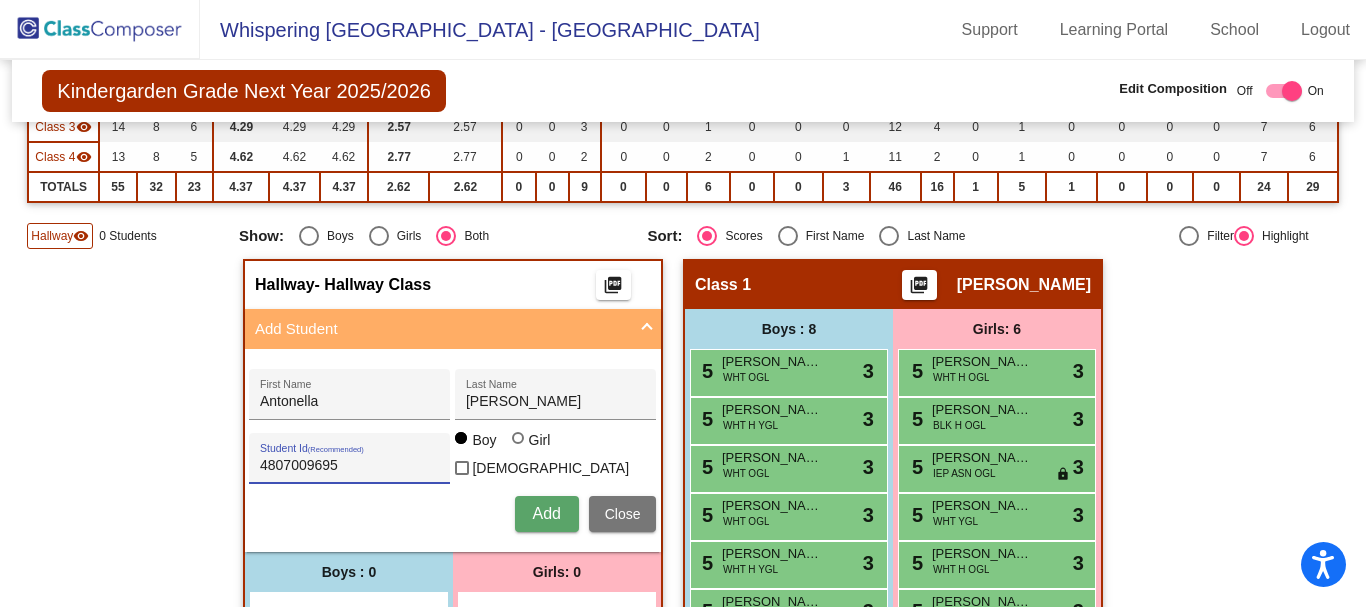 type on "4807009695" 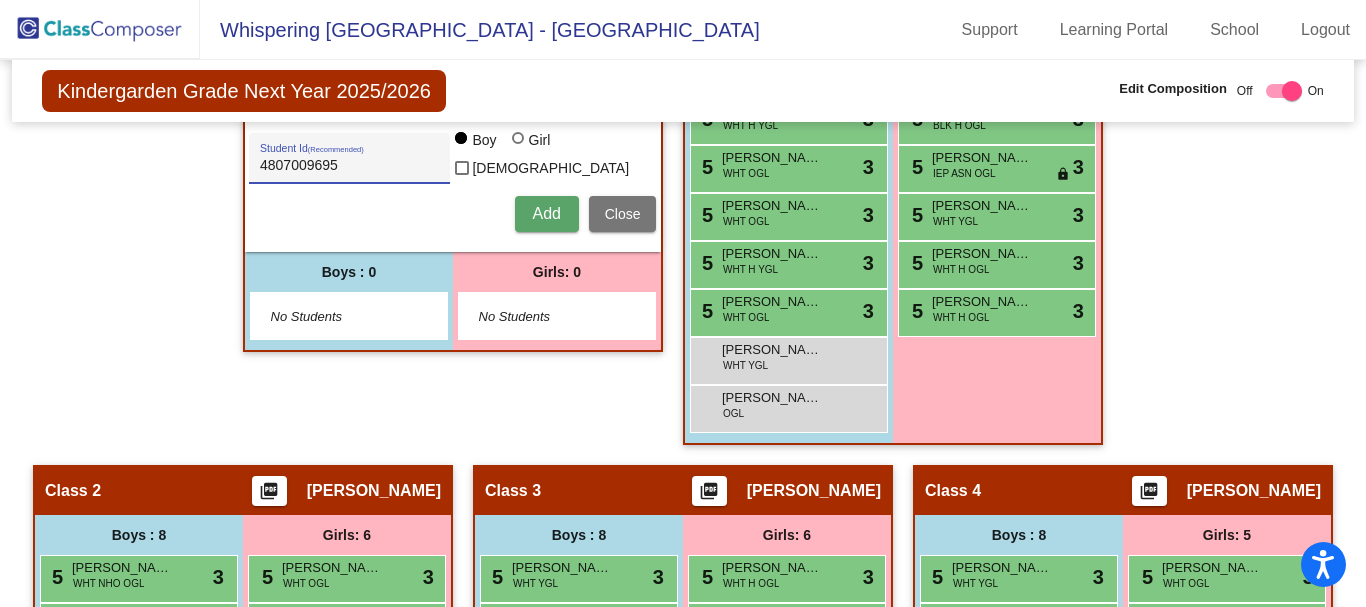 scroll, scrollTop: 400, scrollLeft: 0, axis: vertical 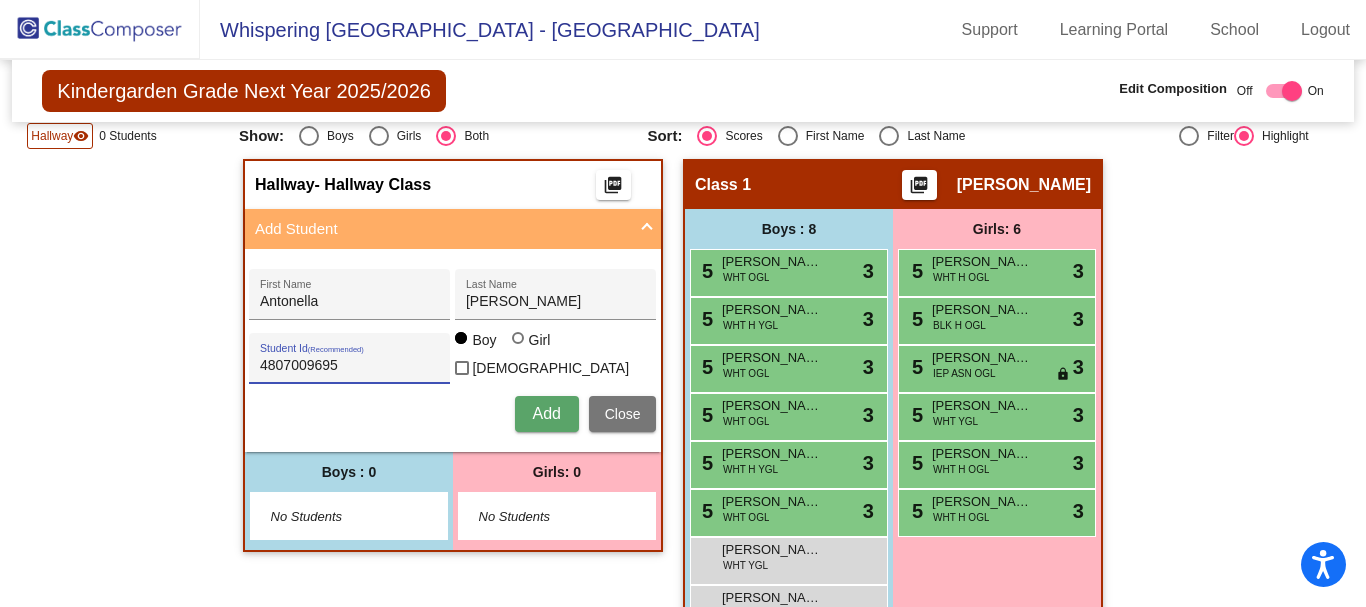 click at bounding box center (518, 338) 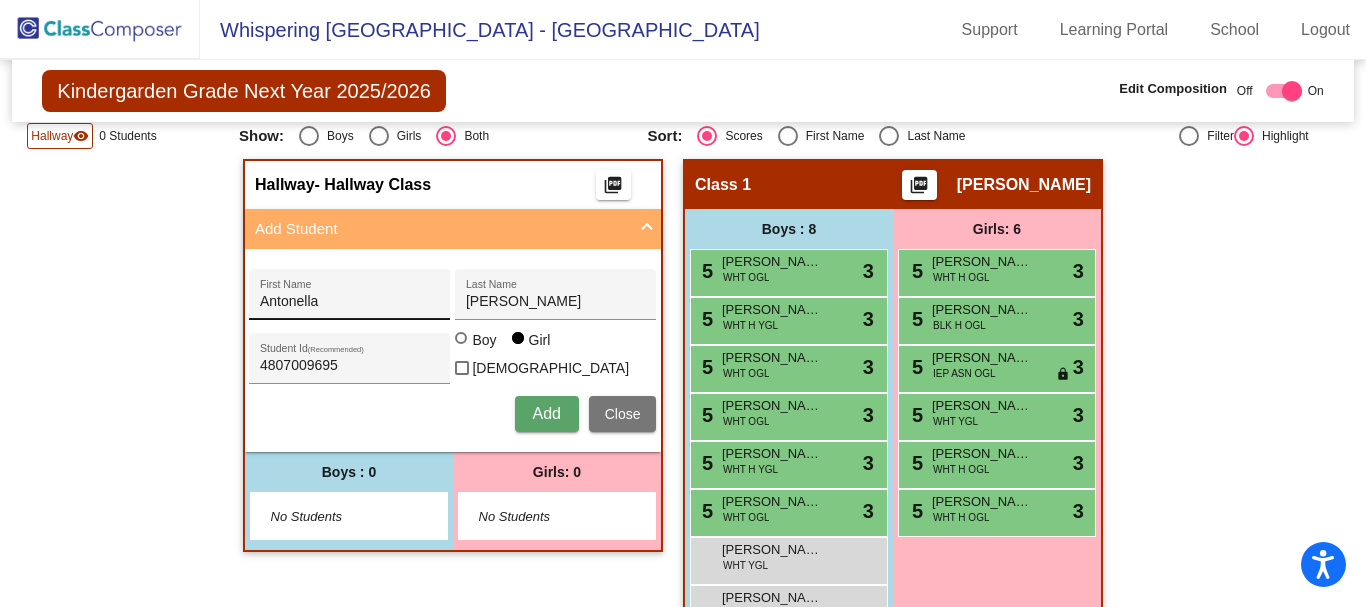 scroll, scrollTop: 500, scrollLeft: 0, axis: vertical 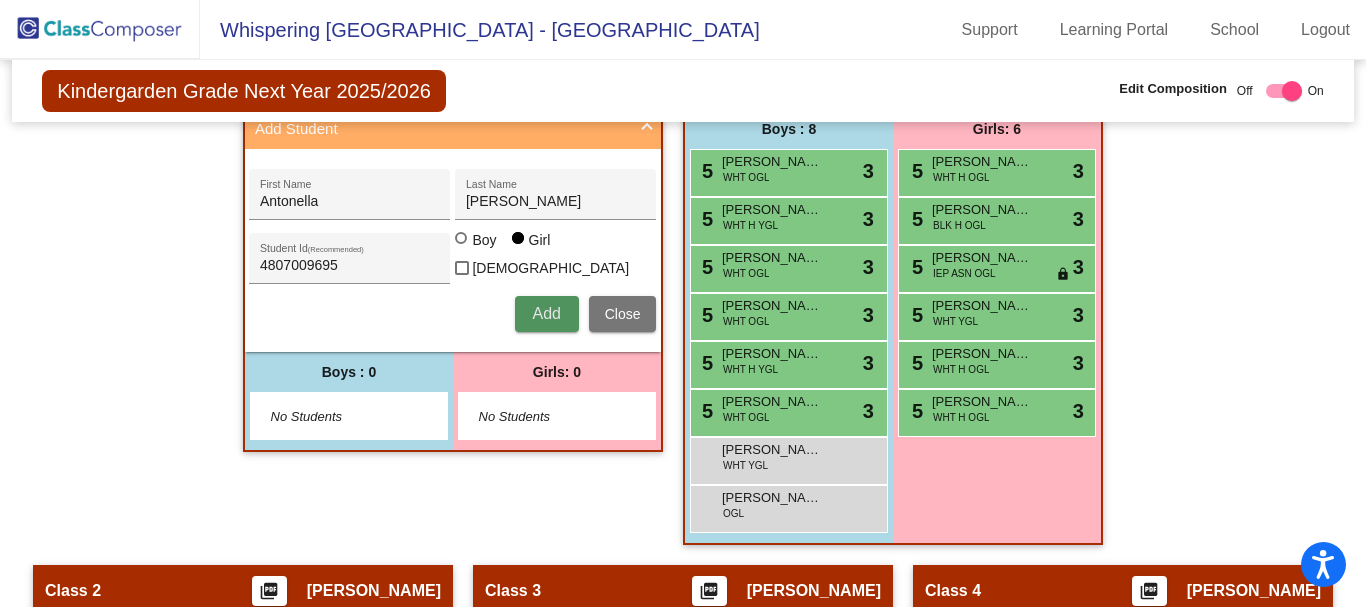 click on "Add" at bounding box center (546, 313) 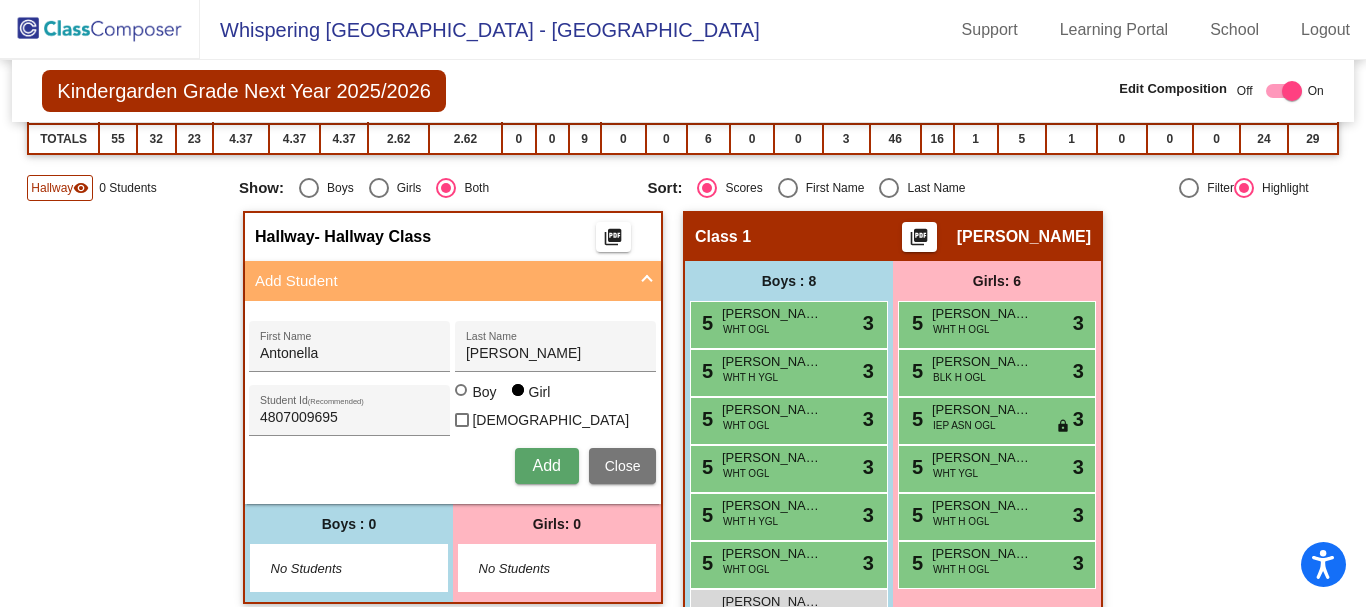 scroll, scrollTop: 300, scrollLeft: 0, axis: vertical 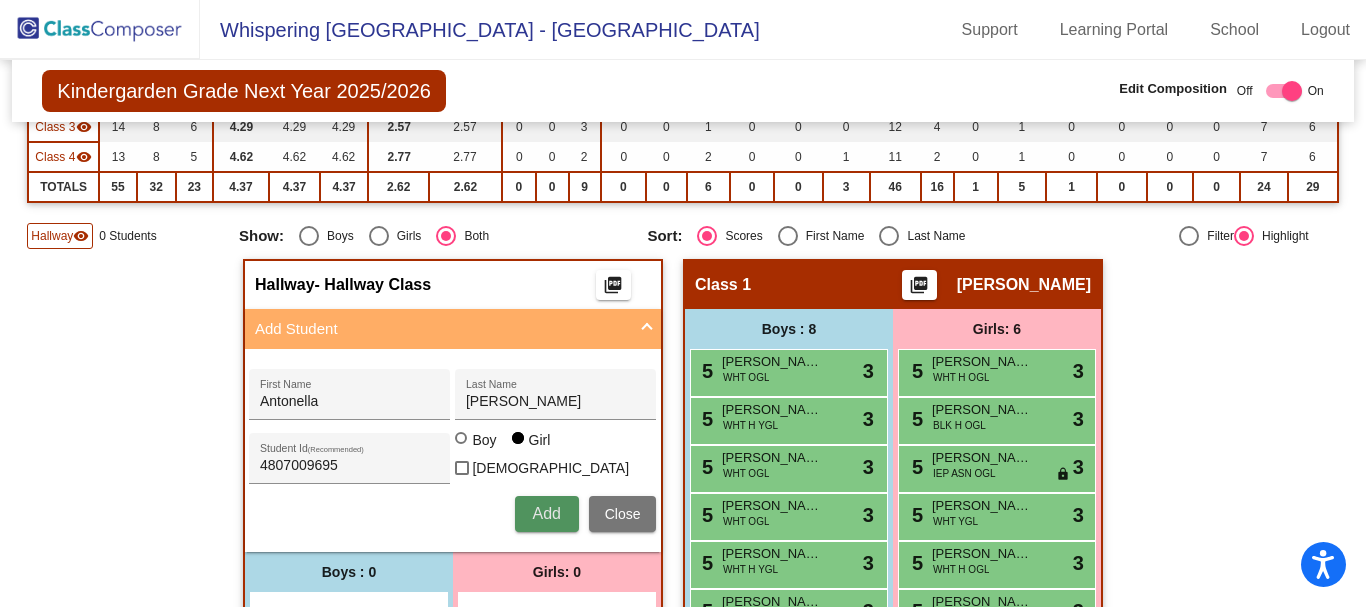 click on "Add" at bounding box center (546, 513) 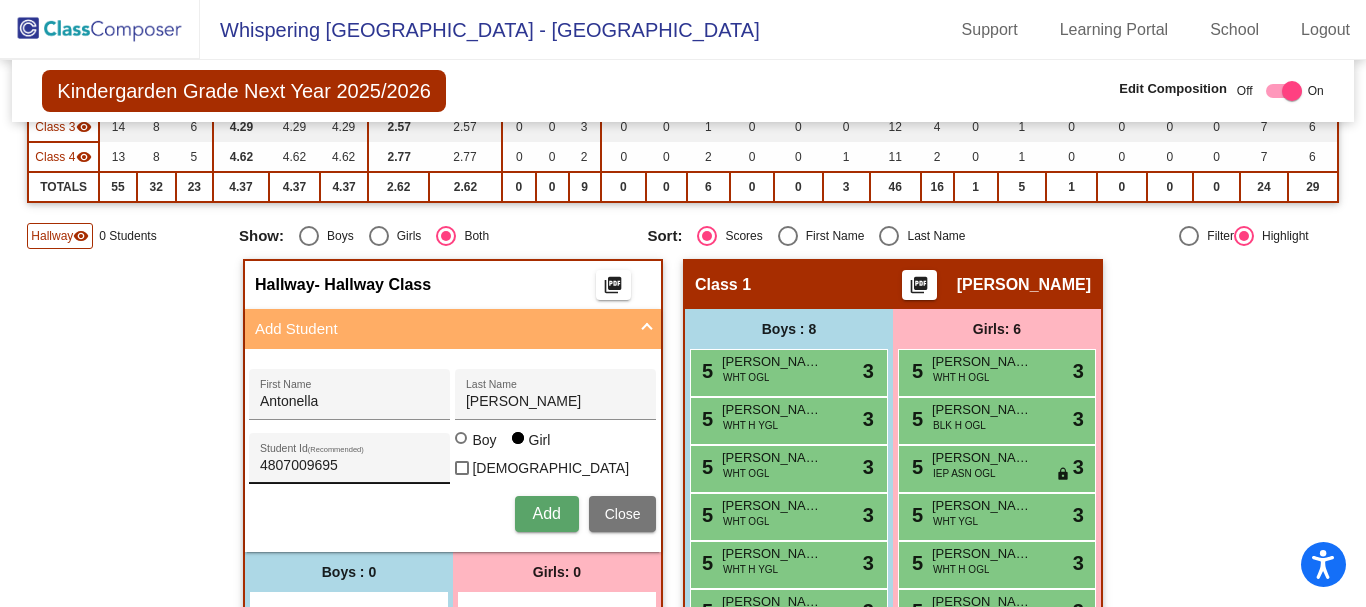 type 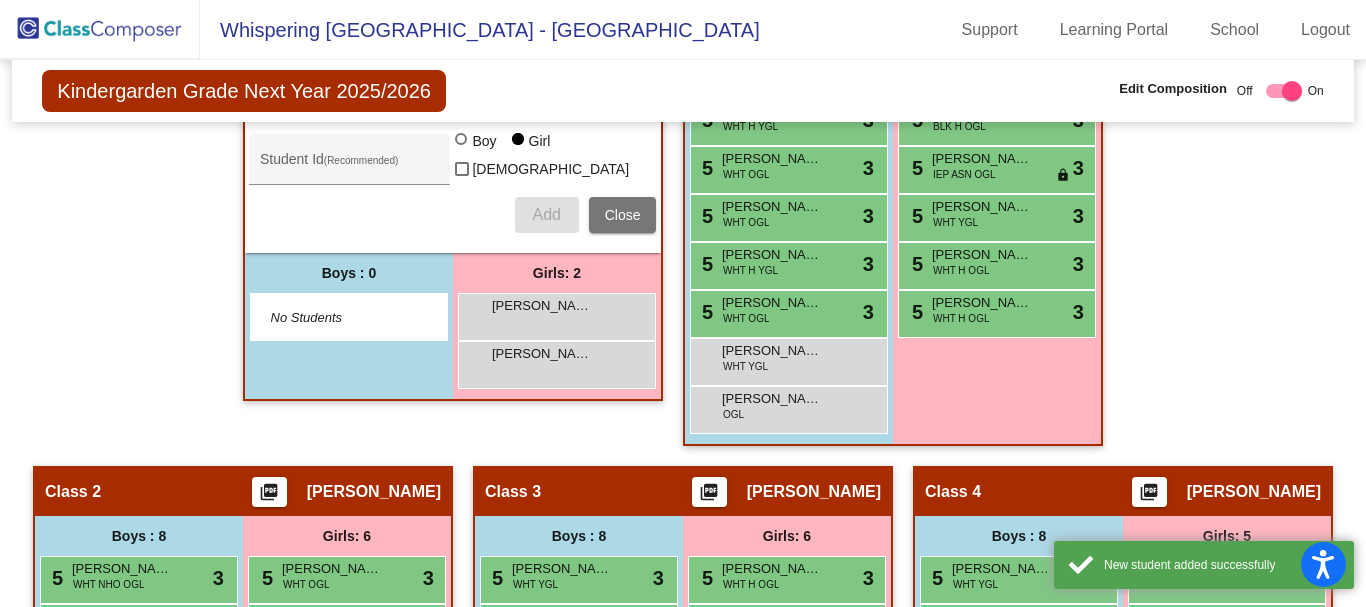 scroll, scrollTop: 600, scrollLeft: 0, axis: vertical 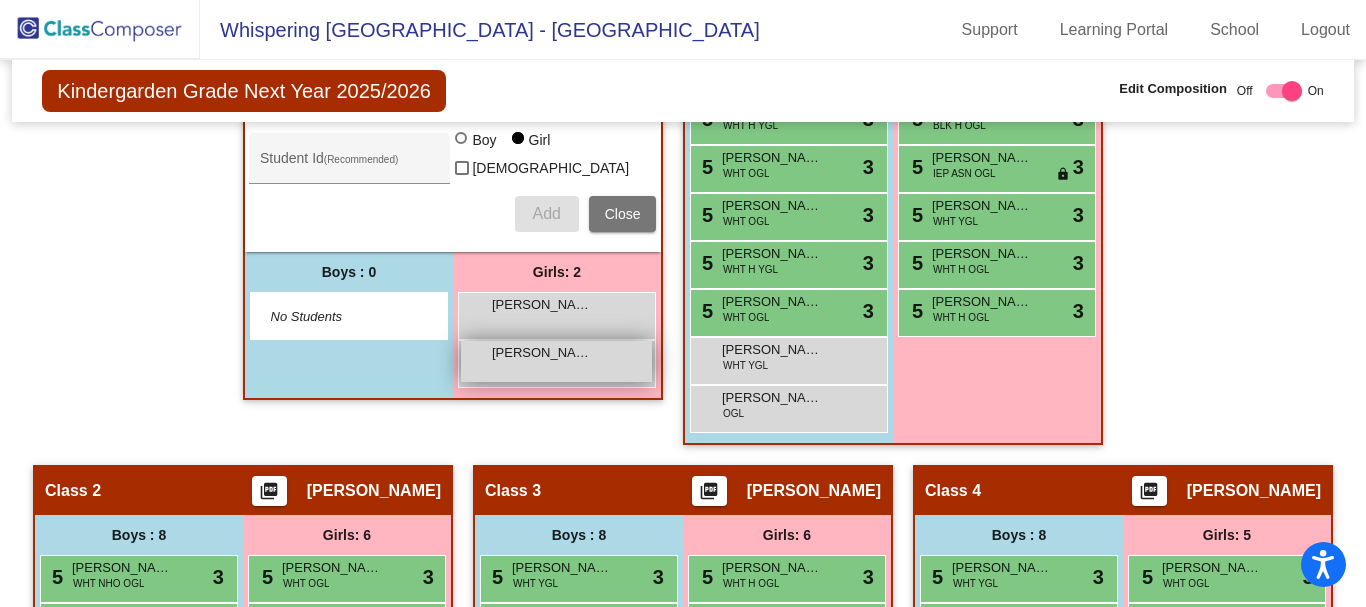 click on "[PERSON_NAME] lock do_not_disturb_alt" at bounding box center (556, 361) 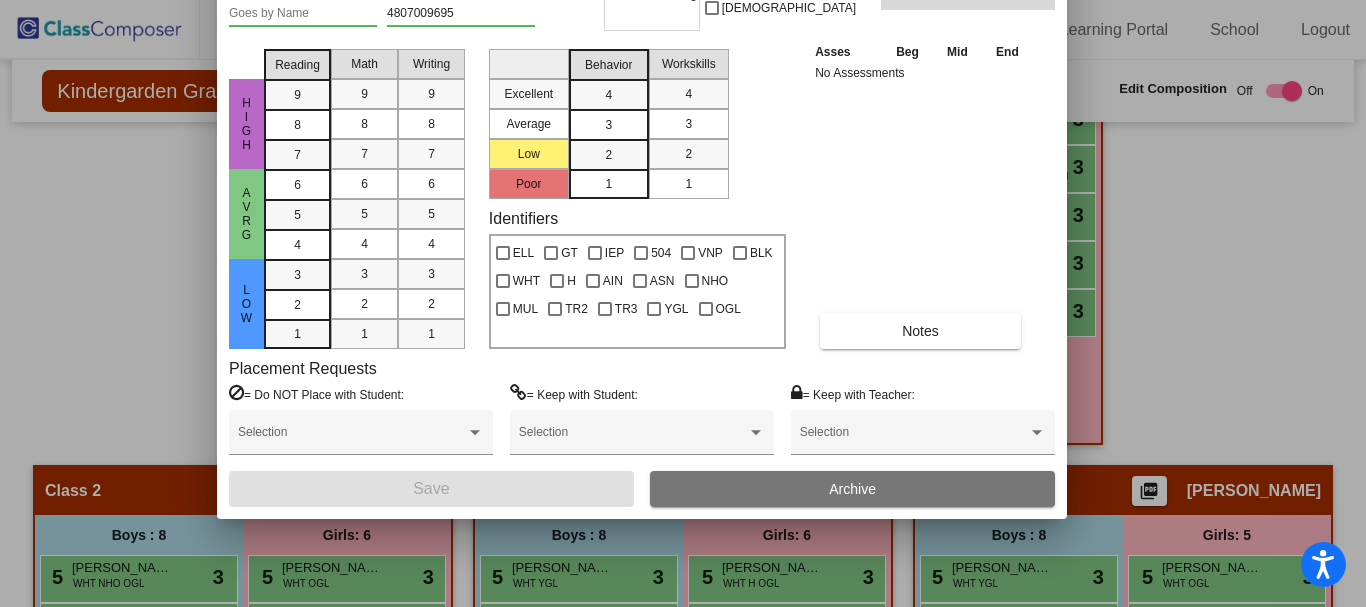drag, startPoint x: 565, startPoint y: 27, endPoint x: 524, endPoint y: -94, distance: 127.75758 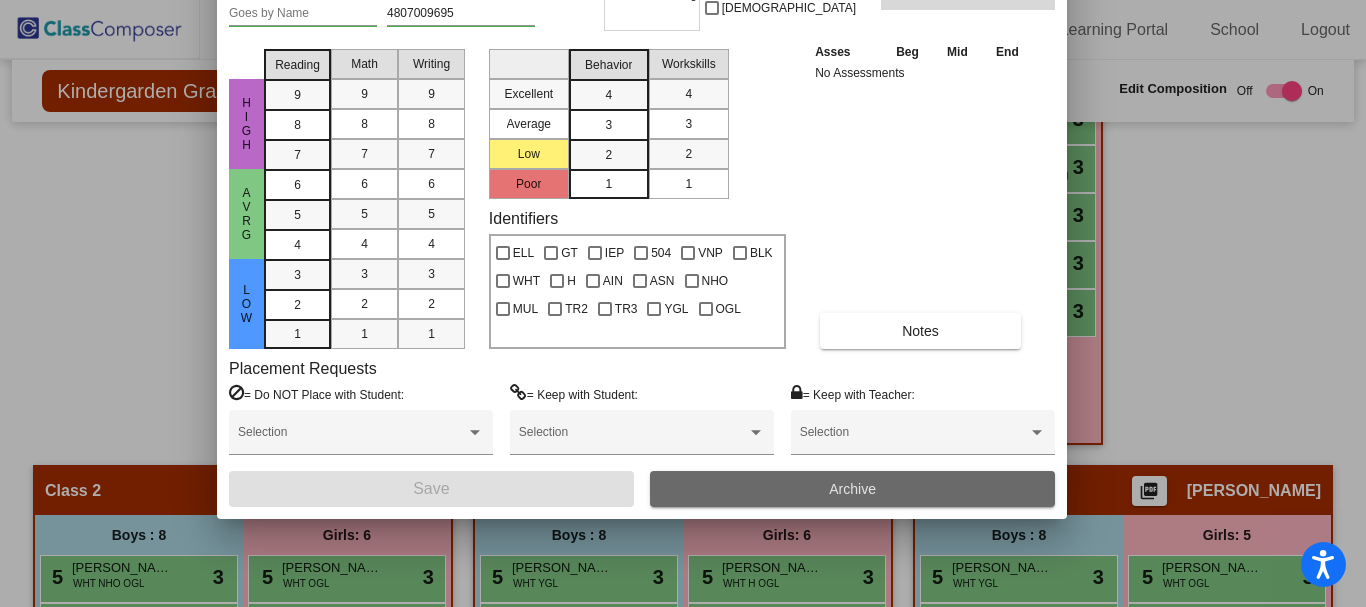 click on "Archive" at bounding box center [852, 489] 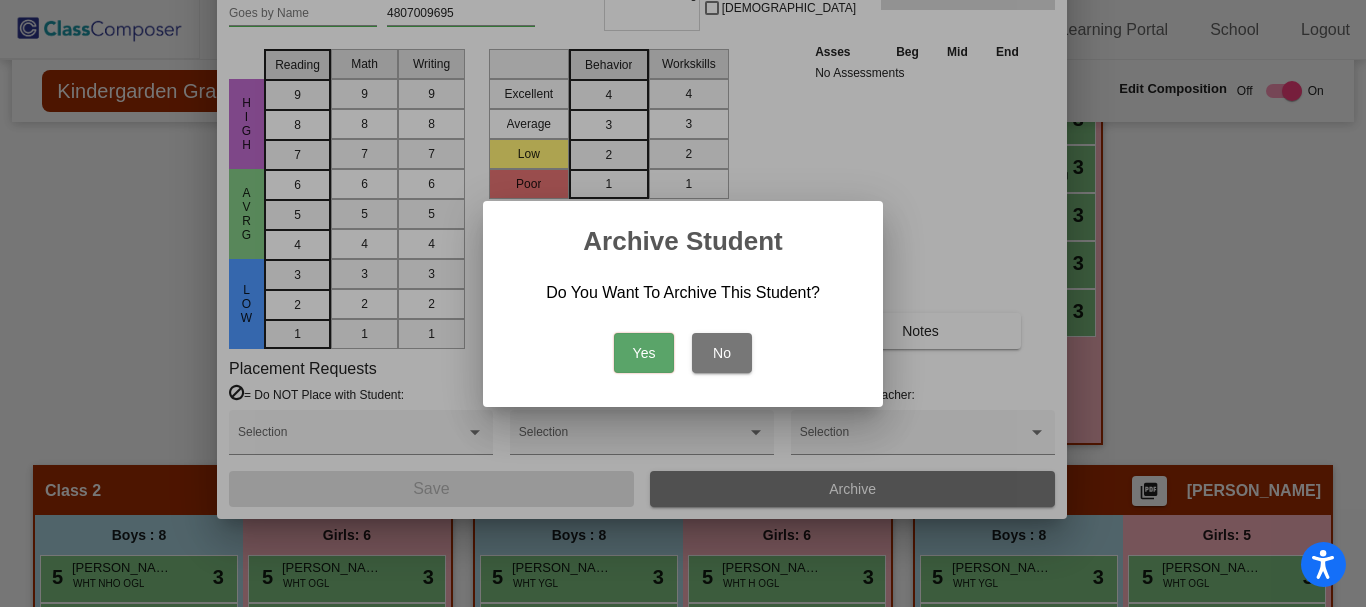 click on "Yes" at bounding box center (644, 353) 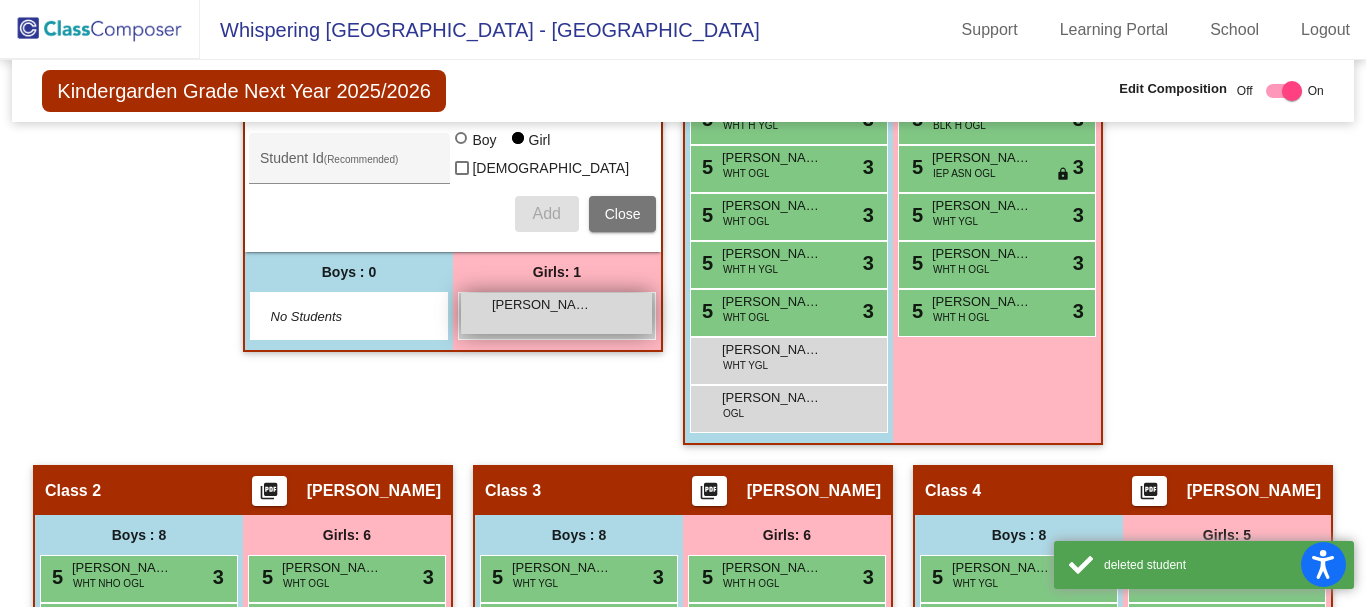 click on "[PERSON_NAME]" at bounding box center [542, 305] 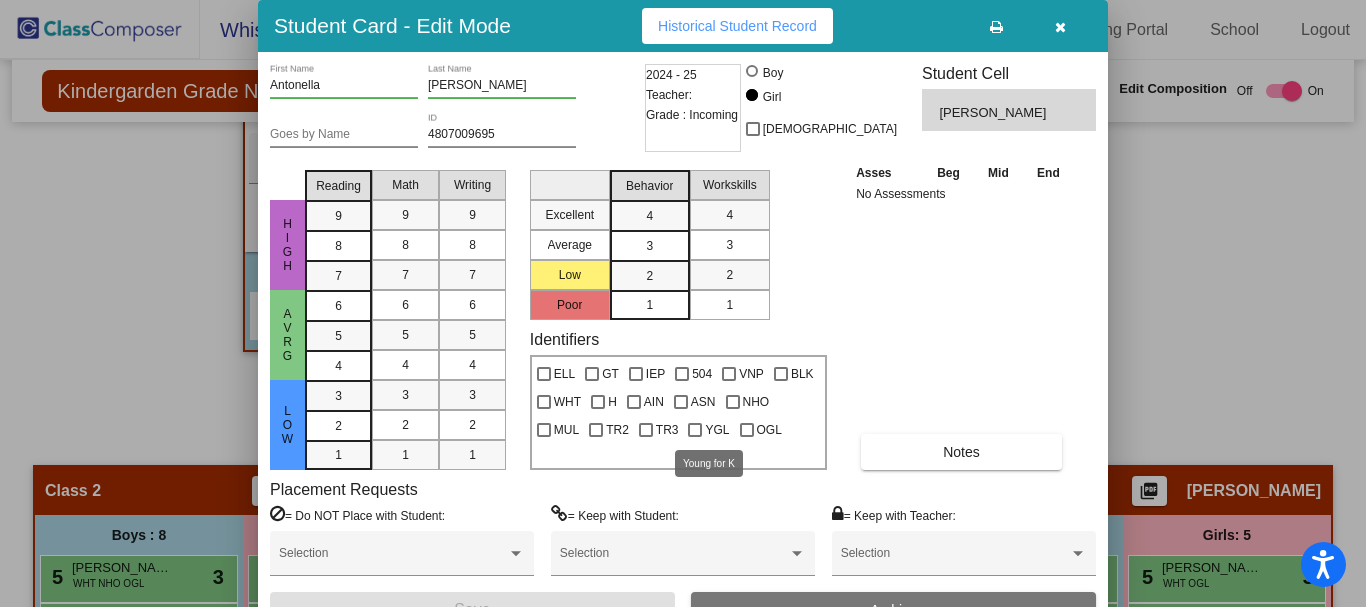 click at bounding box center [695, 430] 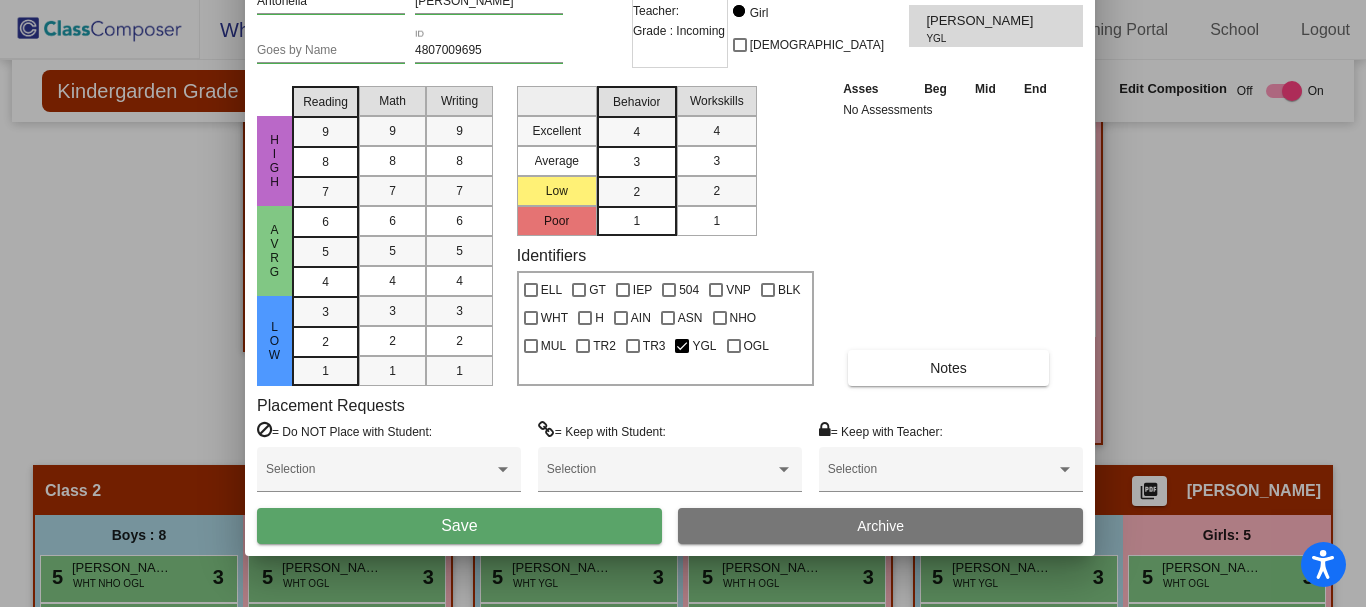 drag, startPoint x: 577, startPoint y: 31, endPoint x: 546, endPoint y: 131, distance: 104.69479 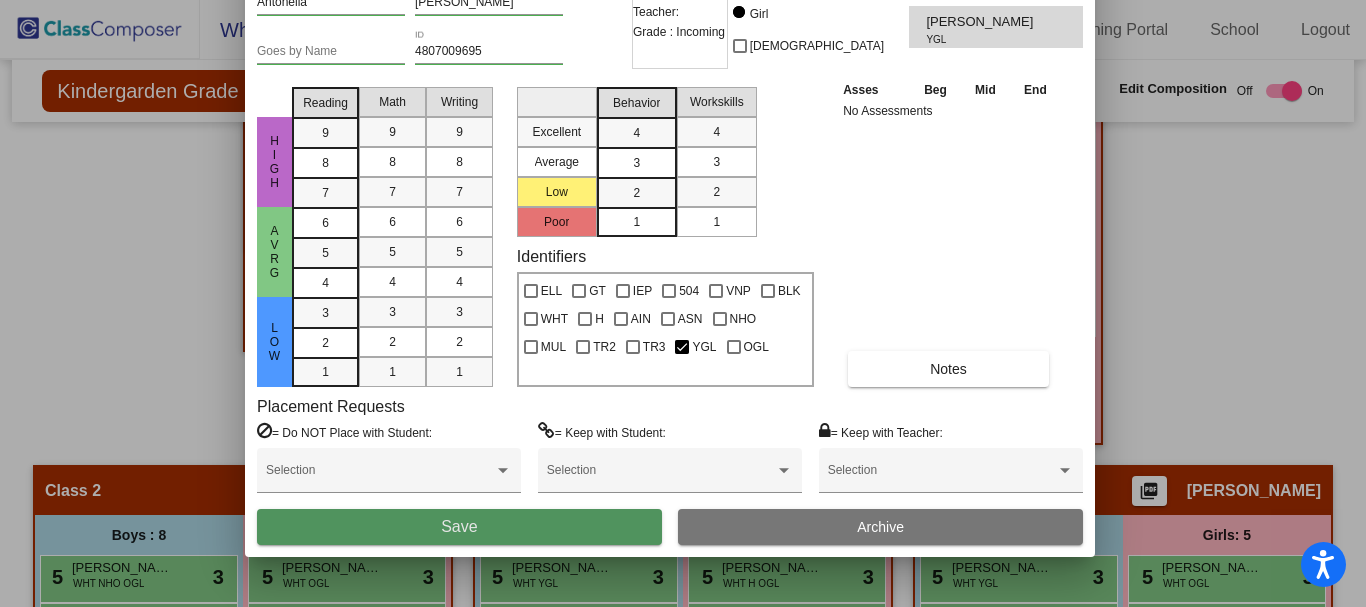 click on "Save" at bounding box center [459, 527] 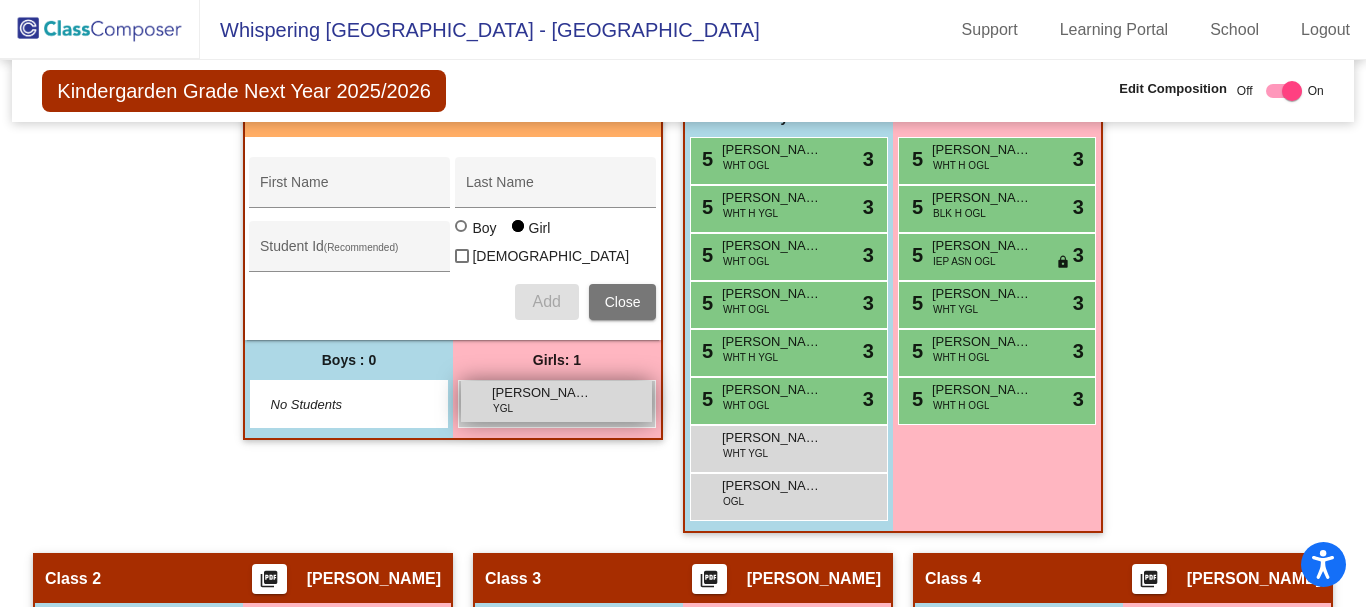 scroll, scrollTop: 500, scrollLeft: 0, axis: vertical 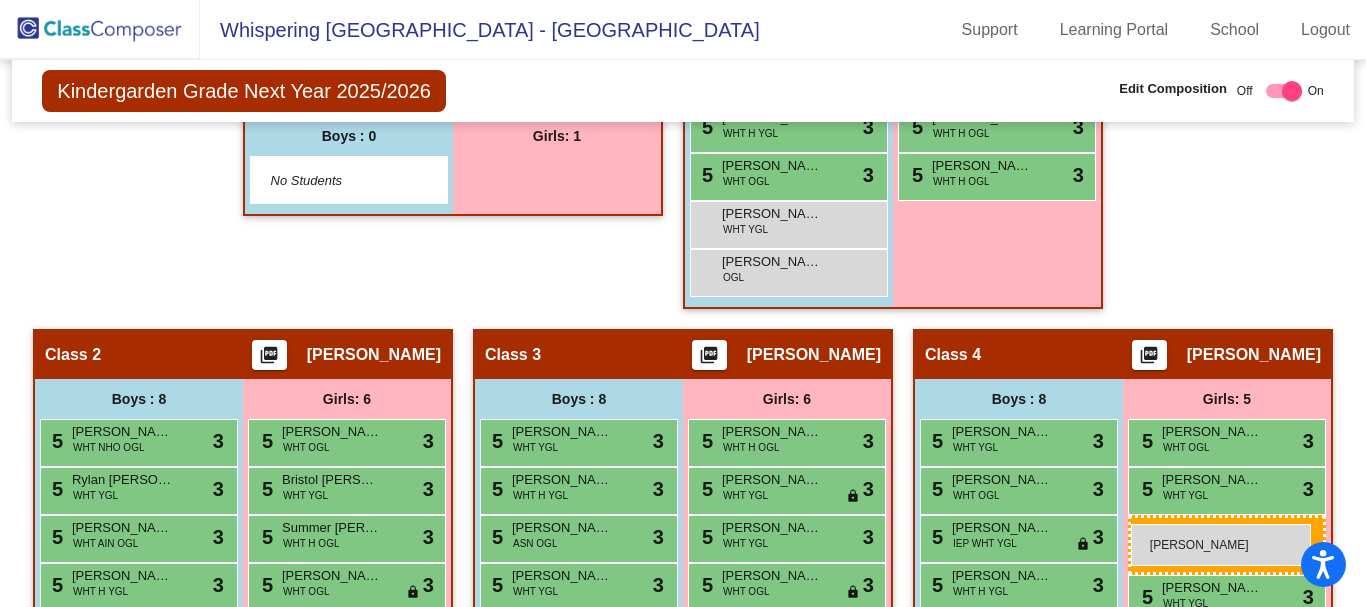 drag, startPoint x: 519, startPoint y: 402, endPoint x: 1131, endPoint y: 524, distance: 624.0417 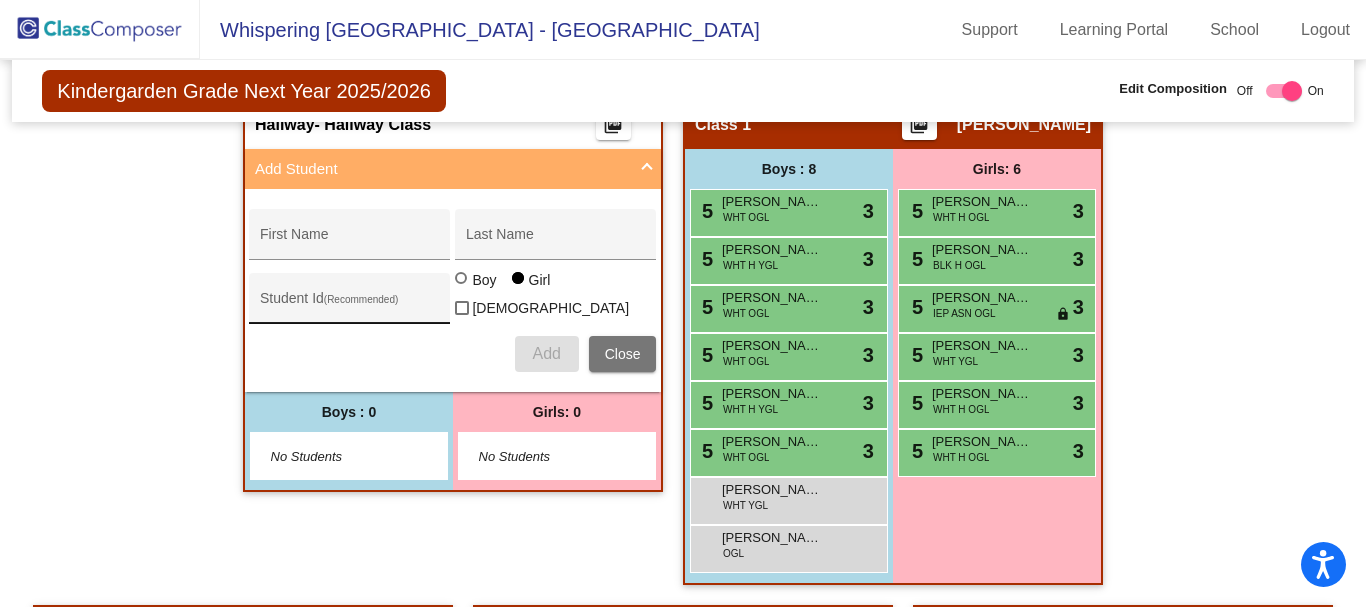 scroll, scrollTop: 400, scrollLeft: 0, axis: vertical 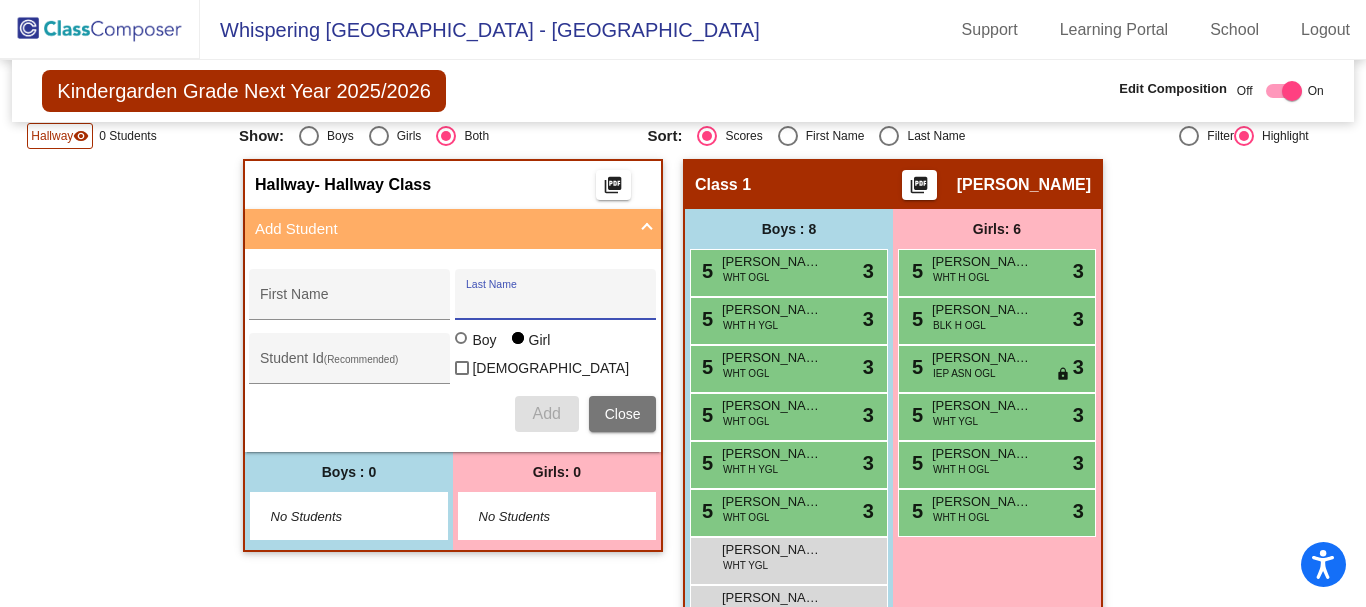 click on "Last Name" at bounding box center [556, 302] 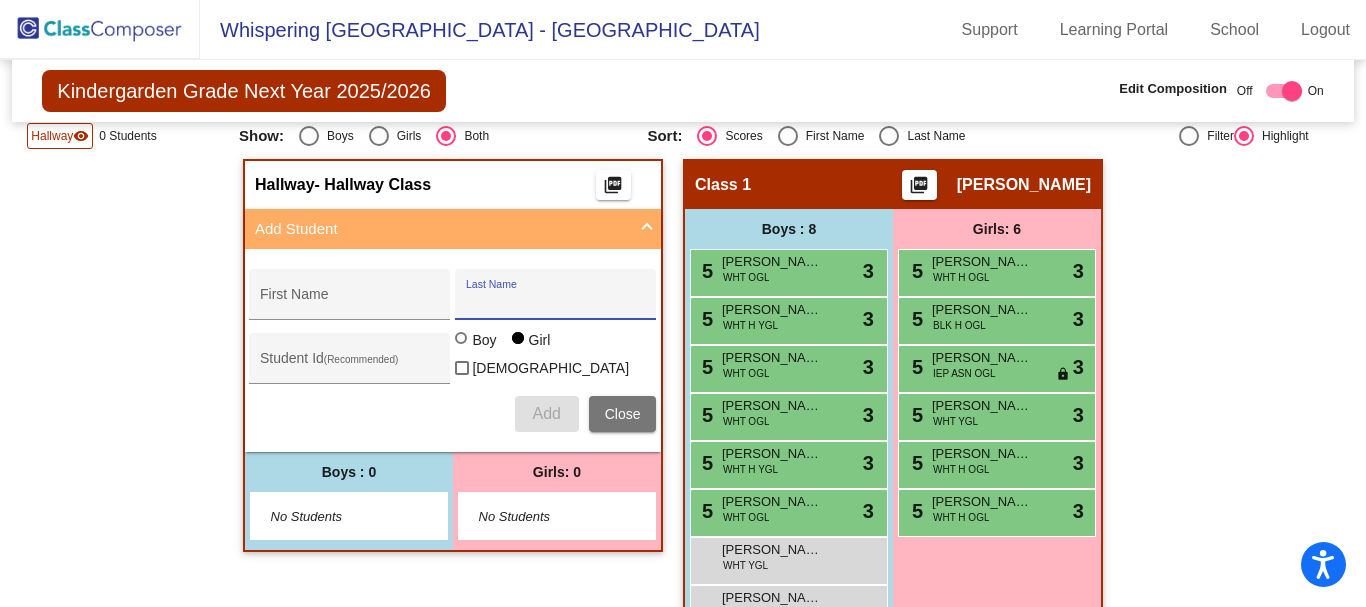 paste on "[PERSON_NAME]" 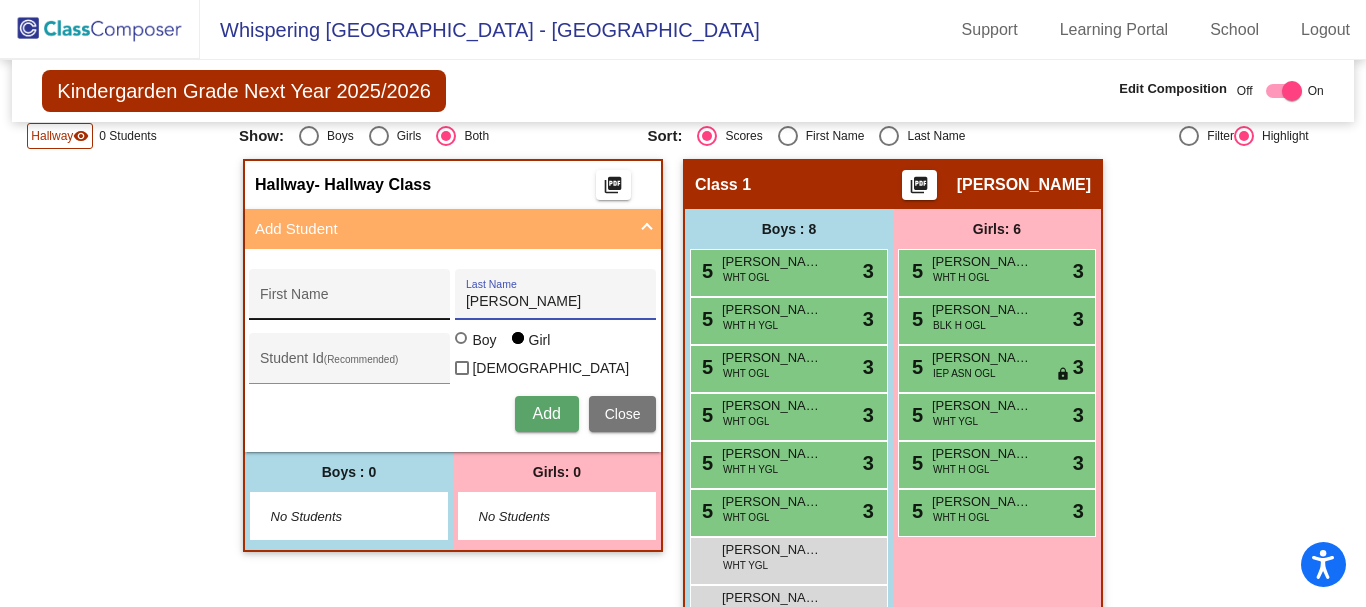 type on "[PERSON_NAME]" 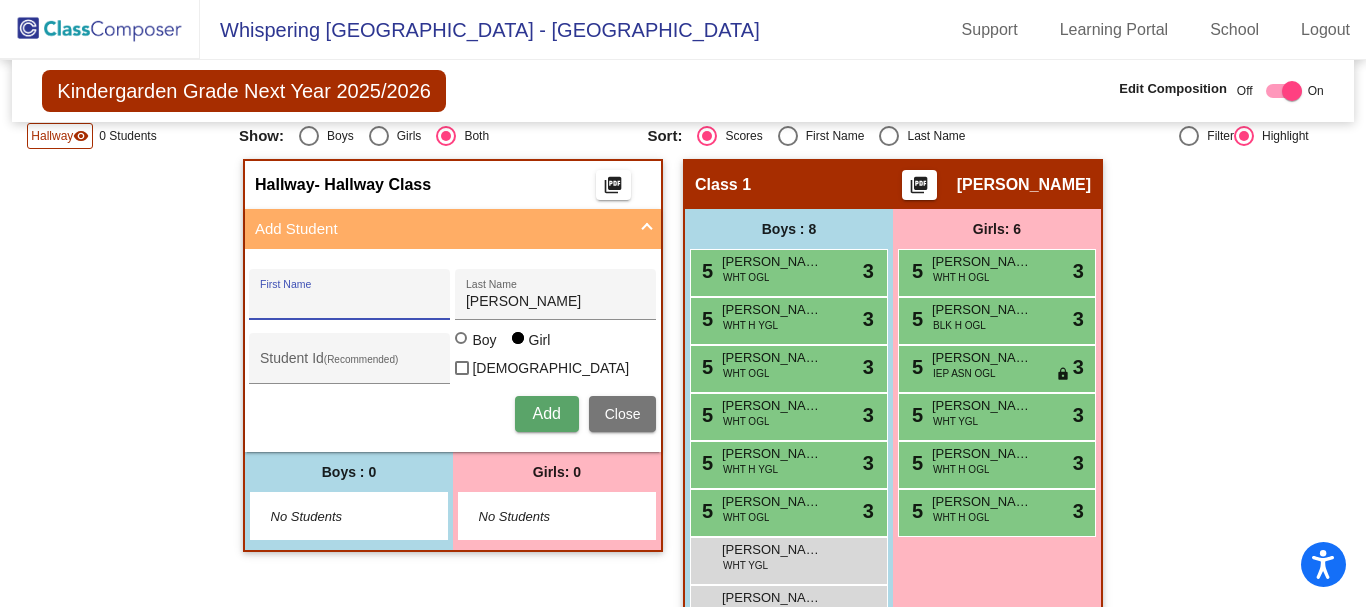 click on "First Name" at bounding box center [350, 302] 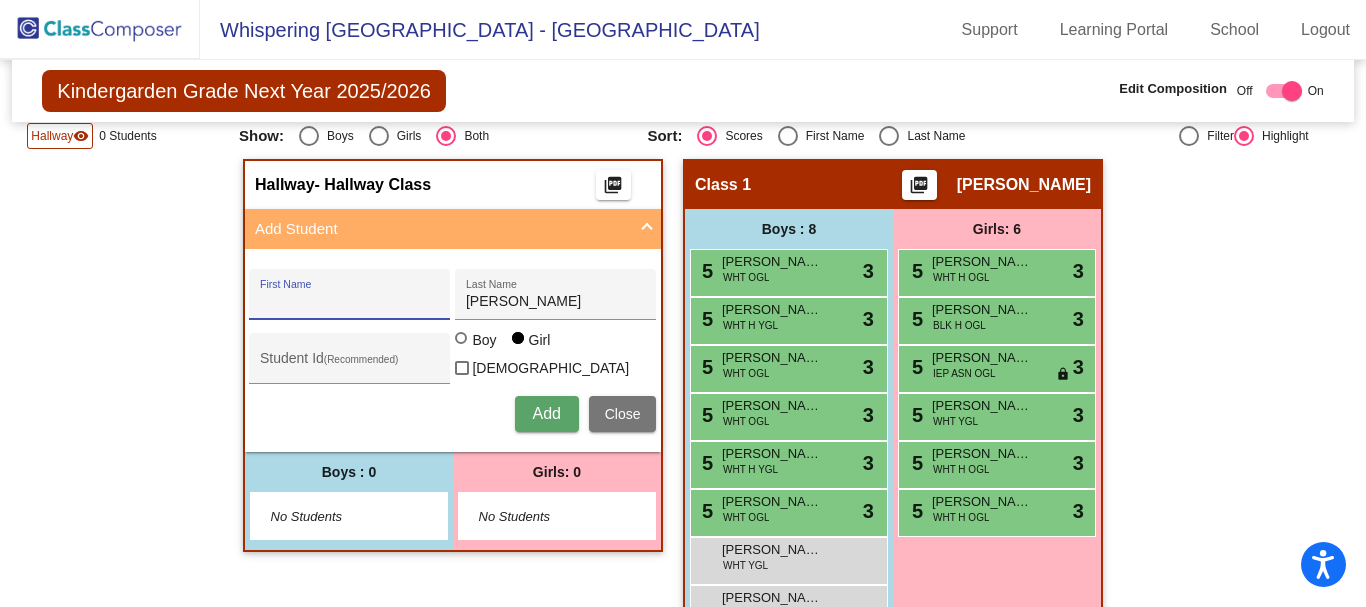 paste on "Jaxon B." 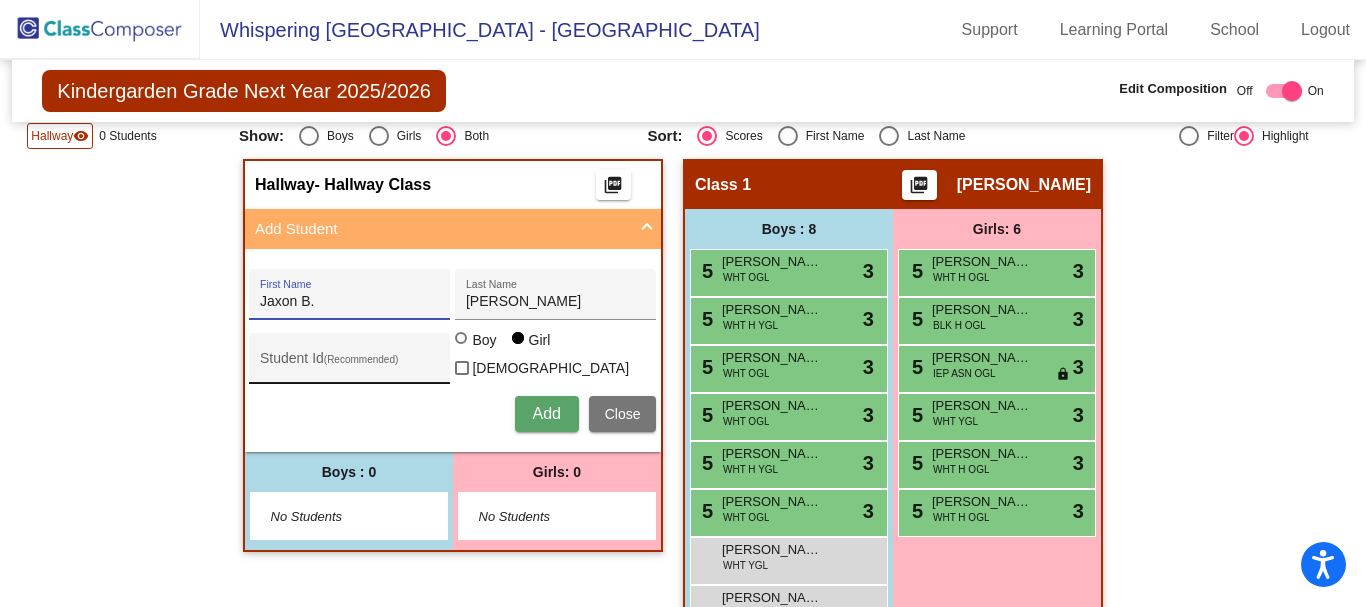 type on "Jaxon B." 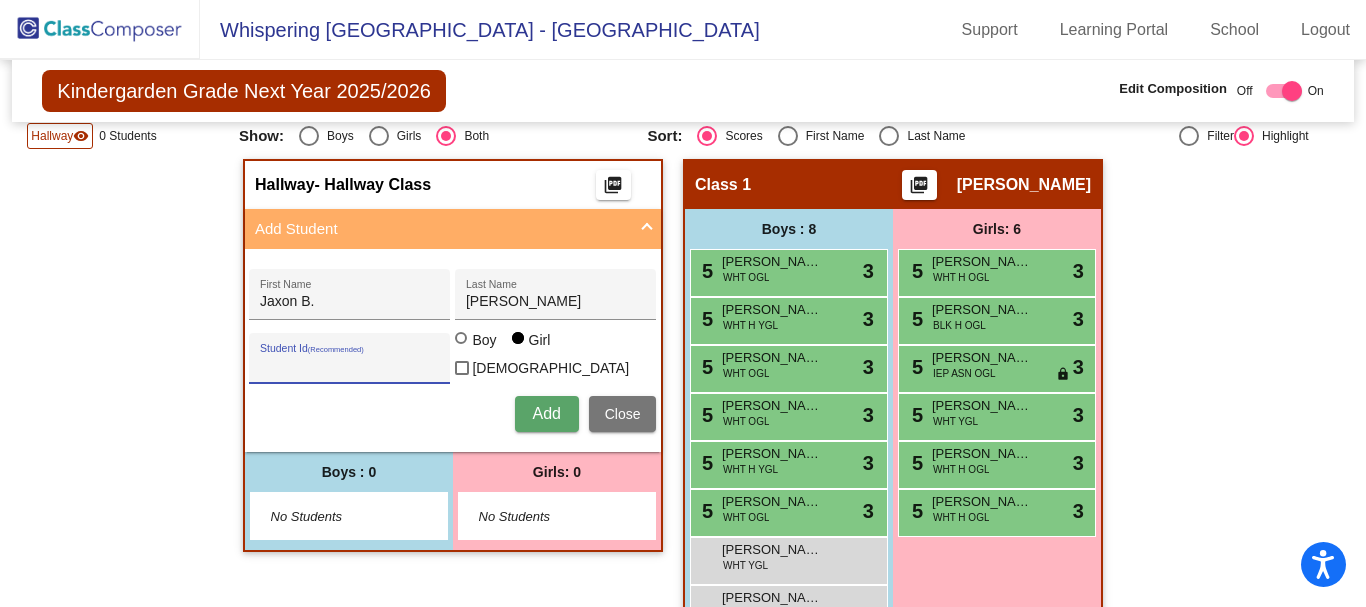 click on "Student Id  (Recommended)" at bounding box center [350, 366] 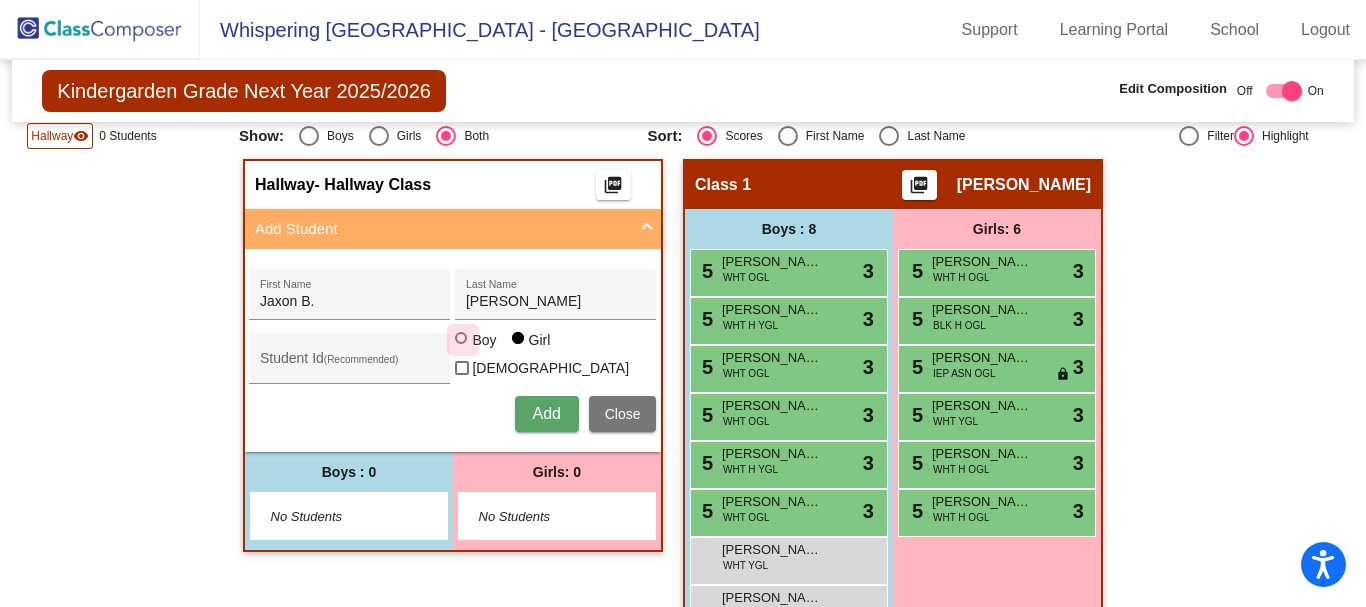 click at bounding box center [461, 338] 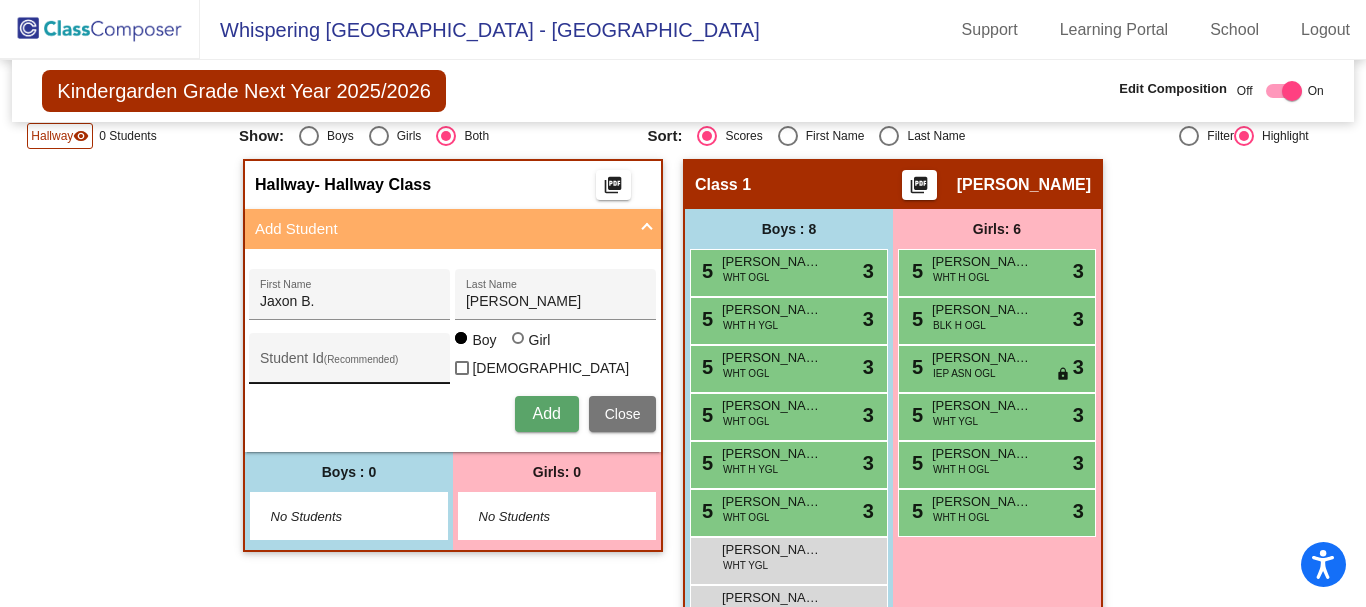 click on "Student Id  (Recommended)" at bounding box center [350, 366] 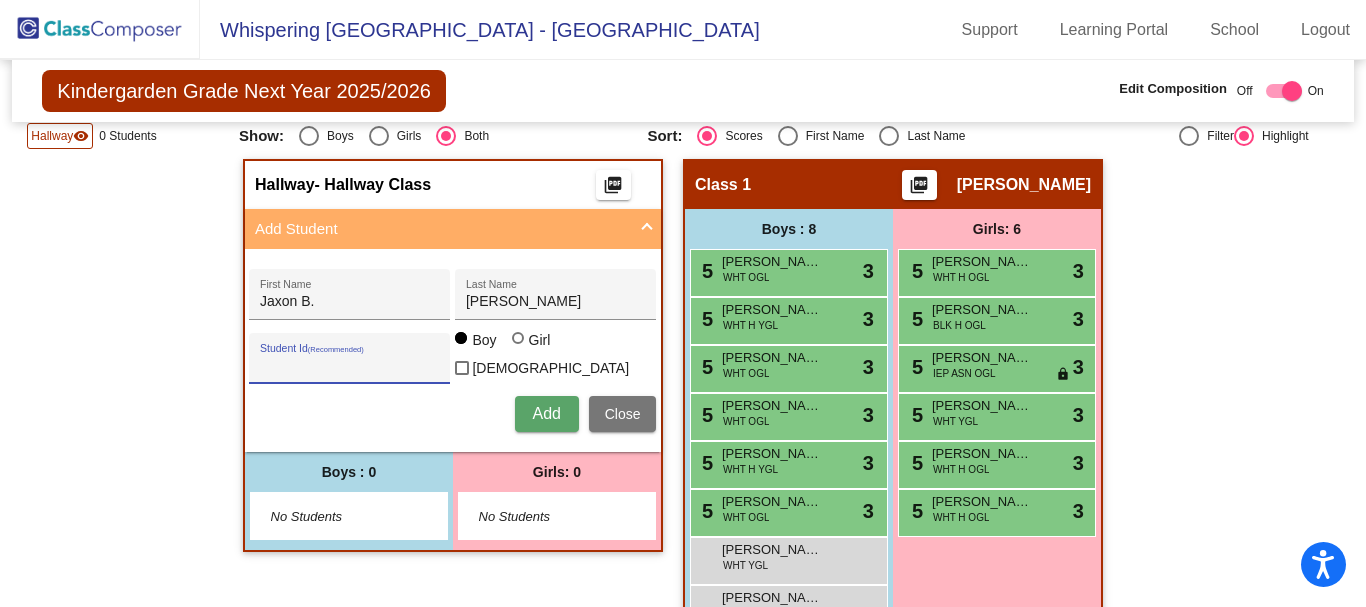paste on "4807009770" 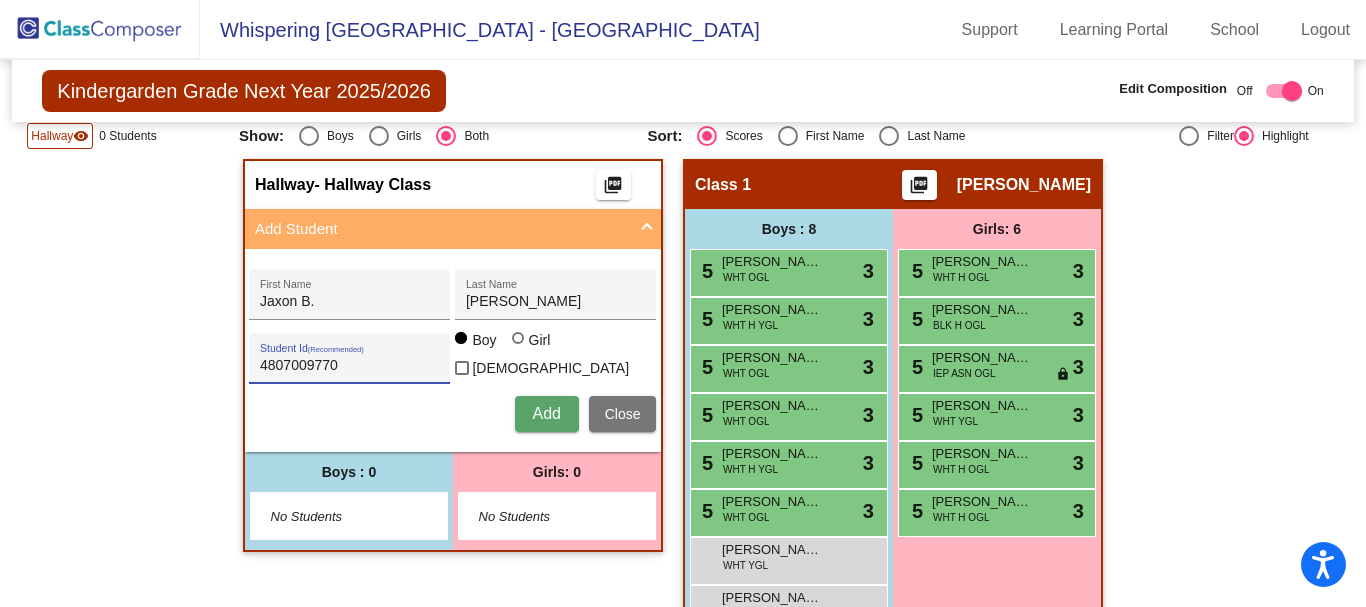 type on "4807009770" 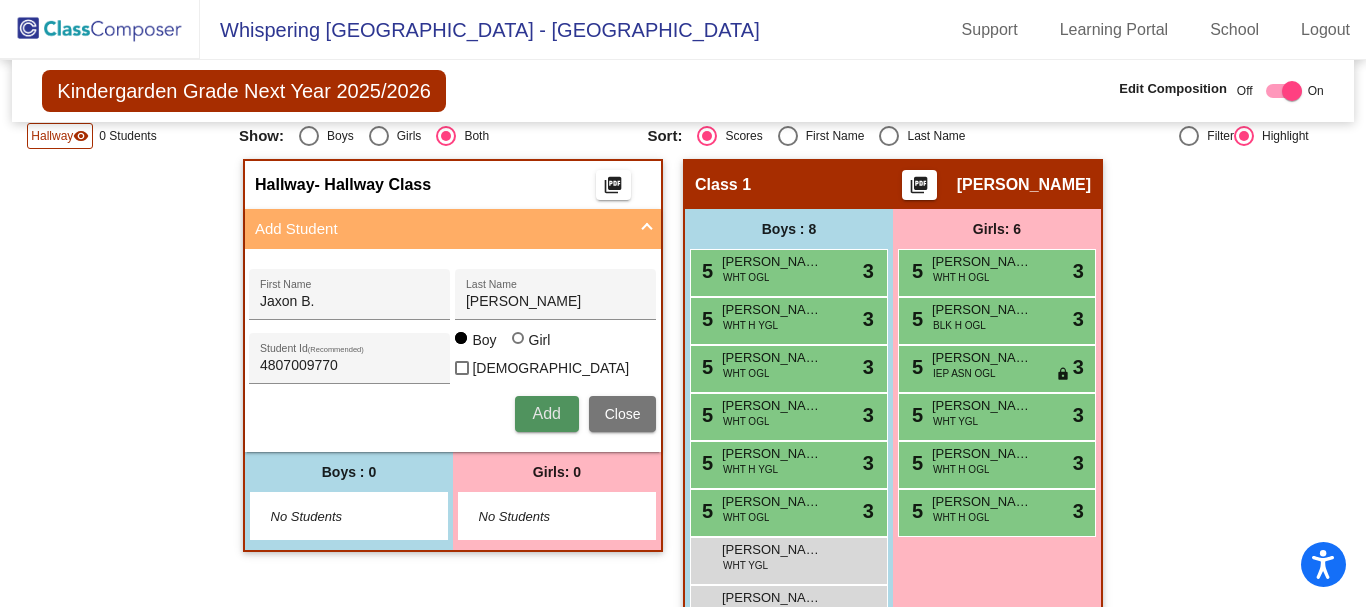 click on "Add" at bounding box center (546, 413) 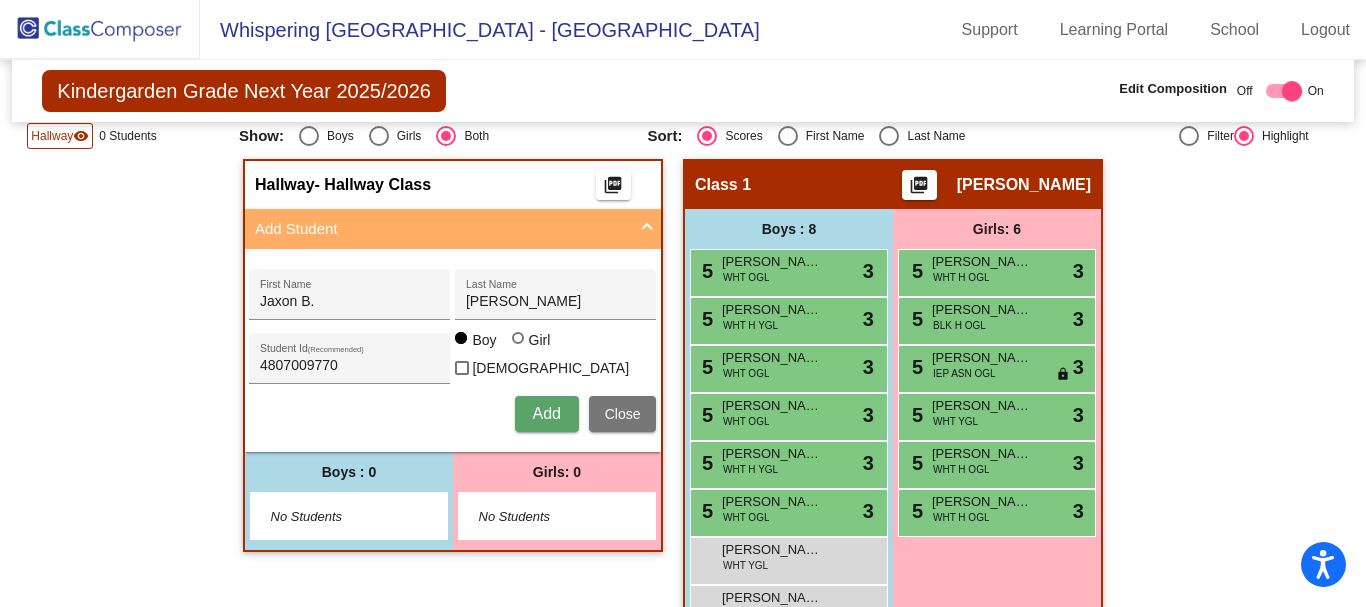 type 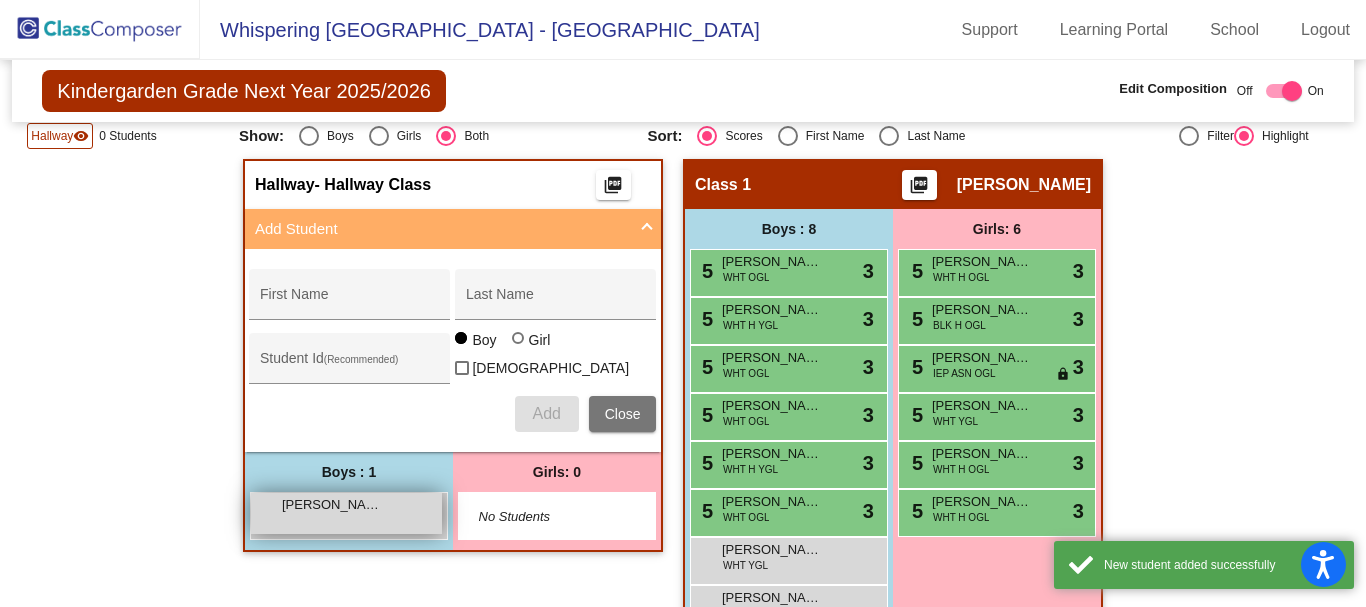 click on "[PERSON_NAME] lock do_not_disturb_alt" at bounding box center [346, 513] 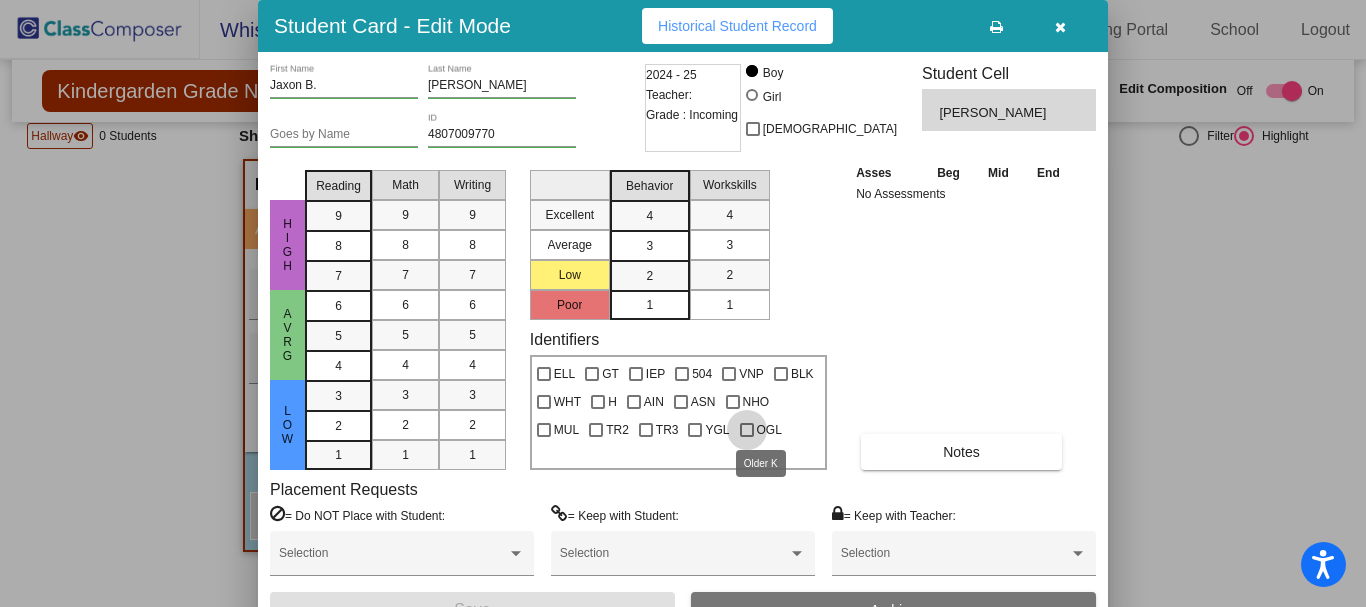 click at bounding box center [747, 430] 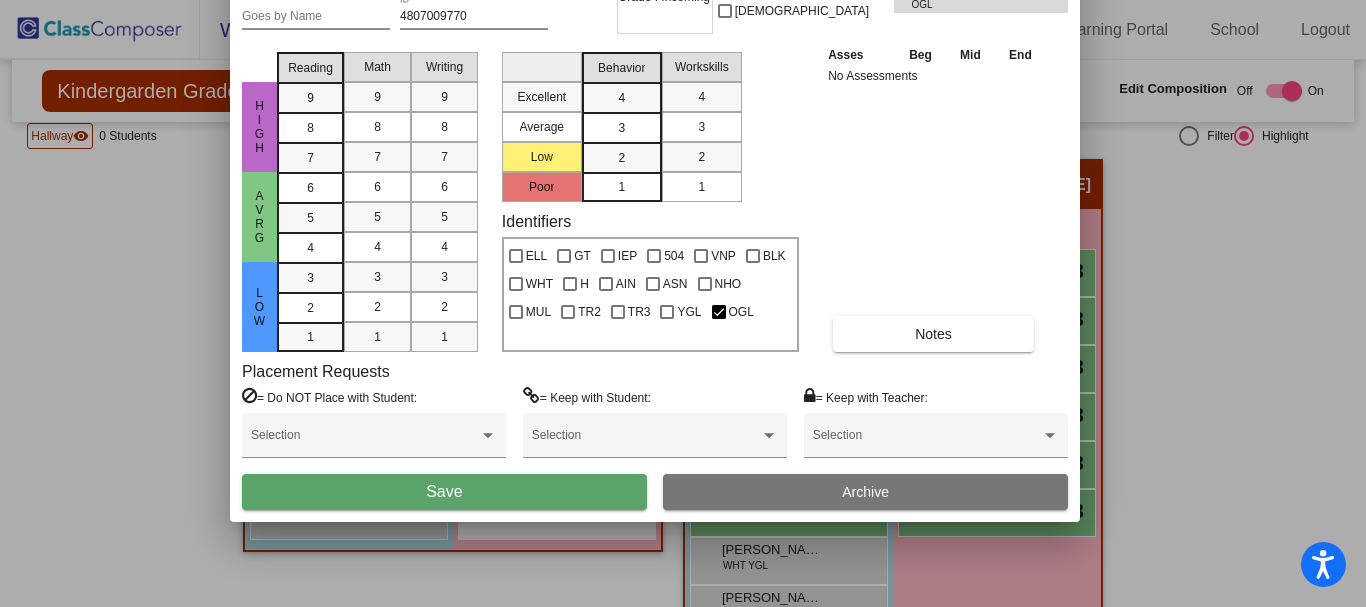 drag, startPoint x: 482, startPoint y: 31, endPoint x: 453, endPoint y: -91, distance: 125.39936 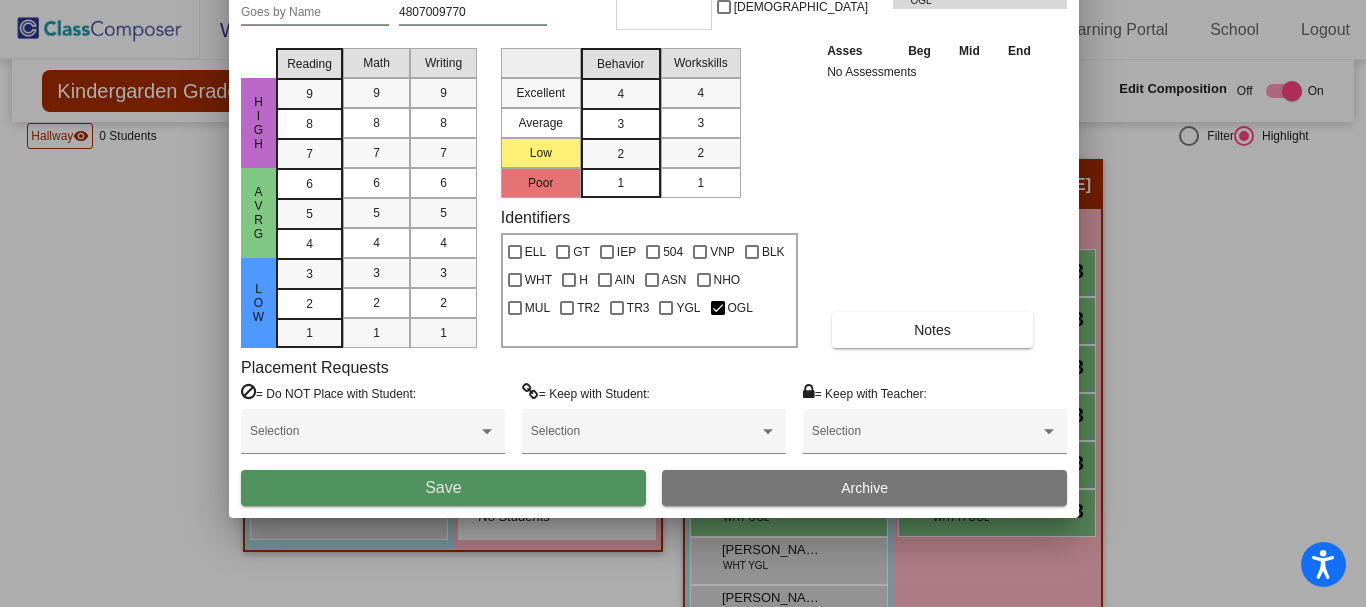 click on "Save" at bounding box center [443, 487] 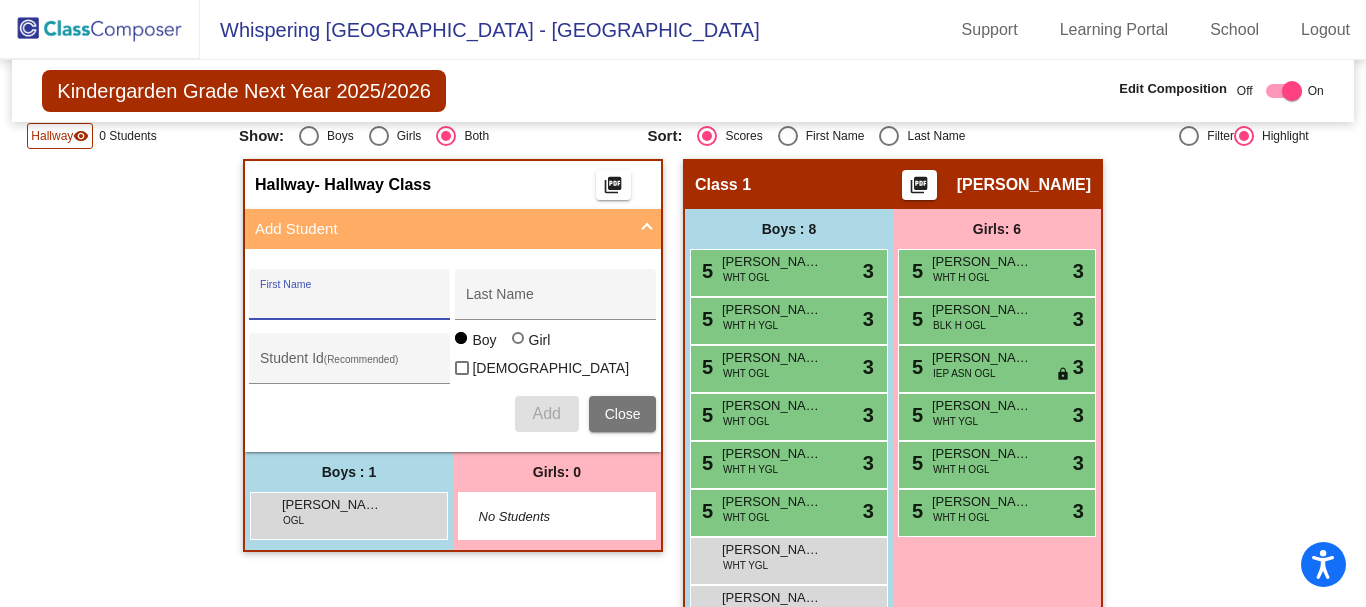 click on "First Name" at bounding box center [350, 302] 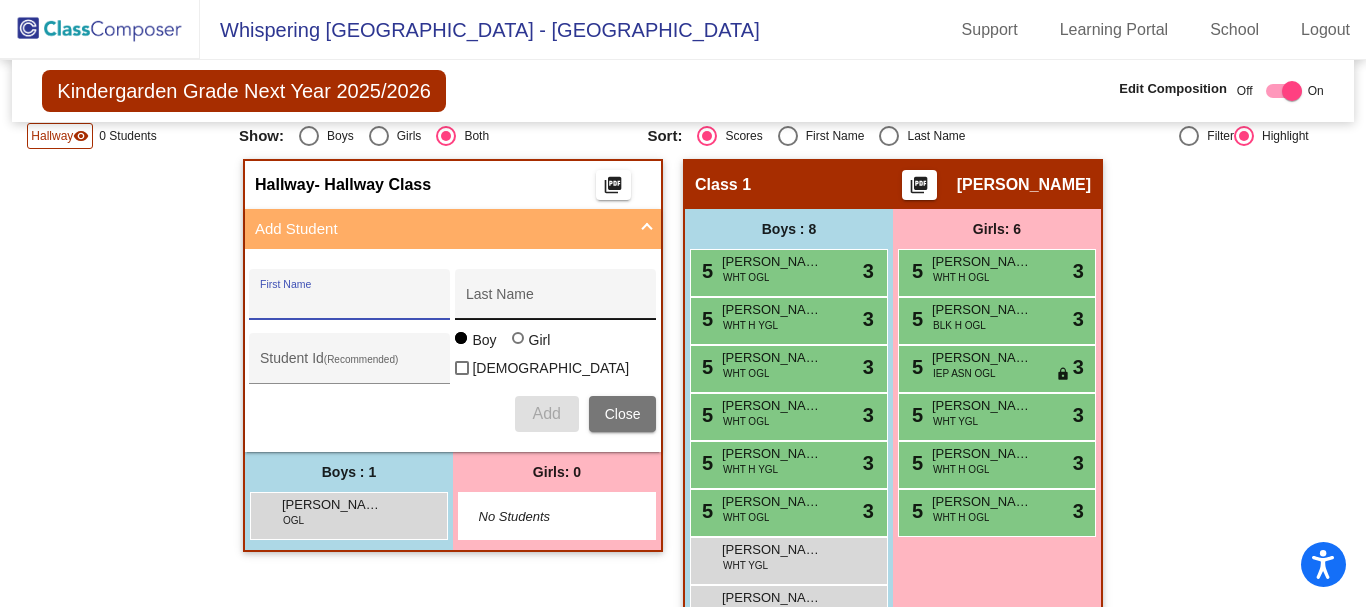 click on "Last Name" at bounding box center [556, 300] 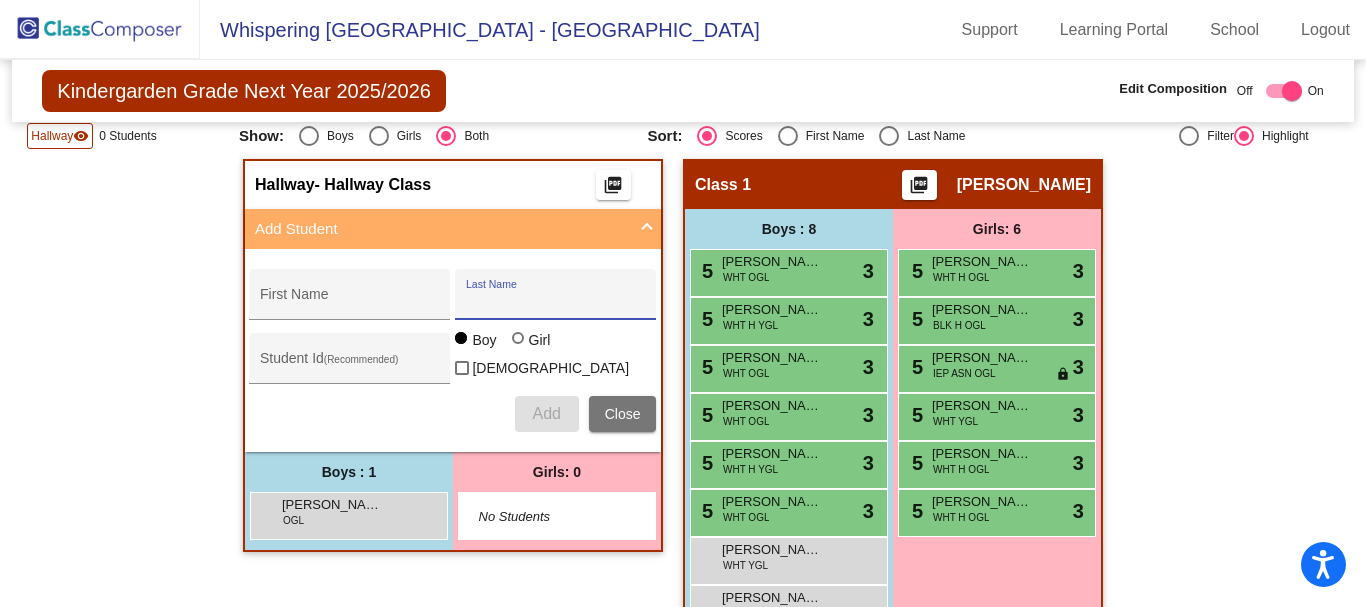 paste on "Liegnitz Lamego" 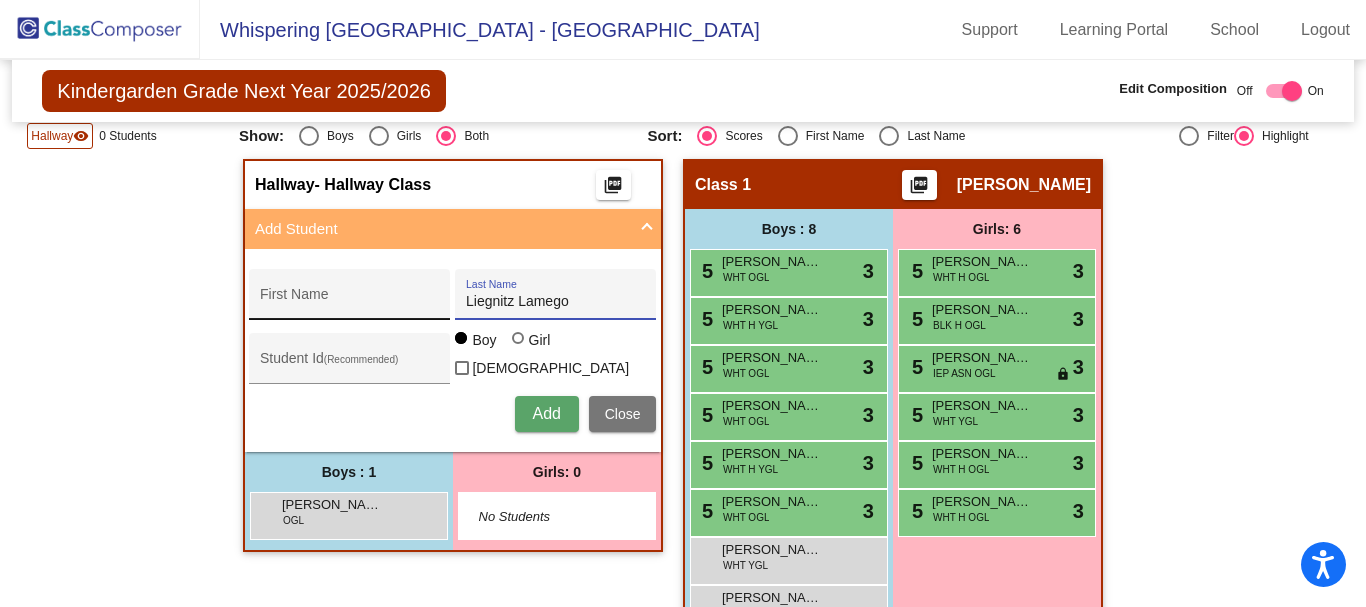 type on "Liegnitz Lamego" 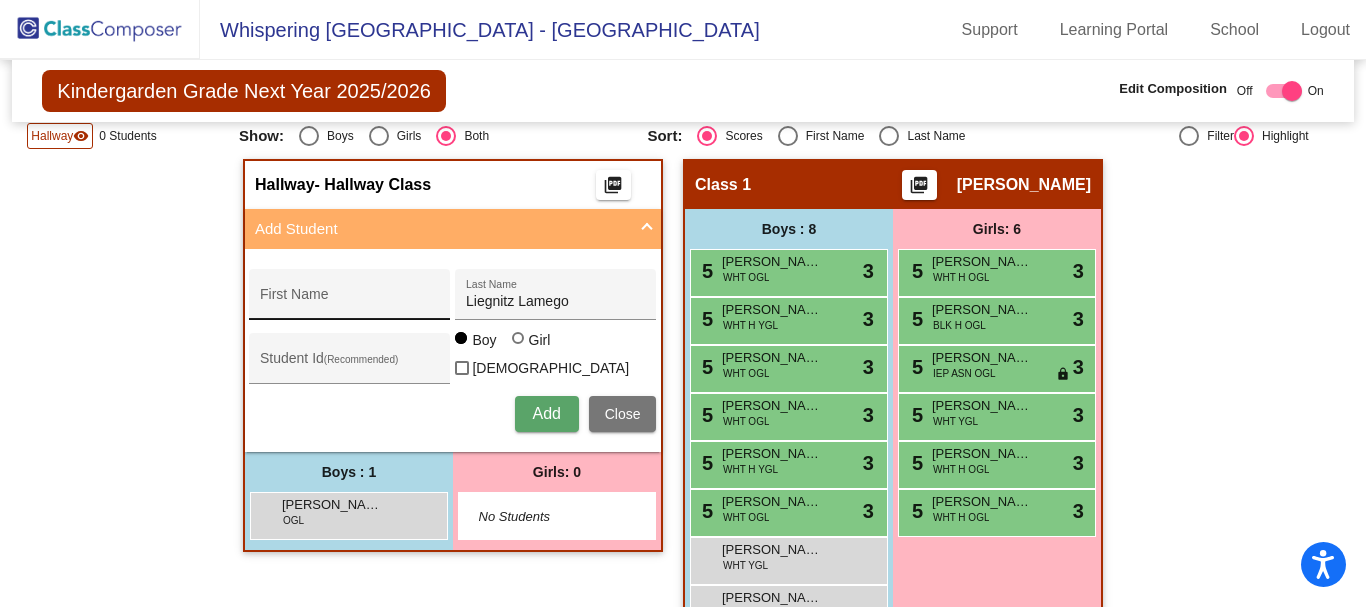 click on "First Name" at bounding box center (350, 300) 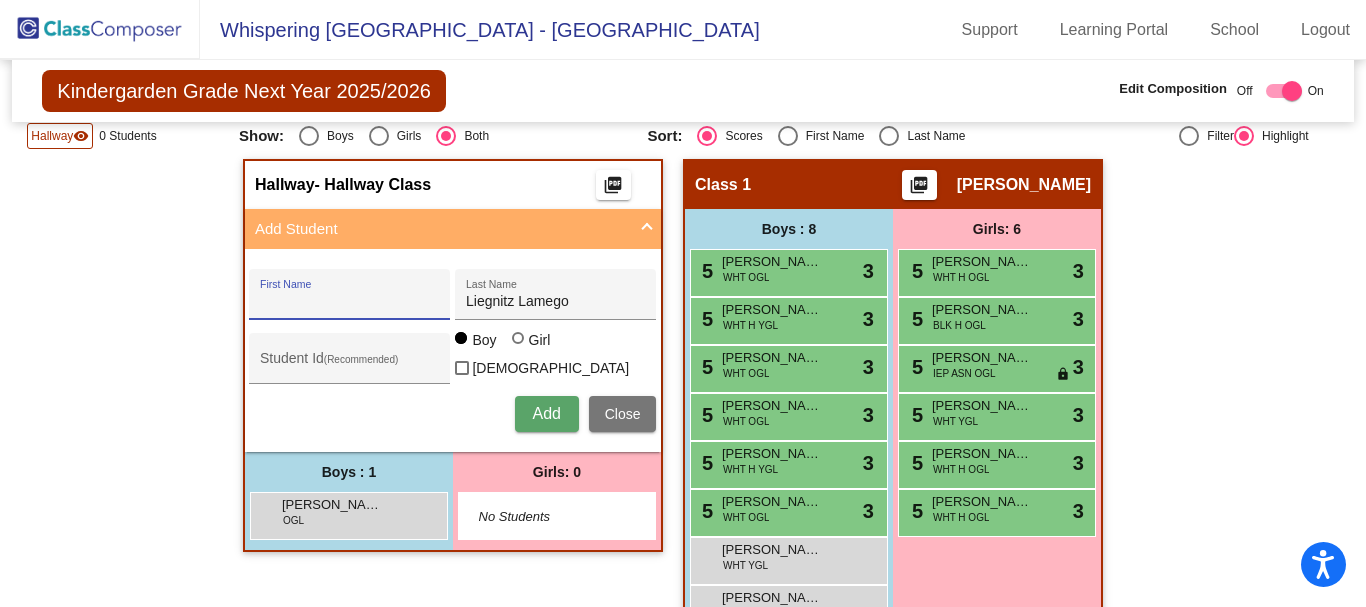 click on "First Name" at bounding box center [350, 302] 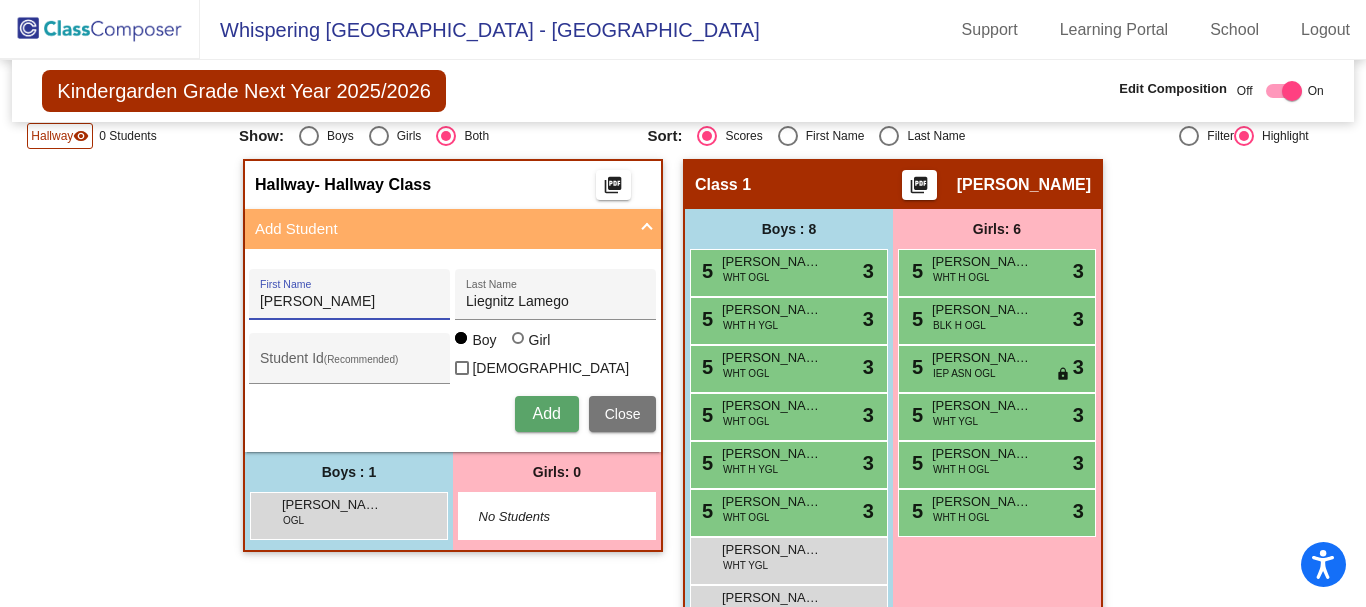 type on "[PERSON_NAME]" 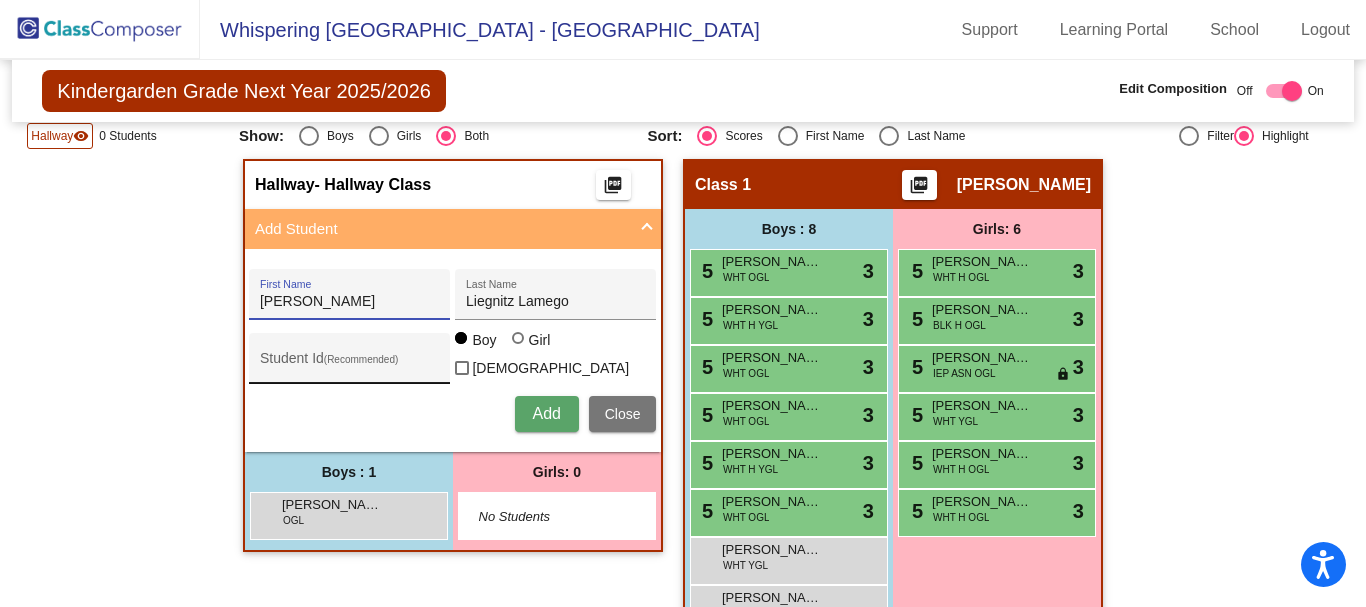 click on "Student Id  (Recommended)" at bounding box center (350, 366) 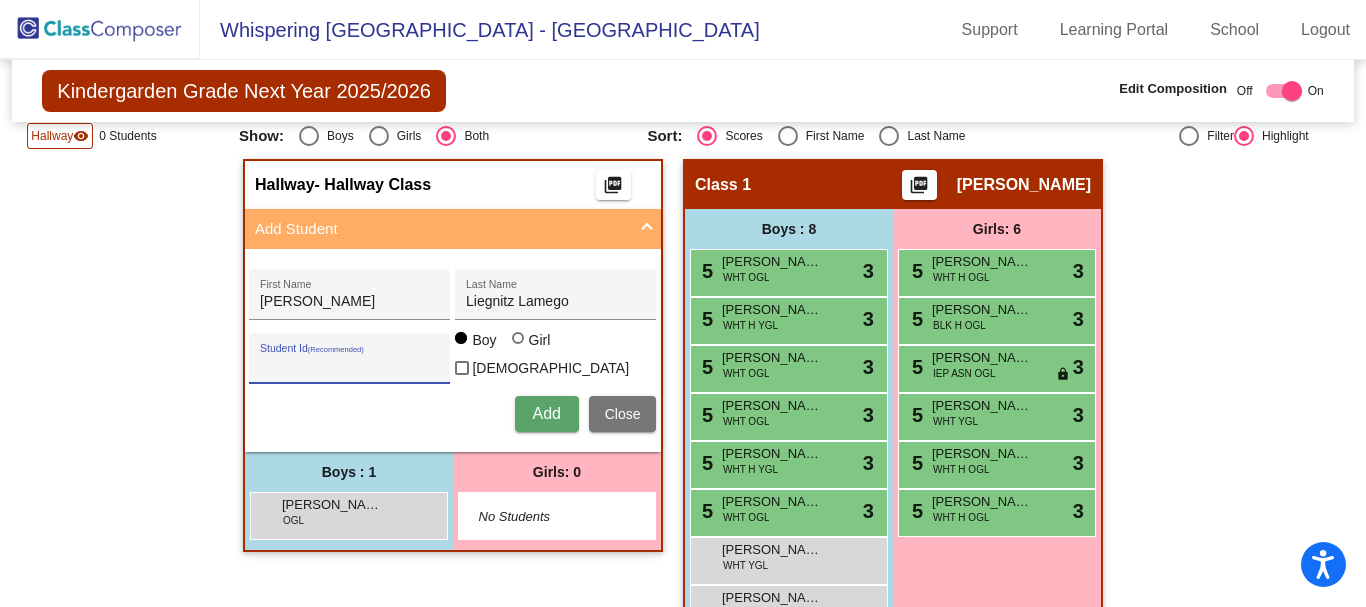 paste on "4806980172" 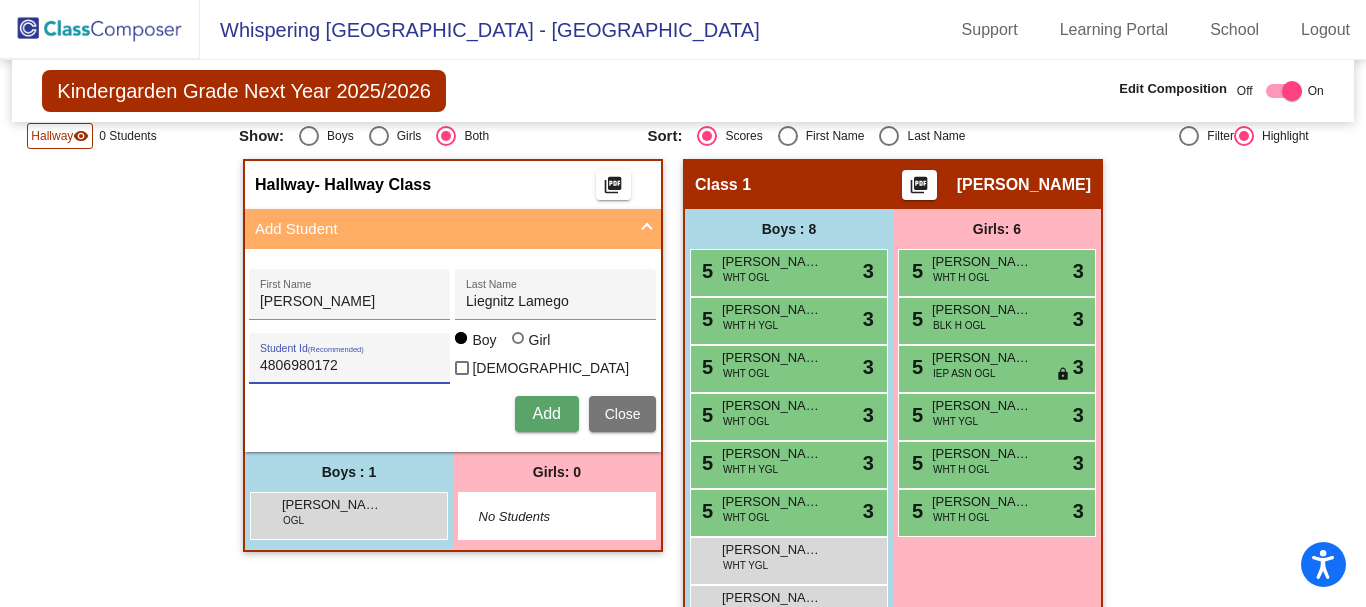 type on "4806980172" 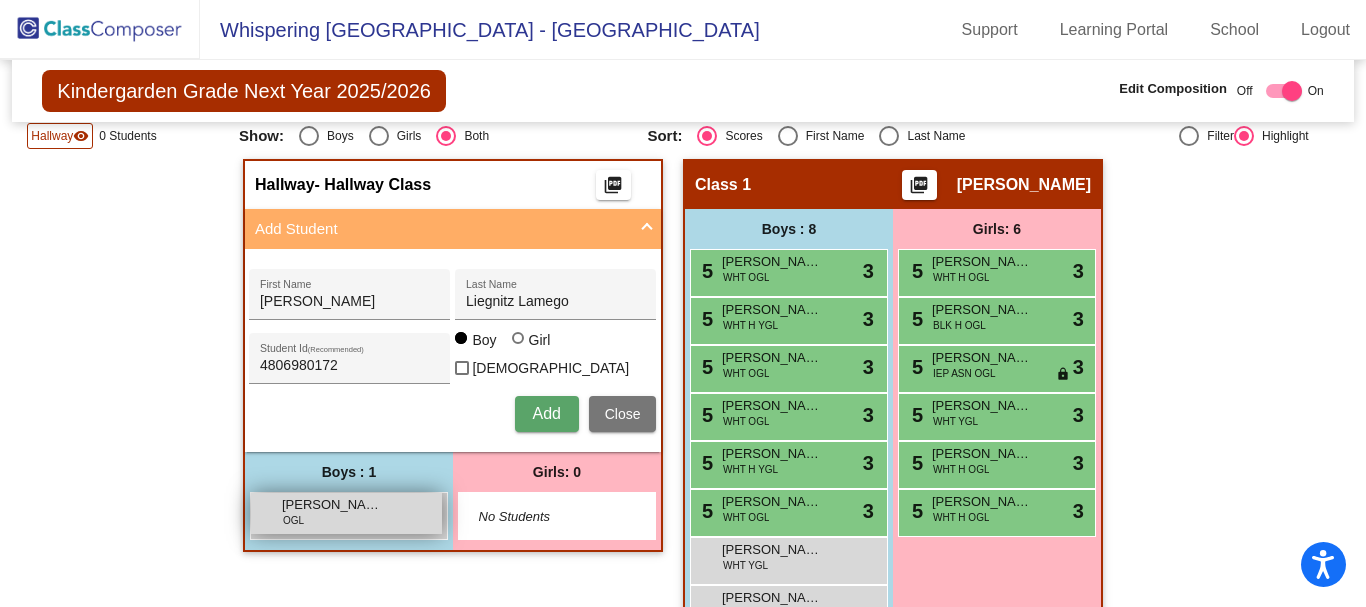 type 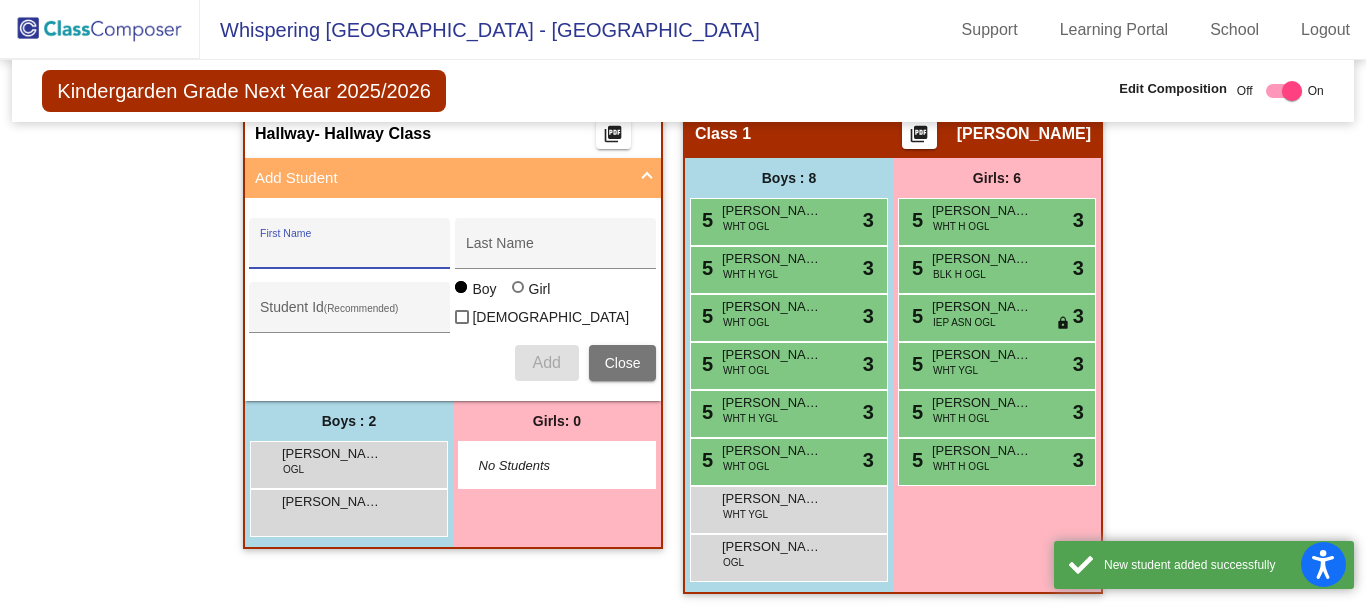 scroll, scrollTop: 500, scrollLeft: 0, axis: vertical 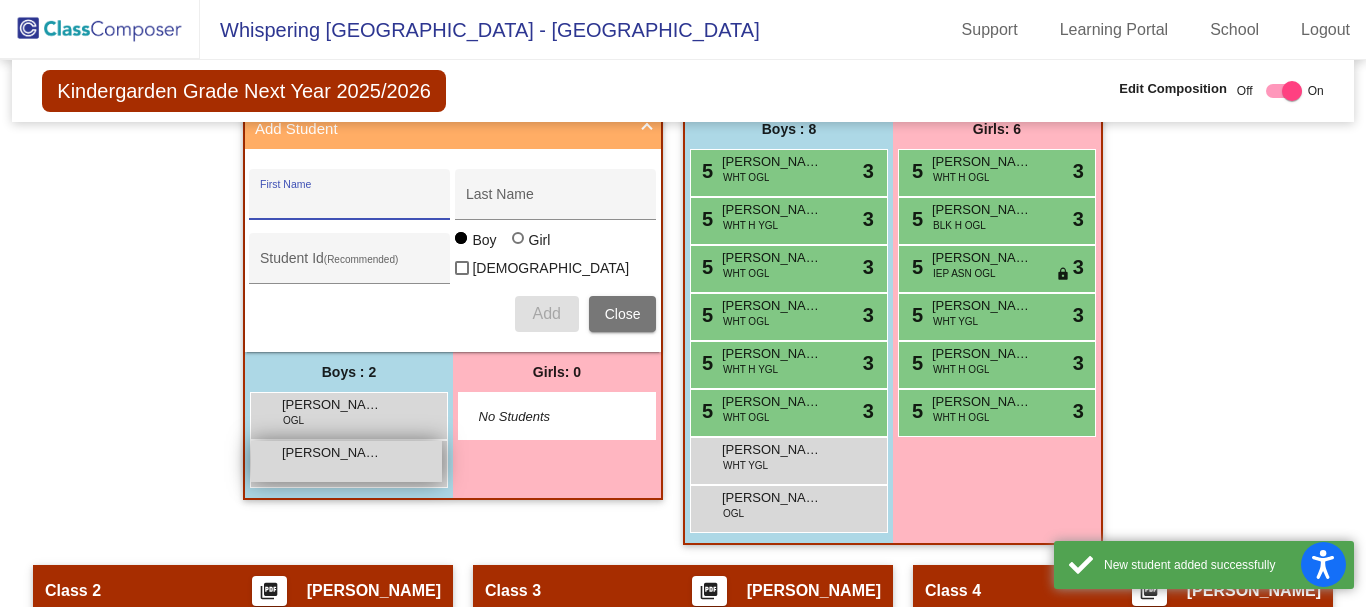 click on "[PERSON_NAME] Lamego lock do_not_disturb_alt" at bounding box center (346, 461) 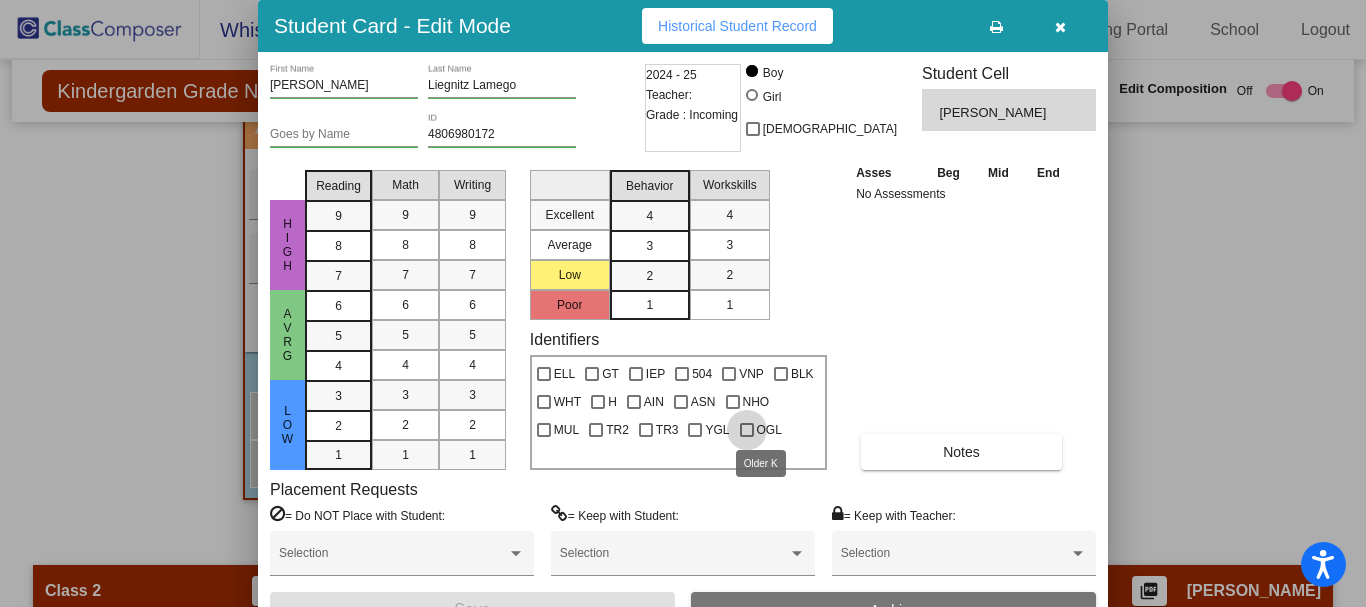click at bounding box center [747, 430] 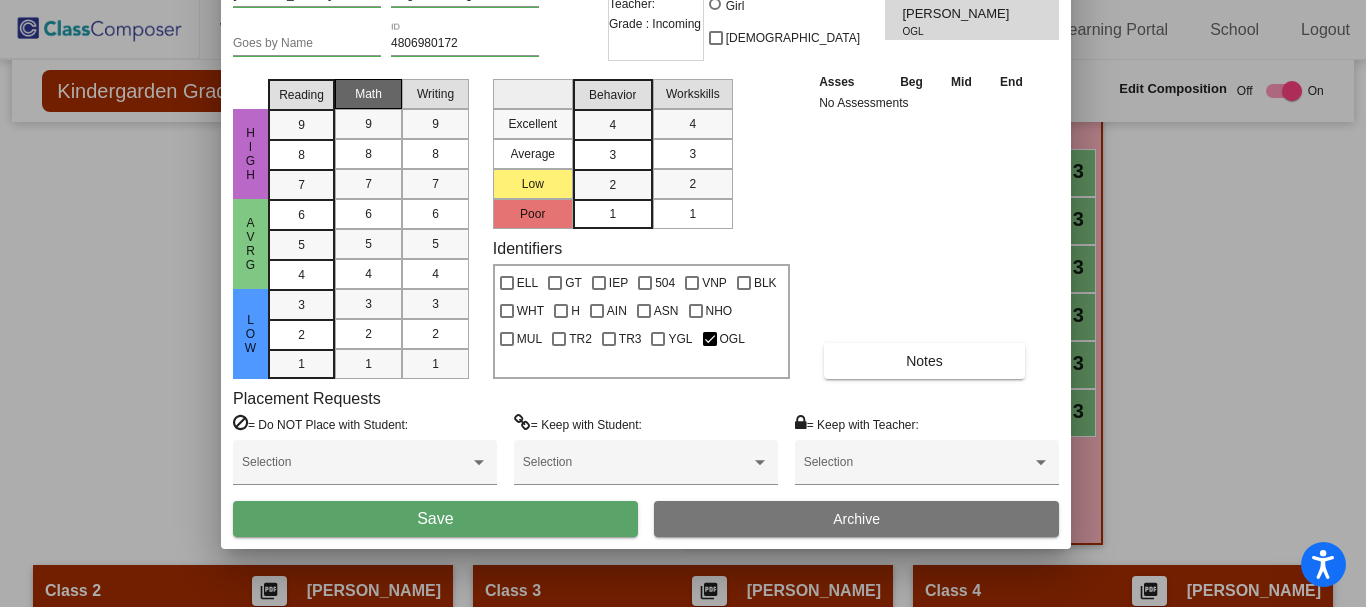 drag, startPoint x: 404, startPoint y: 39, endPoint x: 378, endPoint y: 80, distance: 48.548943 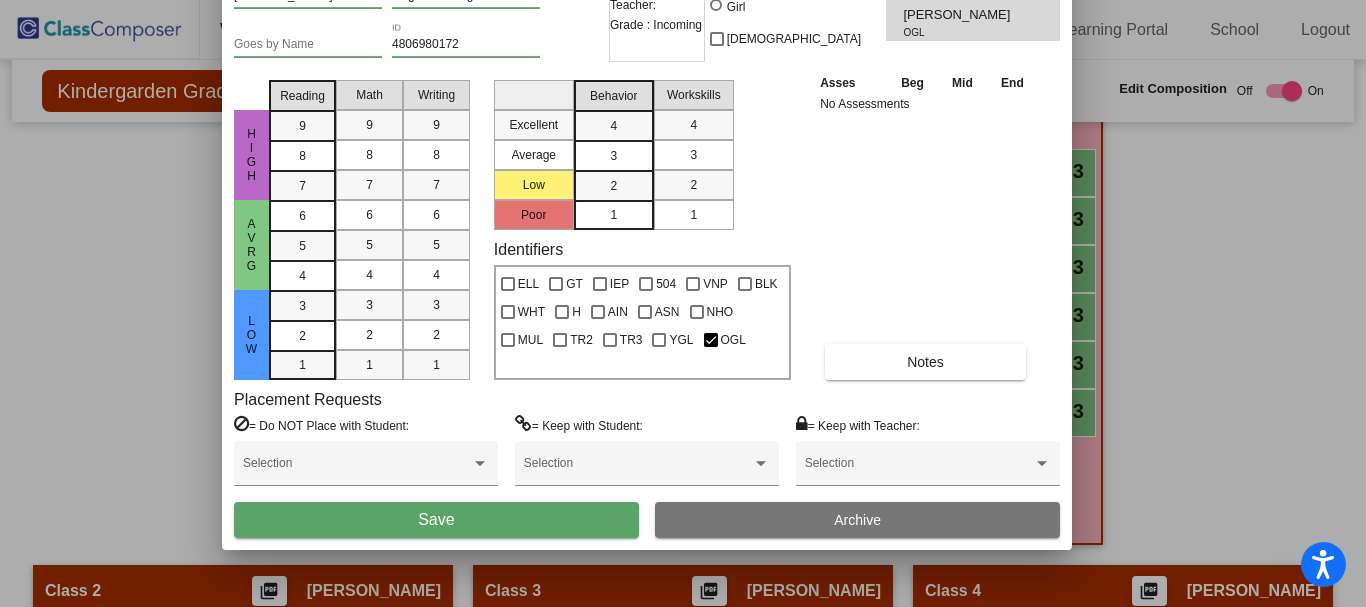 click on "Save" at bounding box center (436, 519) 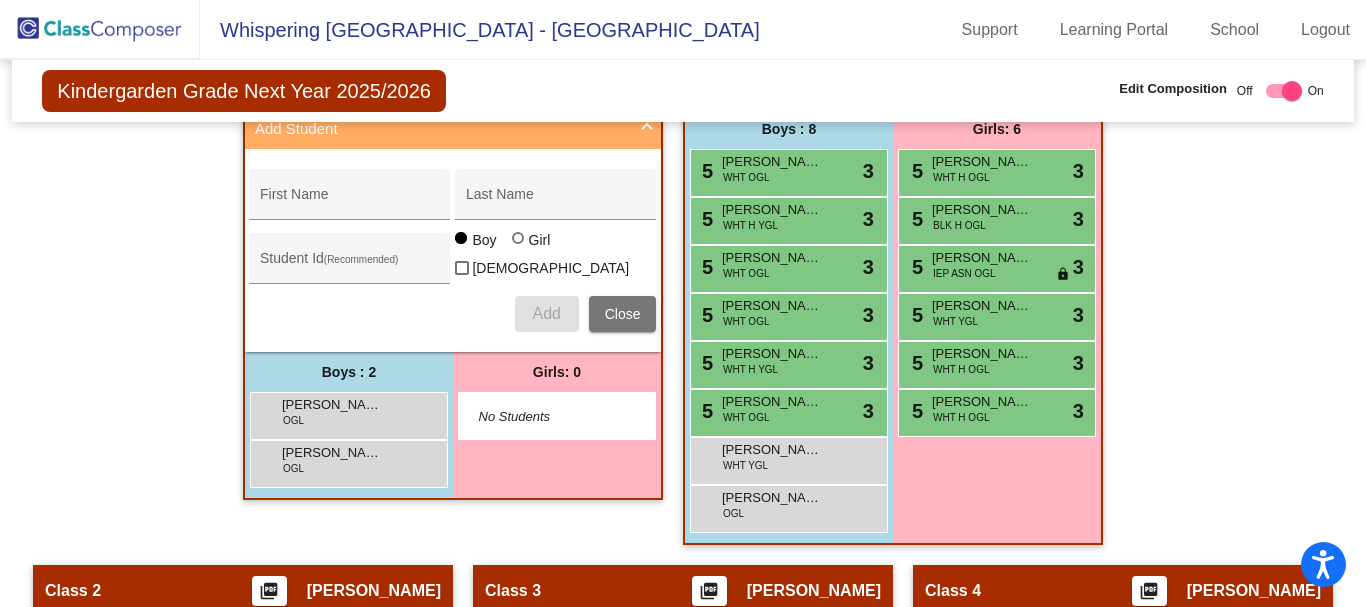 click at bounding box center [518, 238] 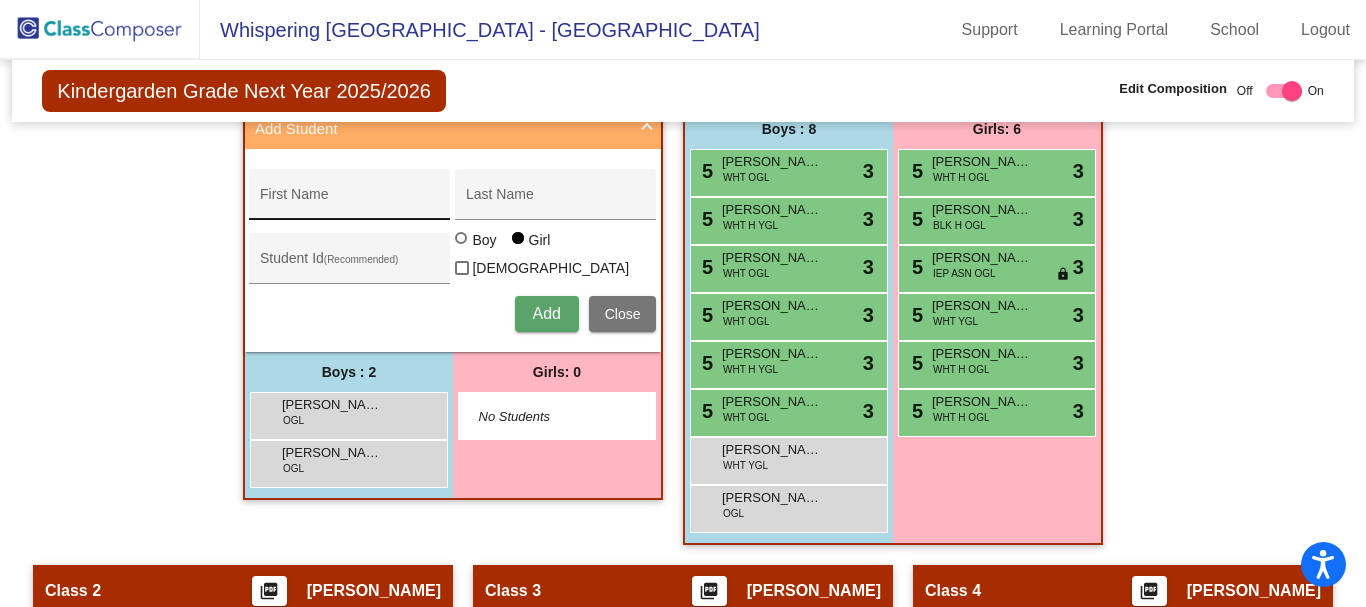 click on "First Name" at bounding box center [350, 200] 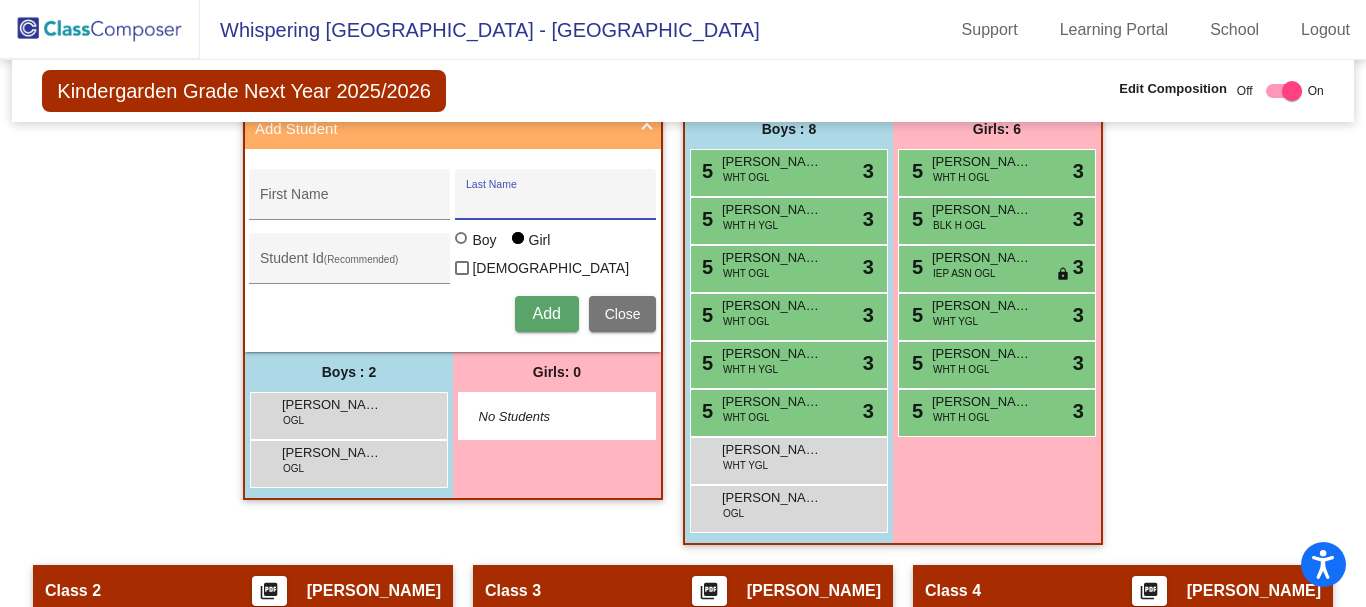 click on "Last Name" at bounding box center (556, 202) 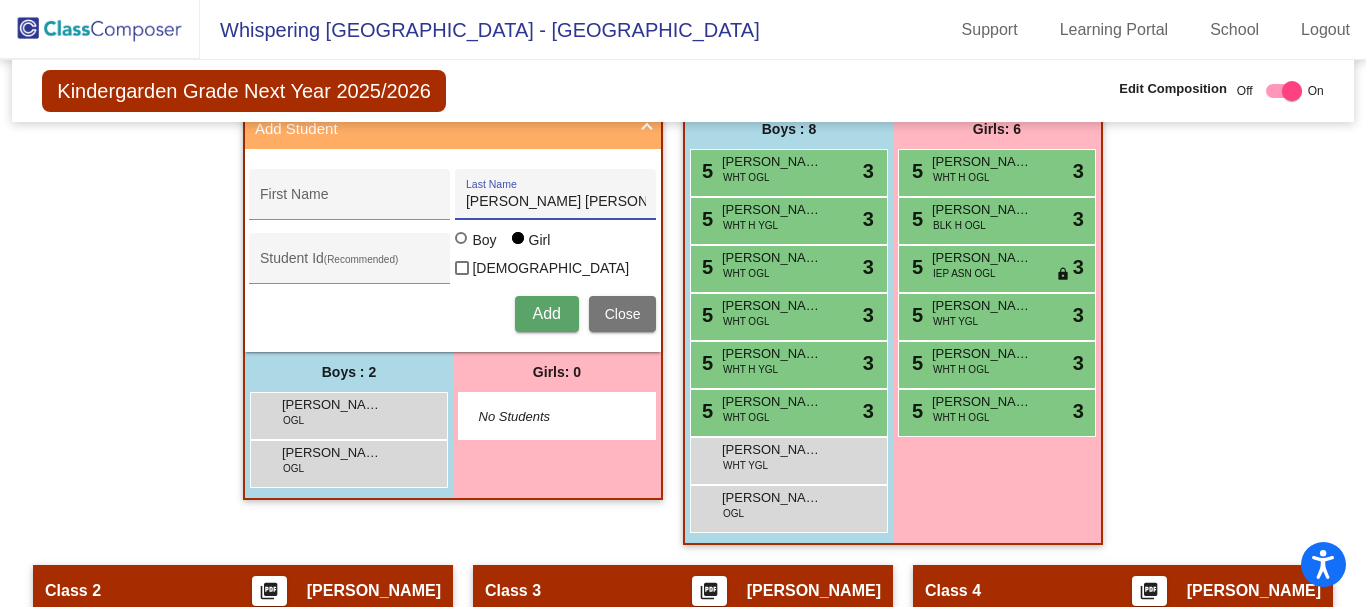 type on "[PERSON_NAME] [PERSON_NAME]" 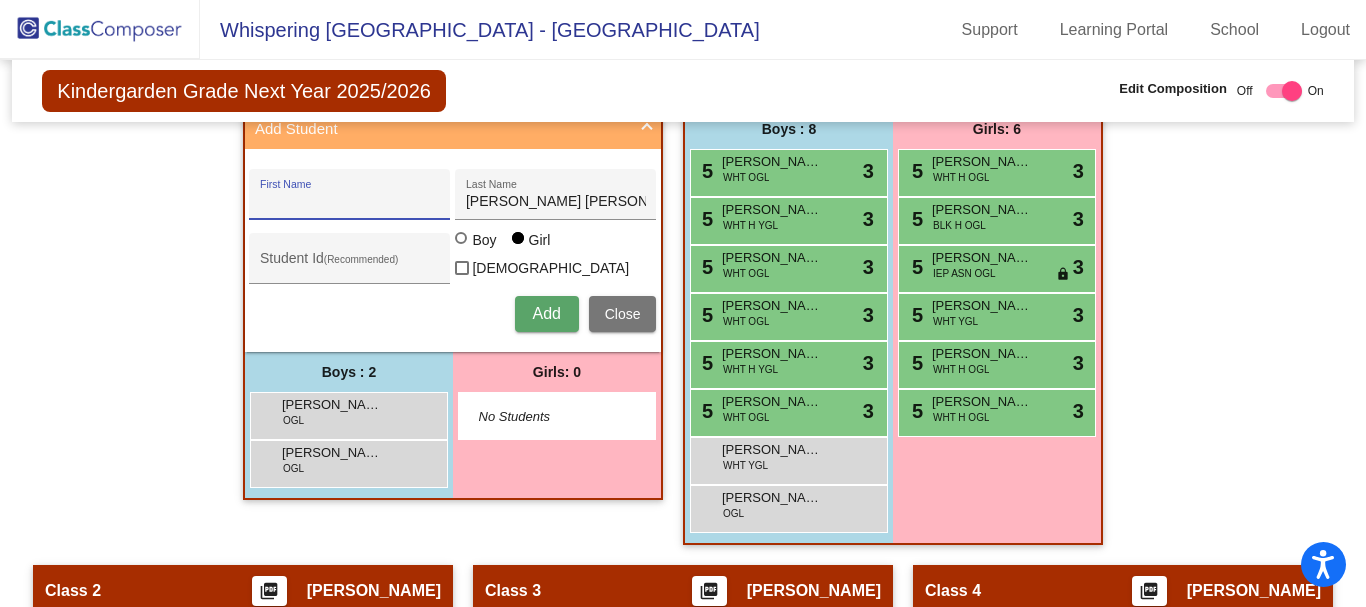 click on "First Name" at bounding box center (350, 202) 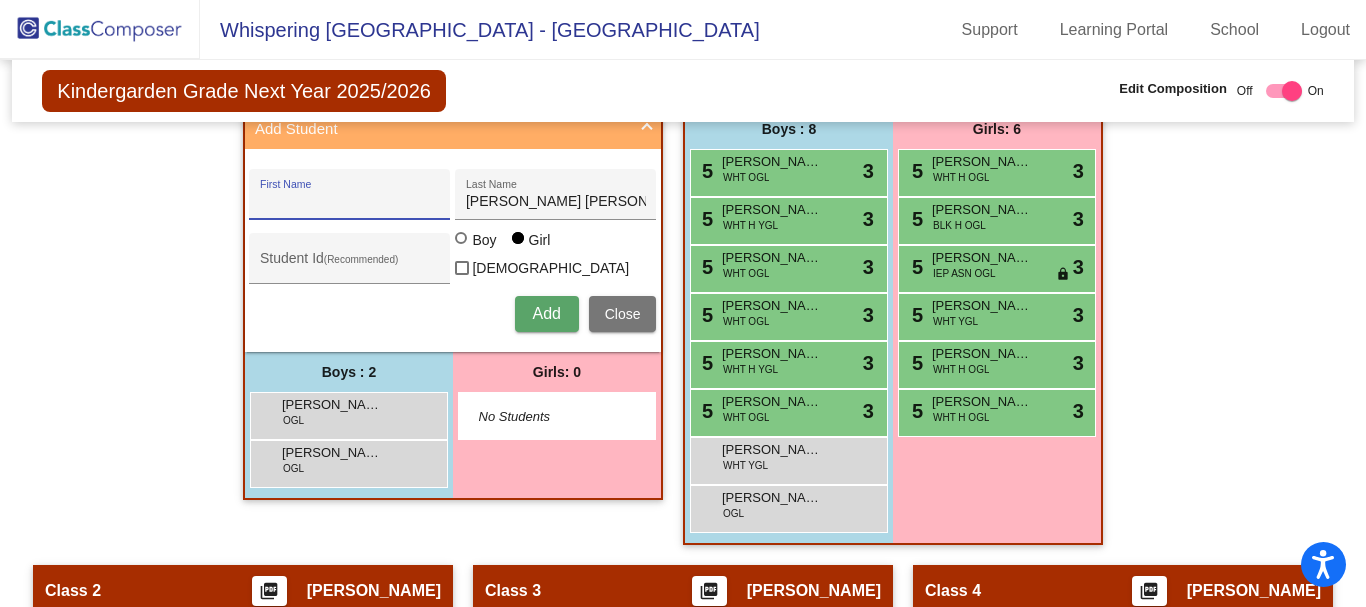 paste on "[PERSON_NAME]" 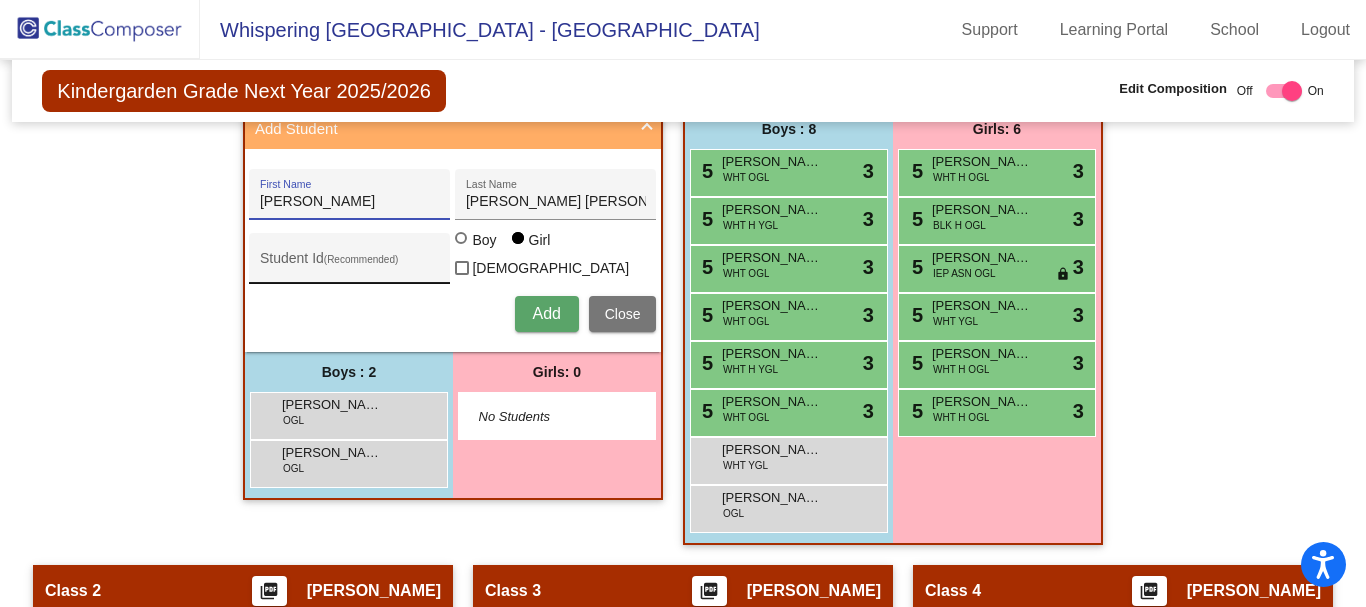 type on "[PERSON_NAME]" 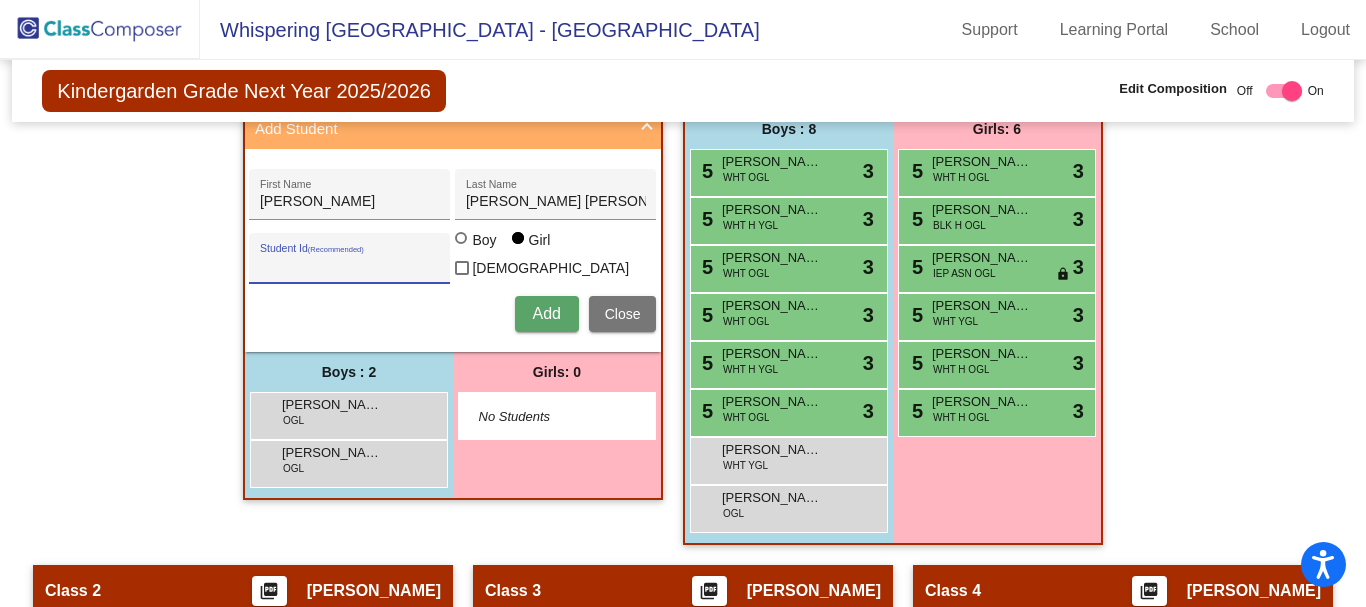 click on "Student Id  (Recommended)" at bounding box center [350, 266] 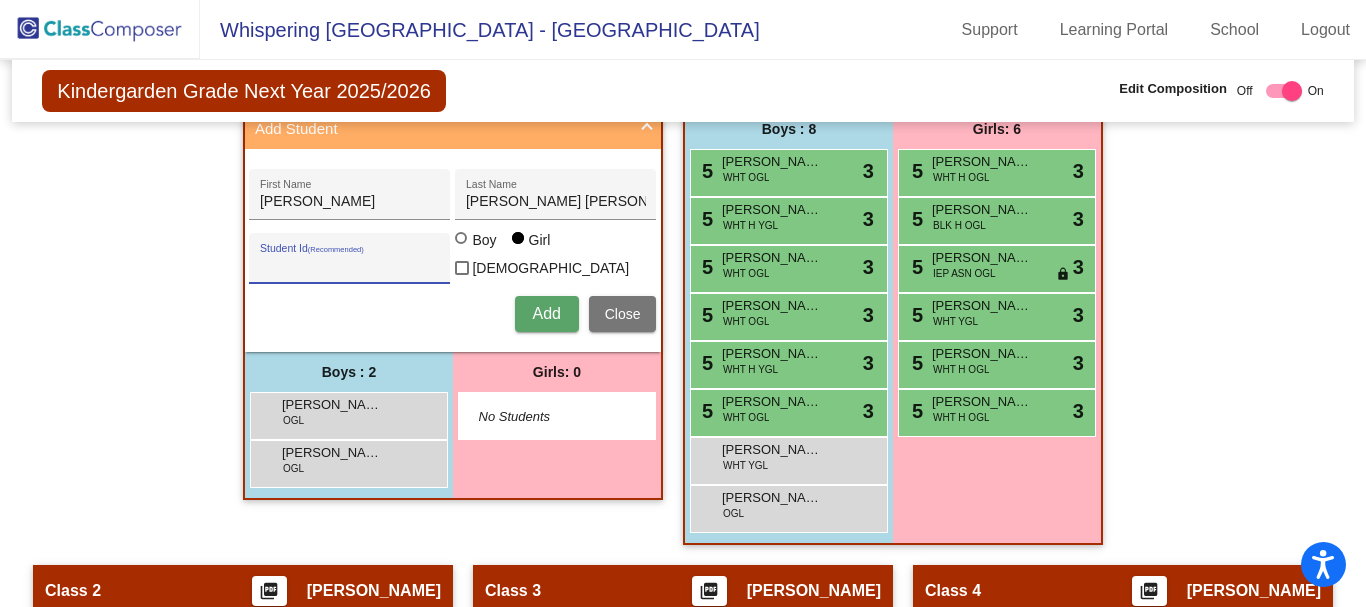 paste on "4807009986" 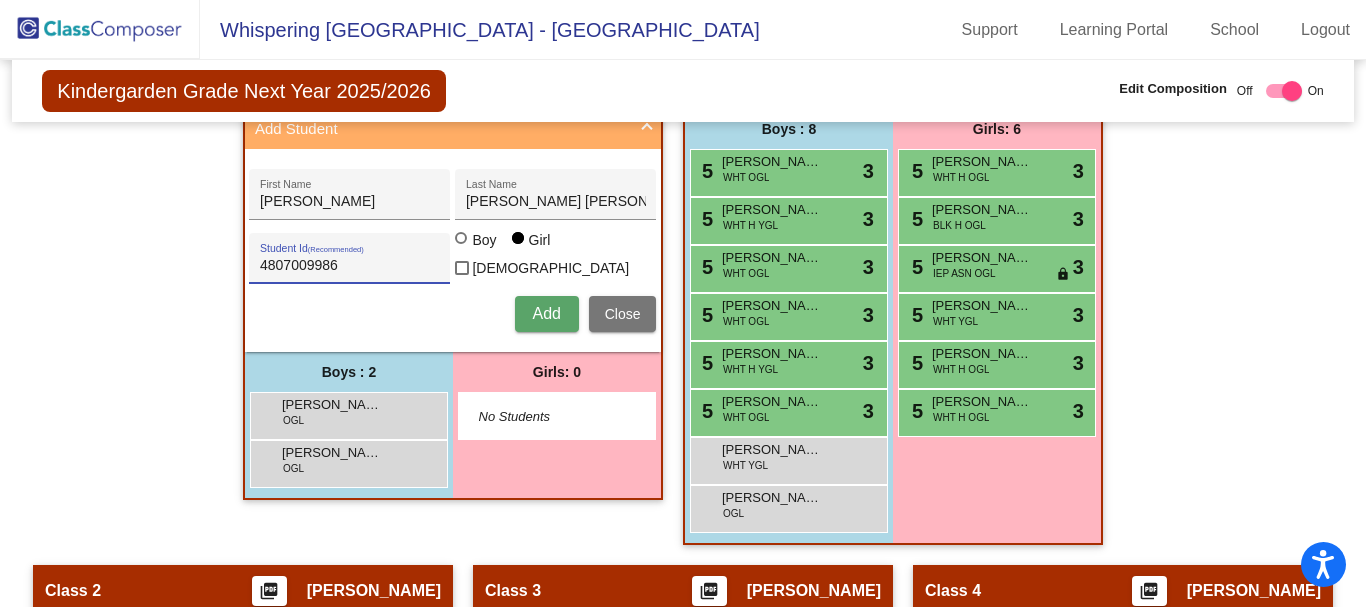 type on "4807009986" 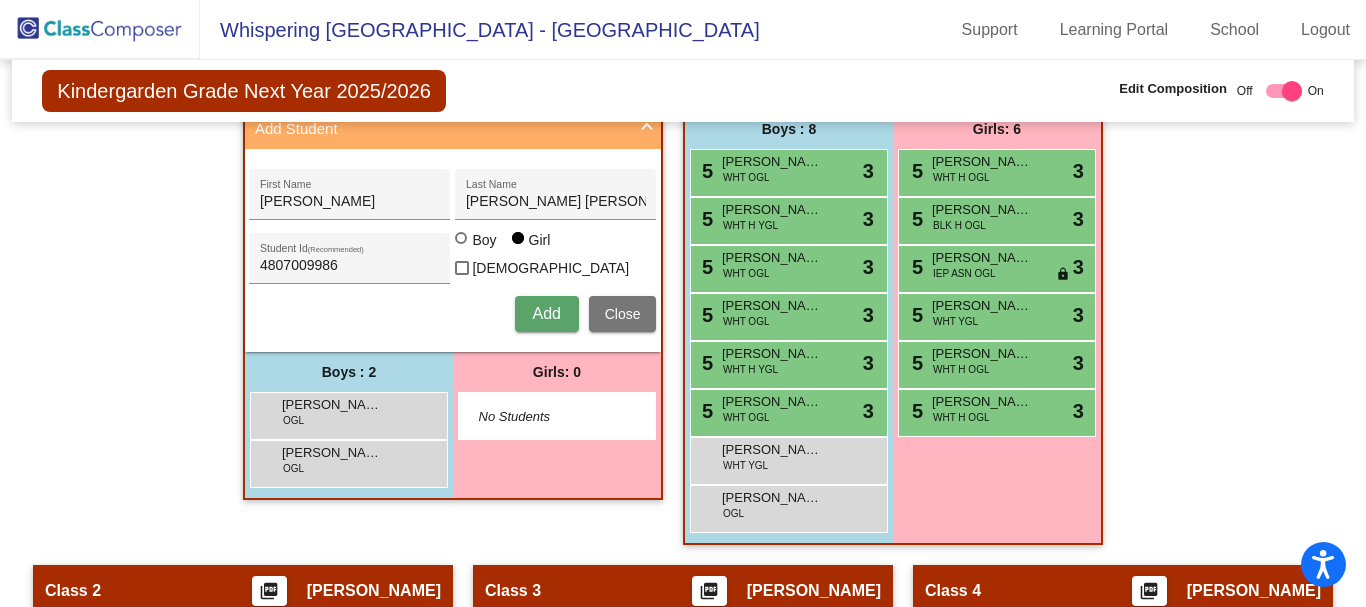 type 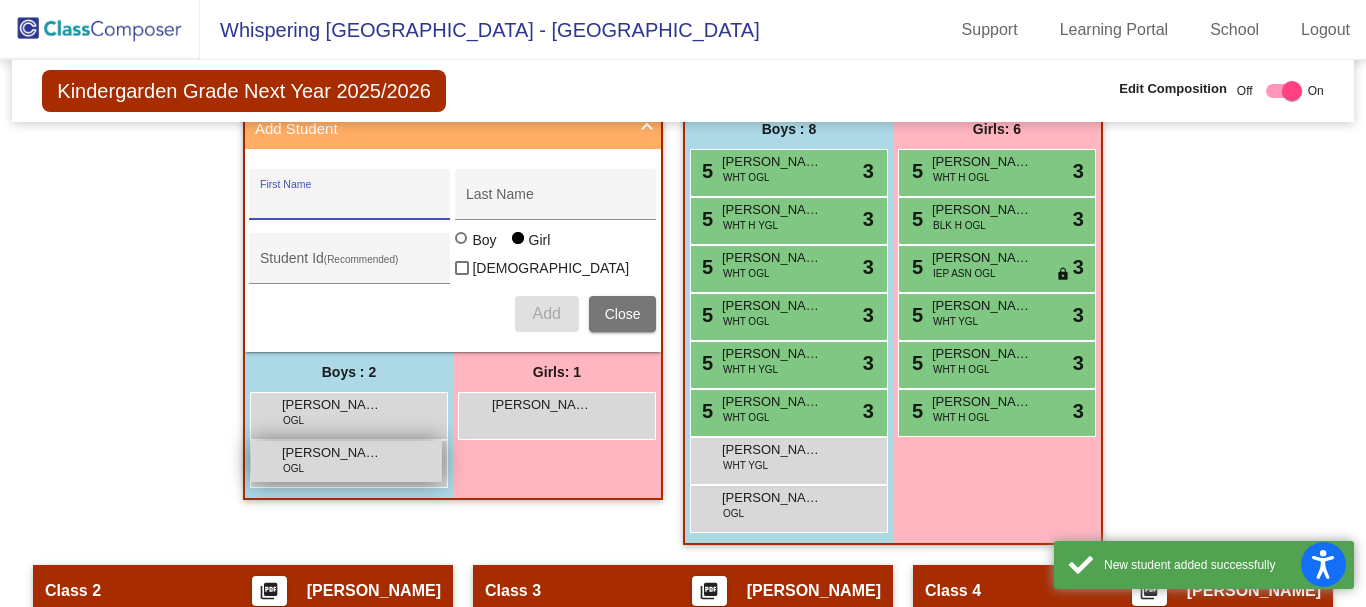 click on "[PERSON_NAME] OGL lock do_not_disturb_alt" at bounding box center [346, 461] 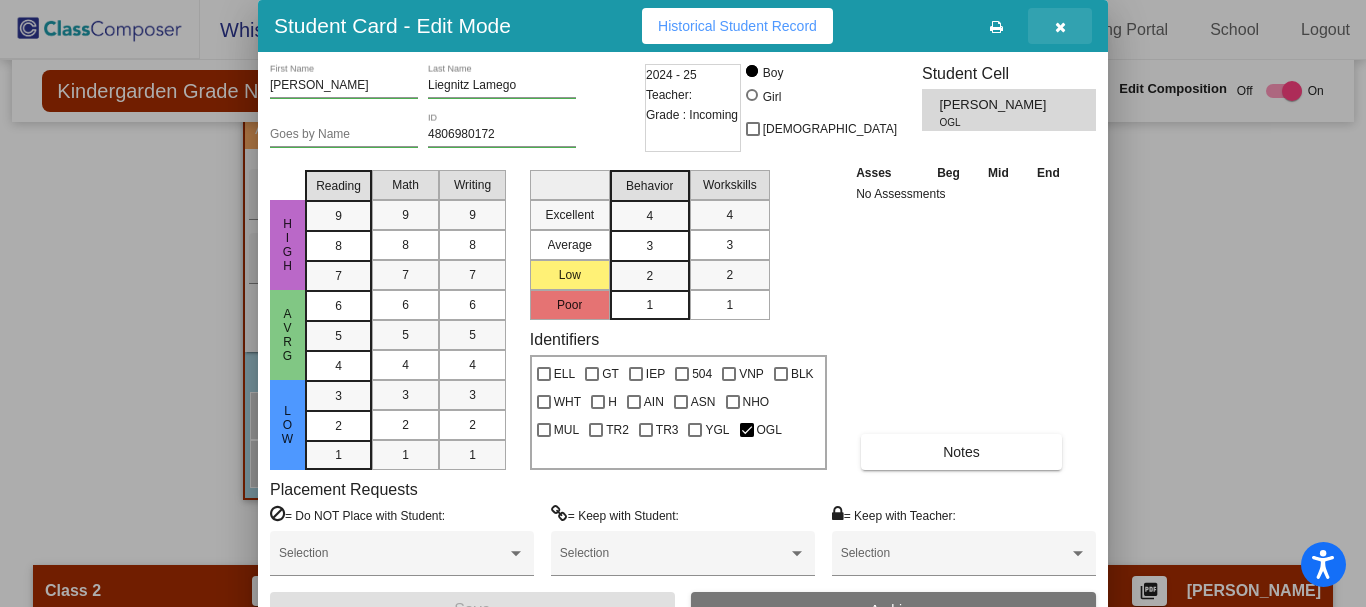 click at bounding box center (1060, 27) 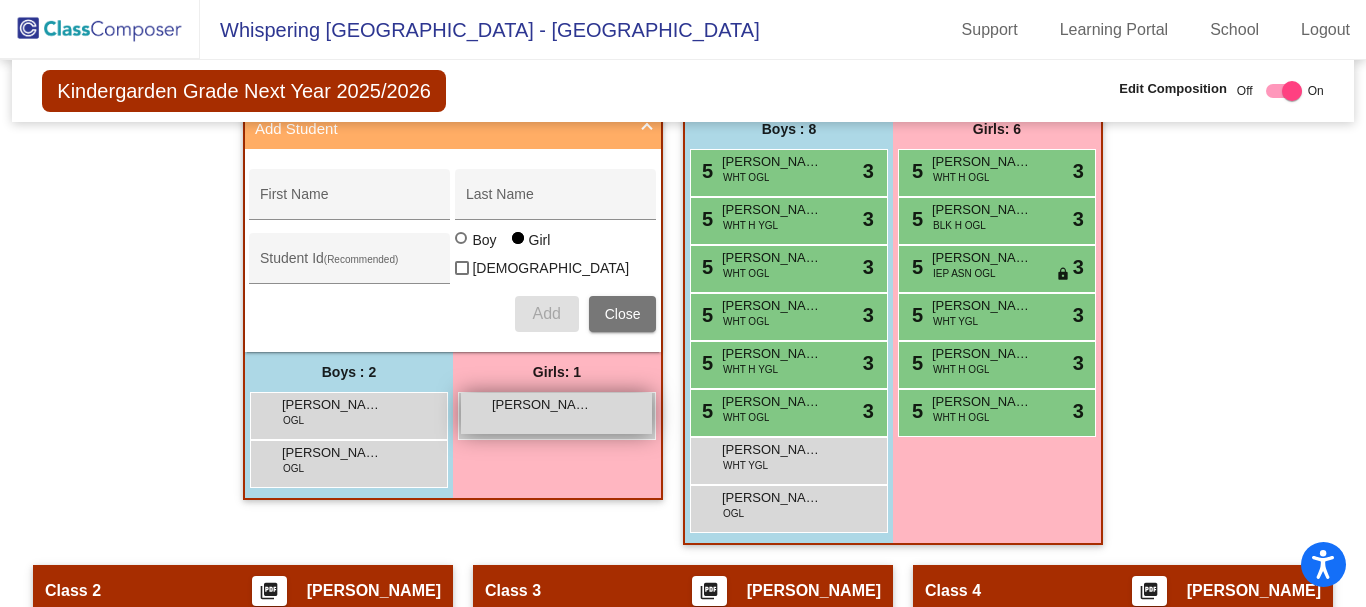 click on "[PERSON_NAME] [PERSON_NAME] lock do_not_disturb_alt" at bounding box center [556, 413] 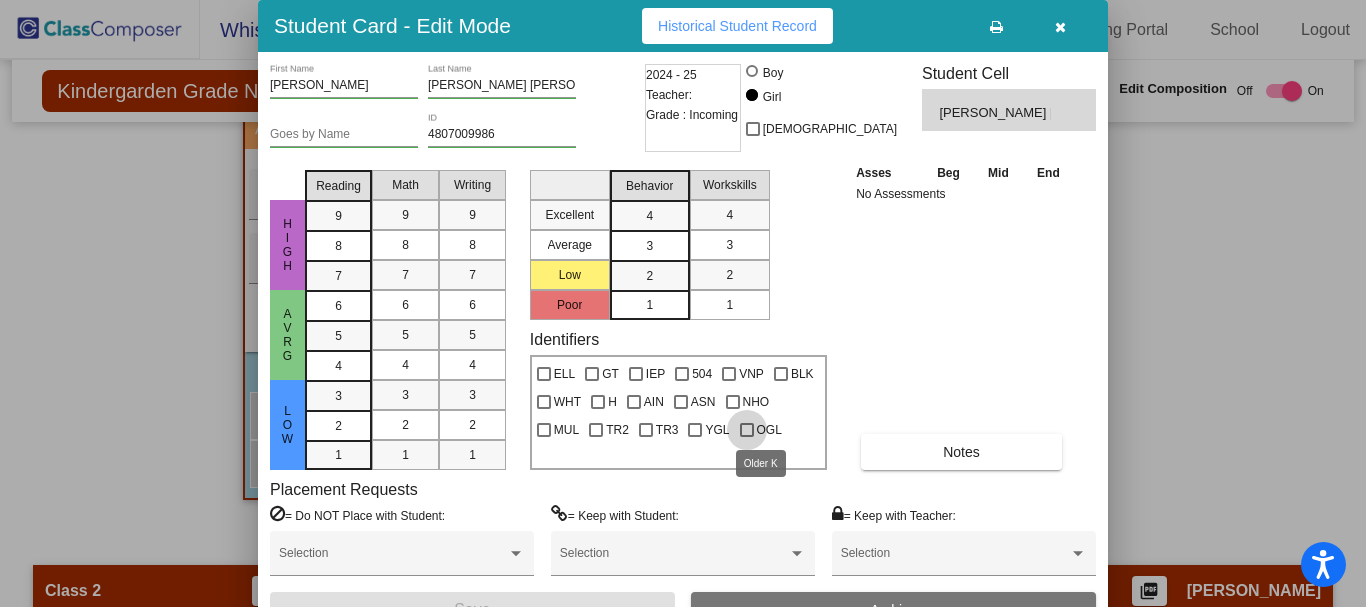 click at bounding box center [747, 430] 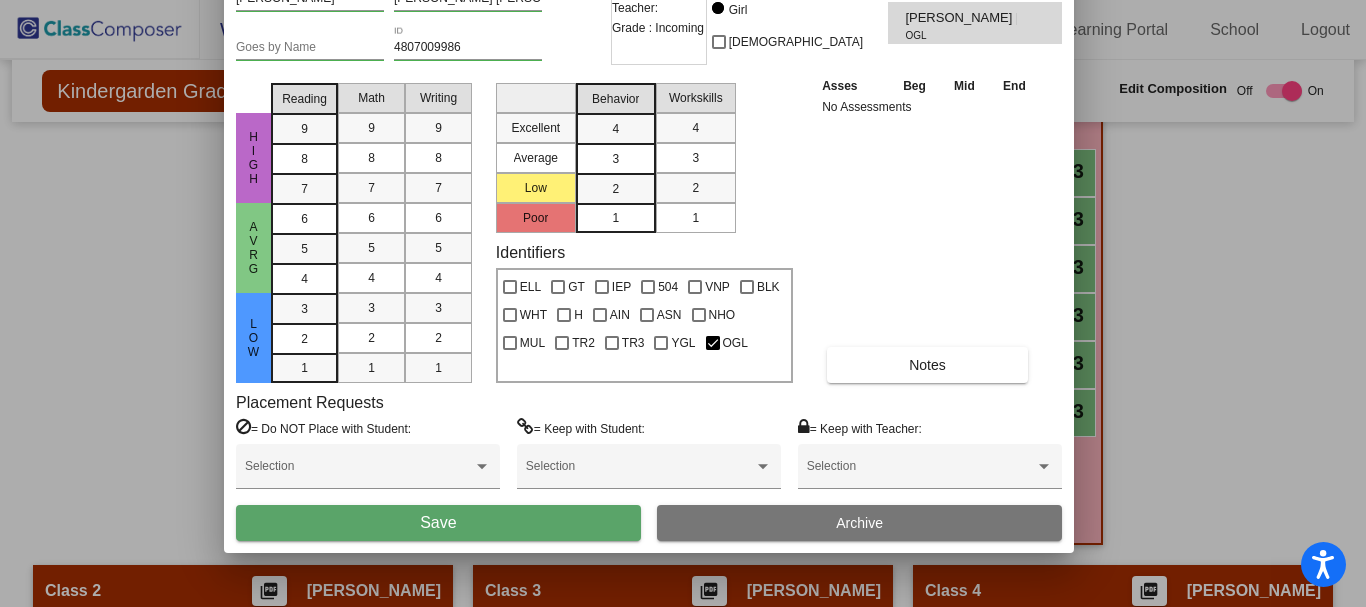 drag, startPoint x: 504, startPoint y: 29, endPoint x: 481, endPoint y: 22, distance: 24.04163 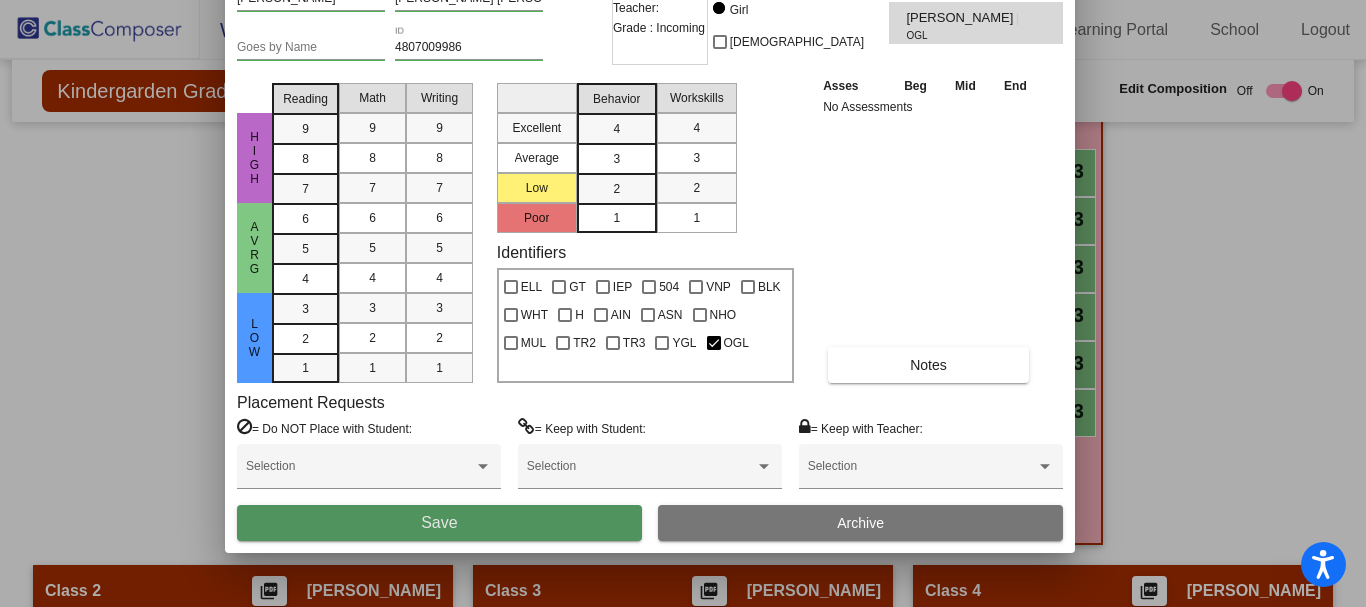 click on "Save" at bounding box center (439, 522) 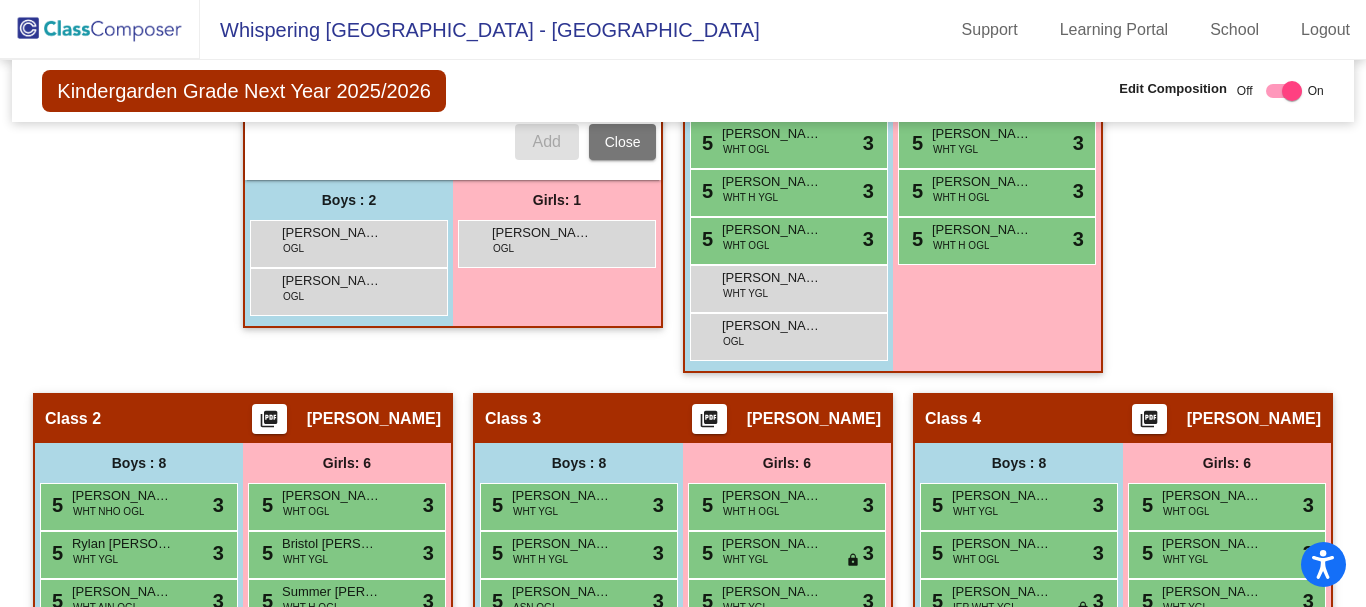 scroll, scrollTop: 664, scrollLeft: 0, axis: vertical 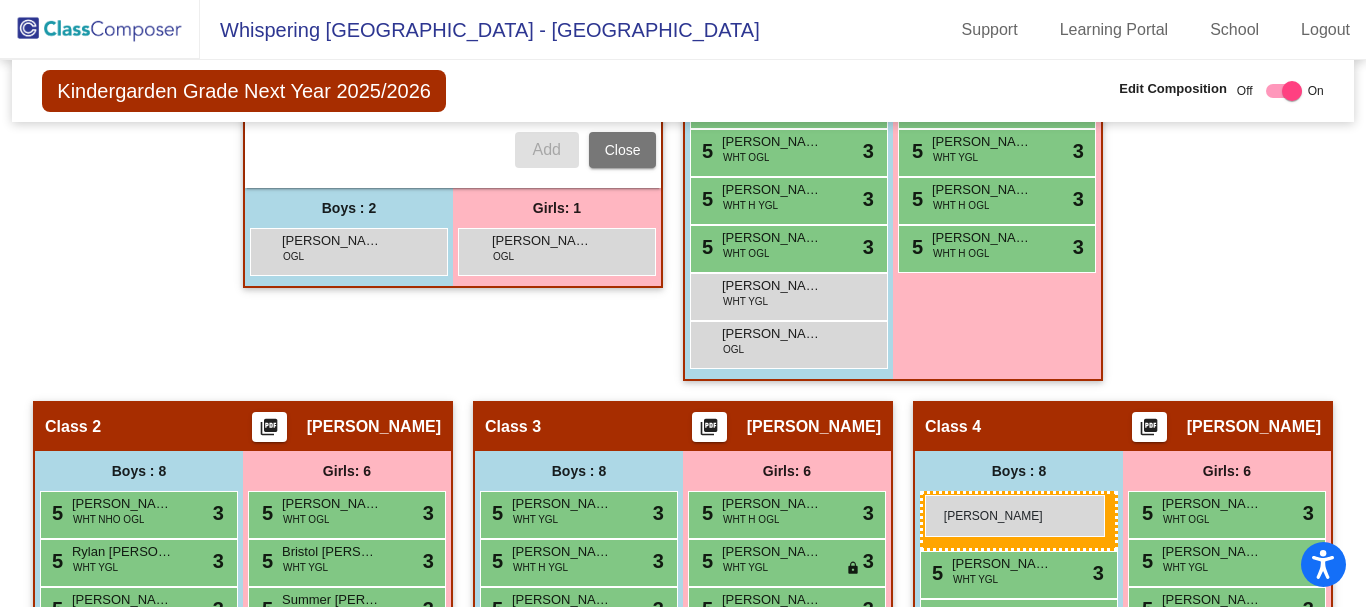 drag, startPoint x: 309, startPoint y: 291, endPoint x: 925, endPoint y: 495, distance: 648.90063 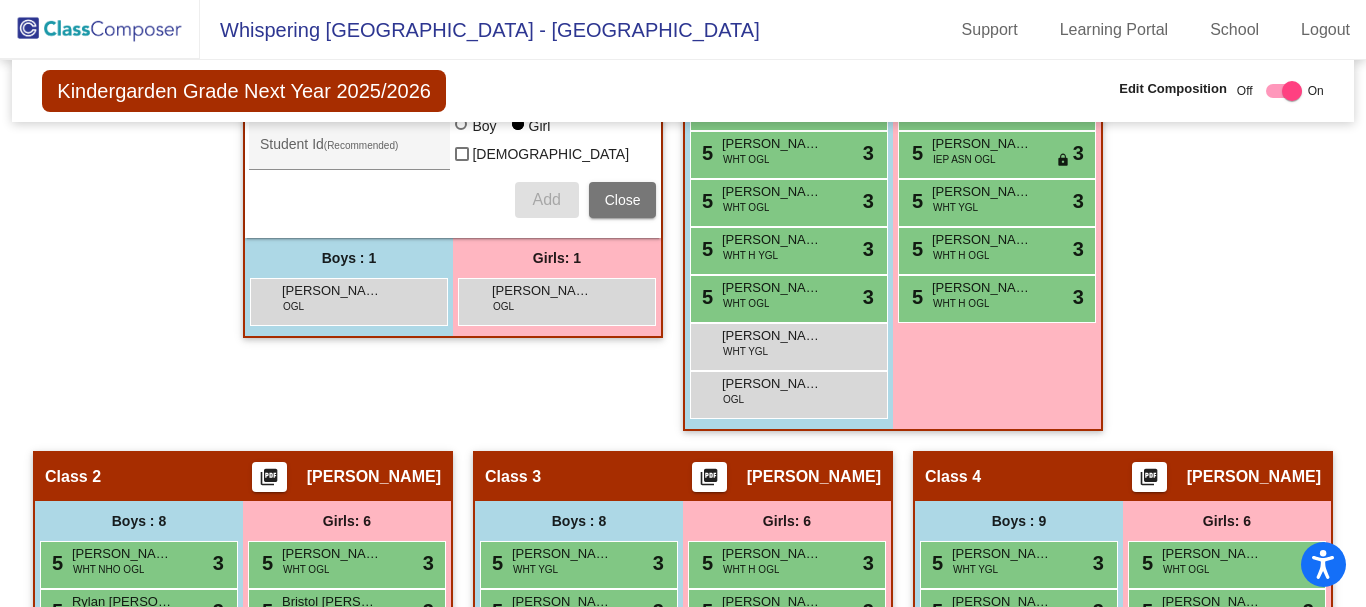 scroll, scrollTop: 612, scrollLeft: 0, axis: vertical 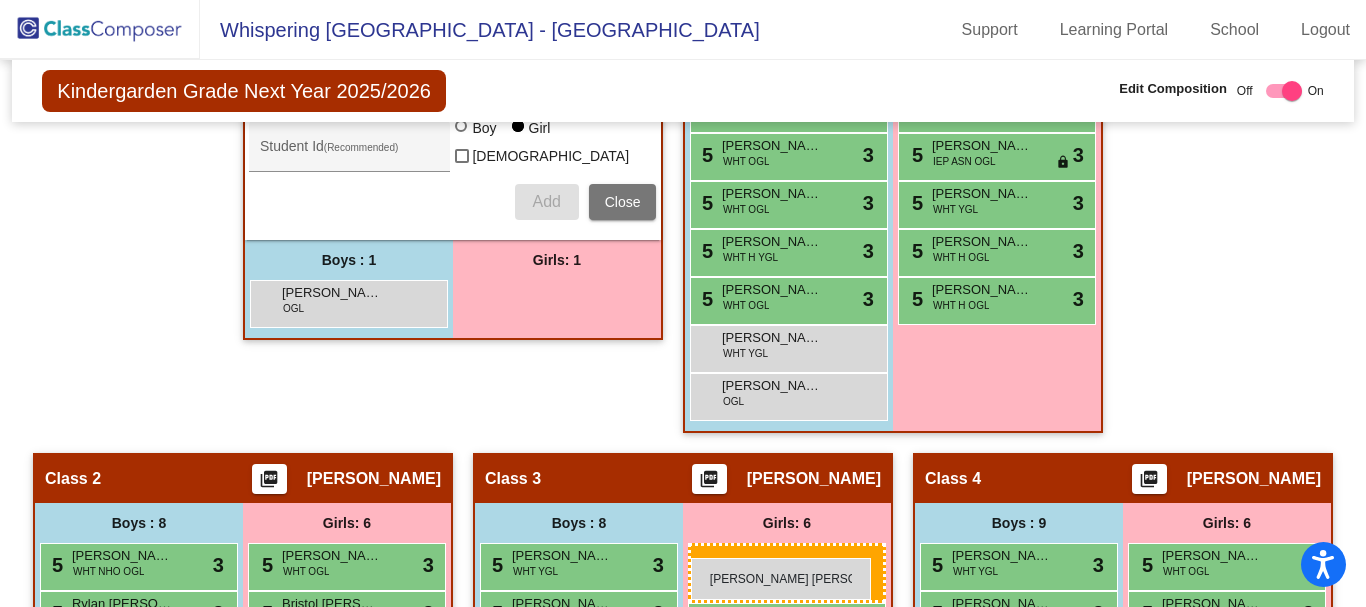 drag, startPoint x: 551, startPoint y: 299, endPoint x: 691, endPoint y: 558, distance: 294.41638 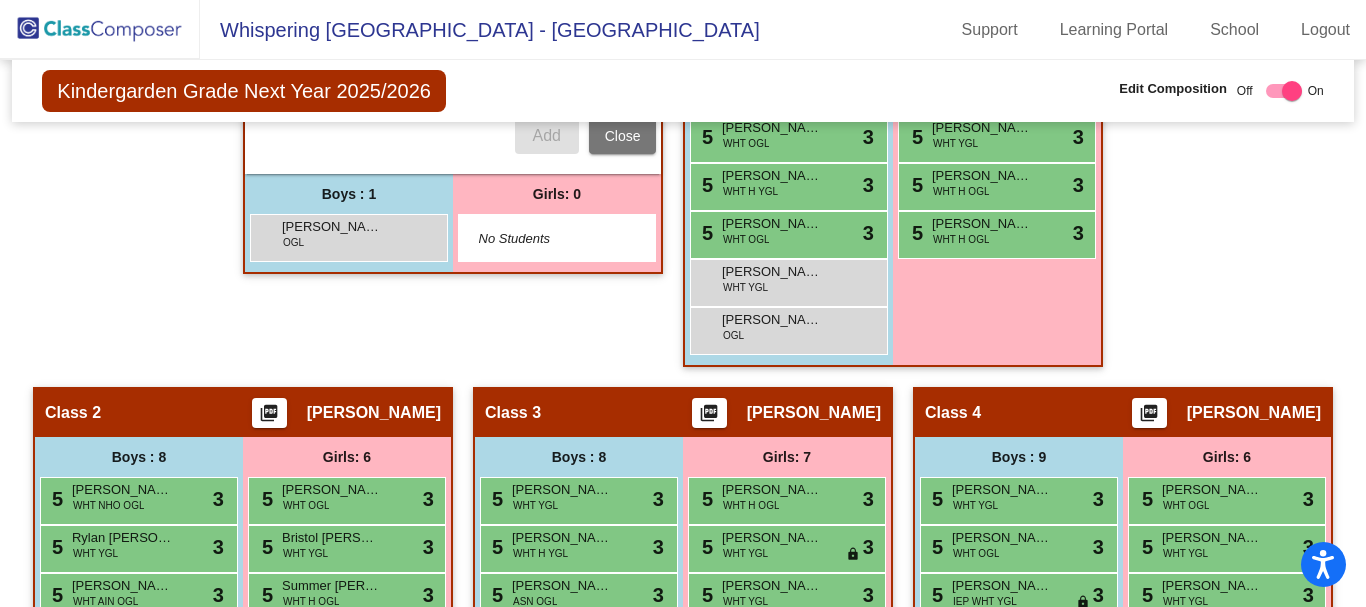 scroll, scrollTop: 700, scrollLeft: 0, axis: vertical 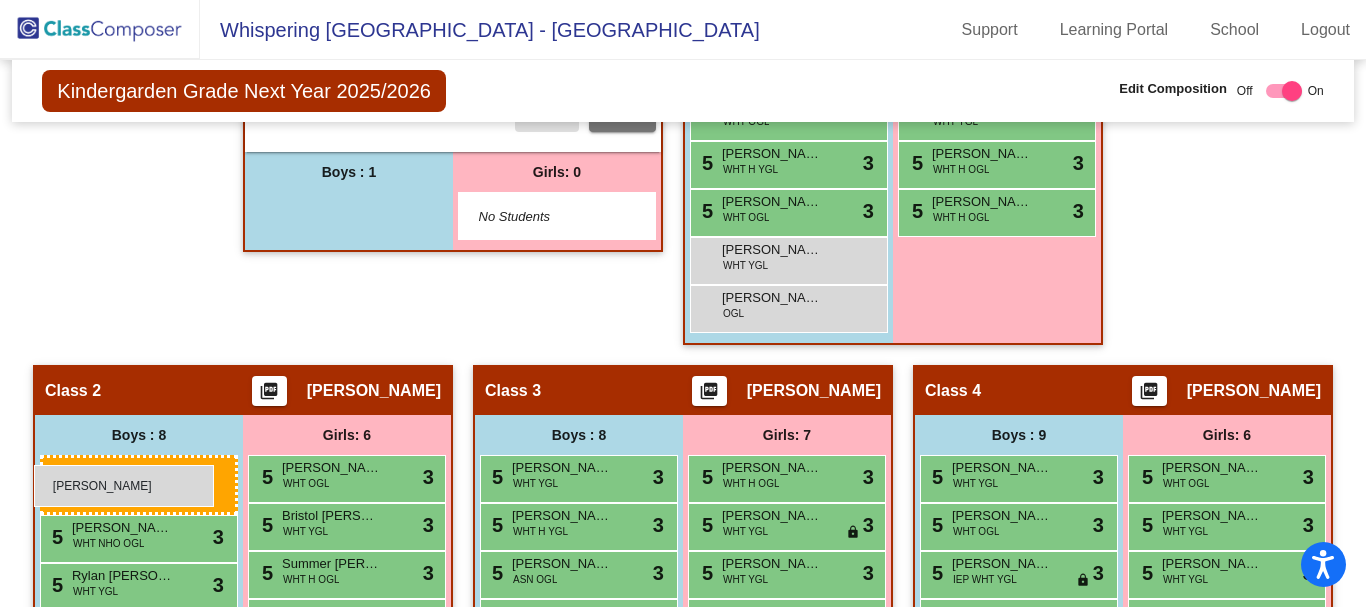 drag, startPoint x: 336, startPoint y: 213, endPoint x: 34, endPoint y: 465, distance: 393.32938 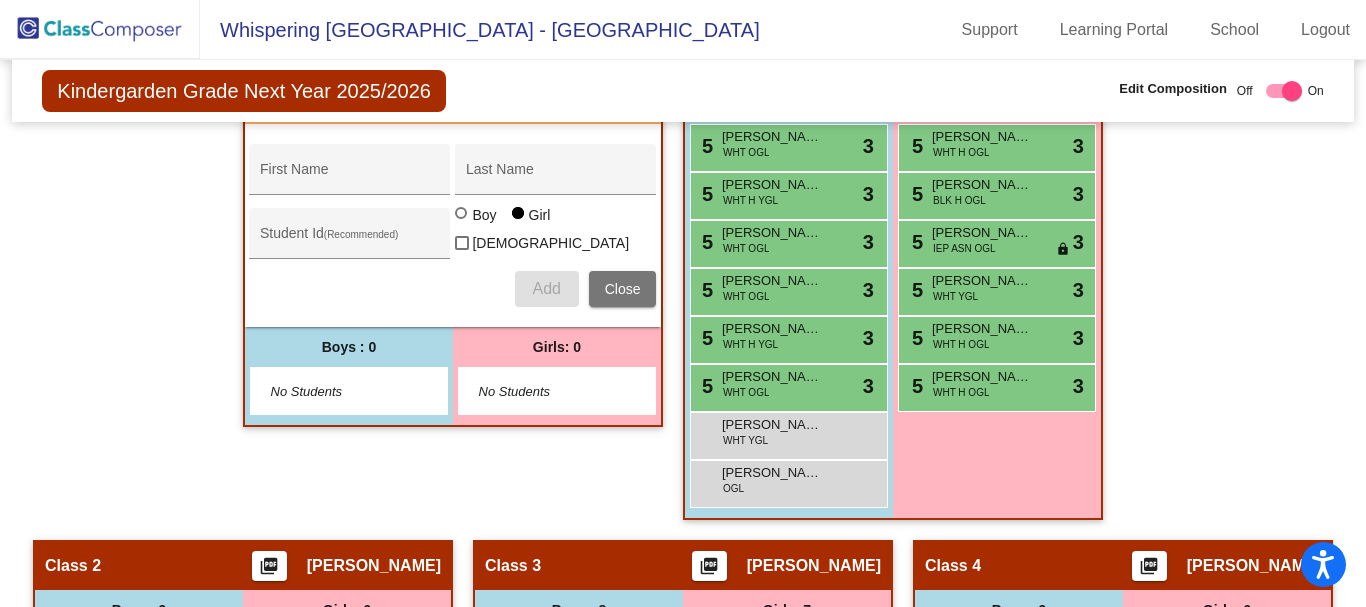 scroll, scrollTop: 0, scrollLeft: 0, axis: both 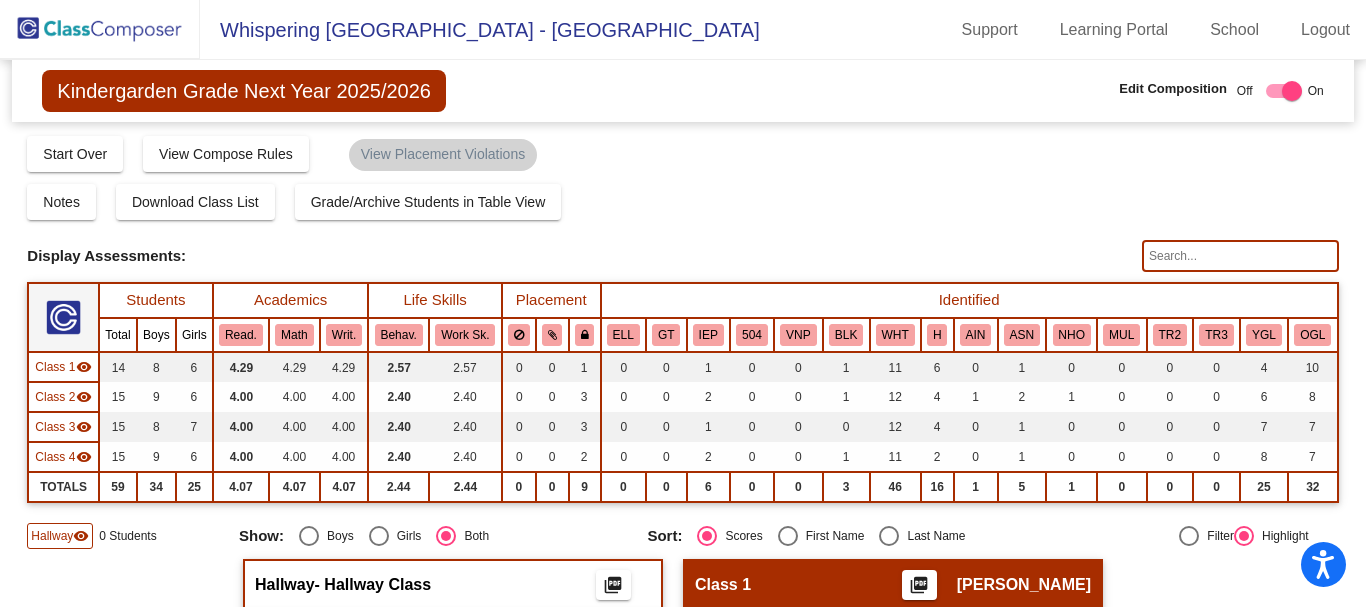 click 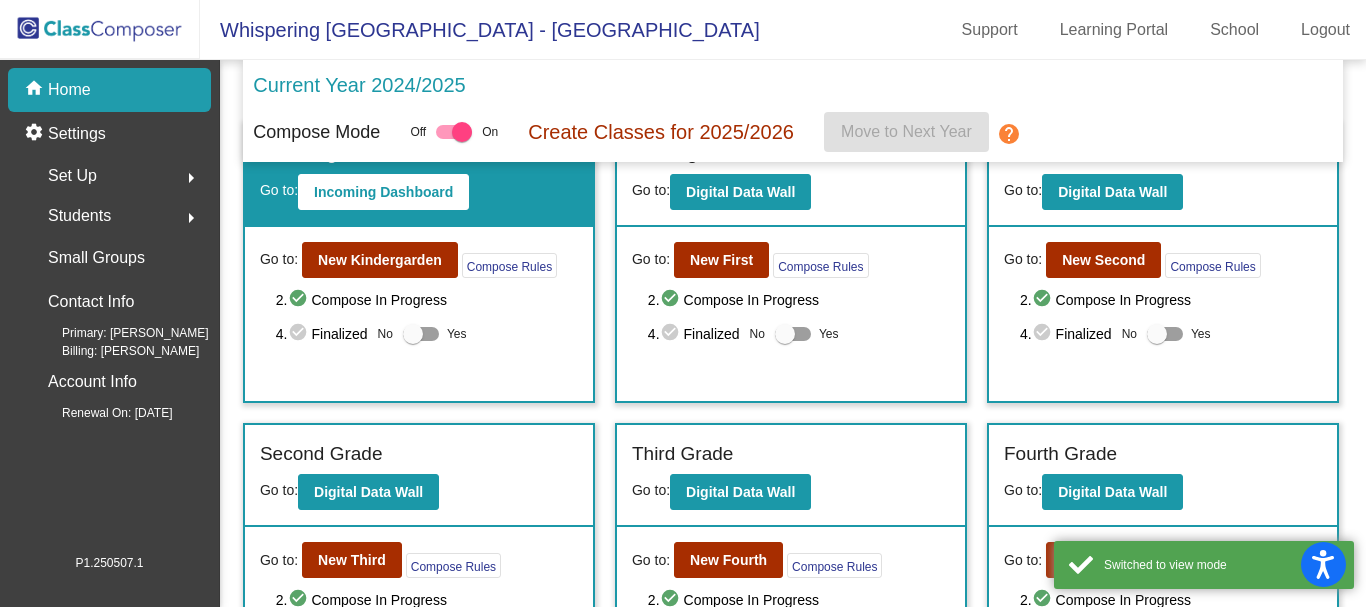 scroll, scrollTop: 100, scrollLeft: 0, axis: vertical 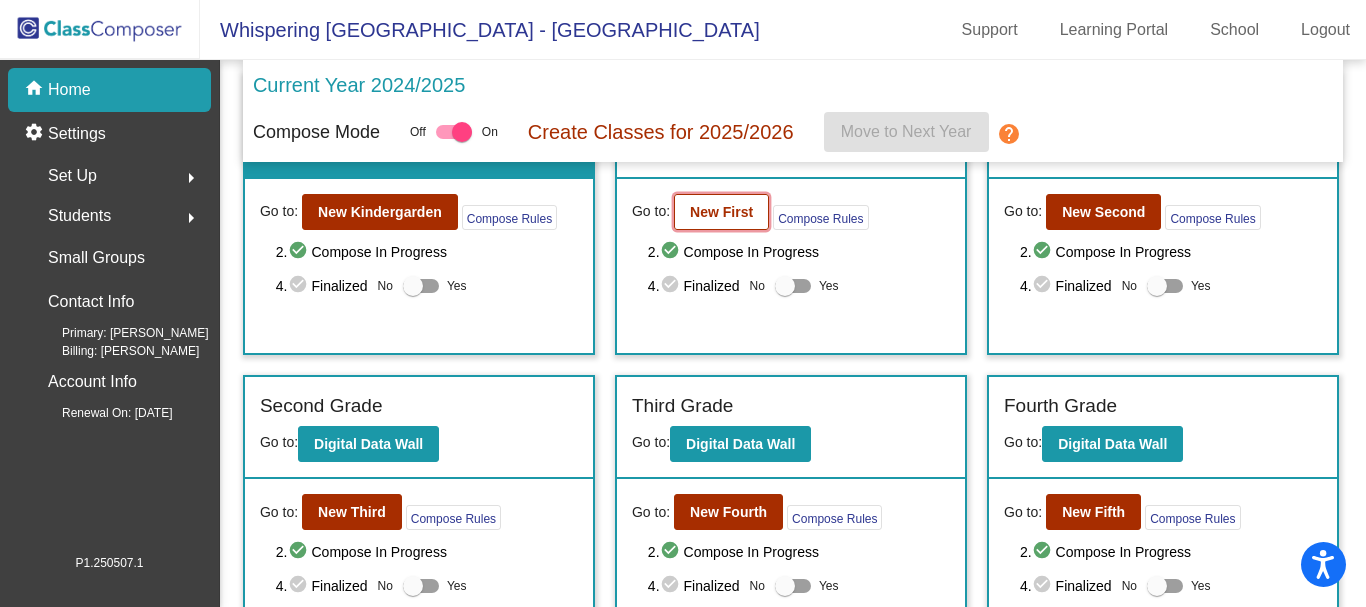 click on "New First" 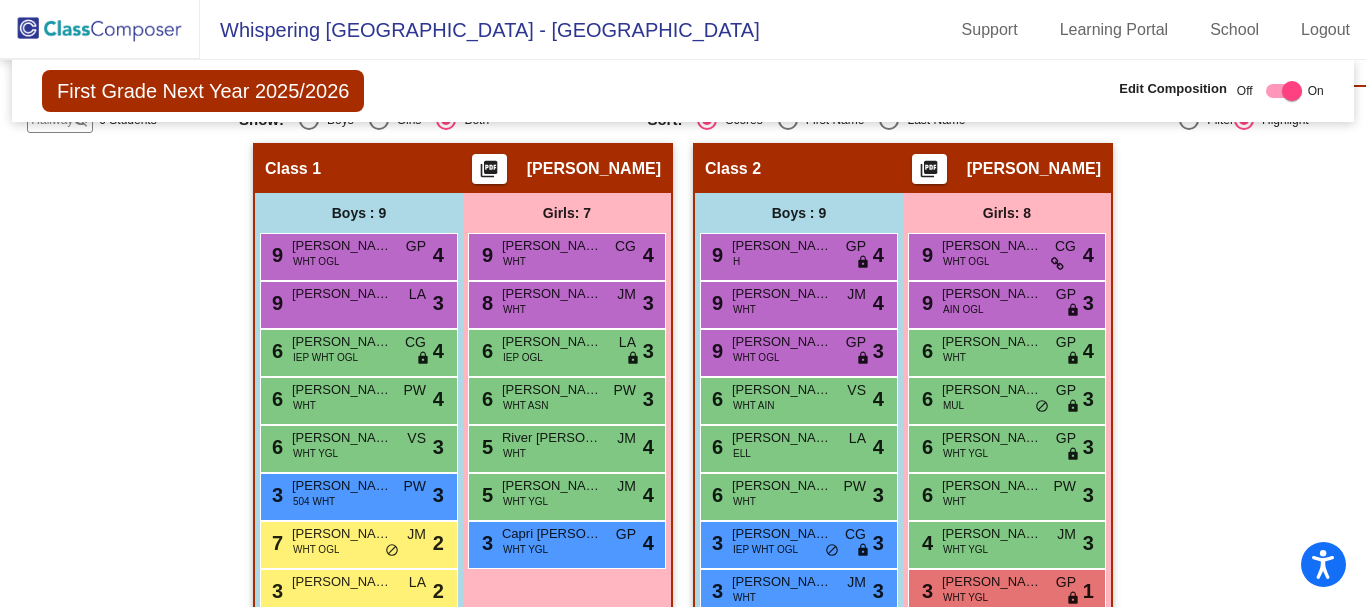 scroll, scrollTop: 300, scrollLeft: 0, axis: vertical 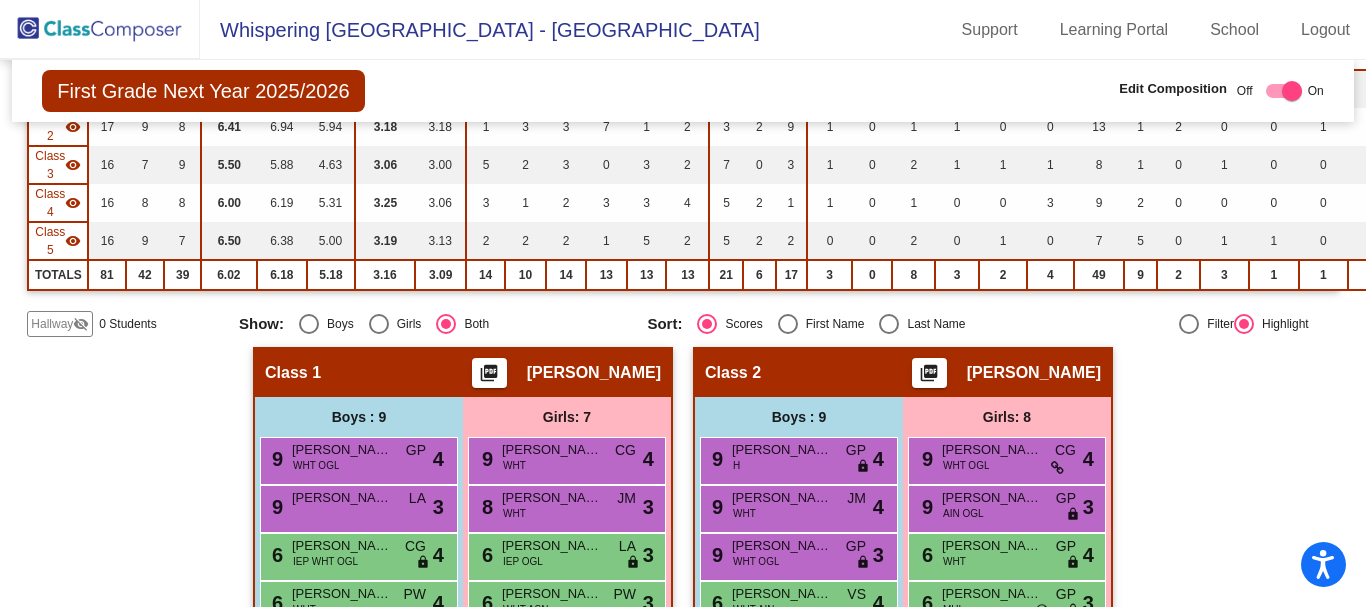click on "Hallway" 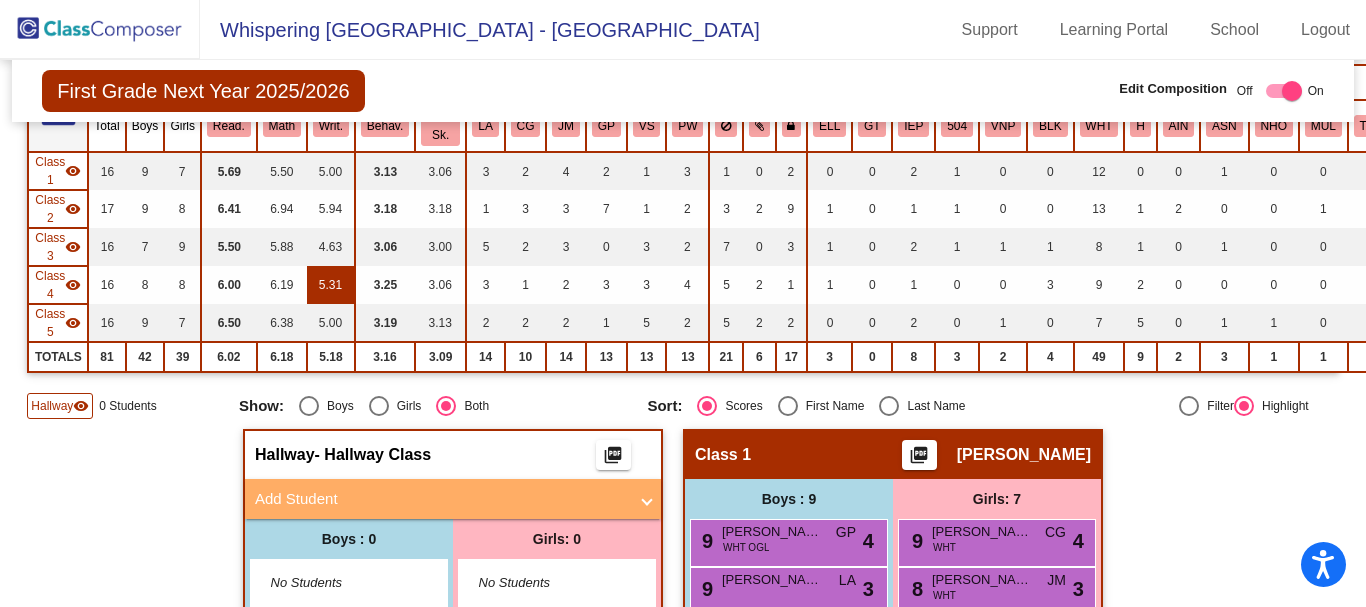 scroll, scrollTop: 200, scrollLeft: 0, axis: vertical 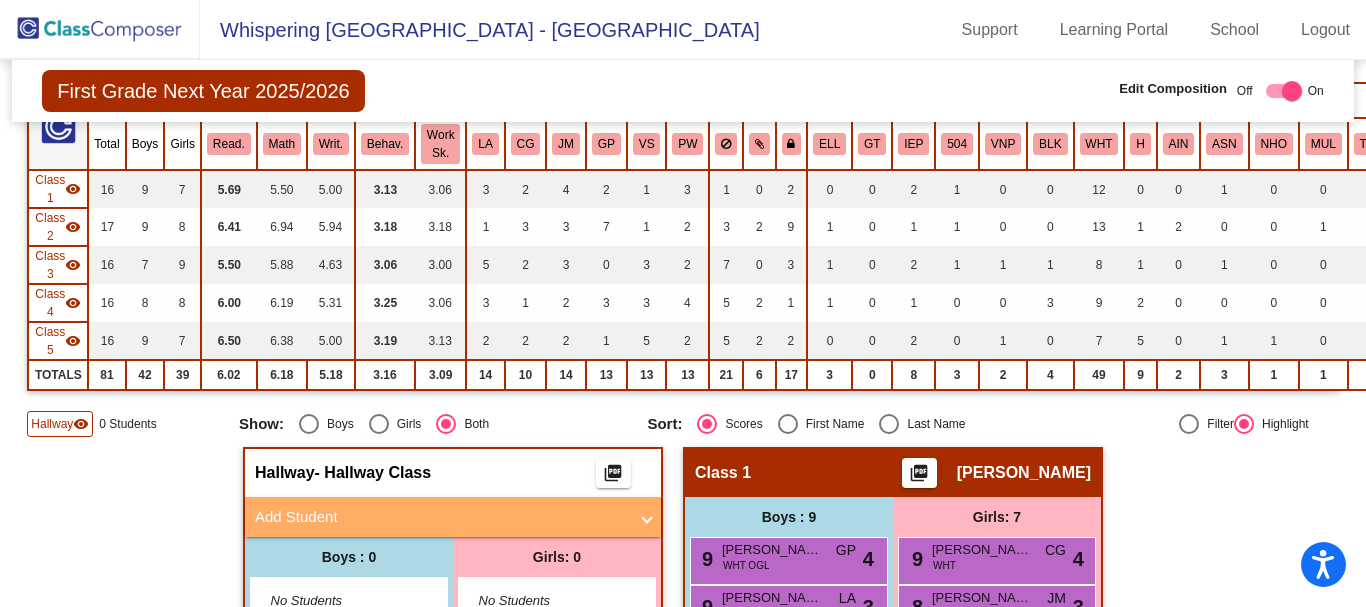 click at bounding box center (647, 517) 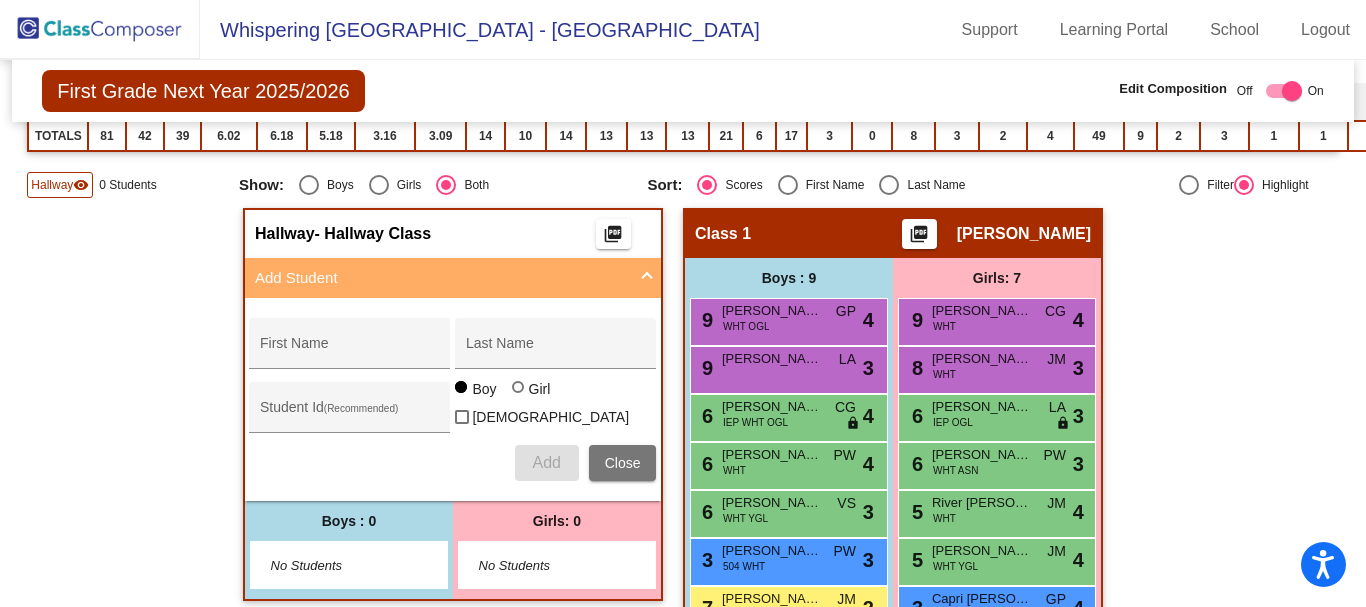 scroll, scrollTop: 500, scrollLeft: 0, axis: vertical 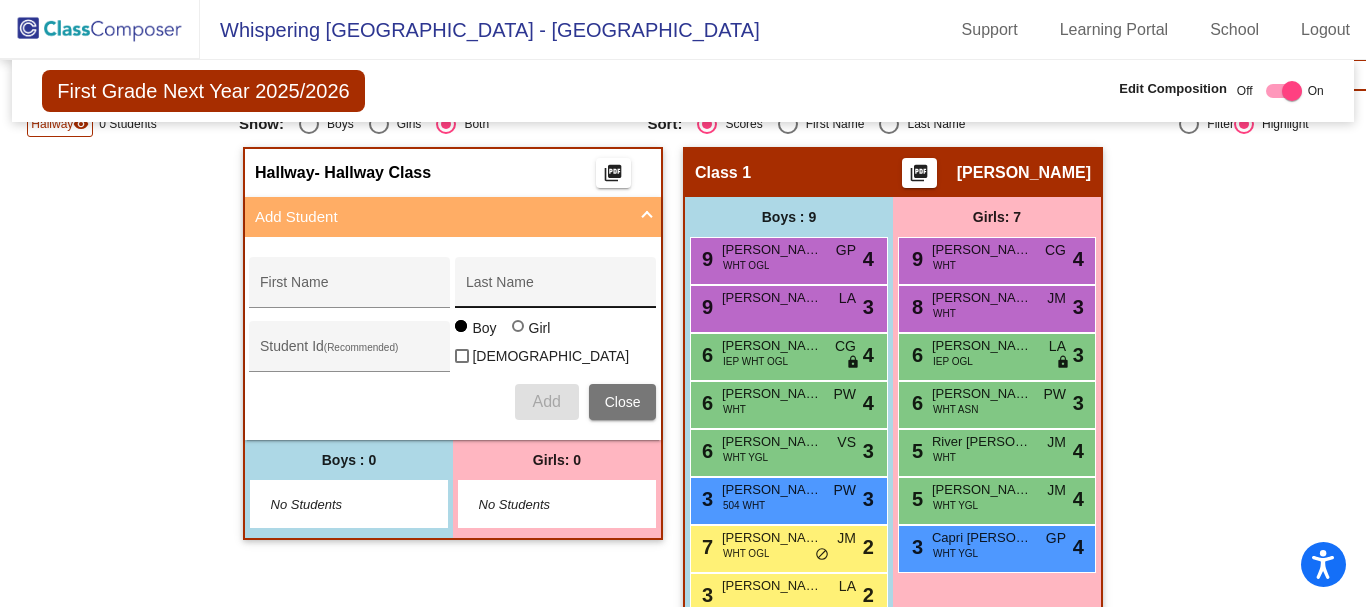 click on "Last Name" at bounding box center (556, 288) 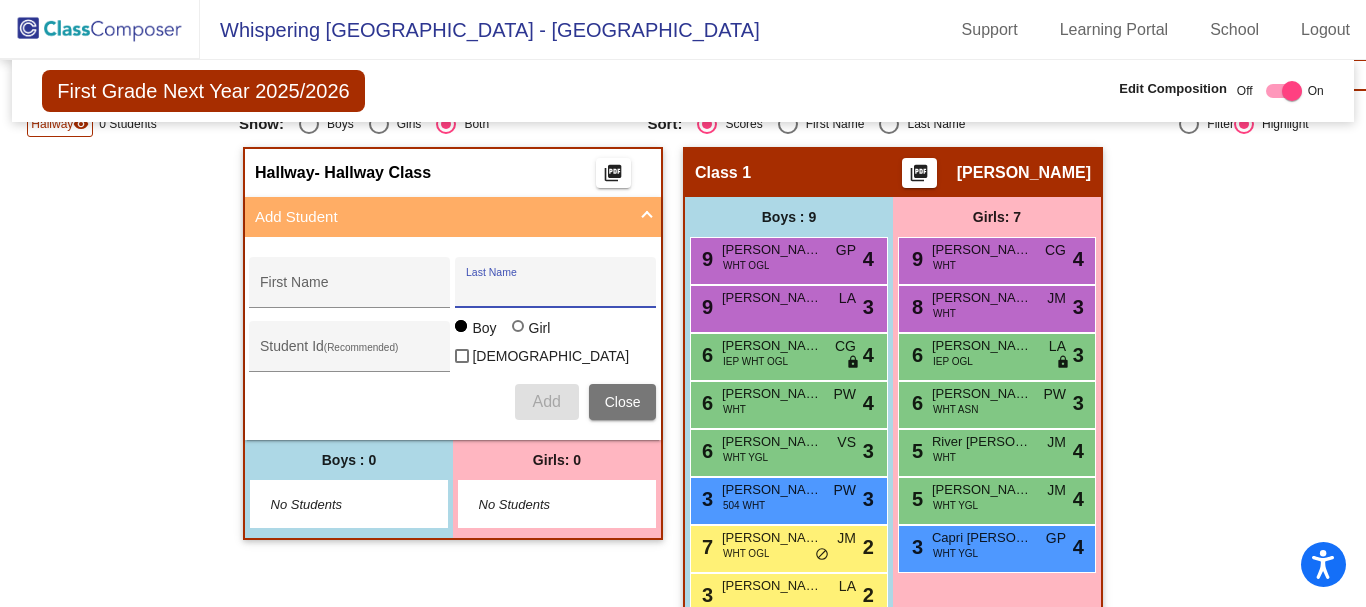 paste on "[PERSON_NAME]" 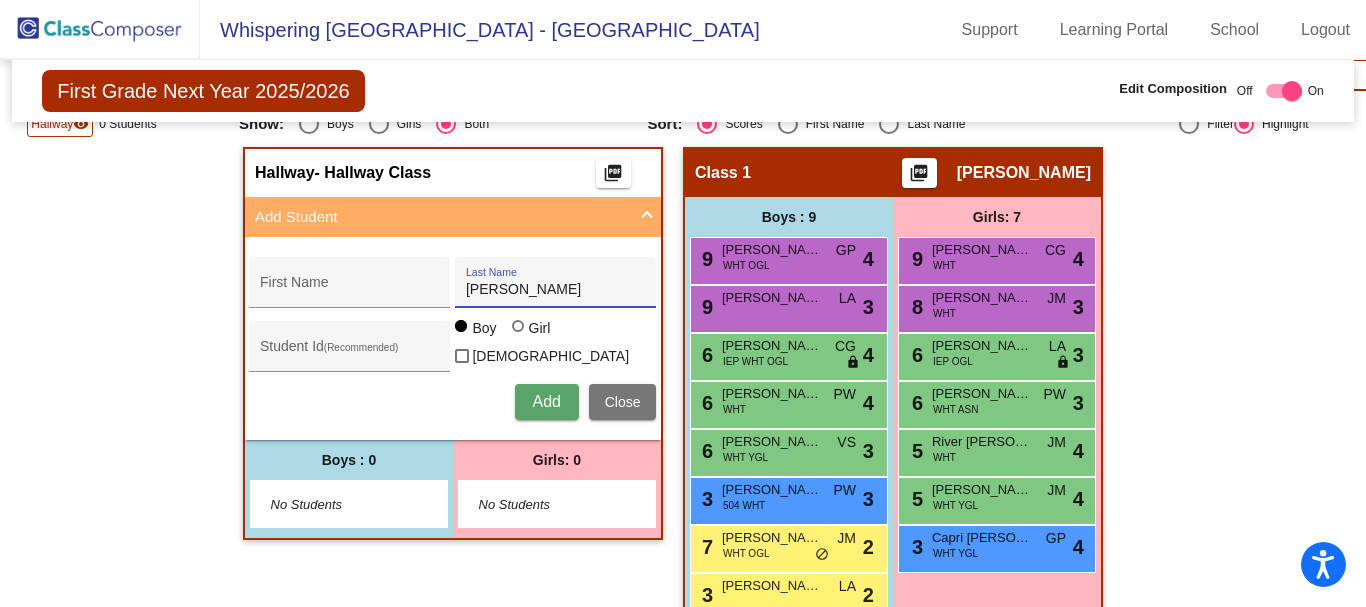 type on "[PERSON_NAME]" 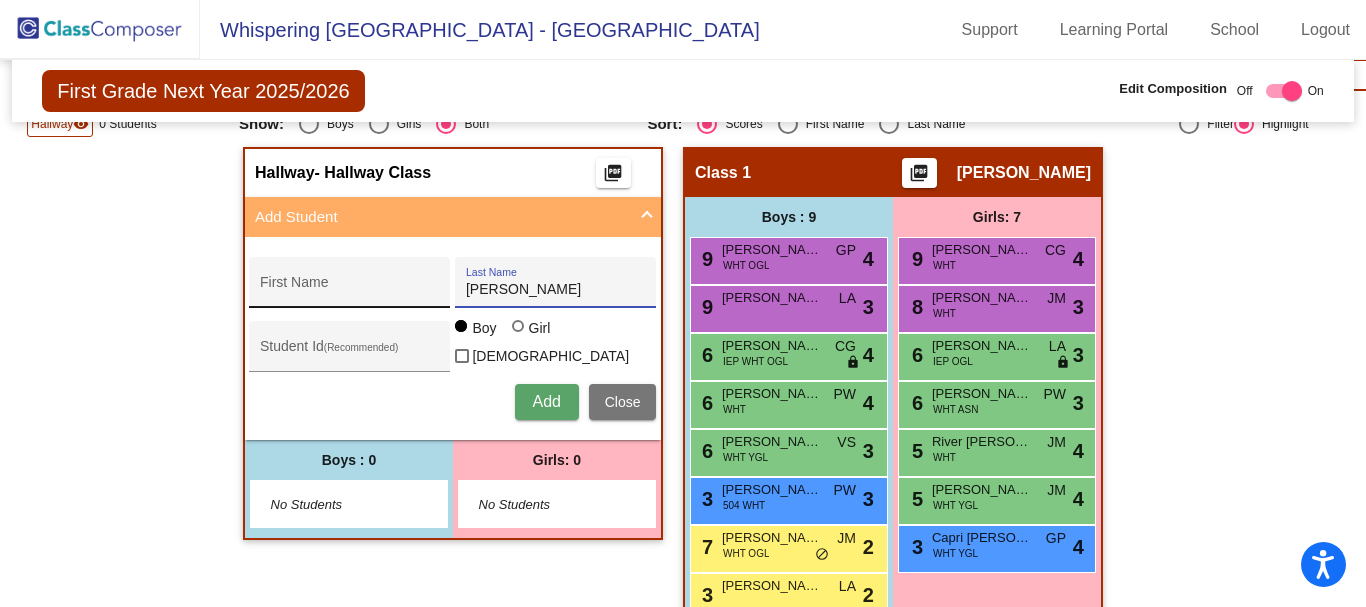 click on "First Name" at bounding box center (350, 290) 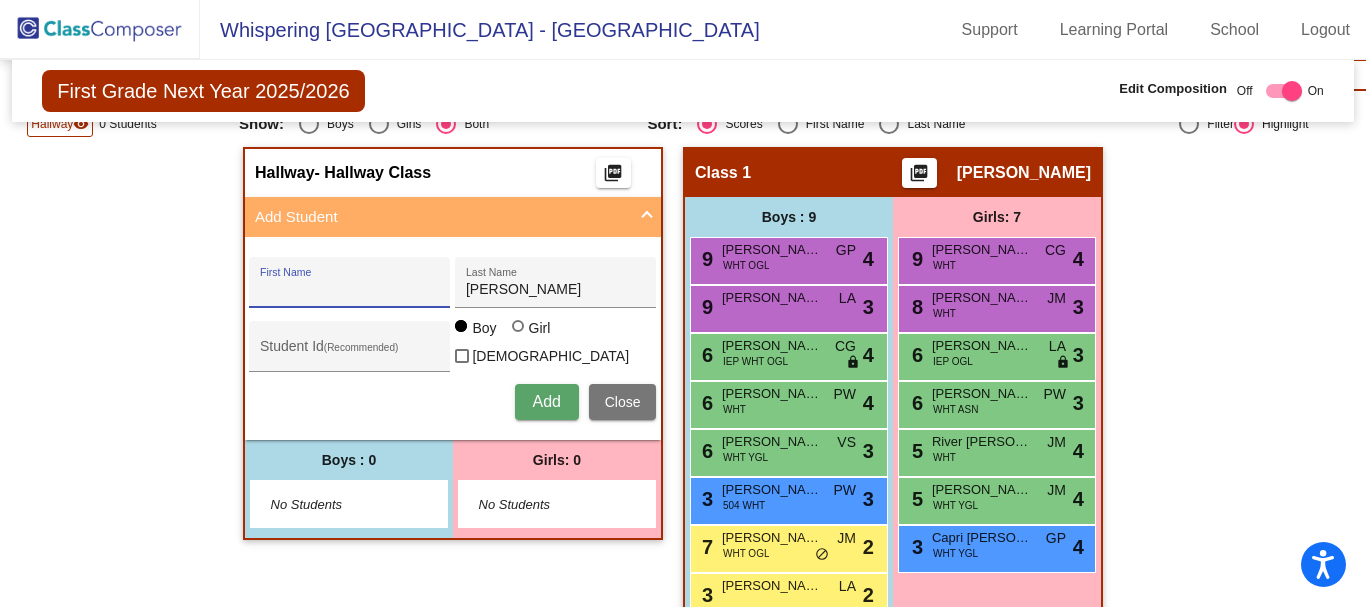 paste on "[PERSON_NAME]" 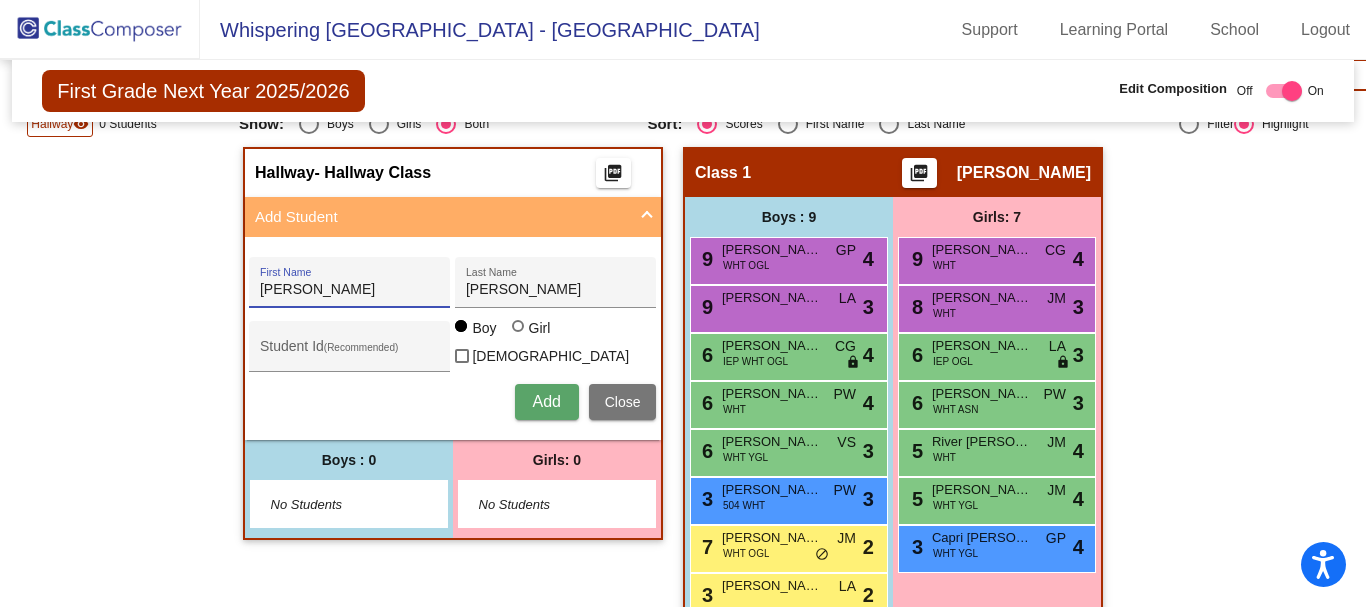 type on "[PERSON_NAME]" 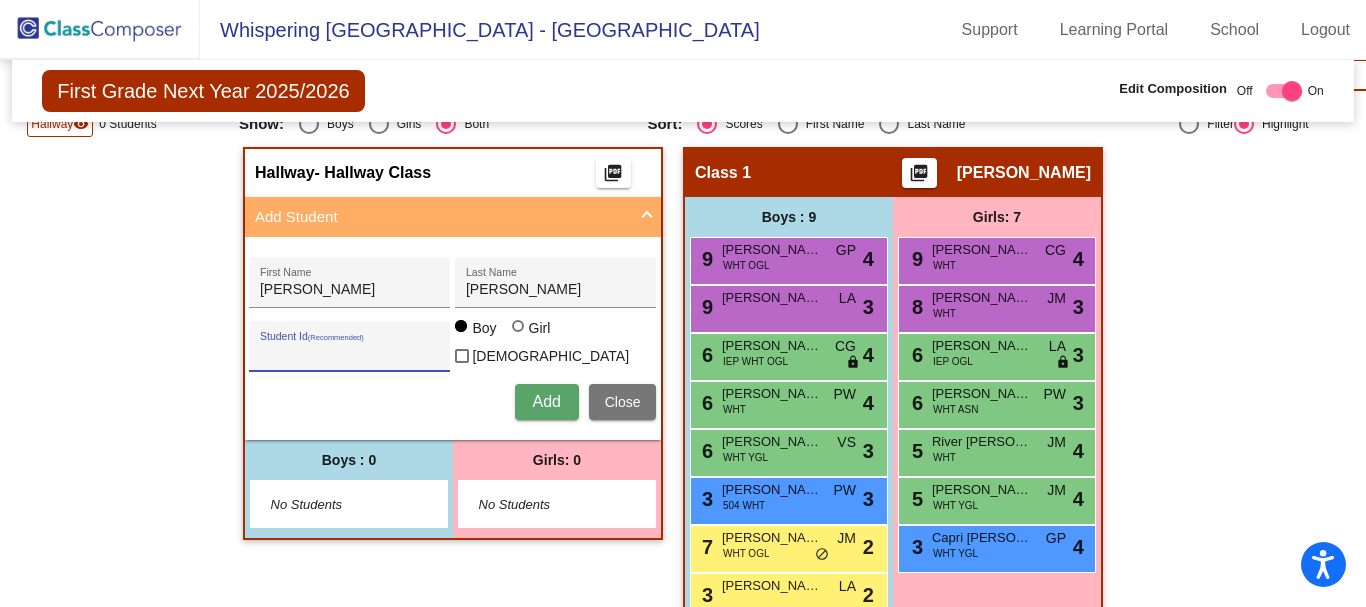 click on "Student Id  (Recommended)" at bounding box center (350, 354) 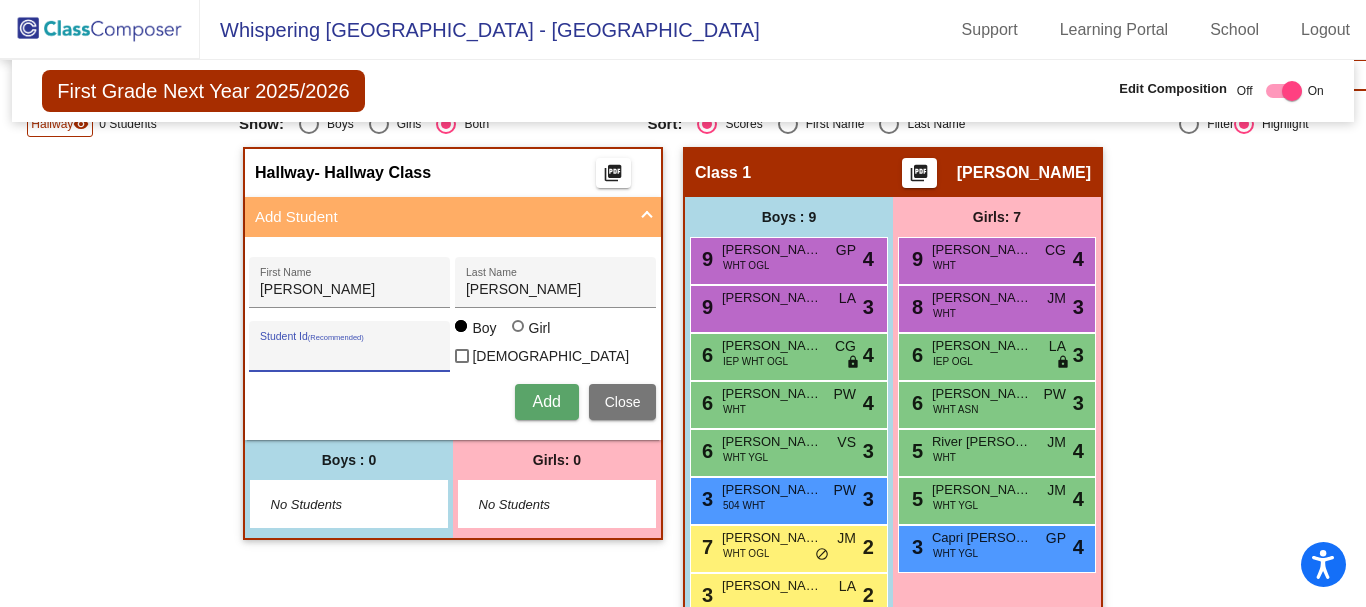 paste on "4807009841" 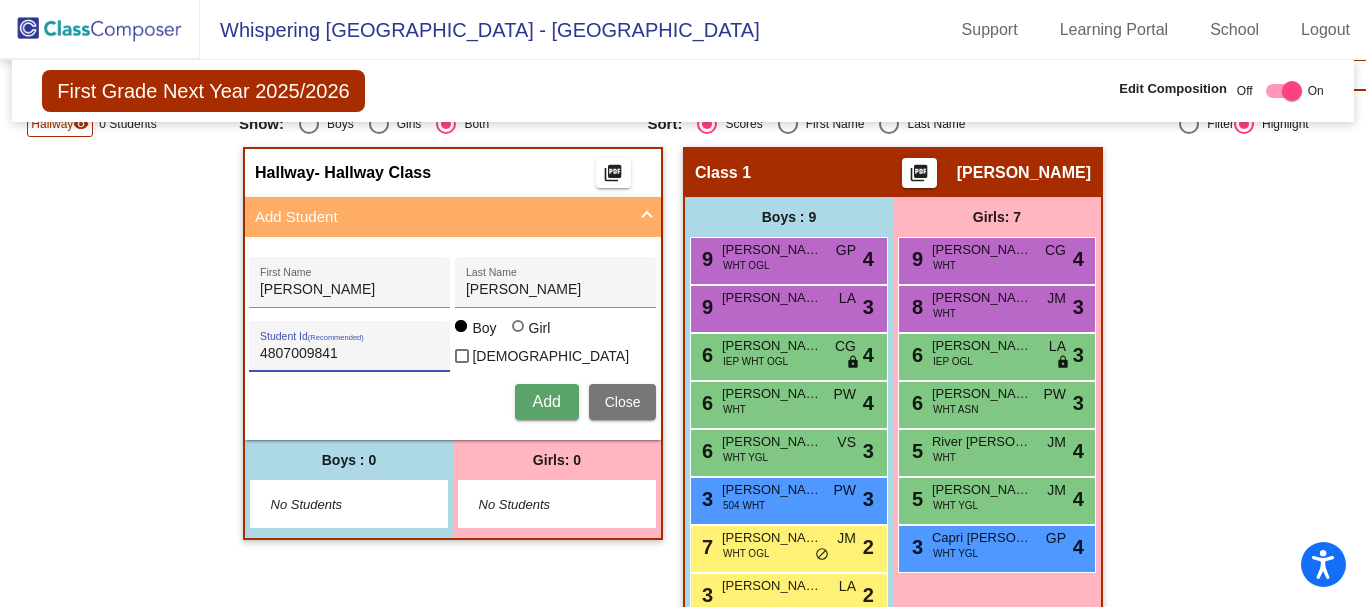 type on "4807009841" 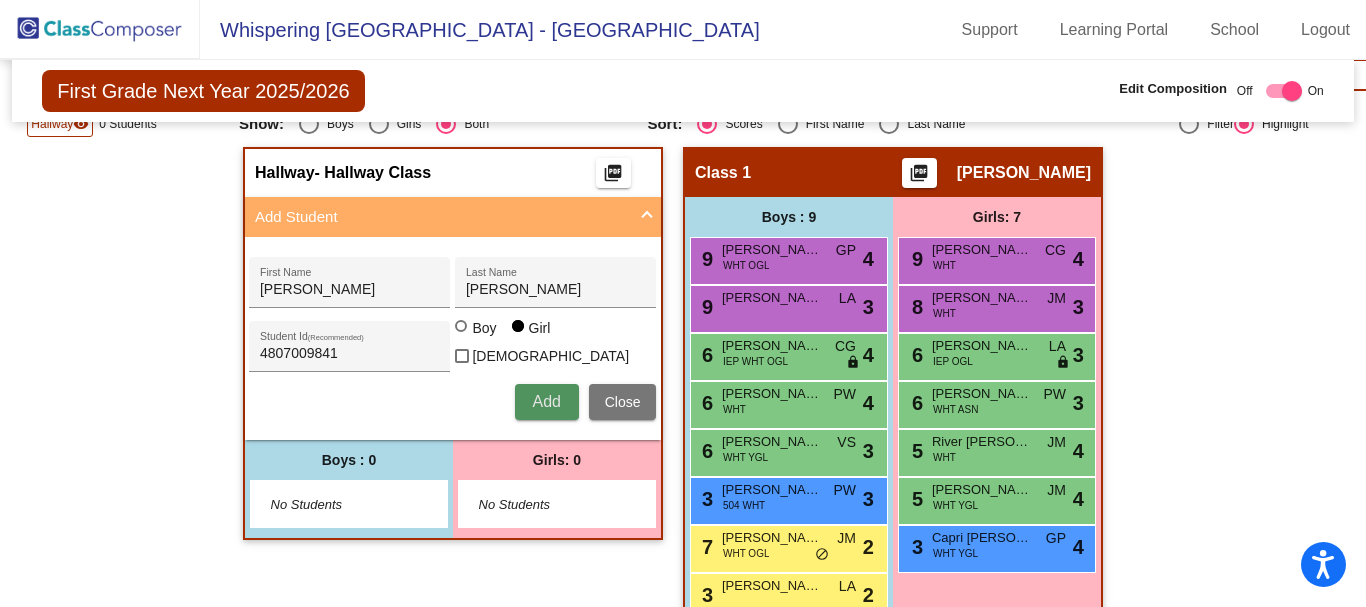 click on "Add" at bounding box center (546, 401) 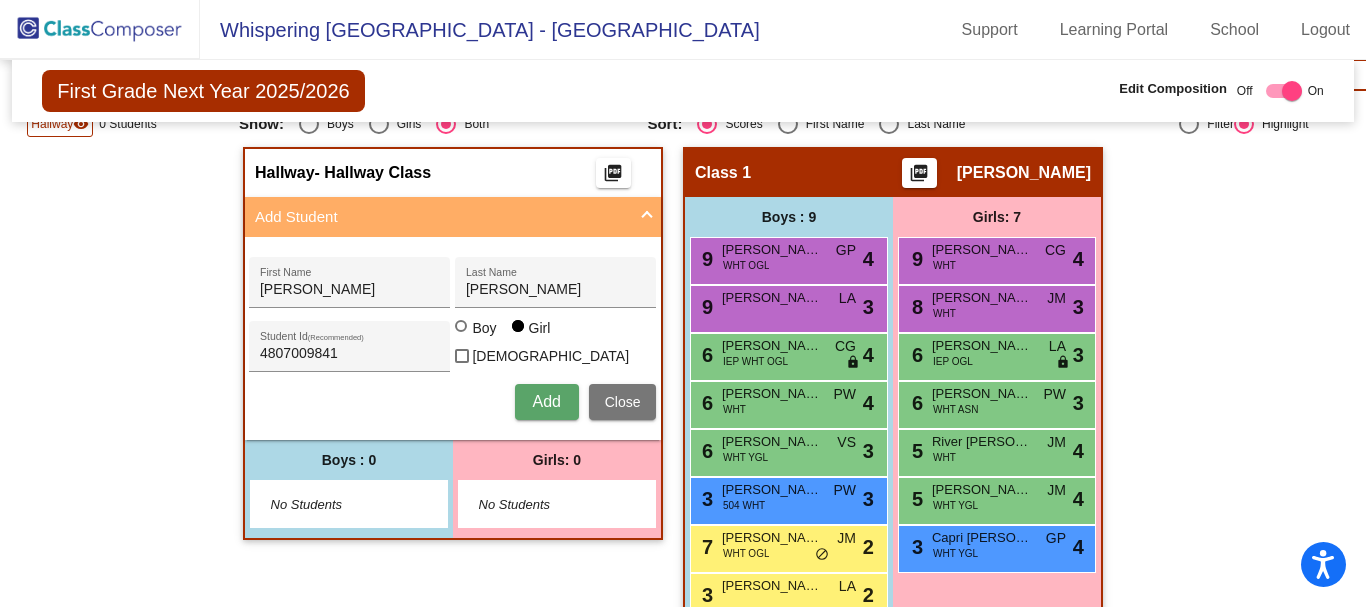 type 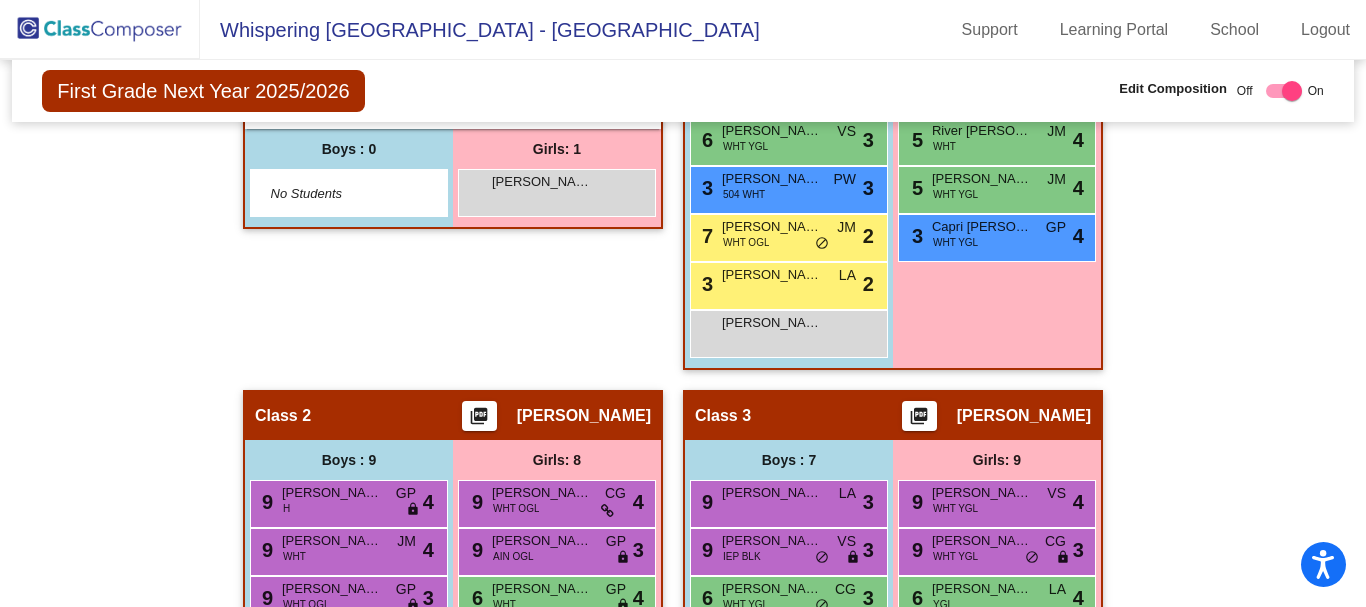 scroll, scrollTop: 812, scrollLeft: 0, axis: vertical 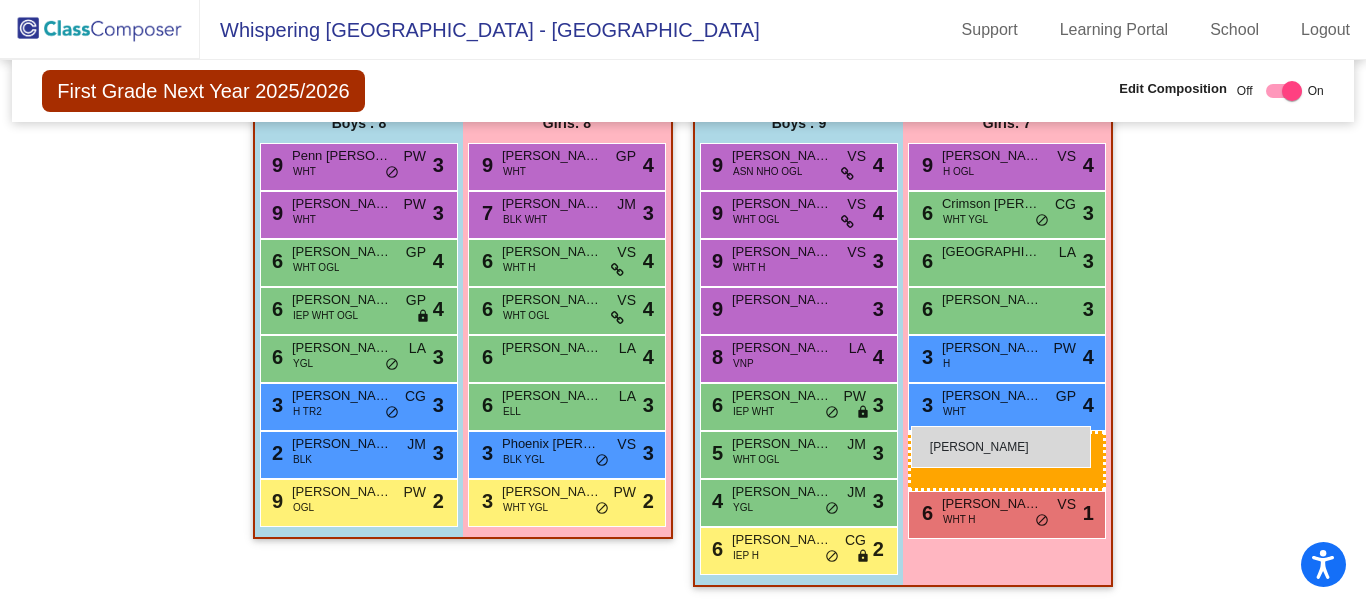 drag, startPoint x: 515, startPoint y: 187, endPoint x: 911, endPoint y: 426, distance: 462.53323 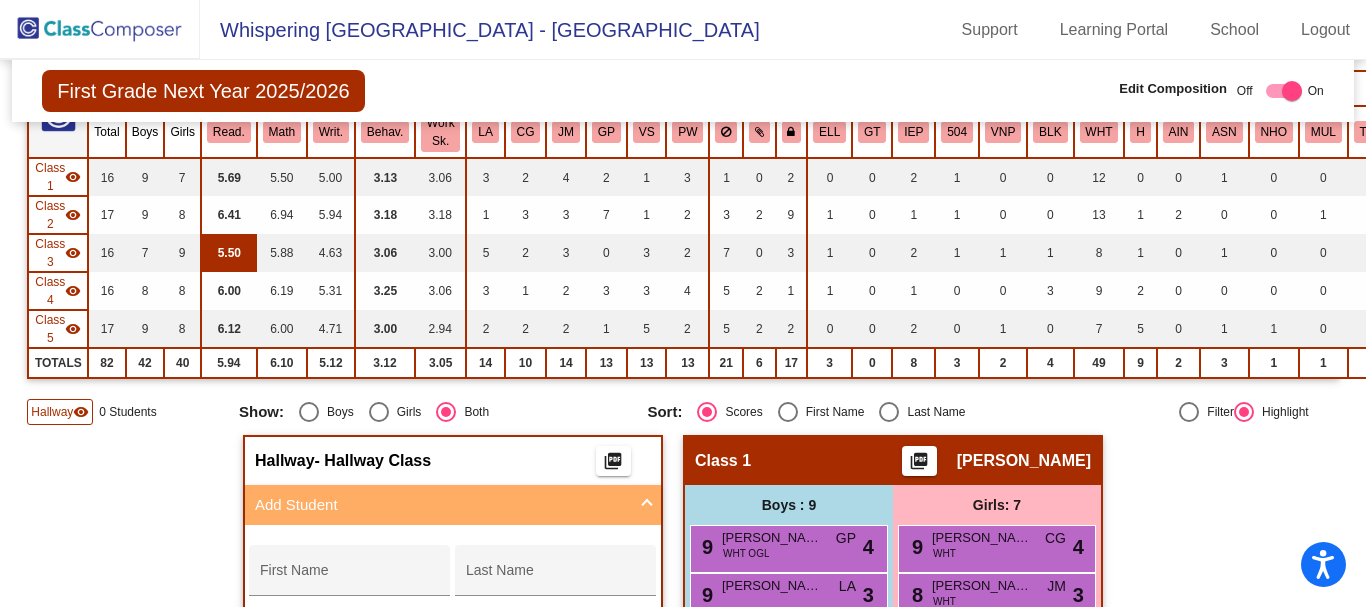 scroll, scrollTop: 0, scrollLeft: 0, axis: both 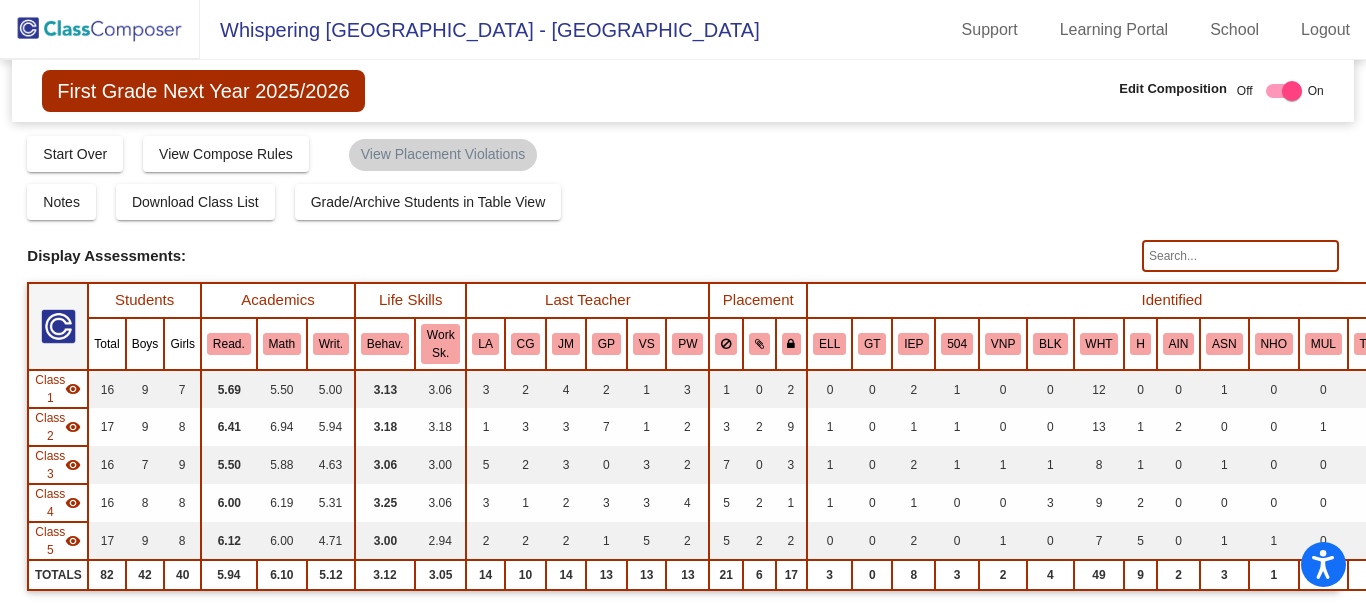 click 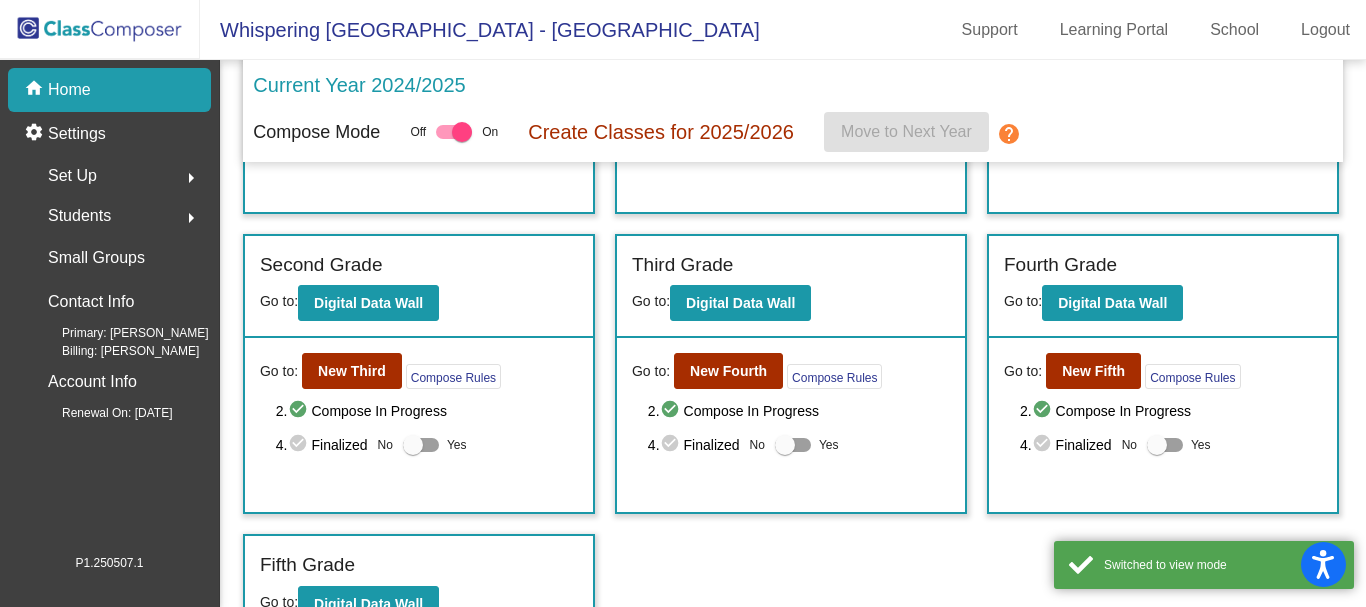 scroll, scrollTop: 275, scrollLeft: 0, axis: vertical 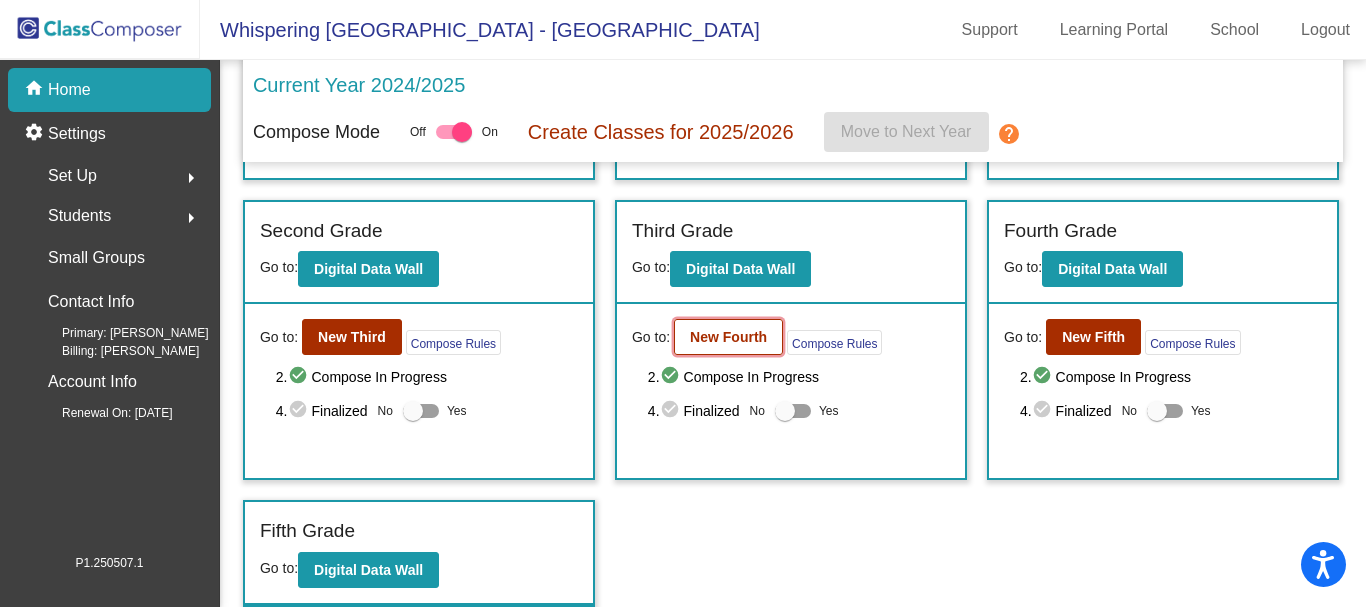 click on "New Fourth" 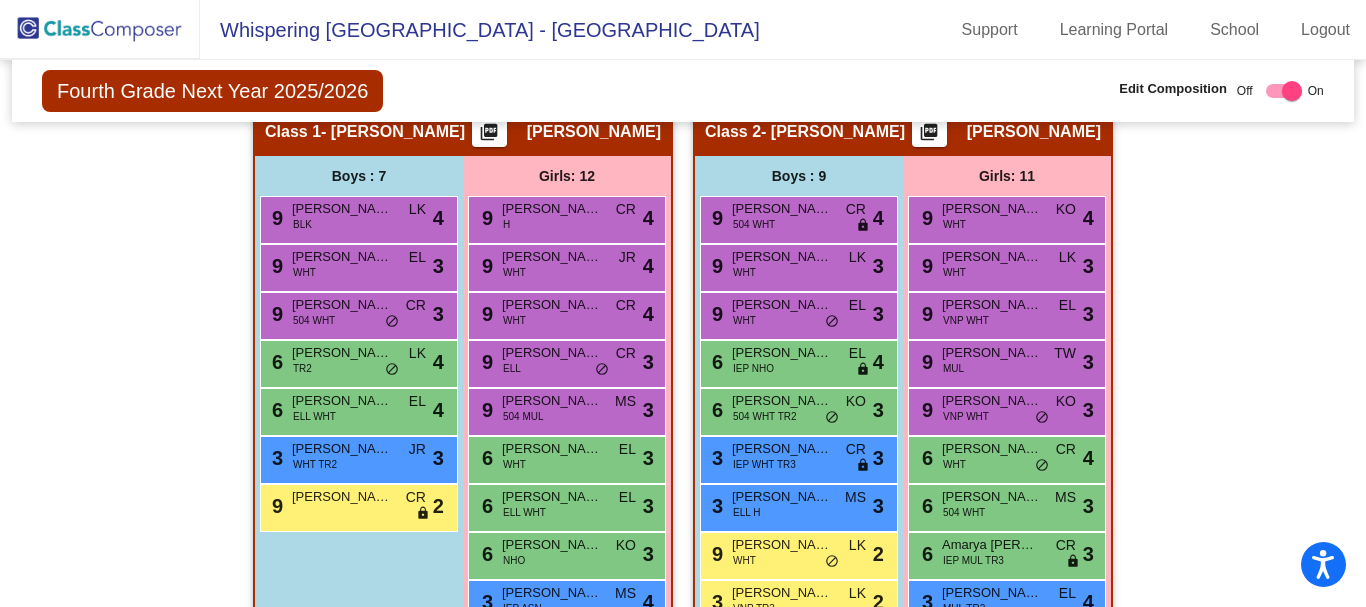 scroll, scrollTop: 400, scrollLeft: 0, axis: vertical 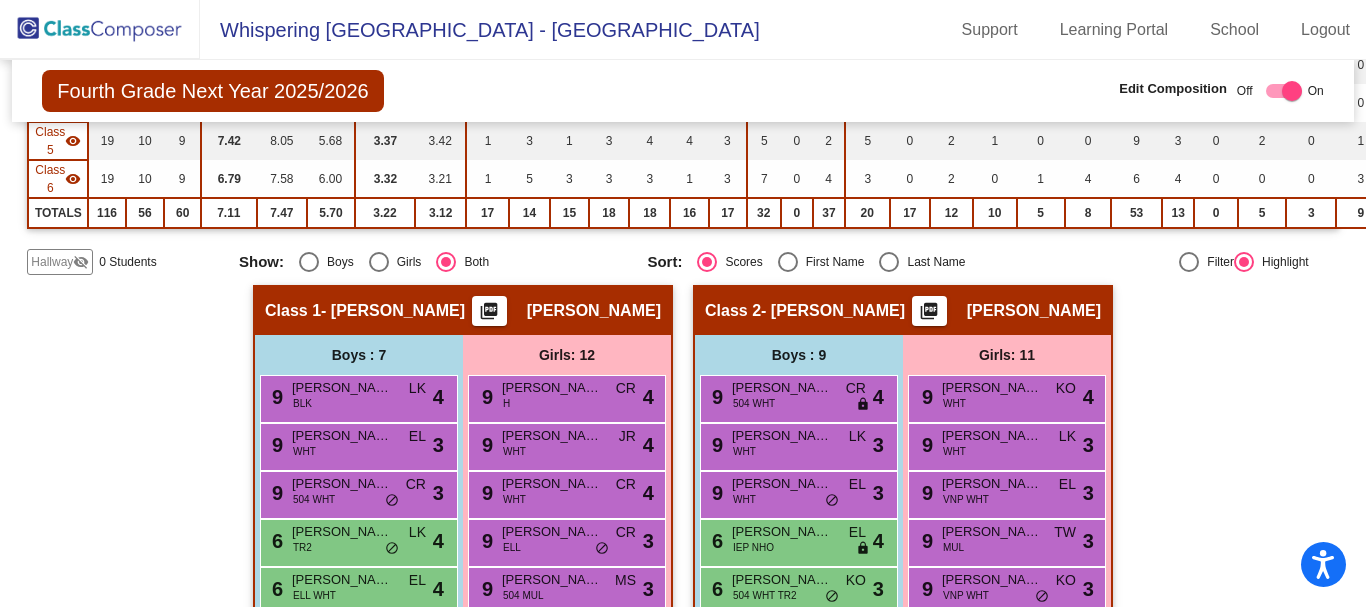 click on "Hallway" 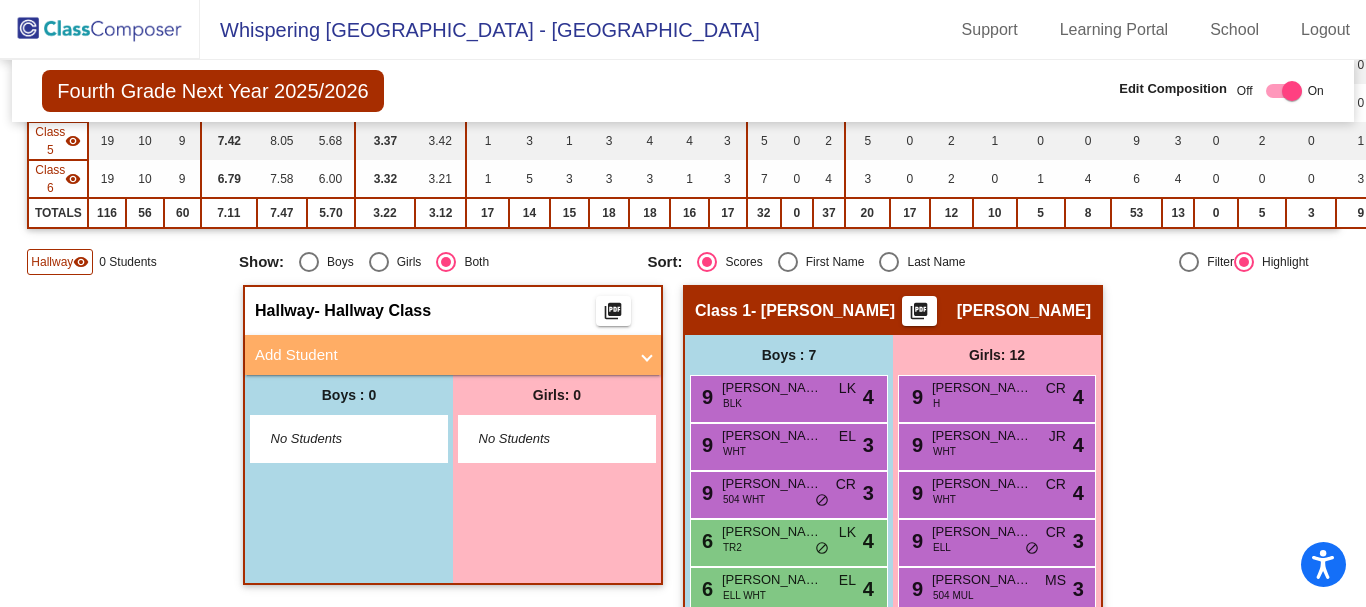 click at bounding box center [647, 355] 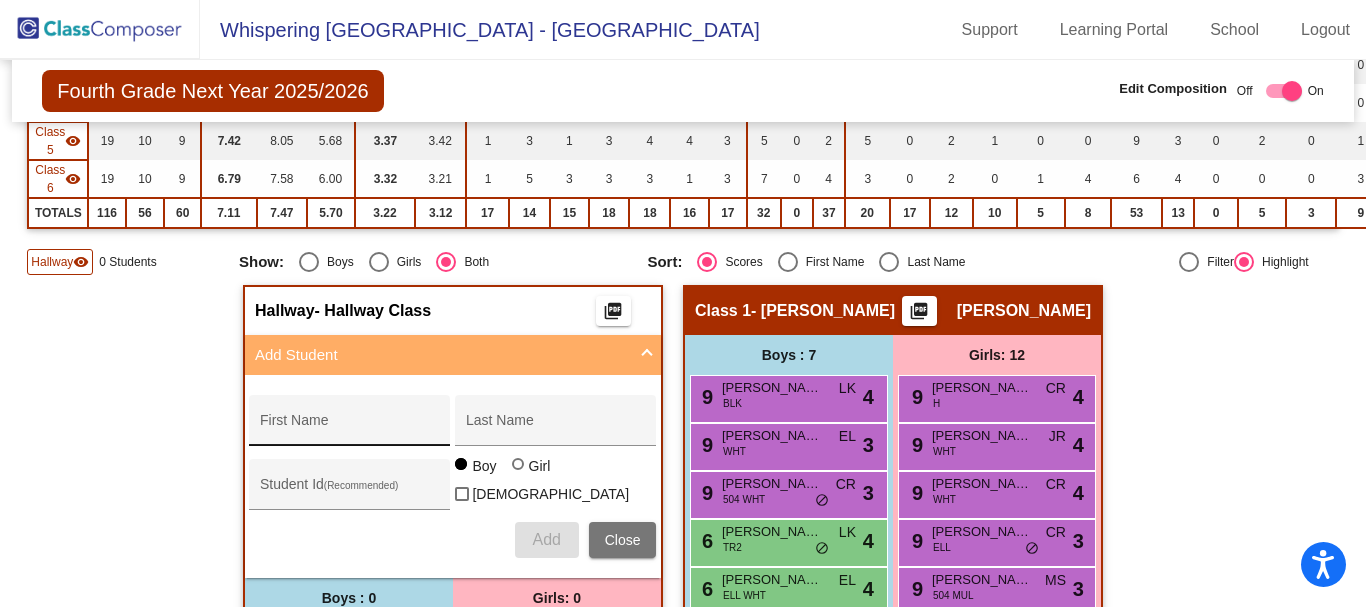 click on "First Name" at bounding box center [350, 428] 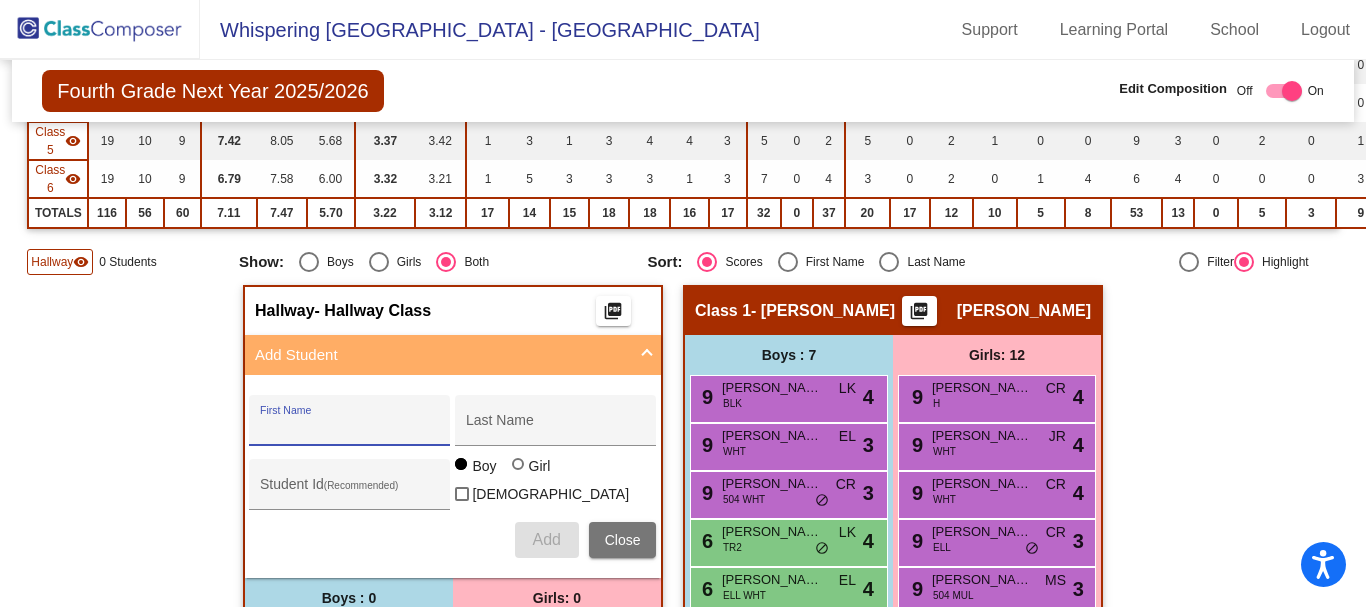 paste on "[PERSON_NAME]" 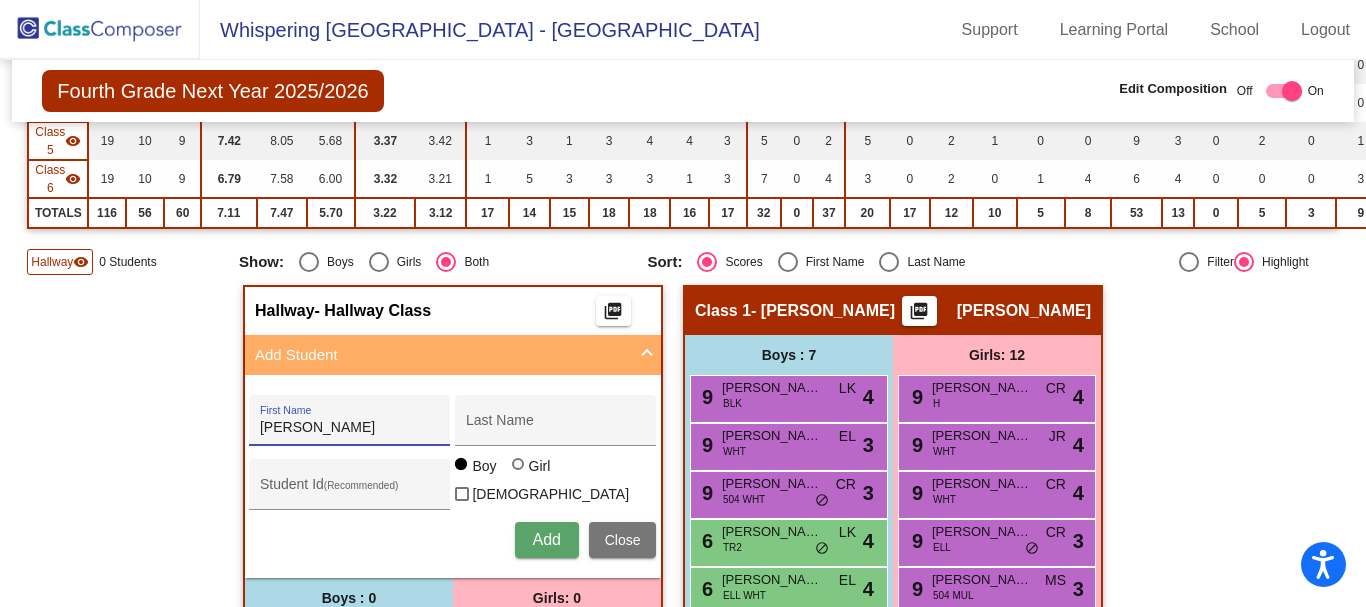 drag, startPoint x: 390, startPoint y: 429, endPoint x: 247, endPoint y: 418, distance: 143.42245 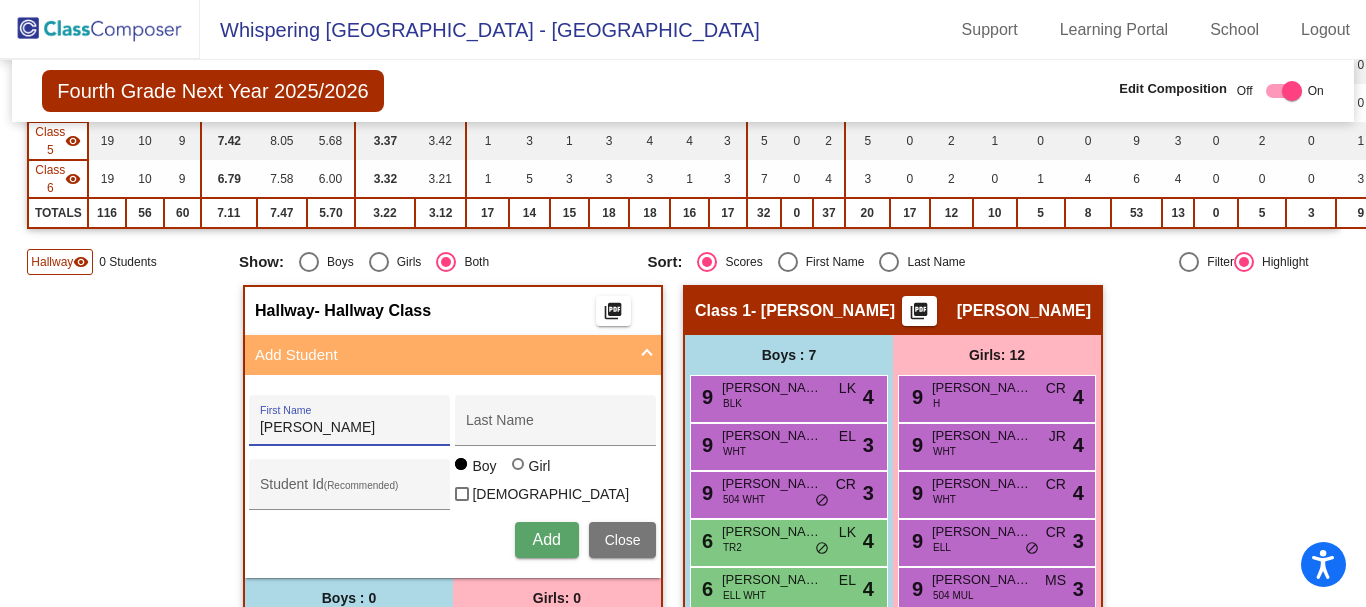 paste on "ia E." 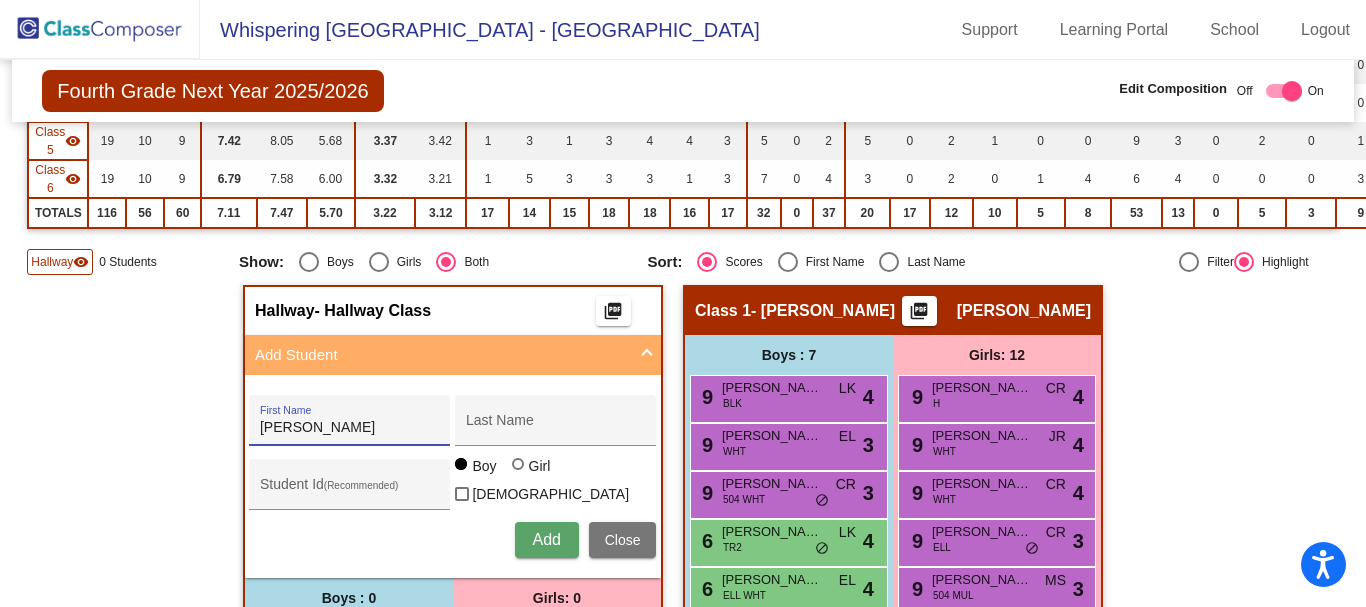 type on "[PERSON_NAME]" 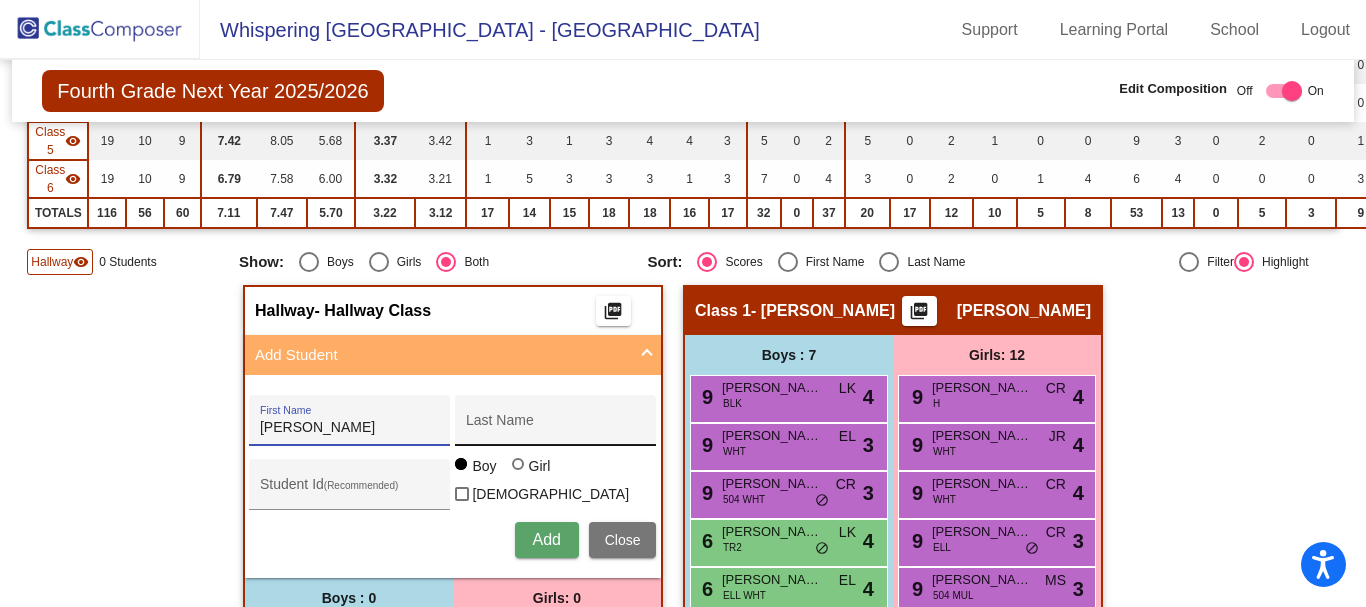click on "Last Name" at bounding box center [556, 428] 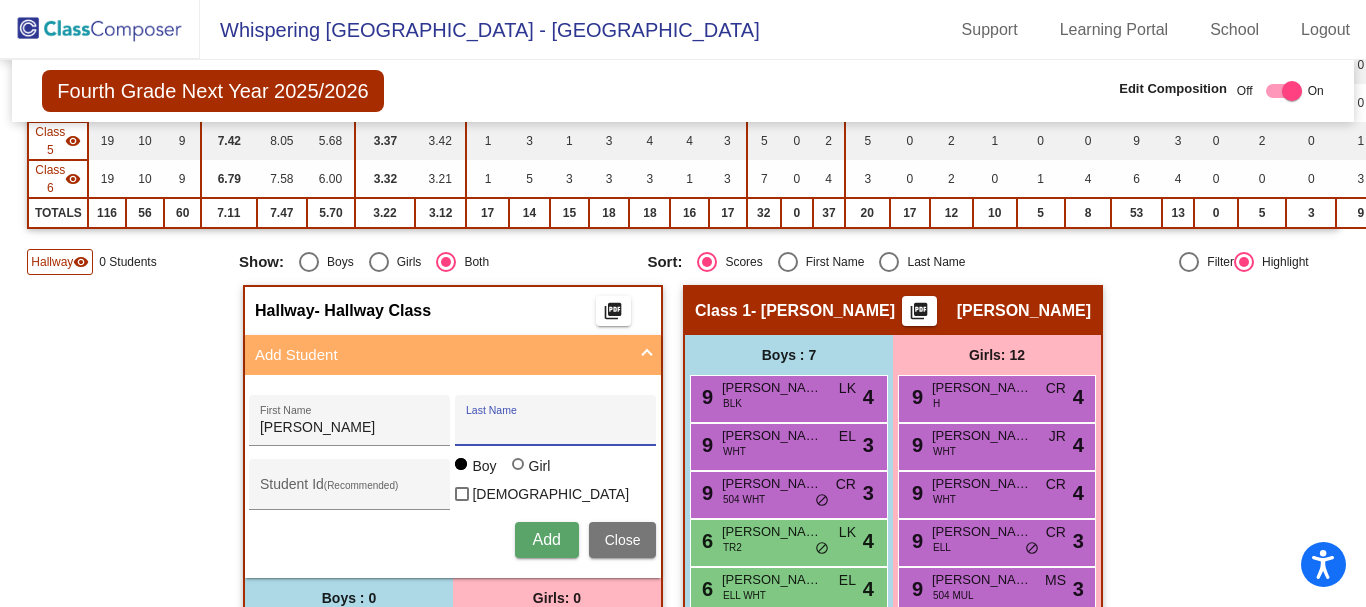 paste on "[PERSON_NAME]" 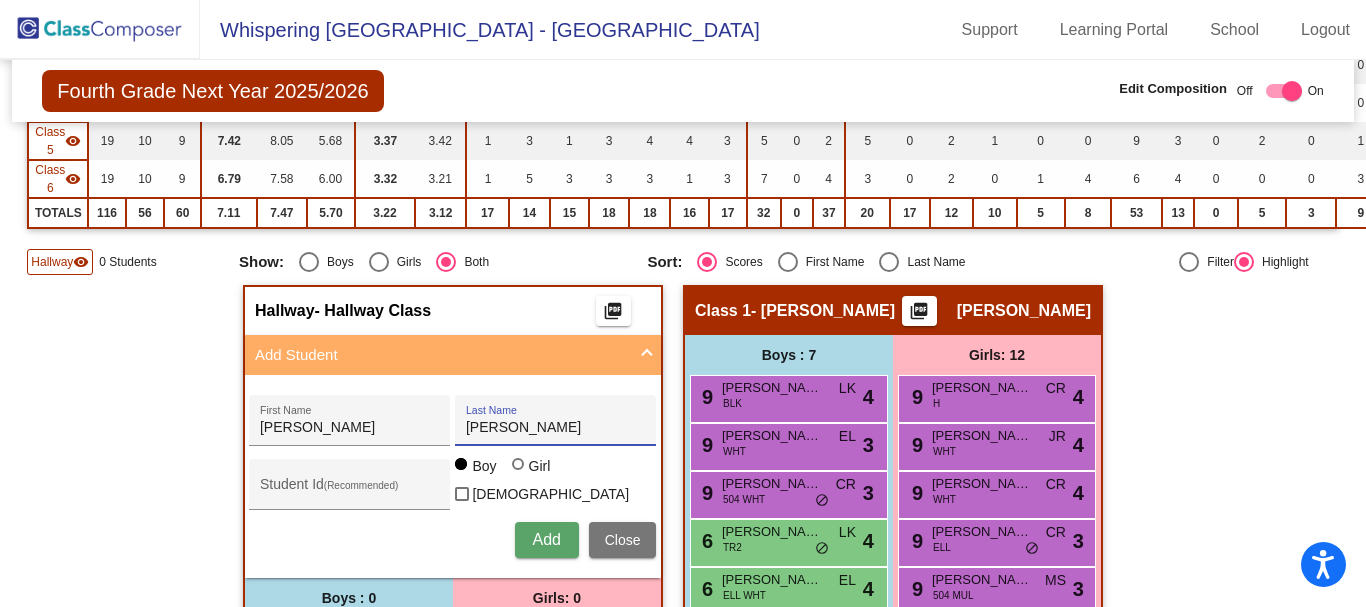 type on "[PERSON_NAME]" 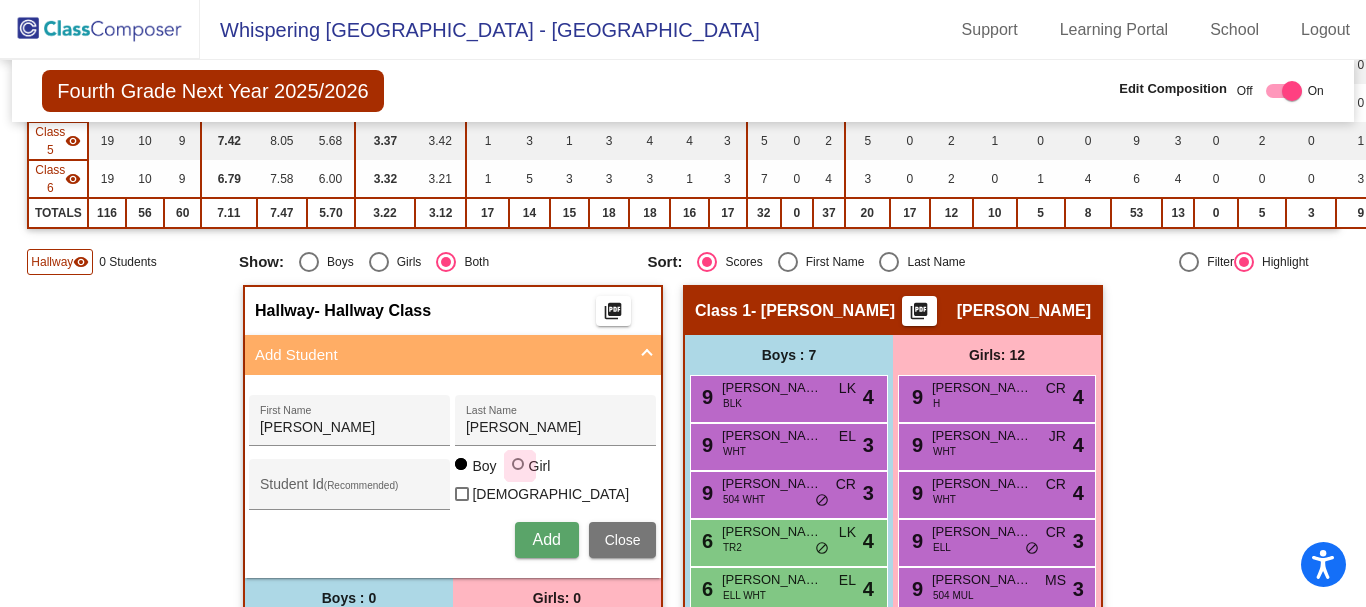 click at bounding box center (518, 464) 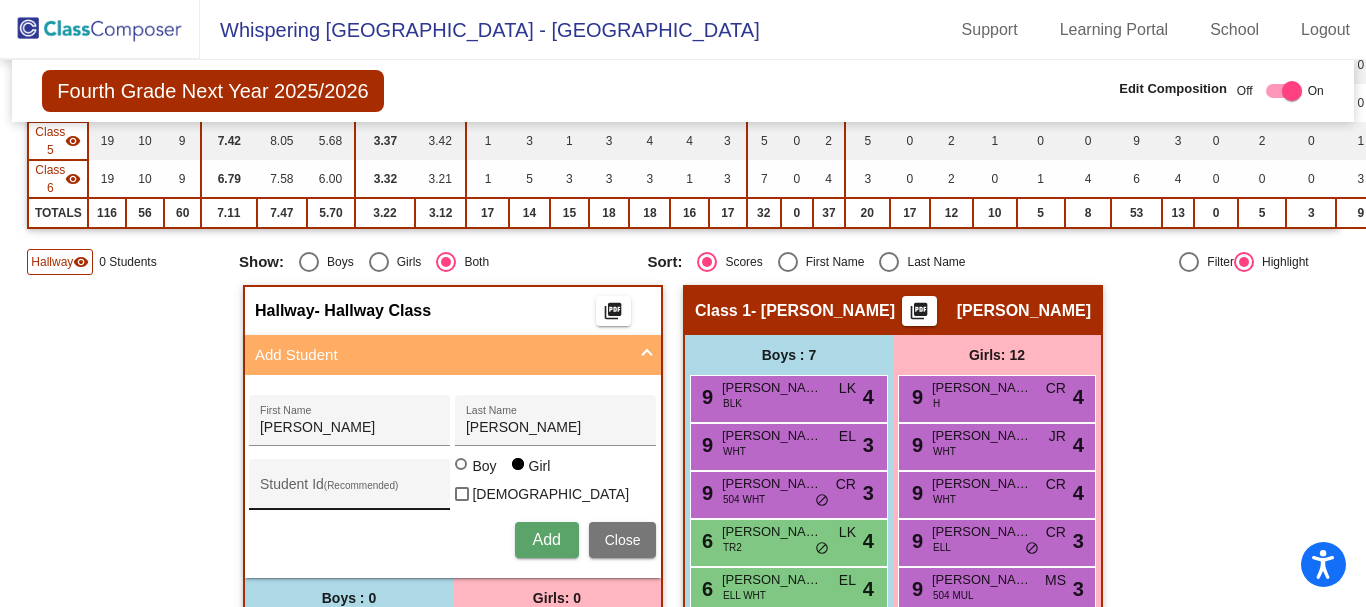 click on "Student Id  (Recommended)" at bounding box center (350, 489) 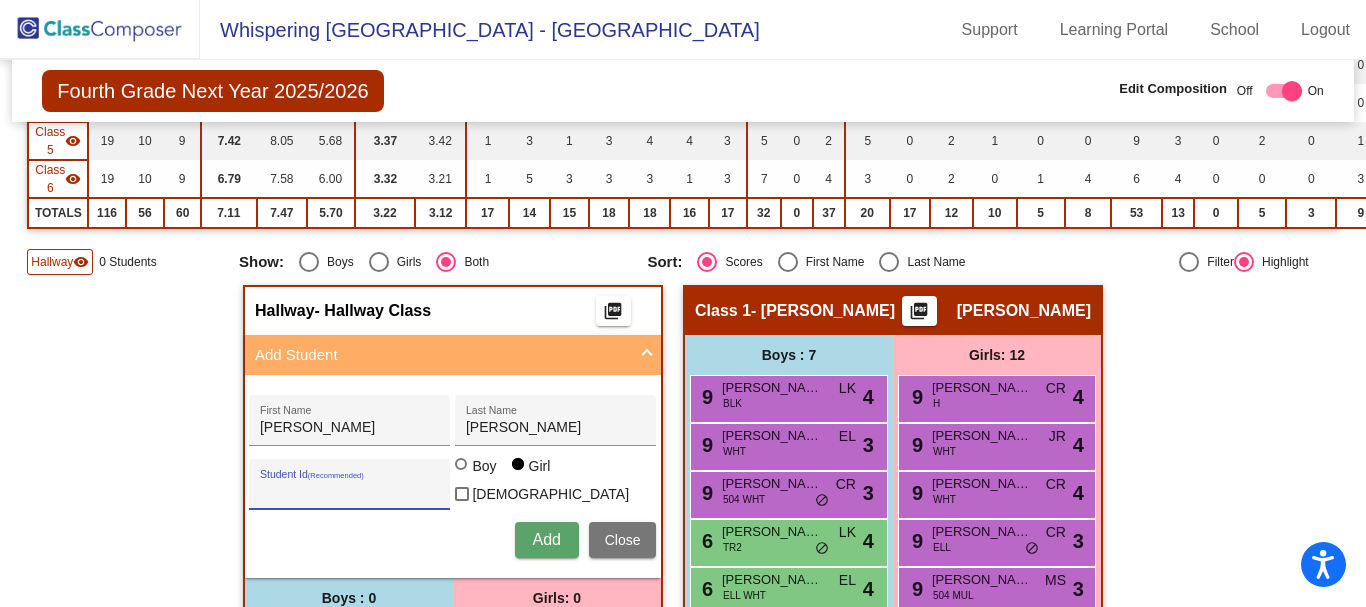 paste on "4806852803" 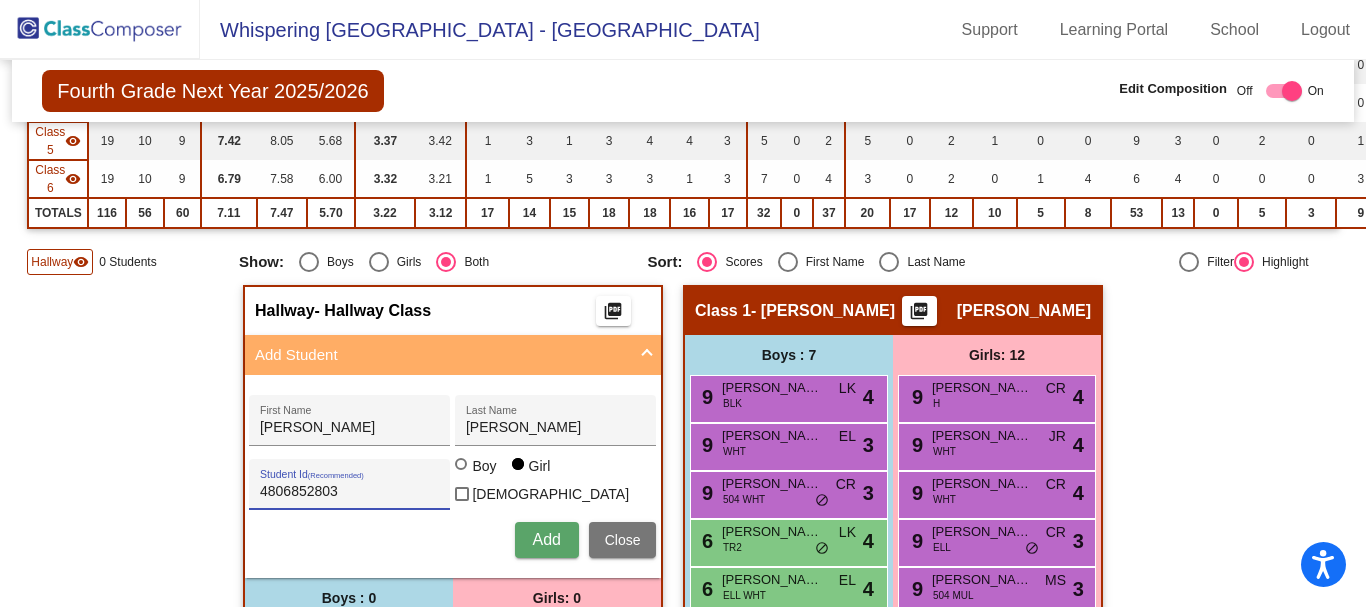 scroll, scrollTop: 500, scrollLeft: 0, axis: vertical 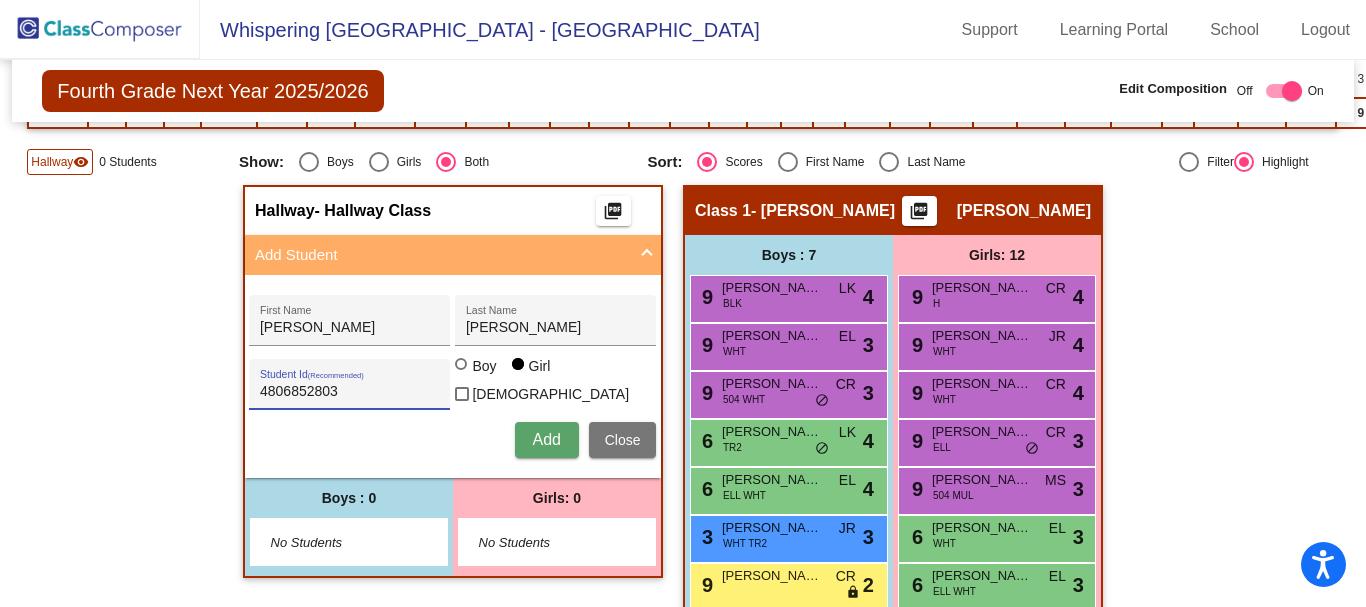 type on "4806852803" 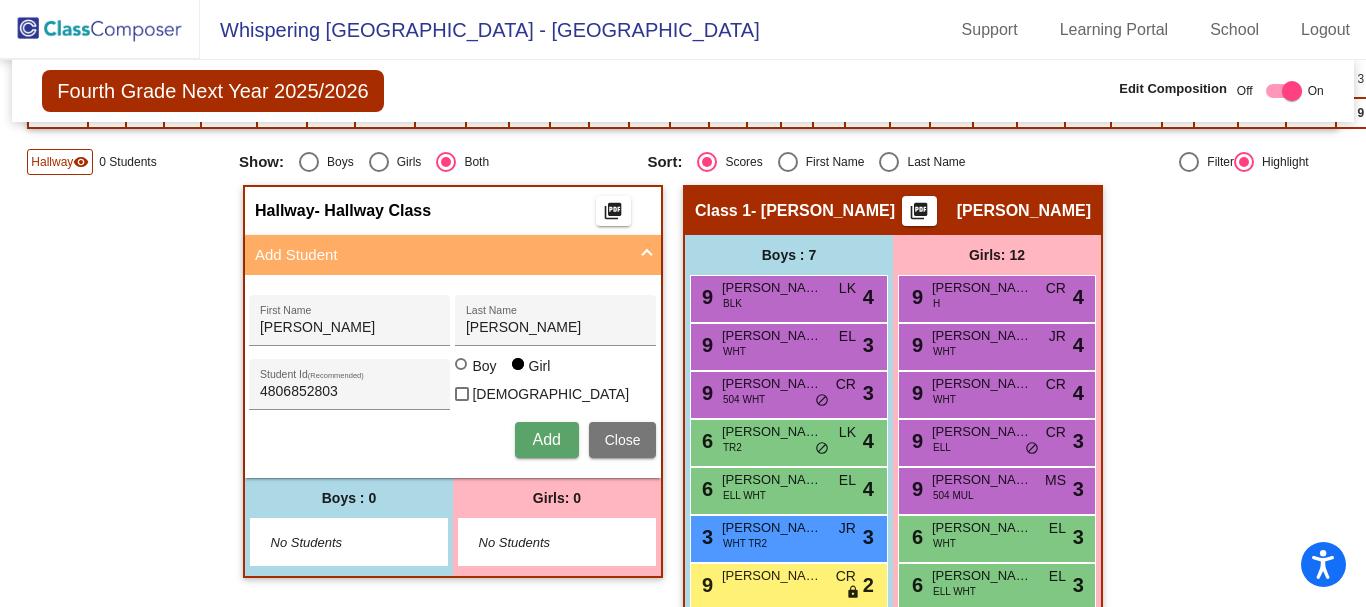 type 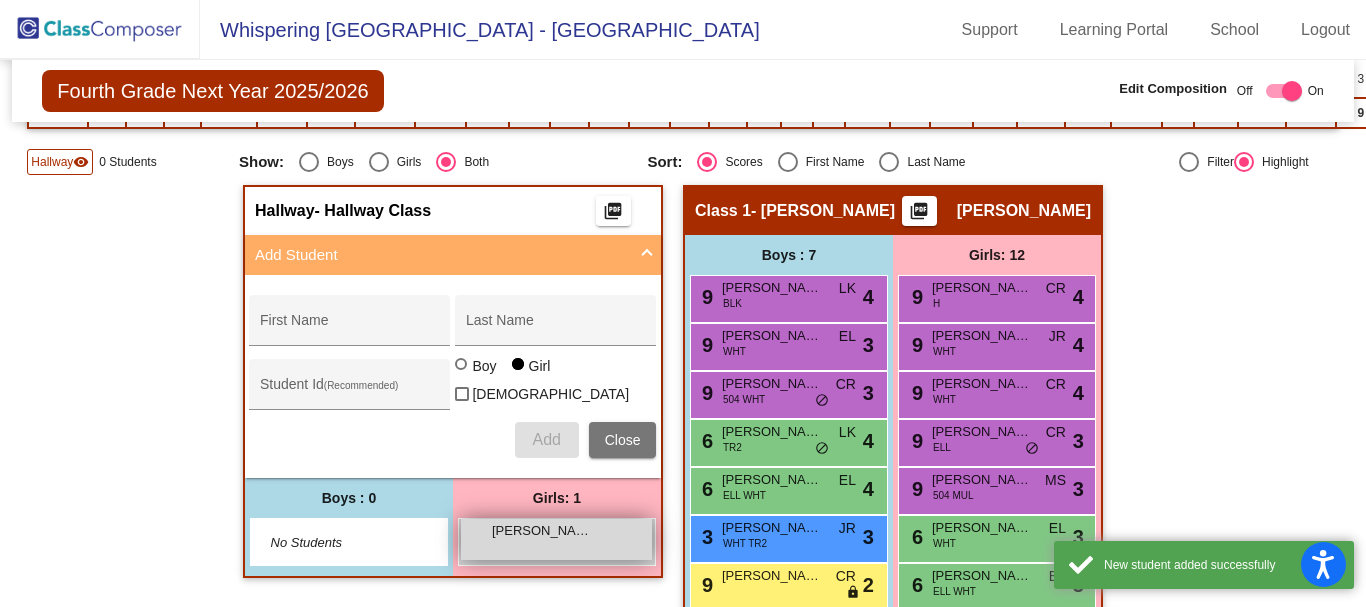 click on "[PERSON_NAME] lock do_not_disturb_alt" at bounding box center (556, 539) 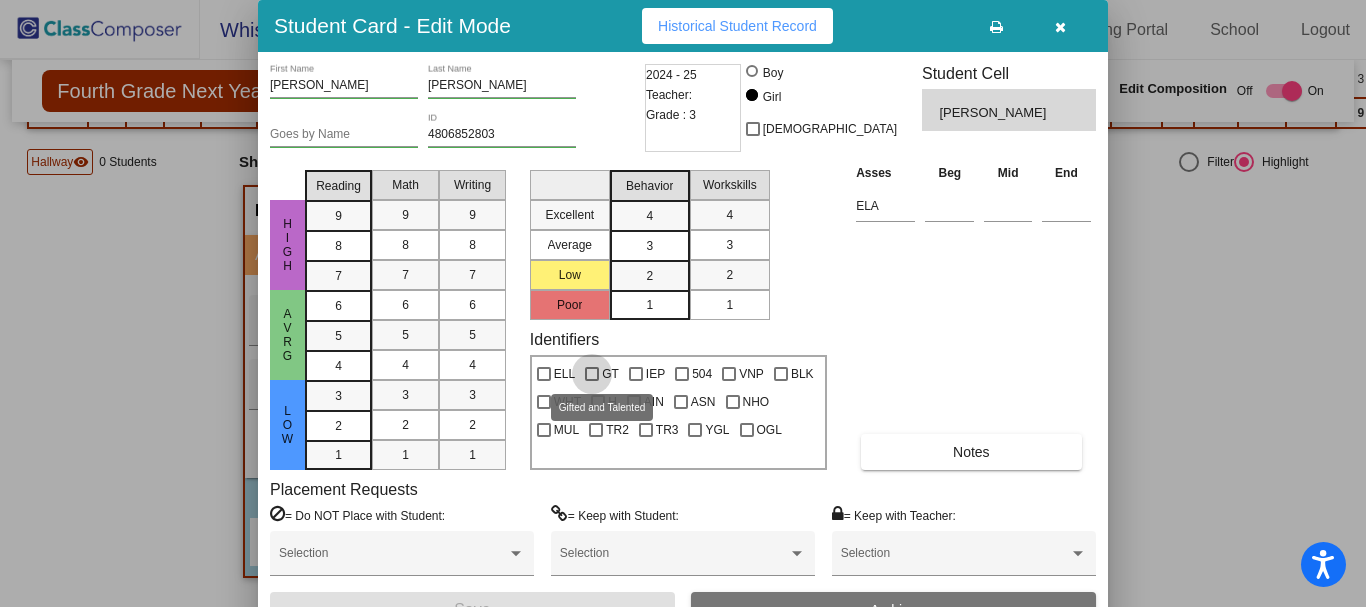 click at bounding box center [592, 374] 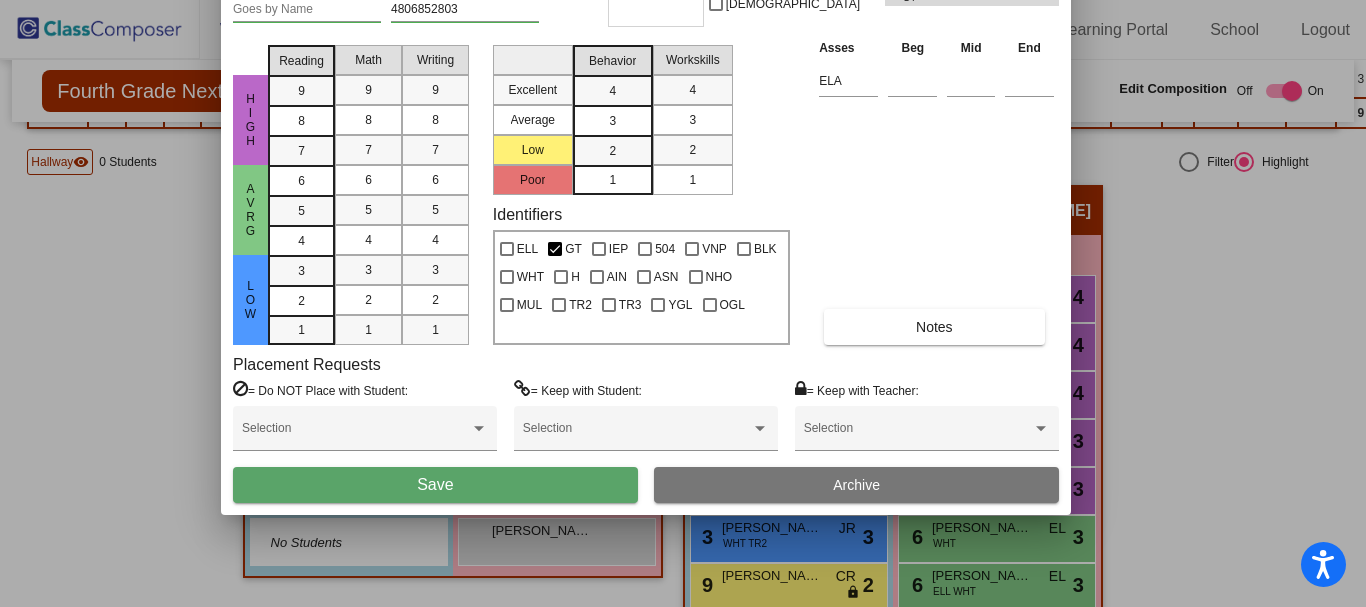 drag, startPoint x: 586, startPoint y: 40, endPoint x: 549, endPoint y: -85, distance: 130.36104 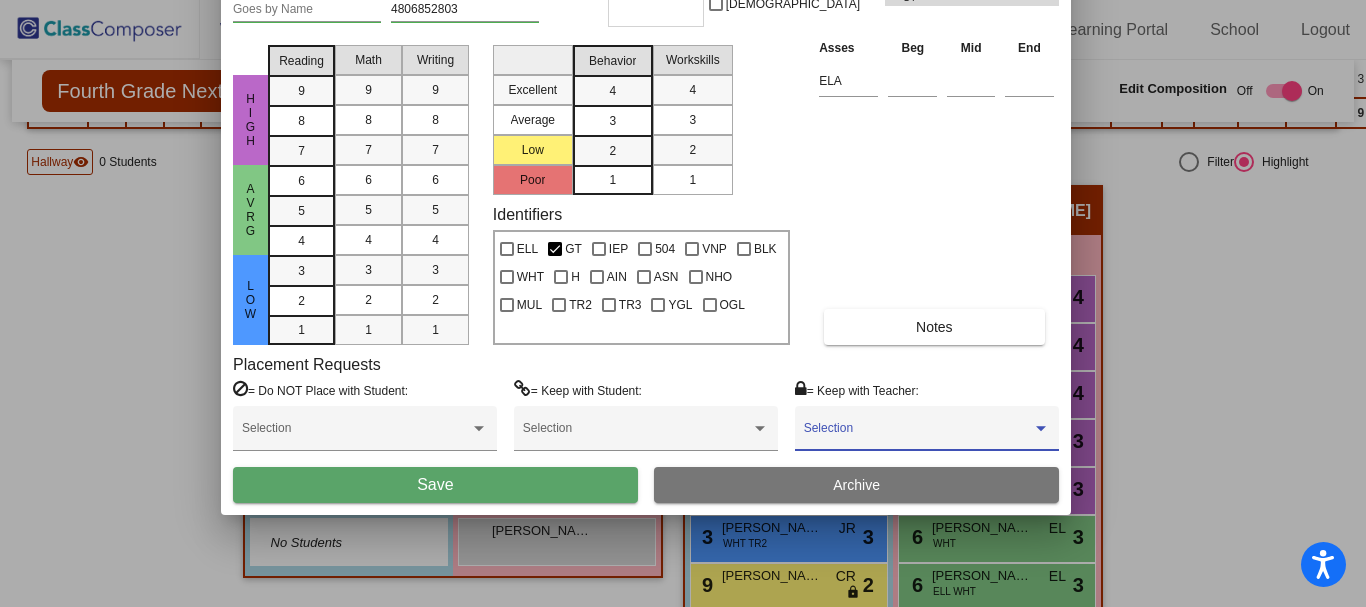 click at bounding box center (1041, 429) 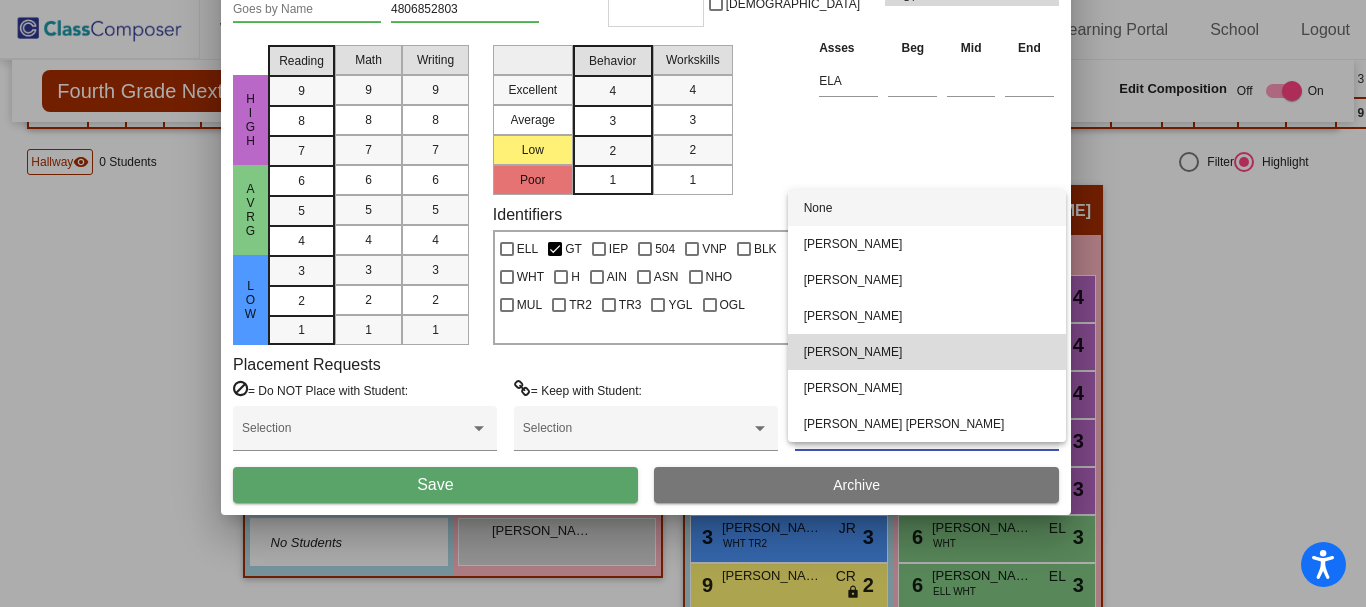 click on "[PERSON_NAME]" at bounding box center (927, 352) 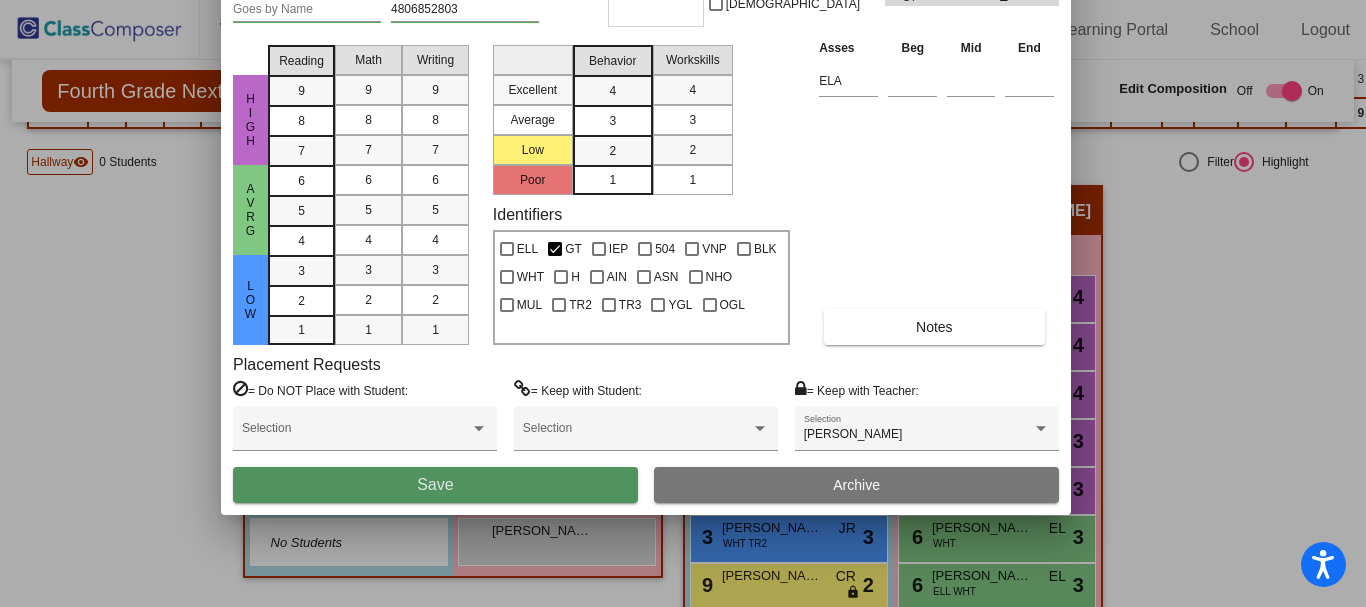 click on "Save" at bounding box center (435, 485) 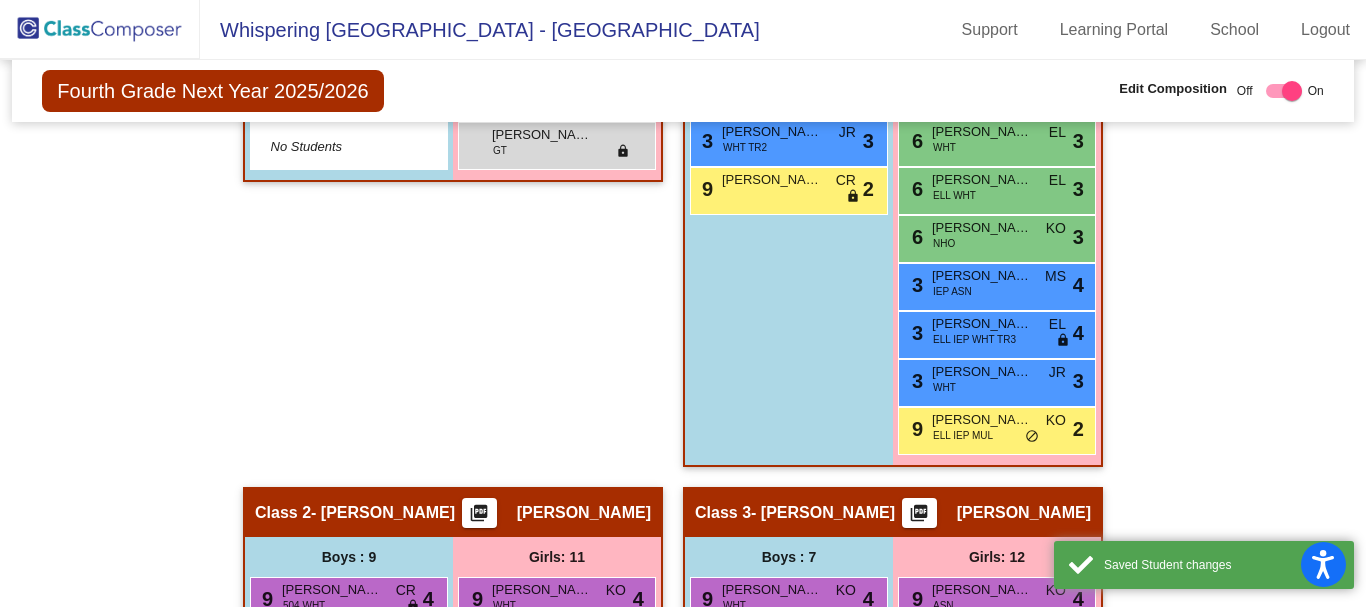 scroll, scrollTop: 900, scrollLeft: 0, axis: vertical 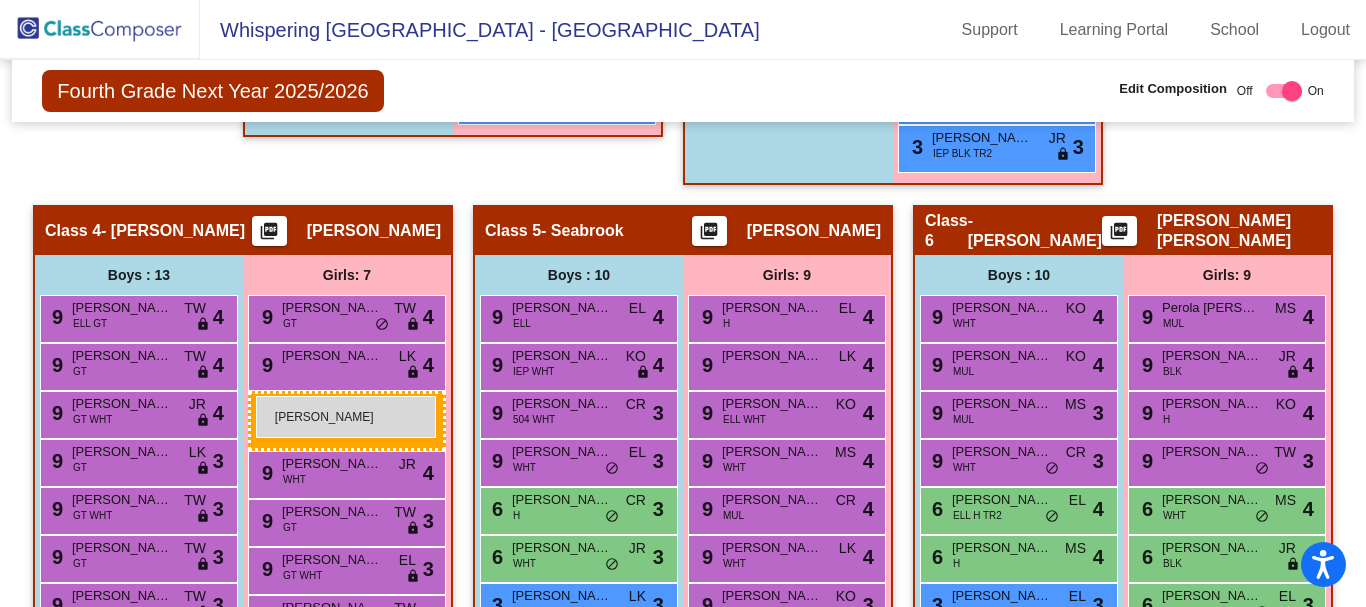 drag, startPoint x: 511, startPoint y: 137, endPoint x: 256, endPoint y: 396, distance: 363.4639 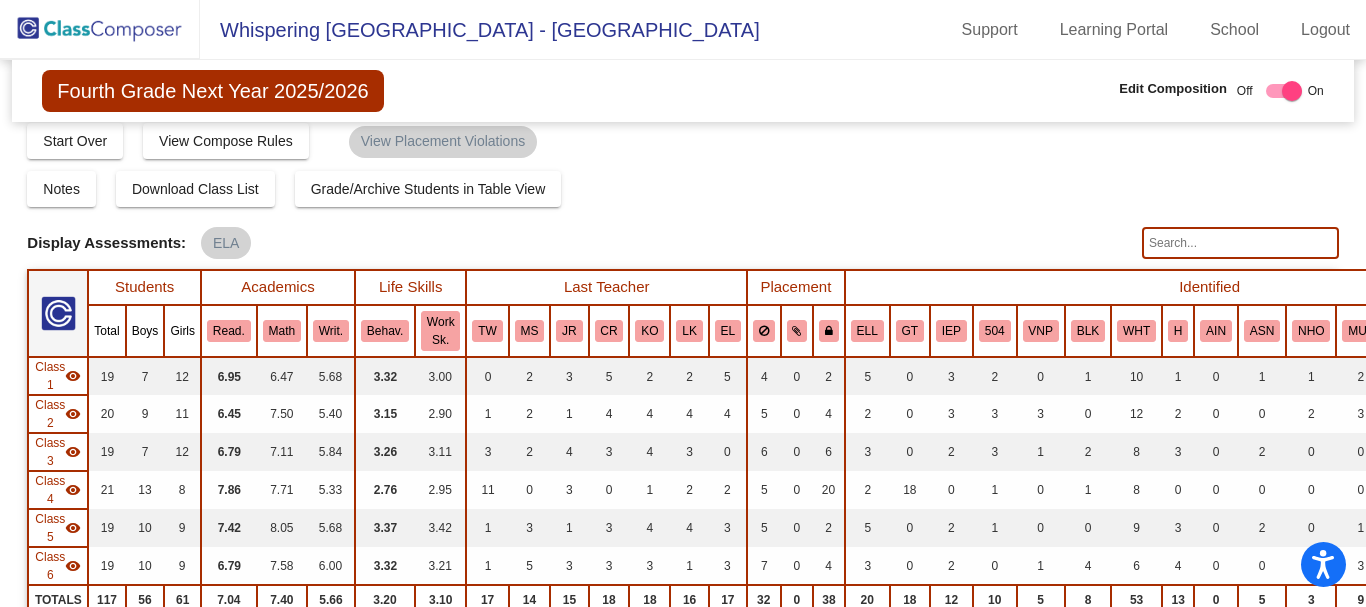 scroll, scrollTop: 0, scrollLeft: 0, axis: both 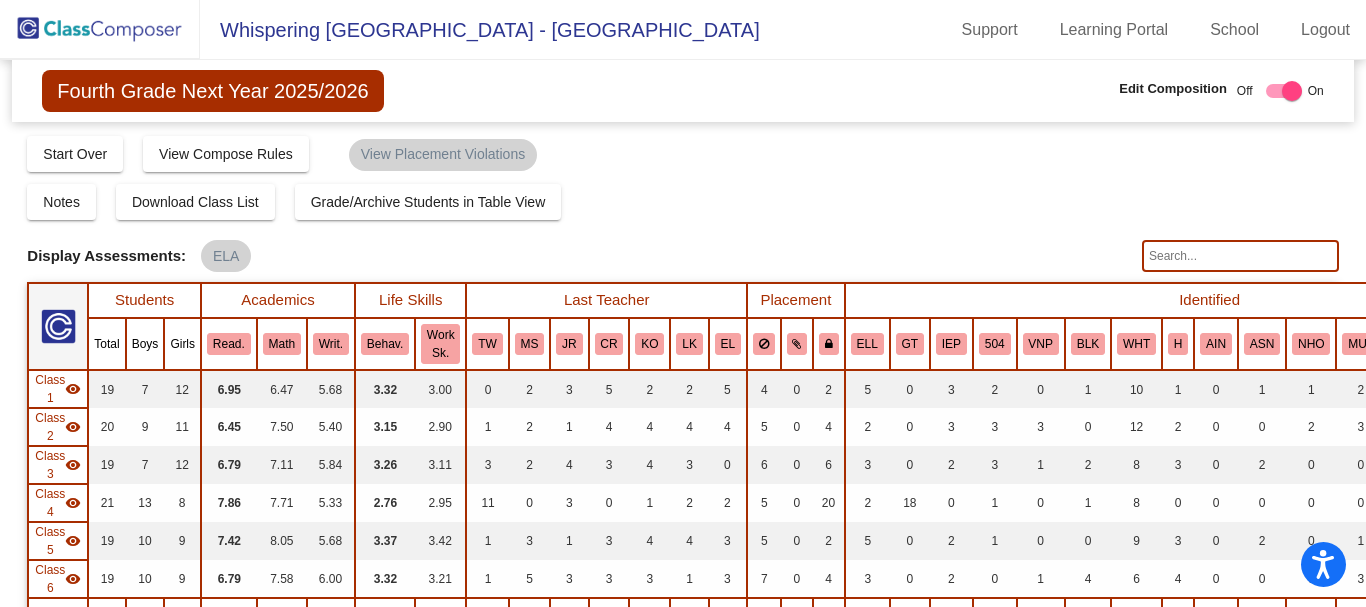 click 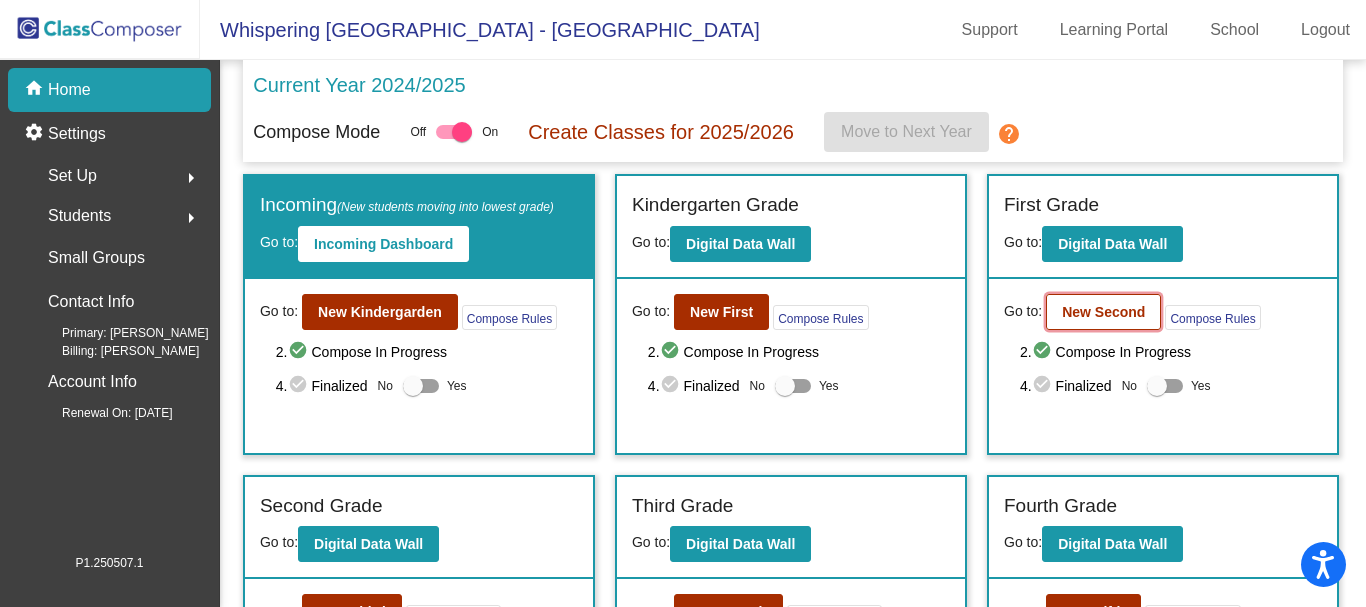 click on "New Second" 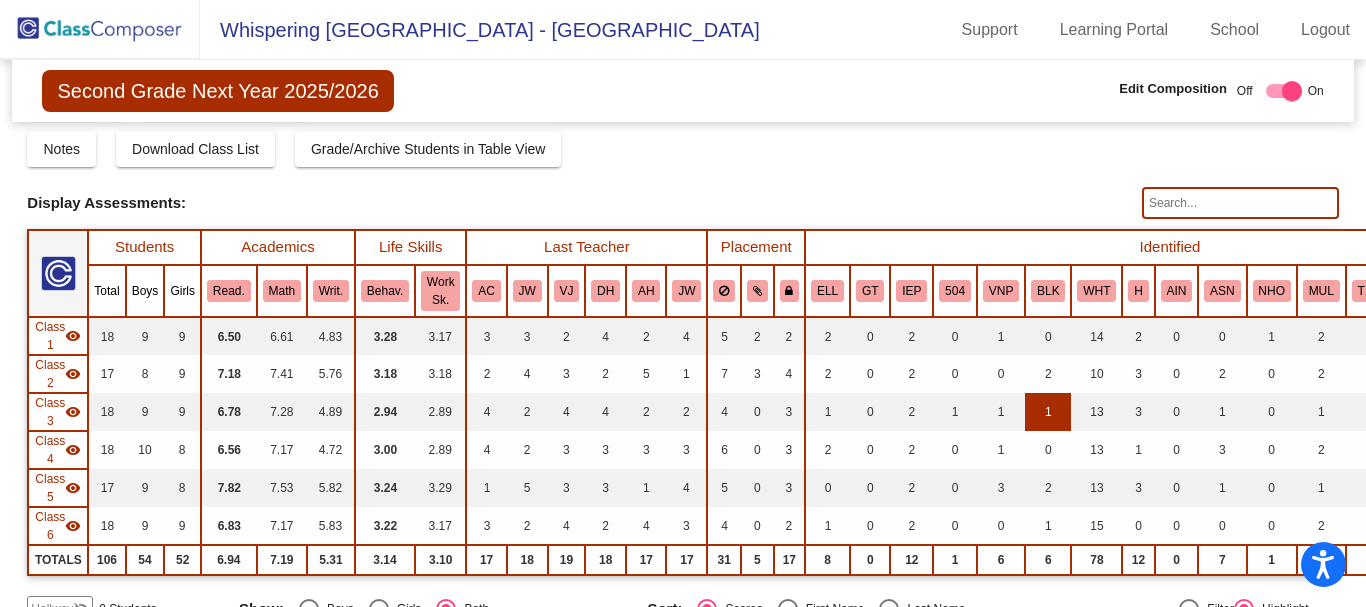 scroll, scrollTop: 100, scrollLeft: 0, axis: vertical 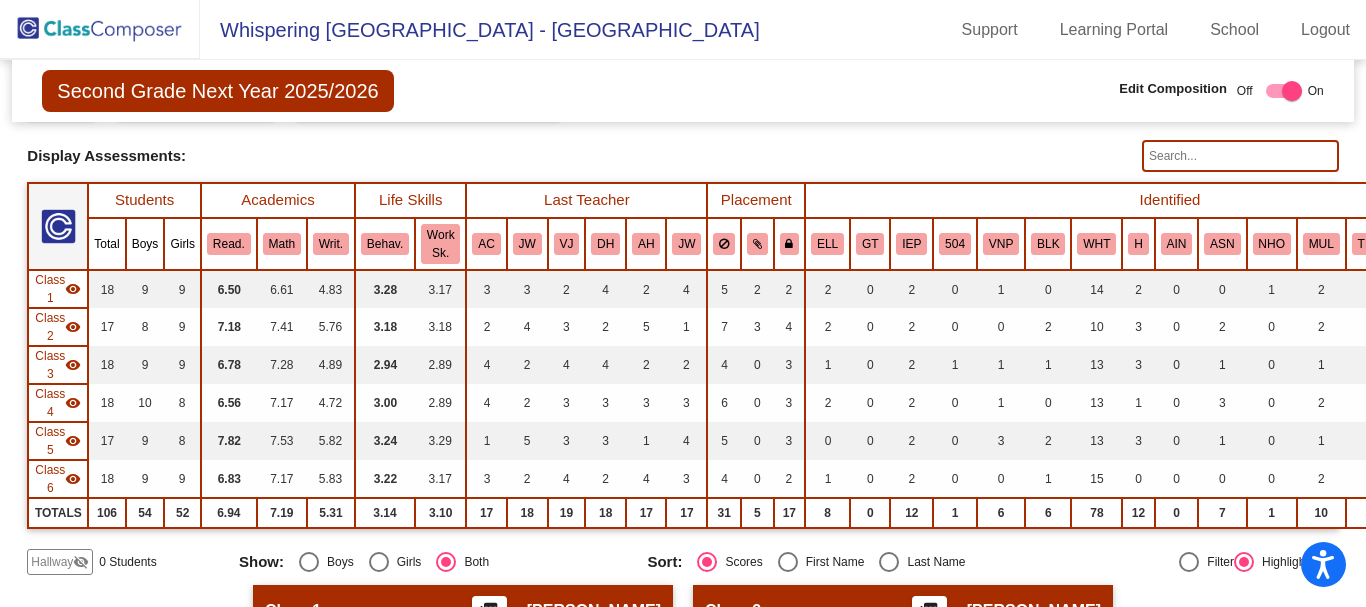 click 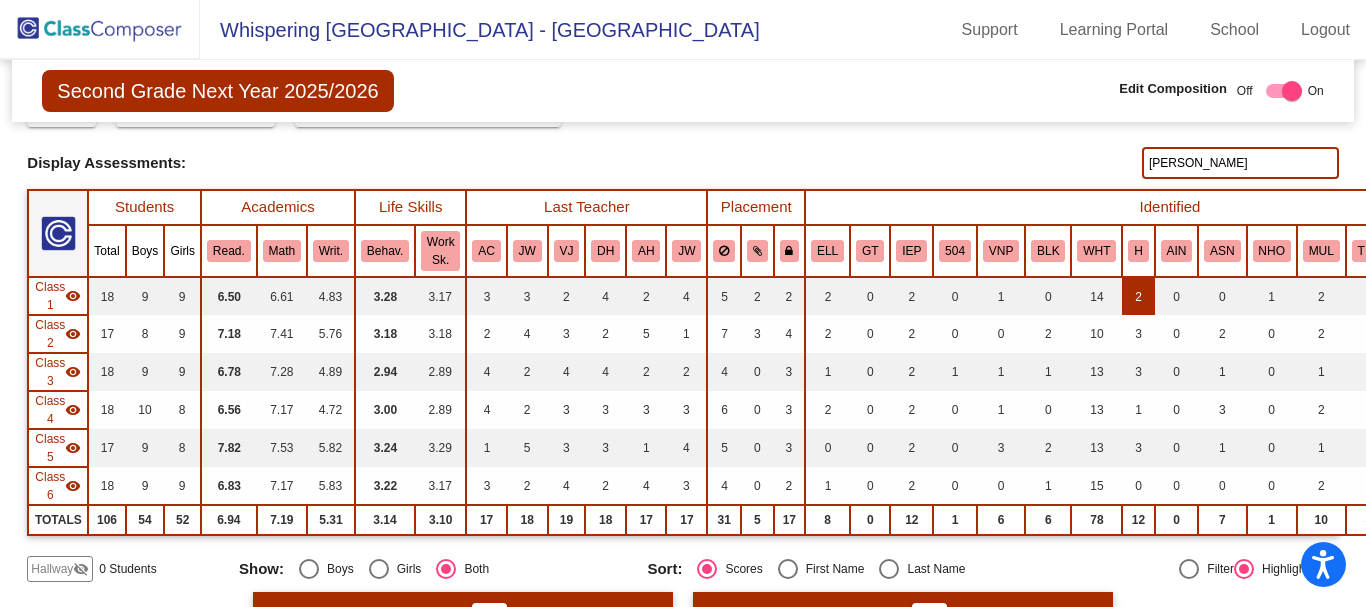 scroll, scrollTop: 0, scrollLeft: 0, axis: both 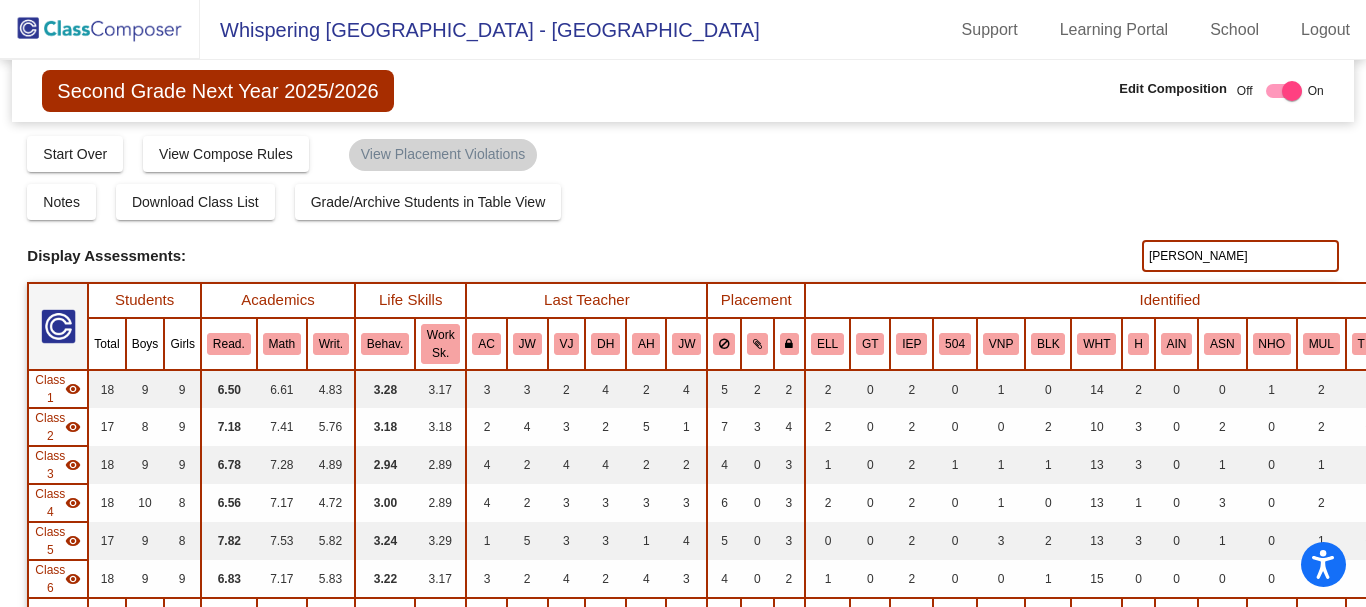 click on "[PERSON_NAME]" 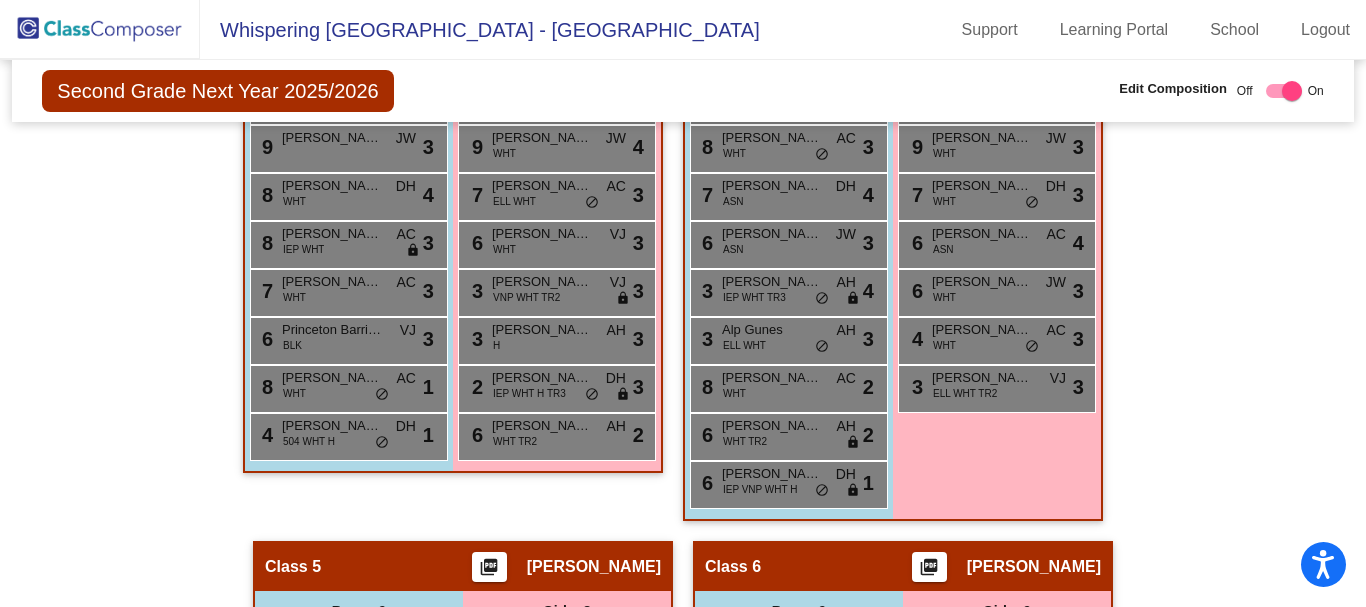 scroll, scrollTop: 1000, scrollLeft: 0, axis: vertical 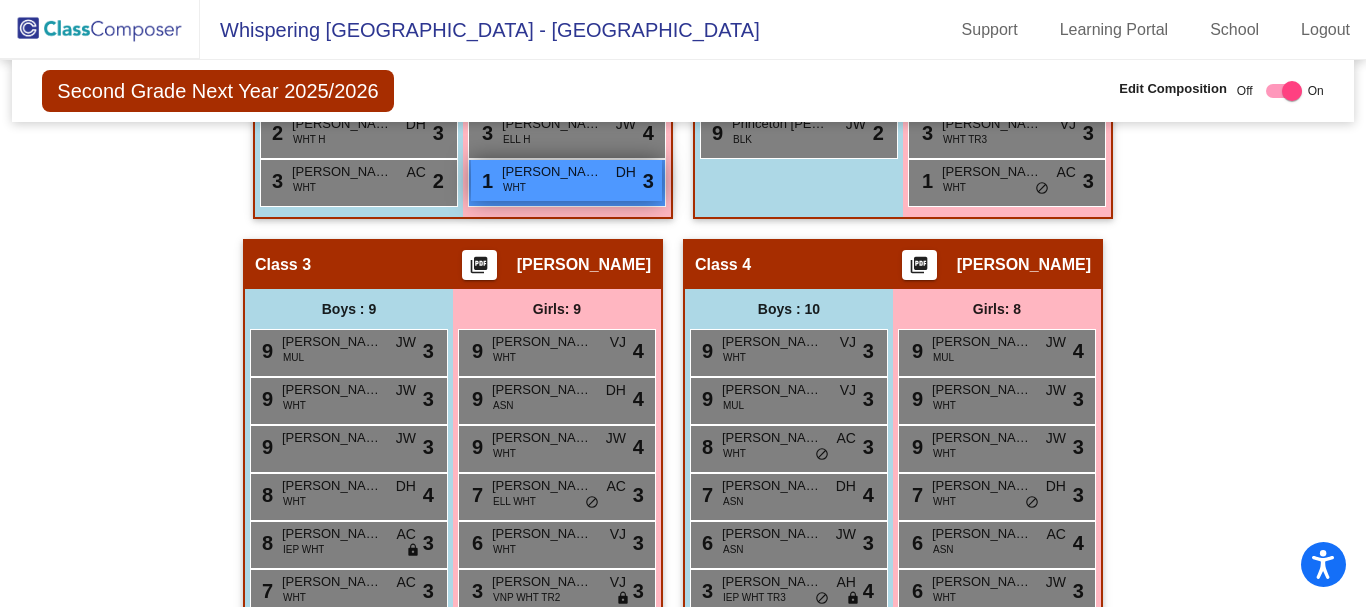 type on "[PERSON_NAME]" 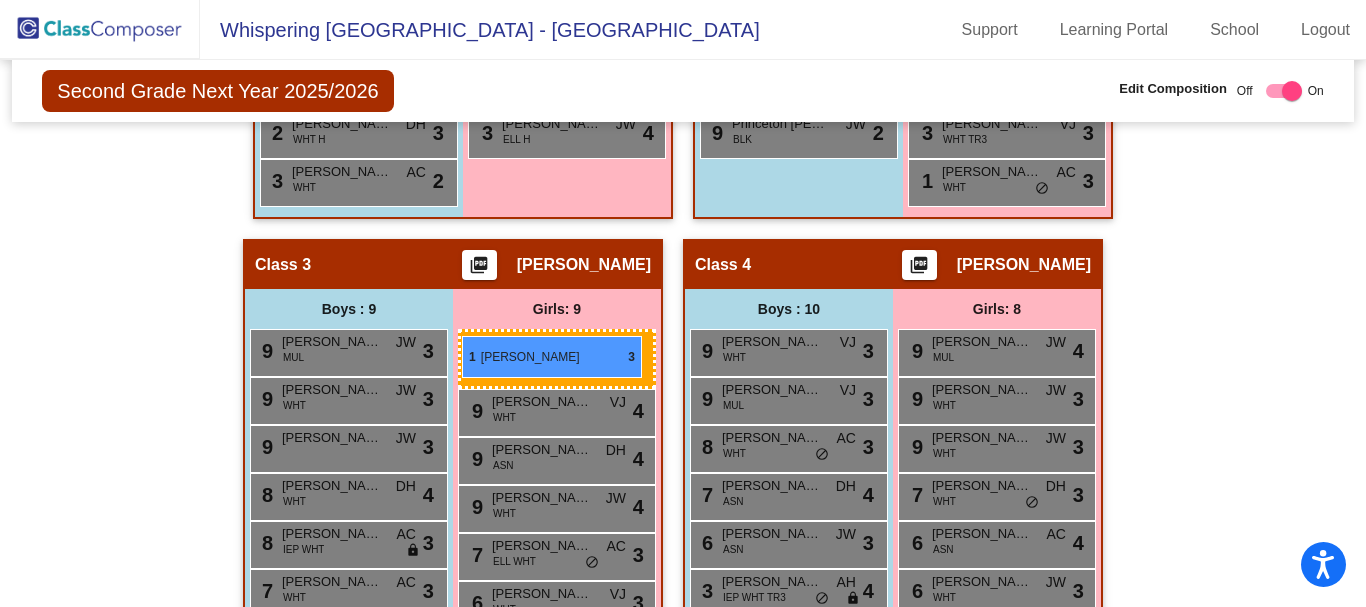 drag, startPoint x: 517, startPoint y: 167, endPoint x: 462, endPoint y: 336, distance: 177.7245 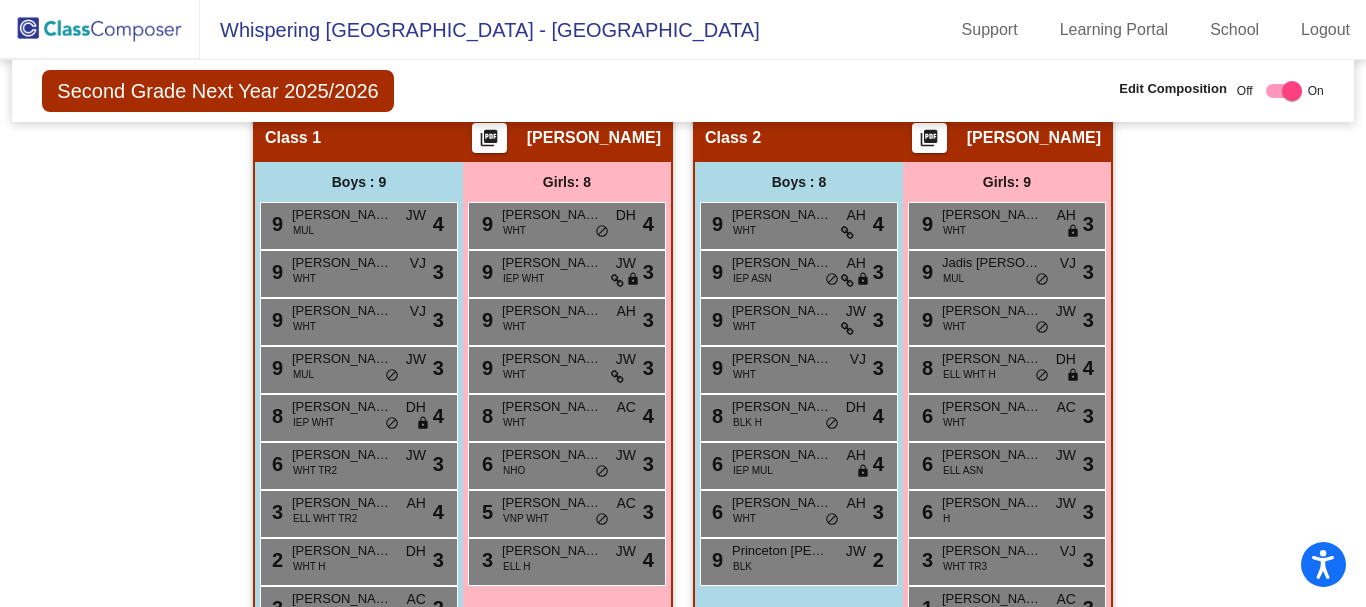 scroll, scrollTop: 0, scrollLeft: 0, axis: both 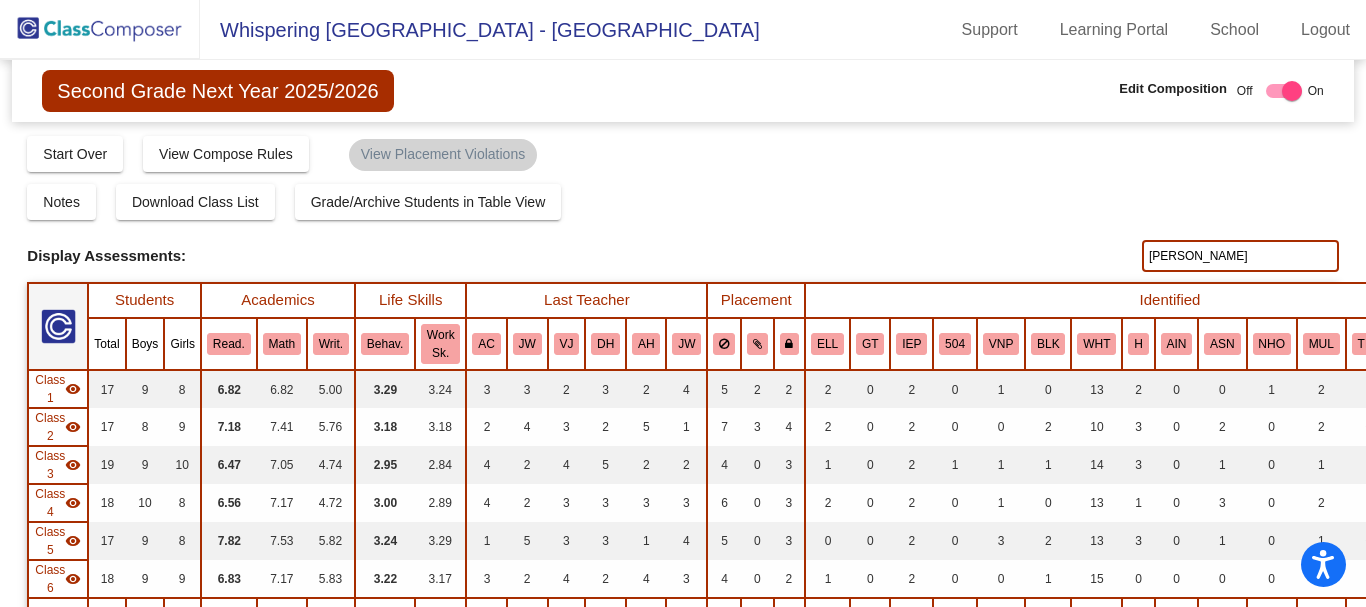 drag, startPoint x: 1245, startPoint y: 264, endPoint x: 1027, endPoint y: 266, distance: 218.00917 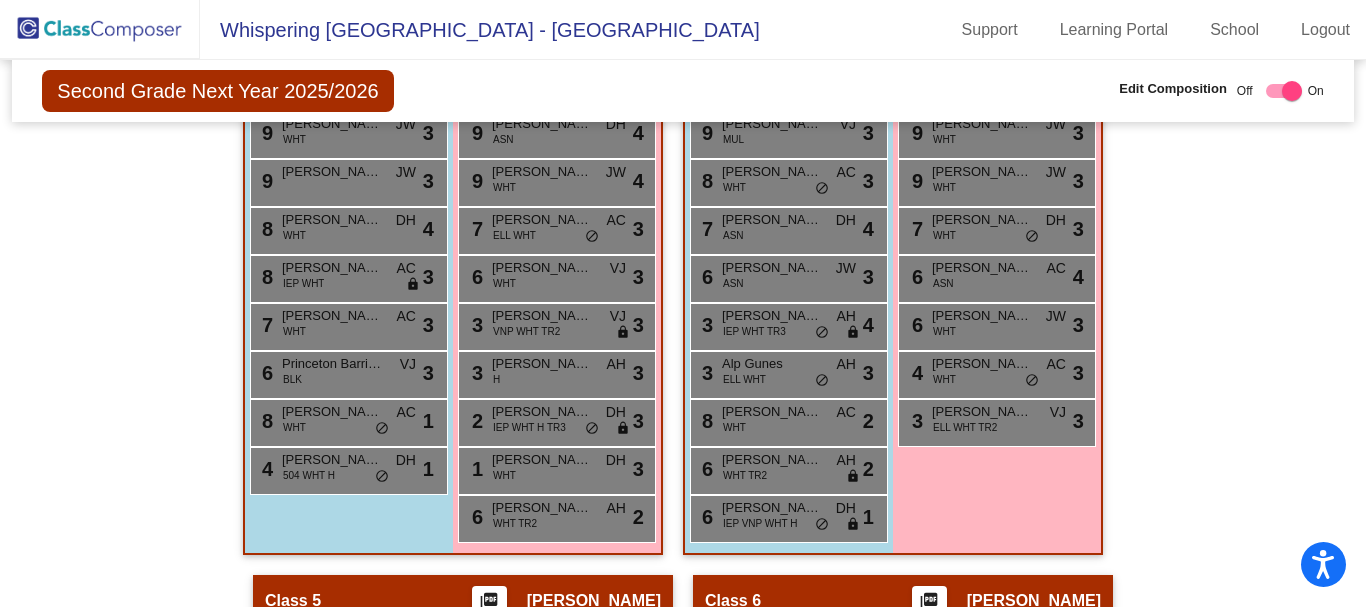 scroll, scrollTop: 1300, scrollLeft: 0, axis: vertical 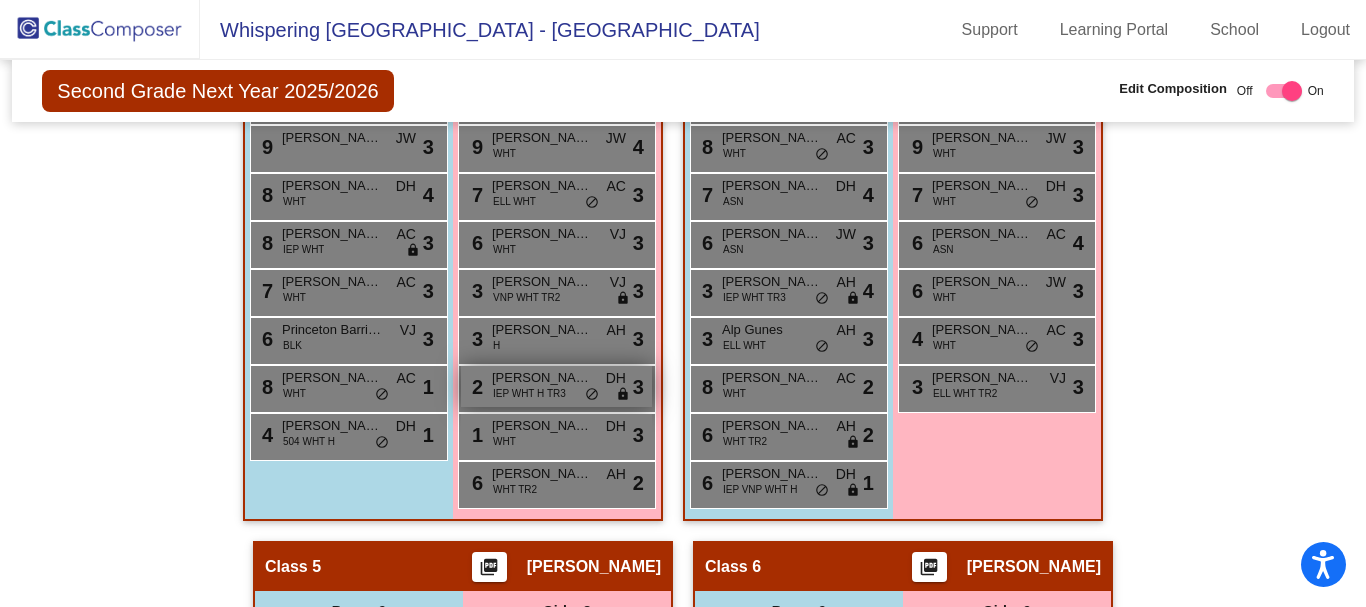 type on "Artimus" 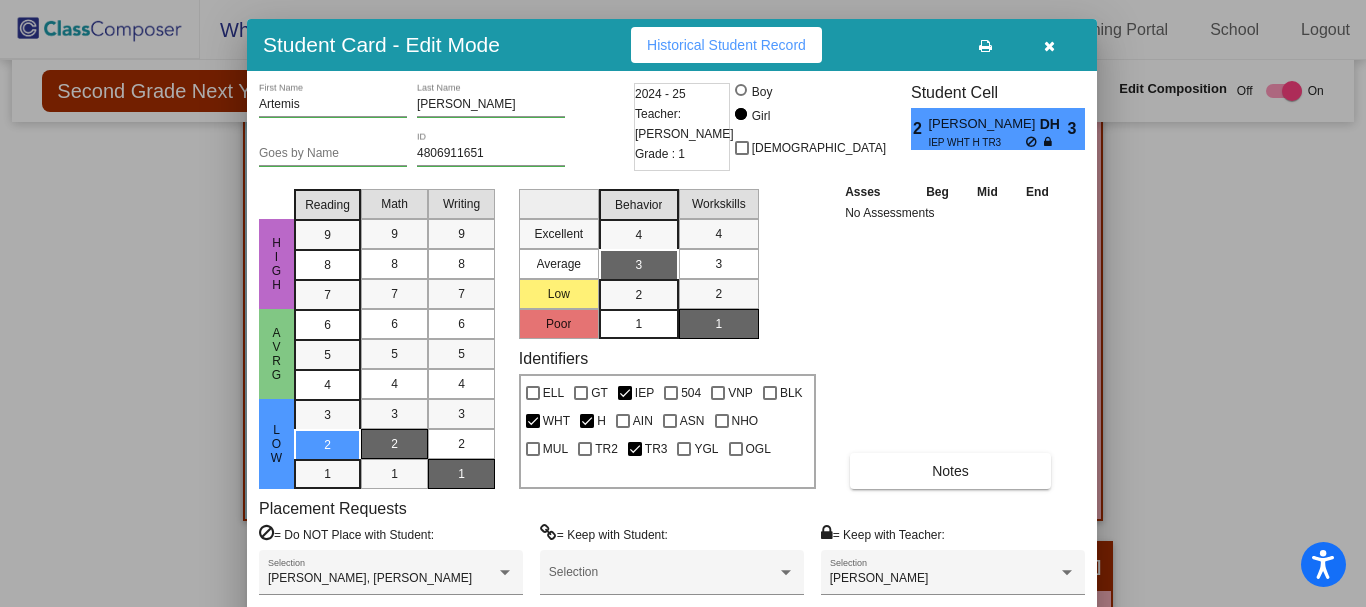 drag, startPoint x: 548, startPoint y: 23, endPoint x: 537, endPoint y: 42, distance: 21.954498 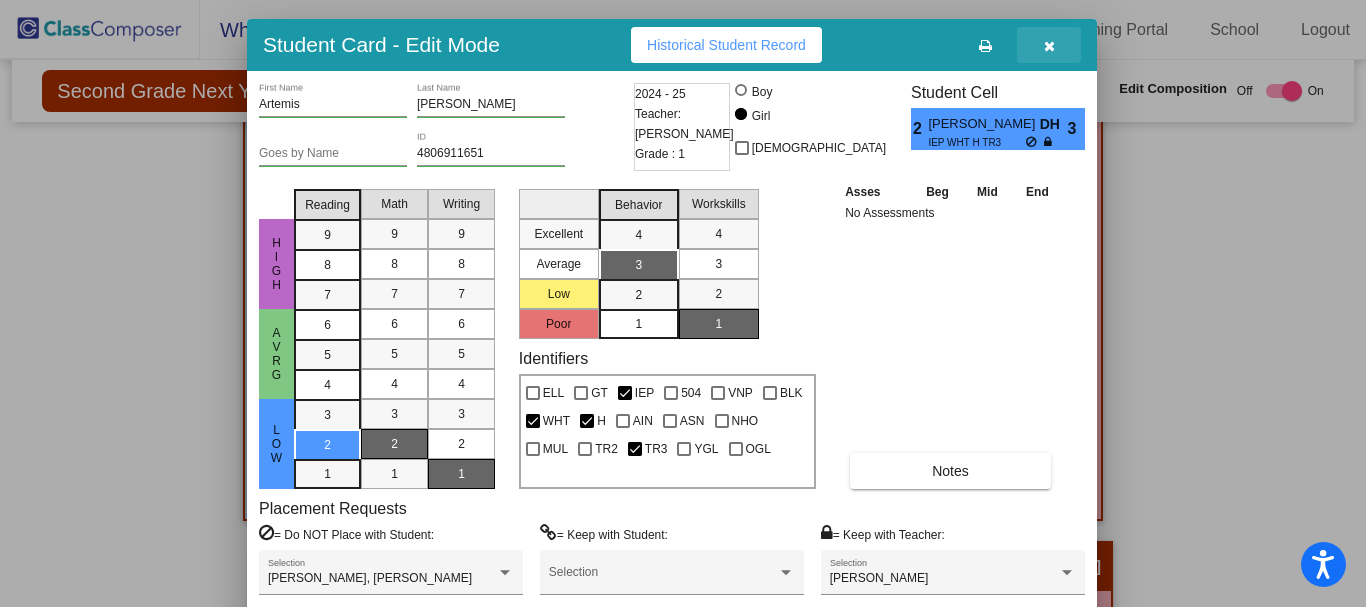 click at bounding box center (1049, 46) 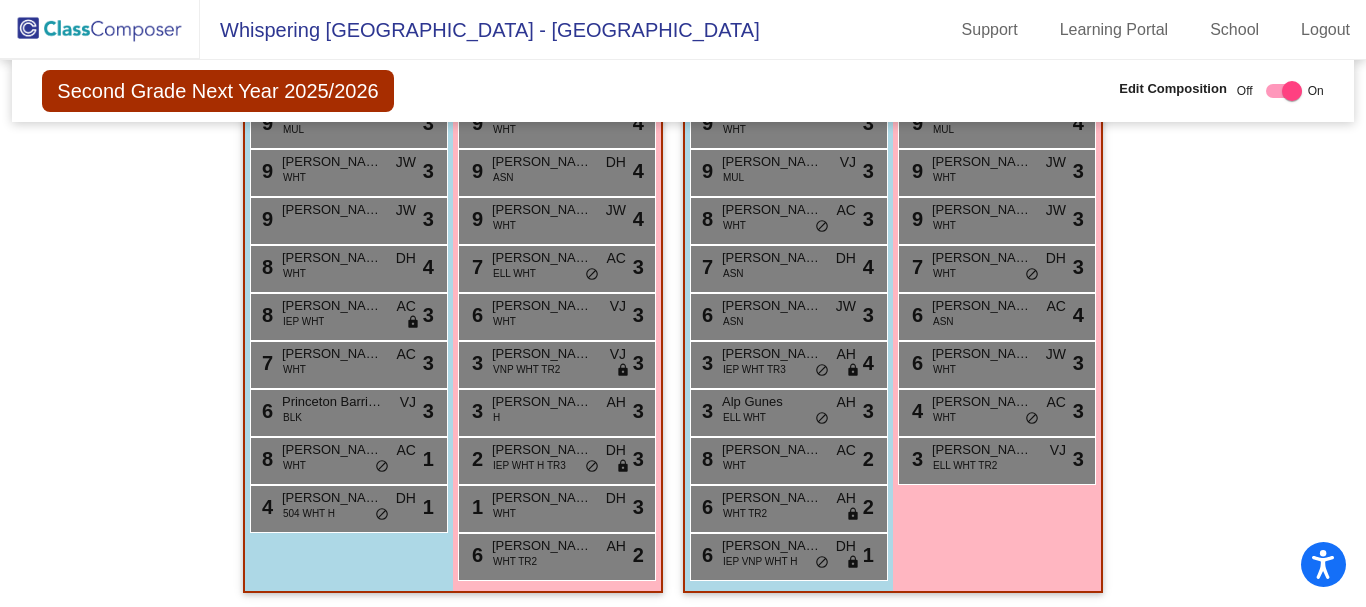 scroll, scrollTop: 1200, scrollLeft: 0, axis: vertical 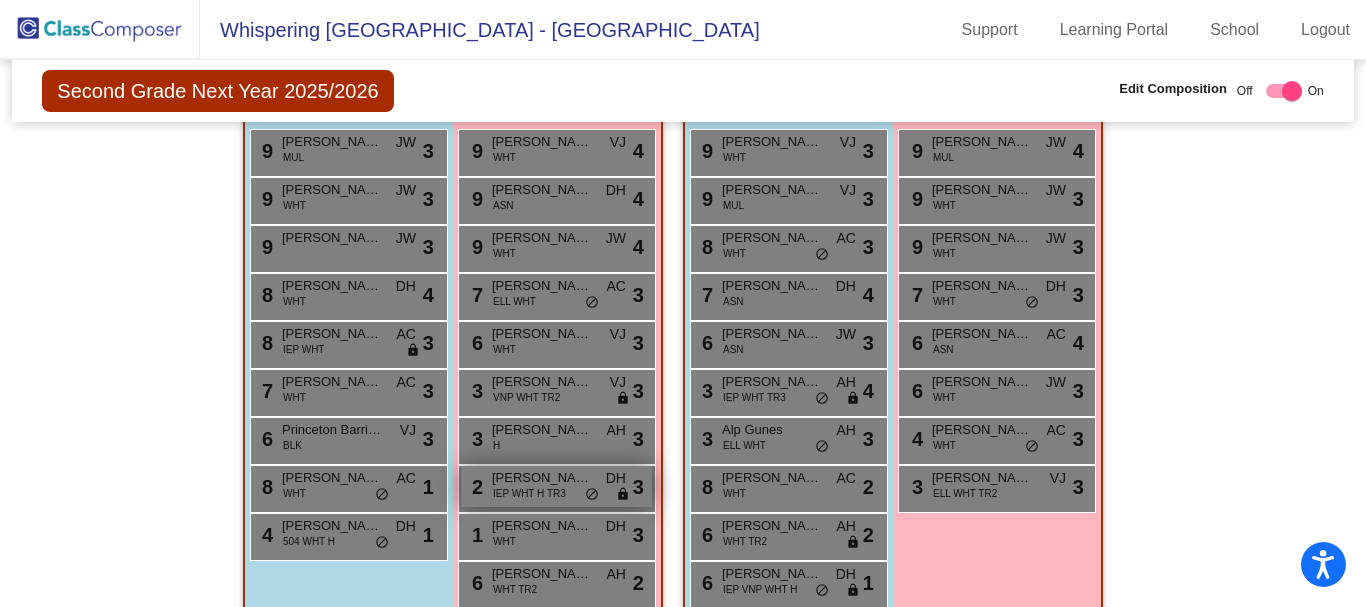 click on "IEP WHT H TR3" at bounding box center (529, 493) 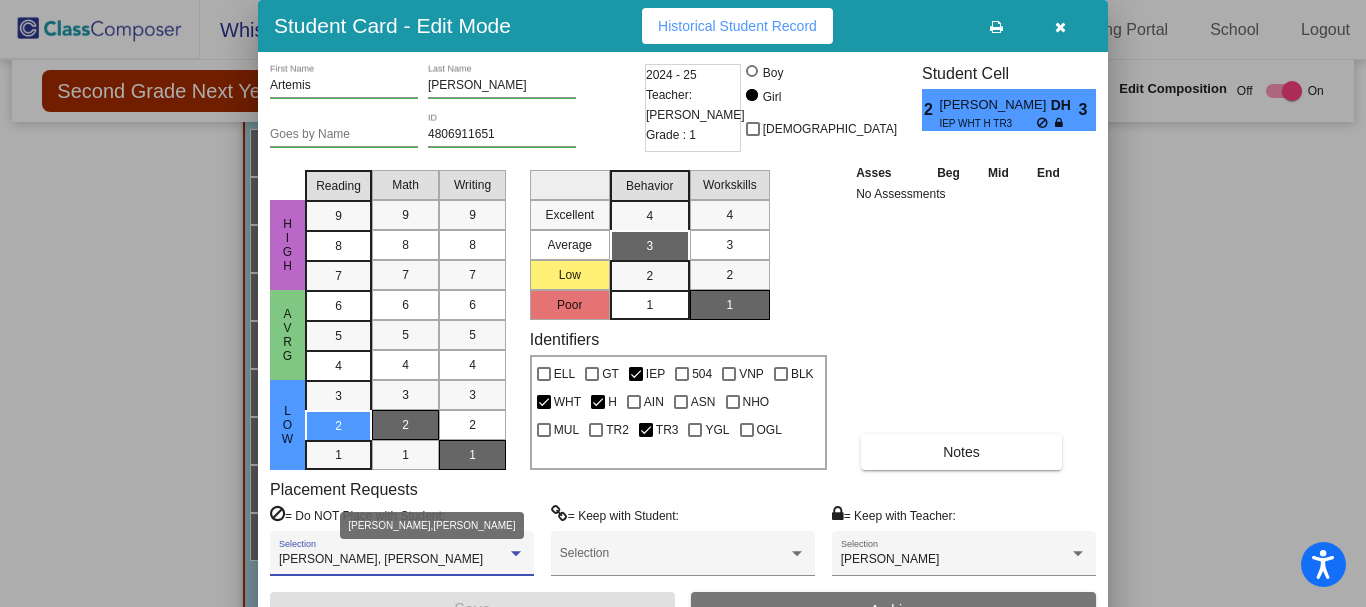 click at bounding box center [516, 554] 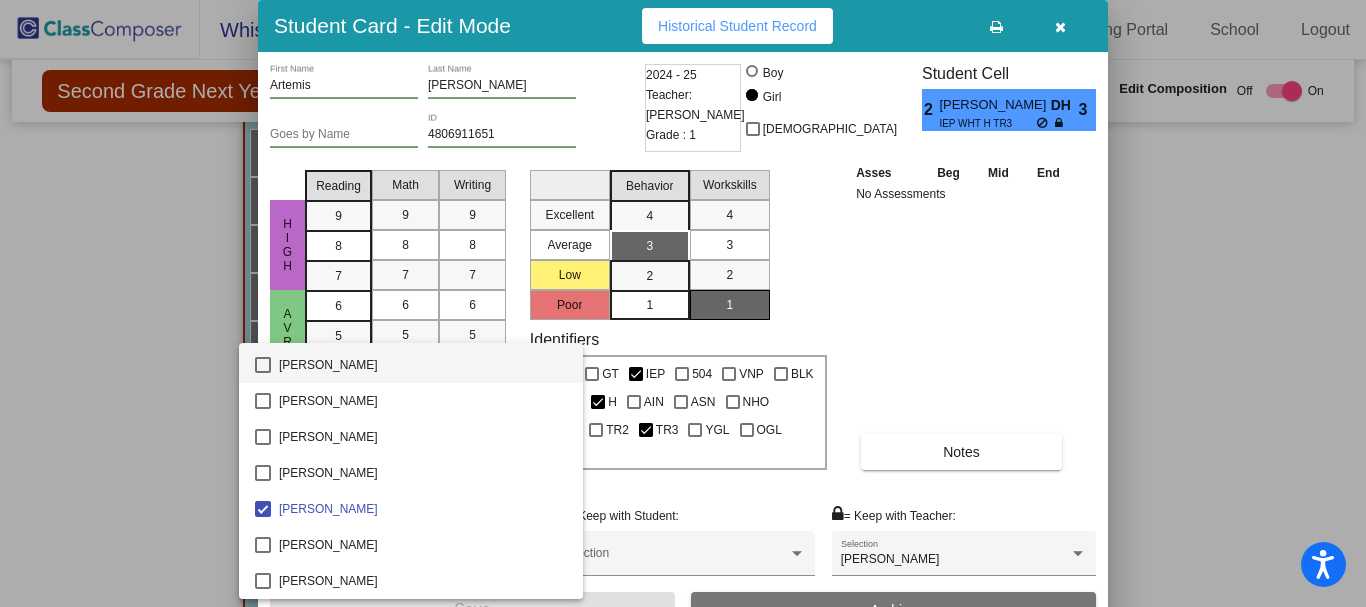 scroll, scrollTop: 500, scrollLeft: 0, axis: vertical 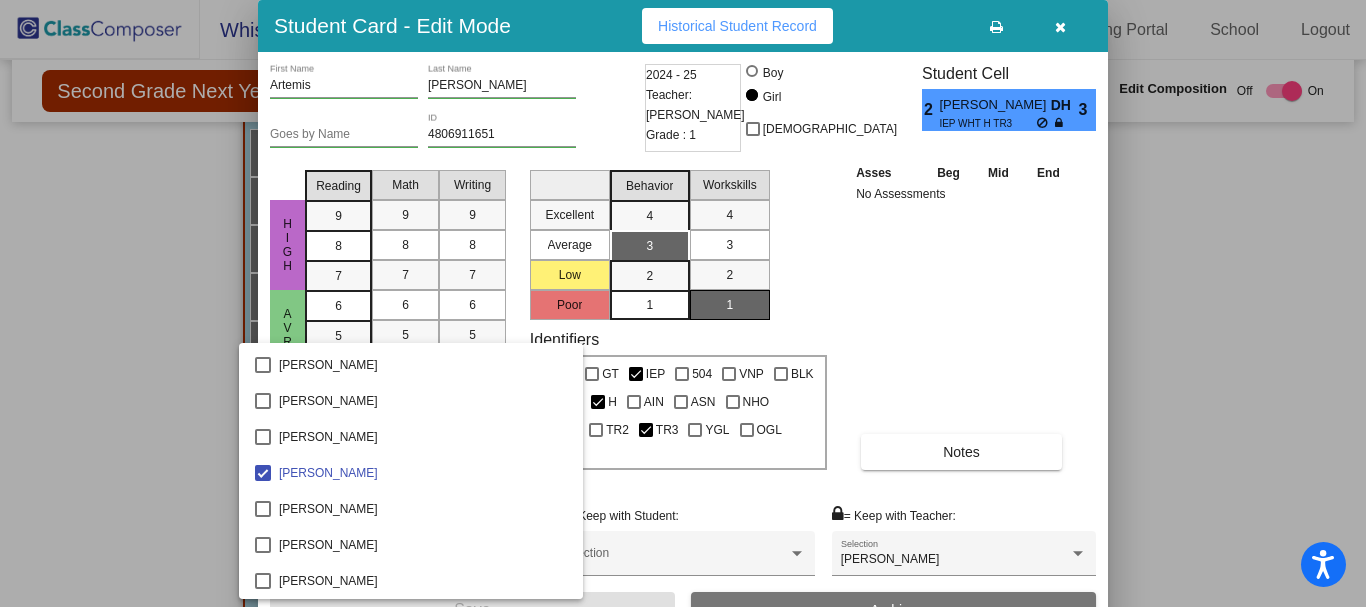 click at bounding box center (683, 303) 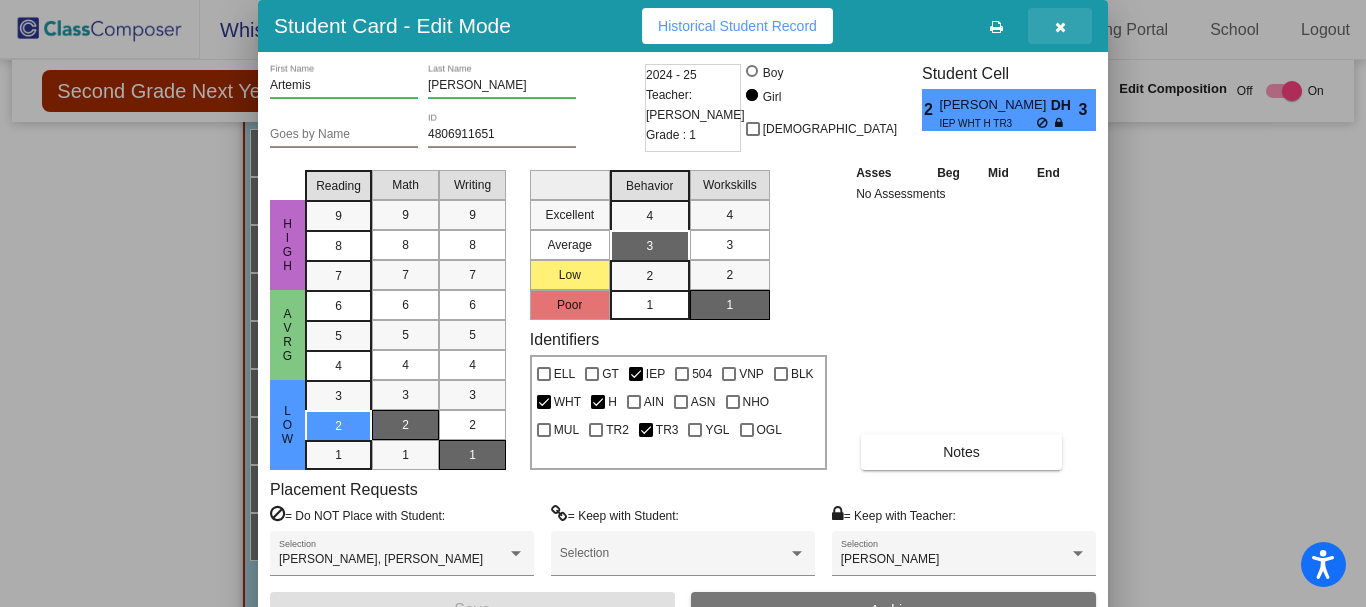 click at bounding box center [1060, 27] 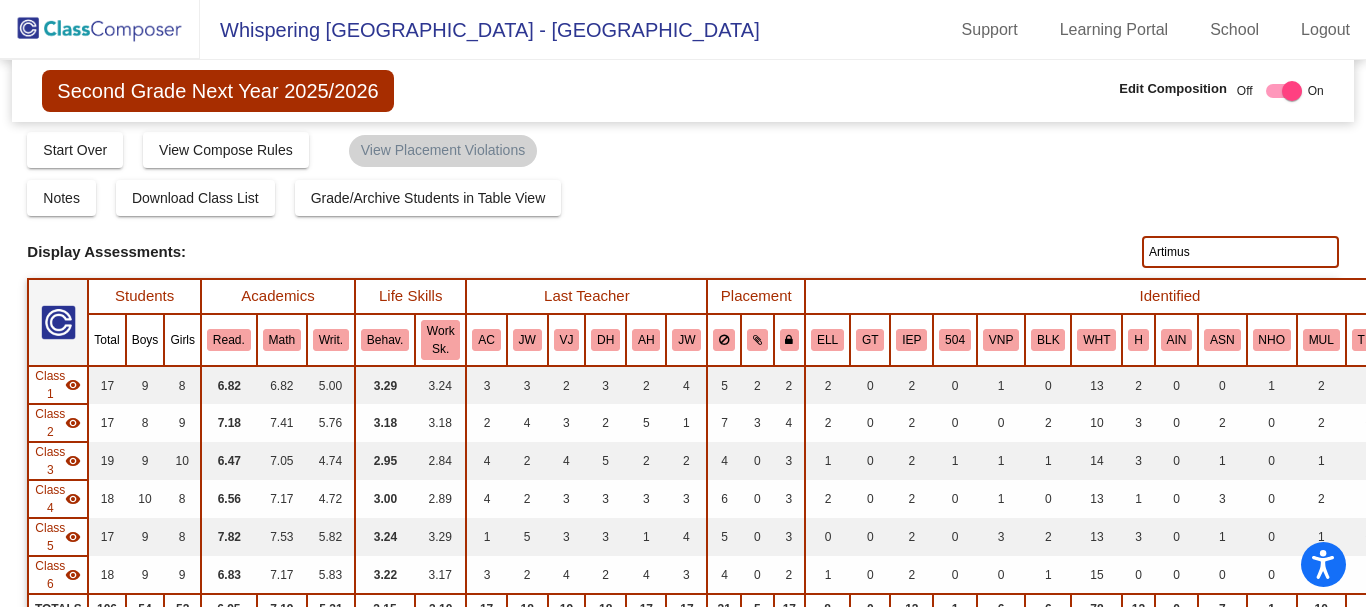 scroll, scrollTop: 0, scrollLeft: 0, axis: both 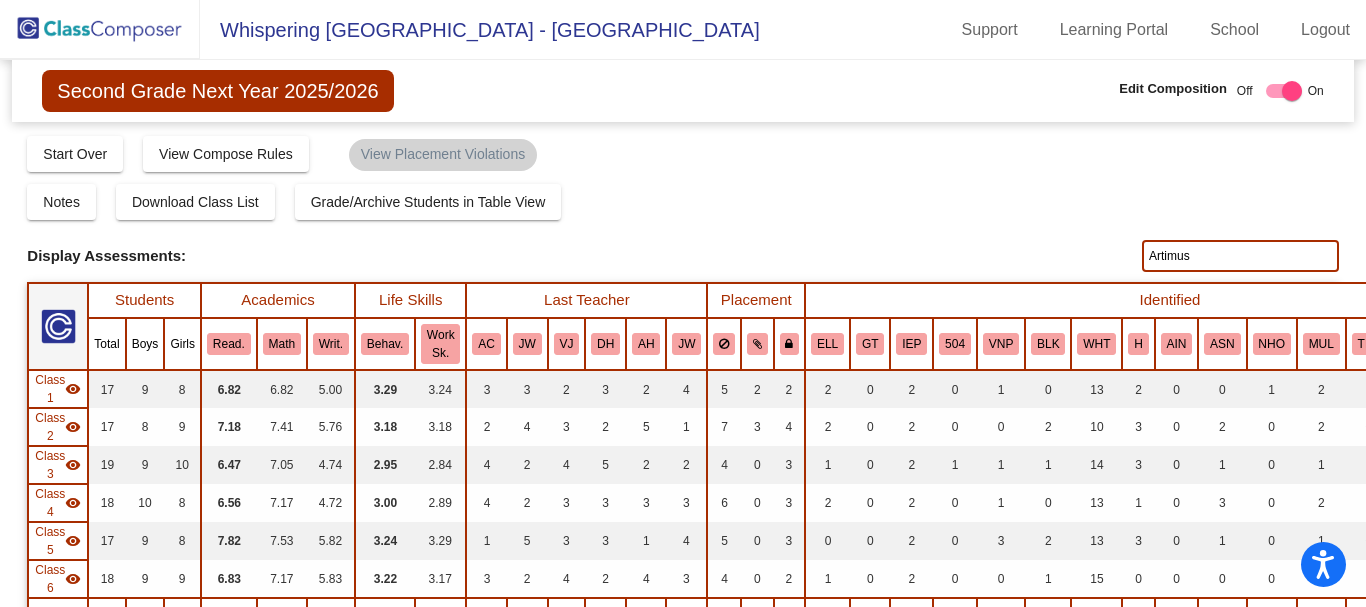 drag, startPoint x: 1207, startPoint y: 258, endPoint x: 1041, endPoint y: 251, distance: 166.14752 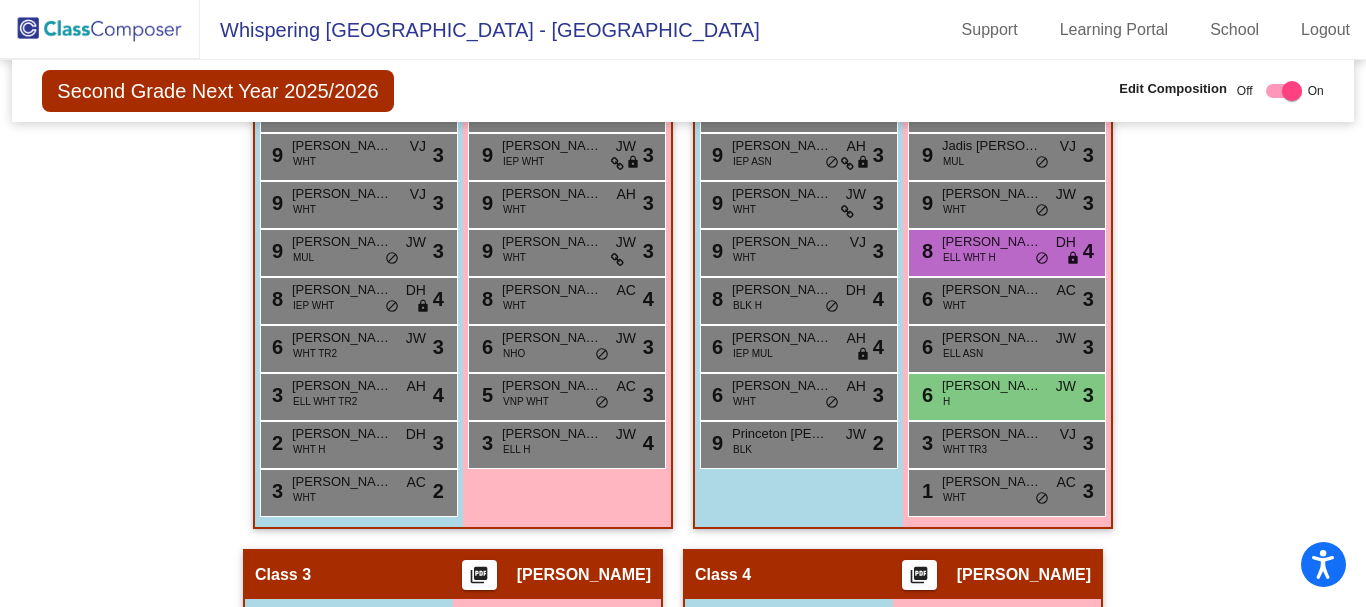 scroll, scrollTop: 800, scrollLeft: 0, axis: vertical 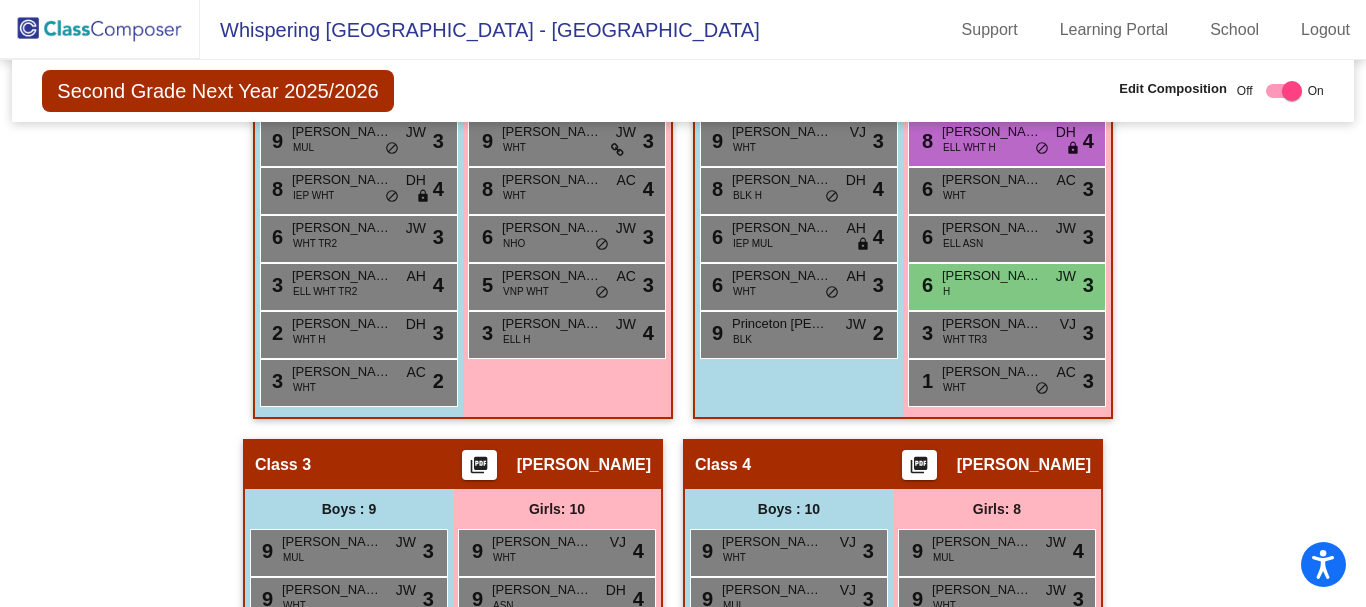 type on "Aria" 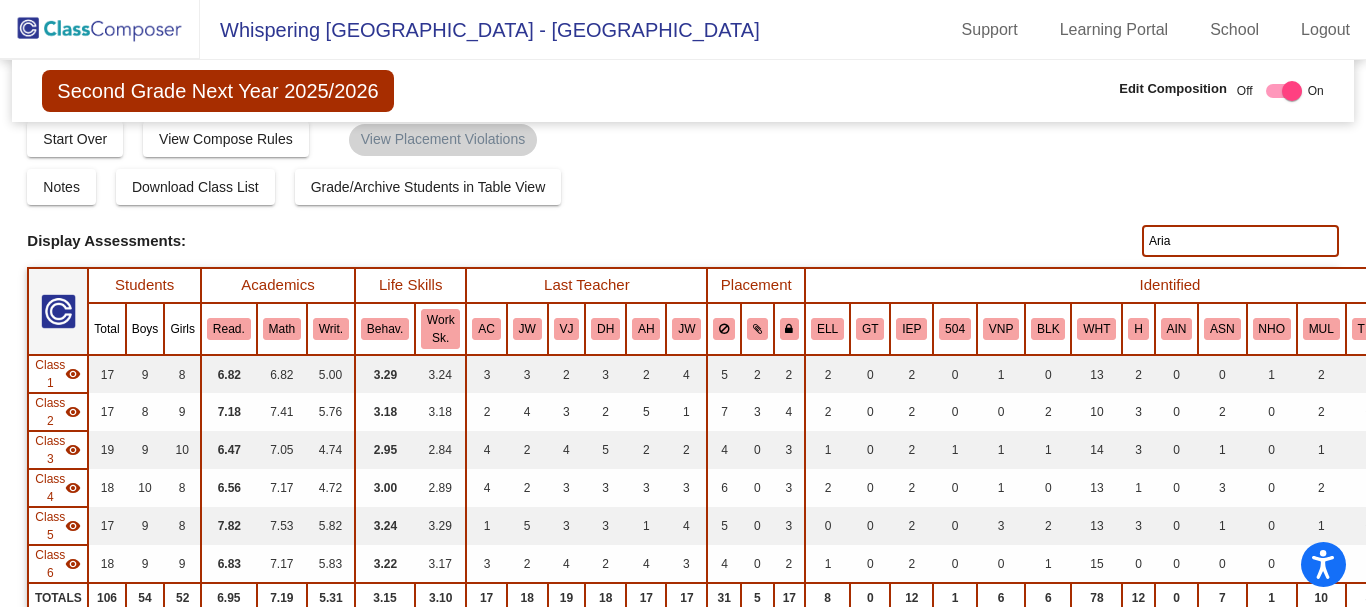 scroll, scrollTop: 0, scrollLeft: 0, axis: both 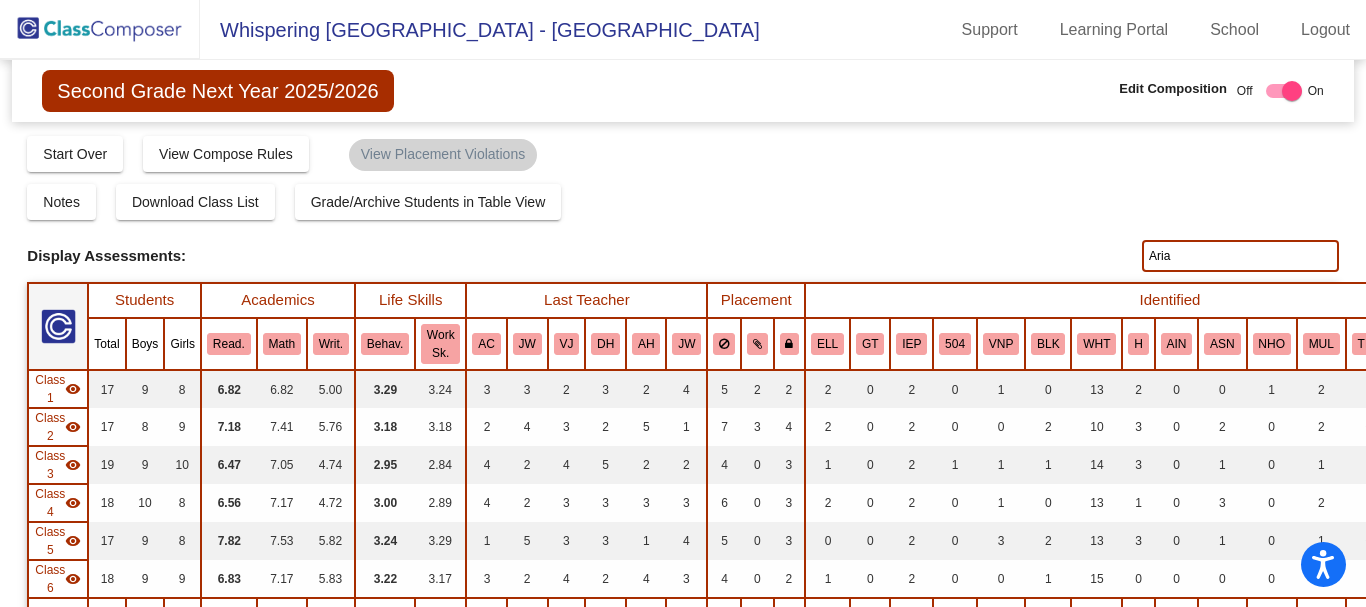 click 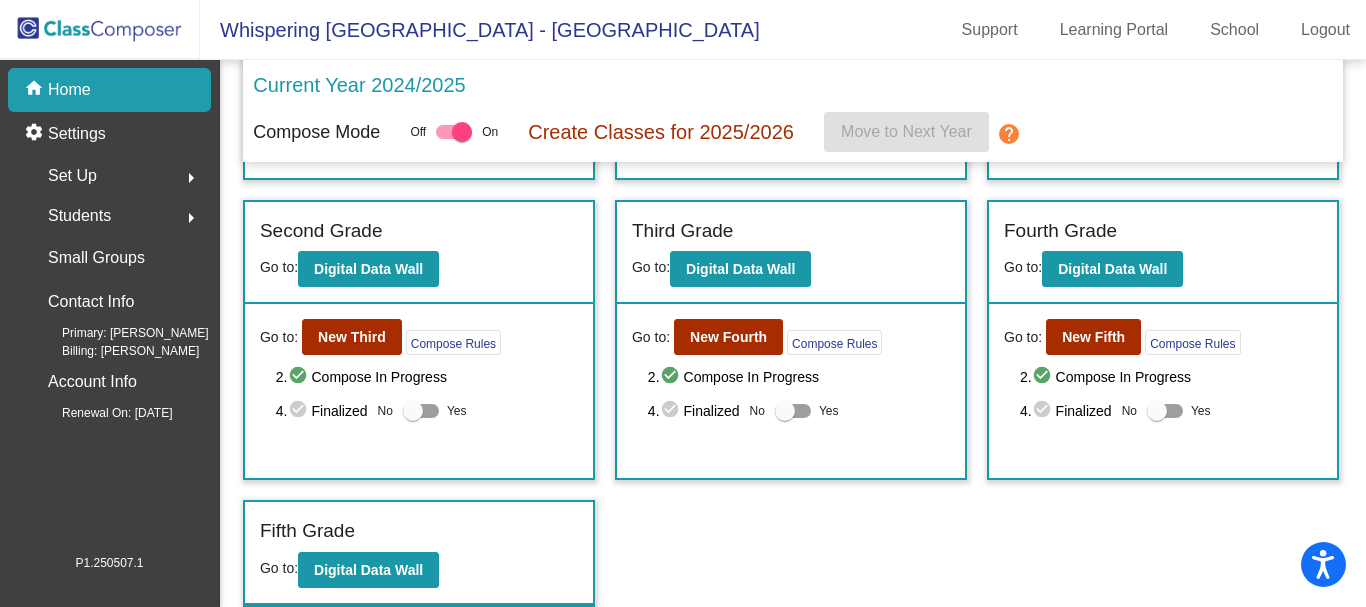 scroll, scrollTop: 0, scrollLeft: 0, axis: both 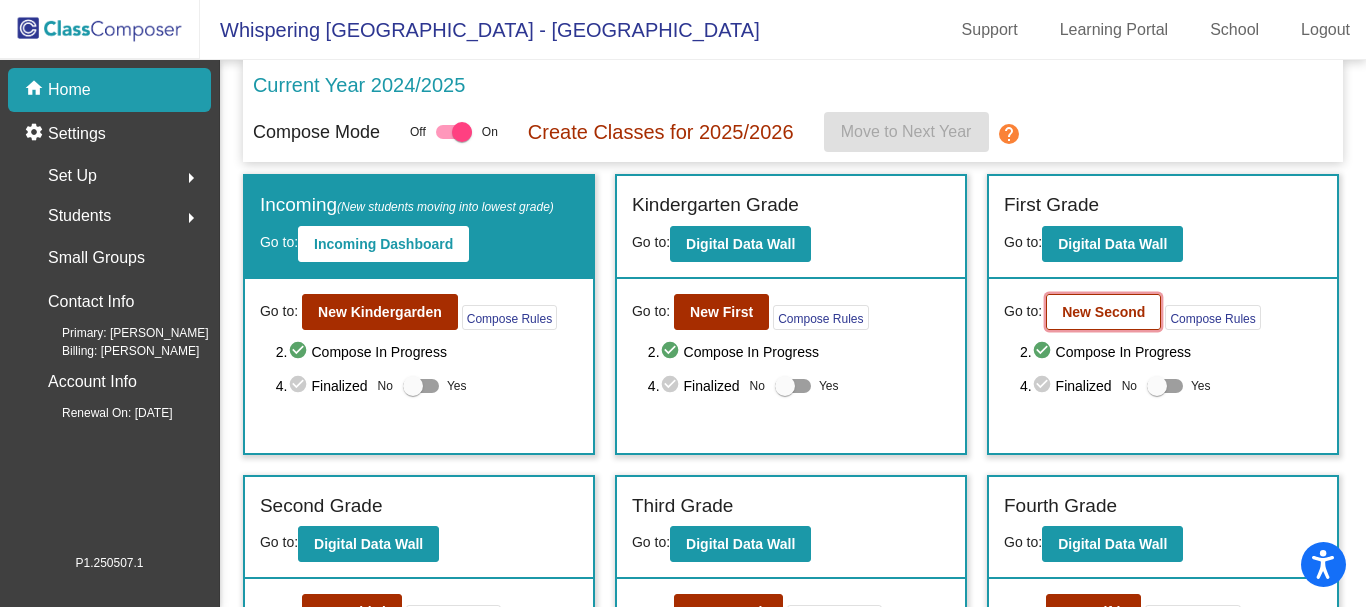 click on "New Second" 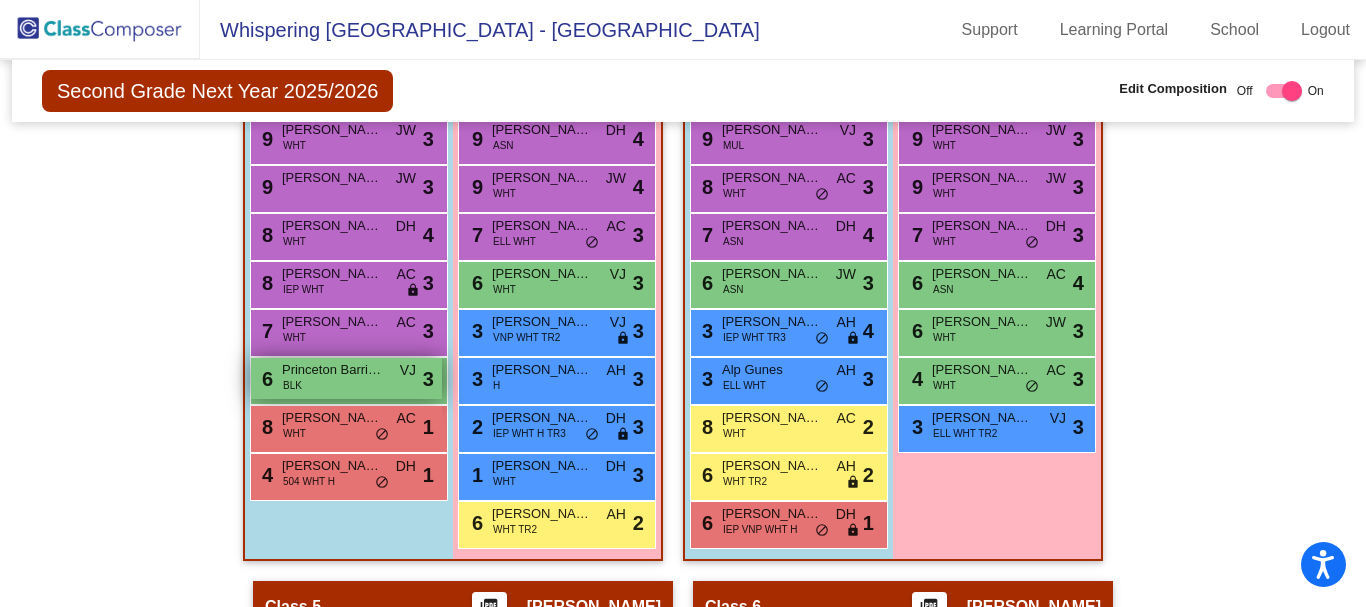 scroll, scrollTop: 1300, scrollLeft: 0, axis: vertical 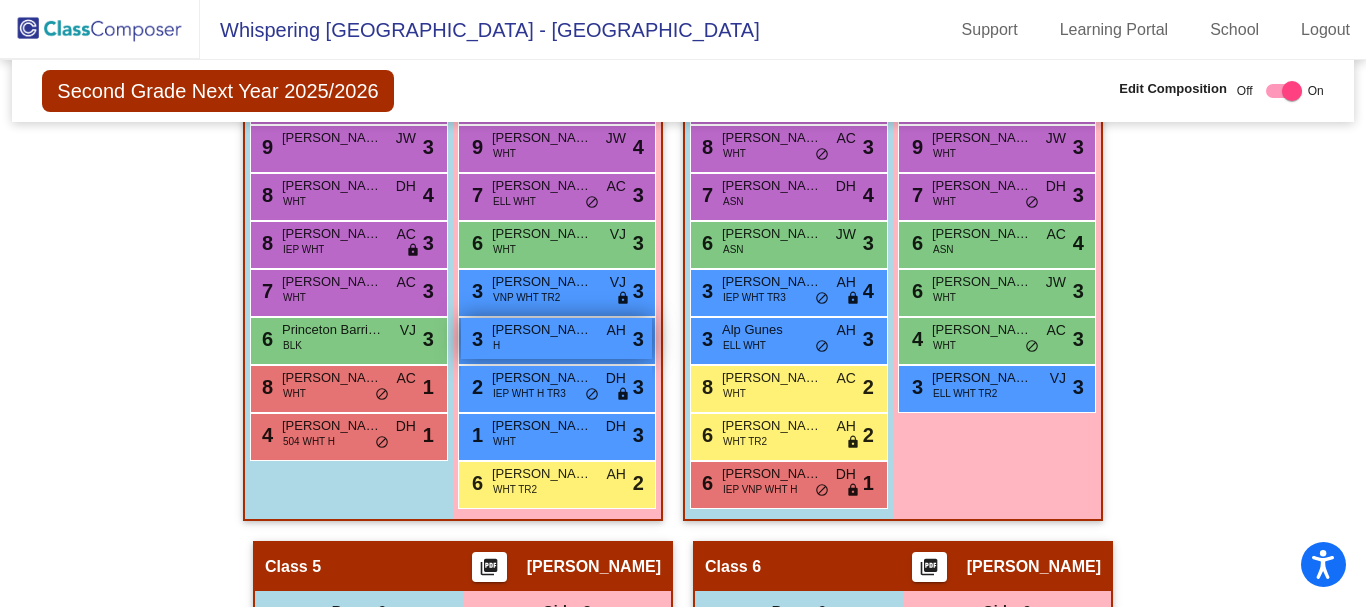 click on "3 Octavia Donate H AH lock do_not_disturb_alt 3" at bounding box center [556, 338] 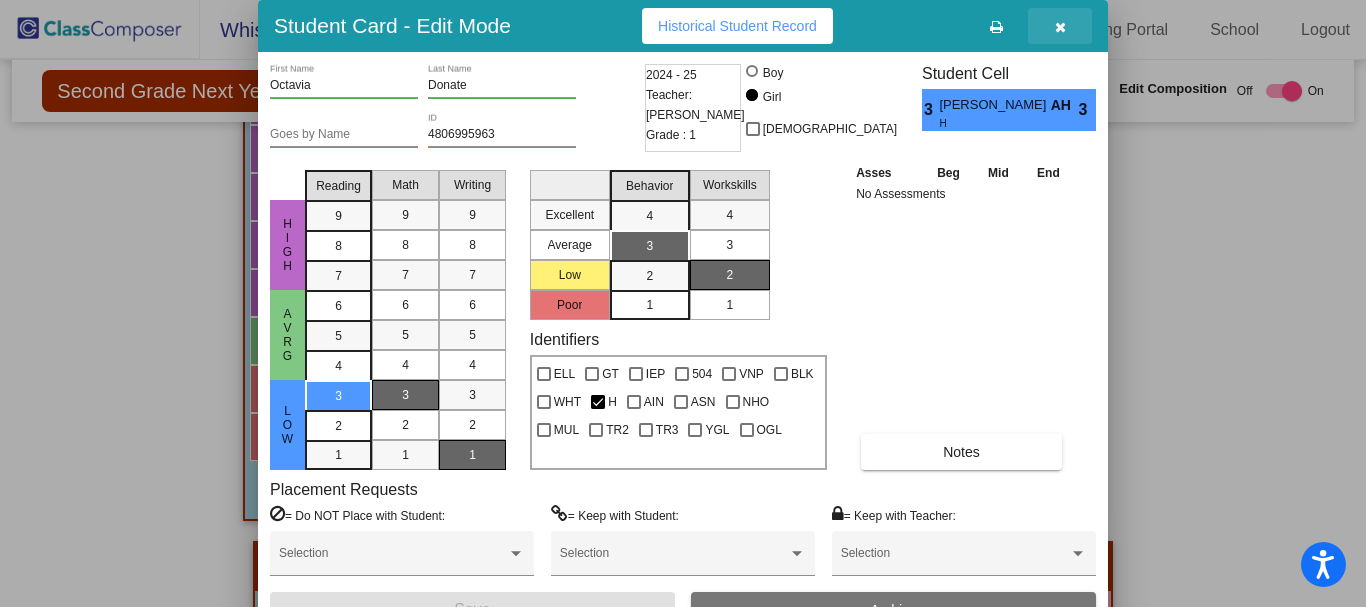 click at bounding box center (1060, 27) 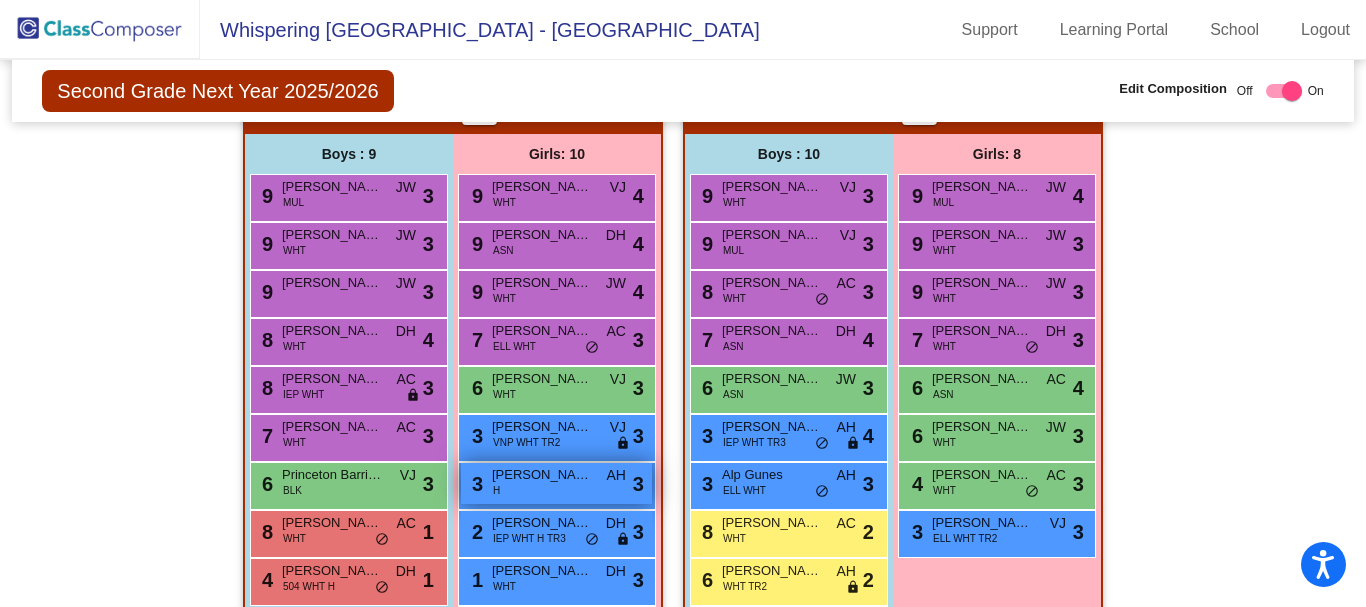 scroll, scrollTop: 1200, scrollLeft: 0, axis: vertical 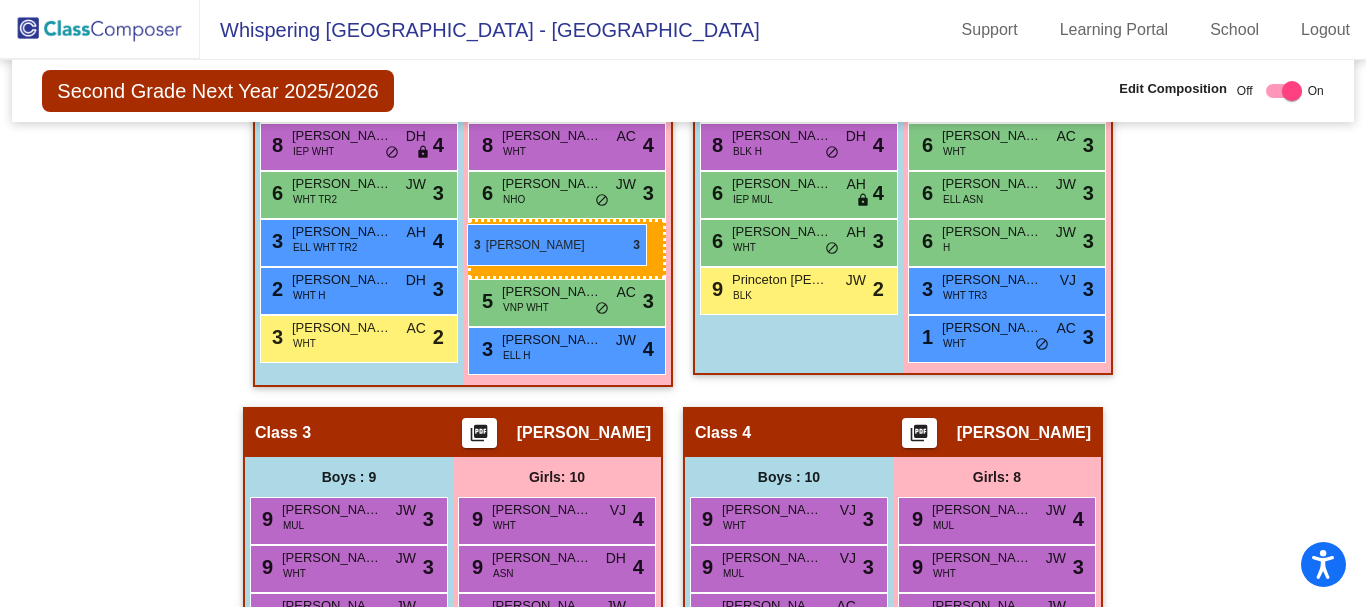 drag, startPoint x: 520, startPoint y: 438, endPoint x: 467, endPoint y: 224, distance: 220.46542 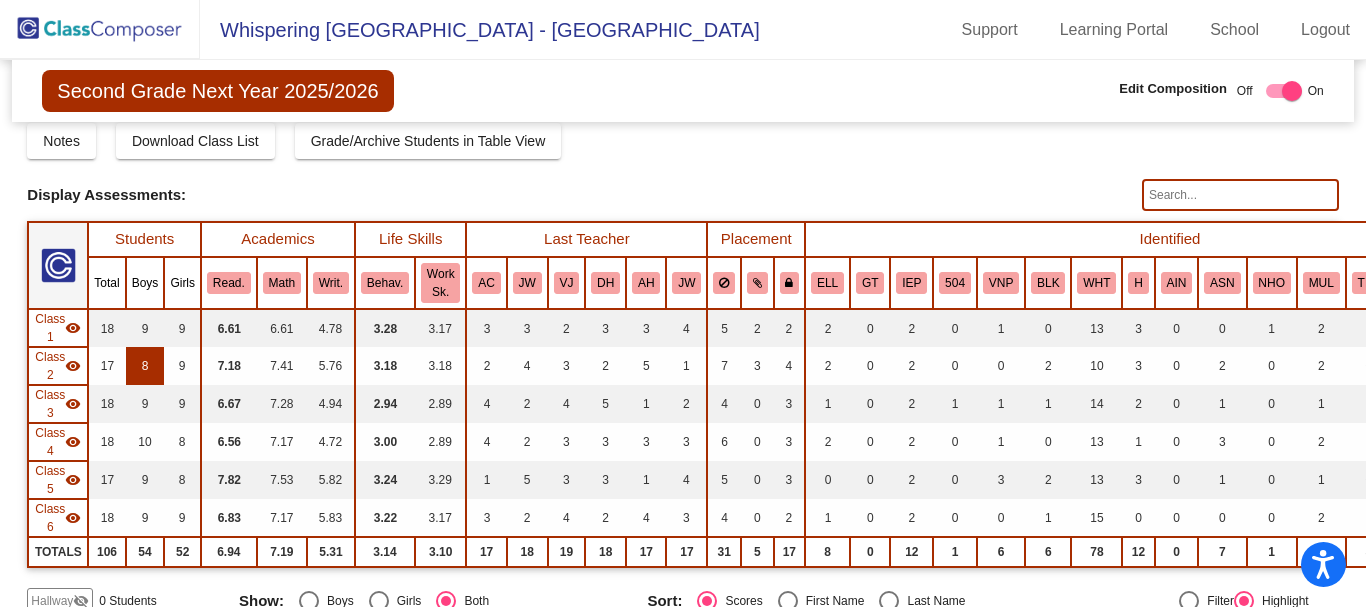 scroll, scrollTop: 0, scrollLeft: 0, axis: both 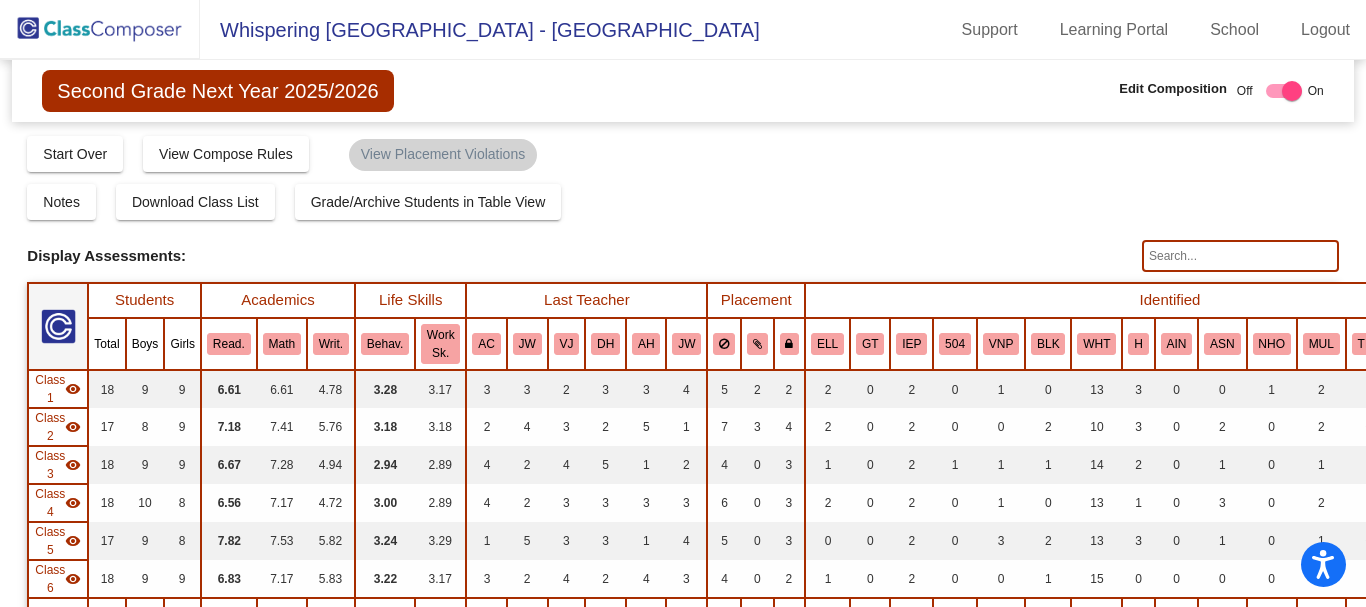 click 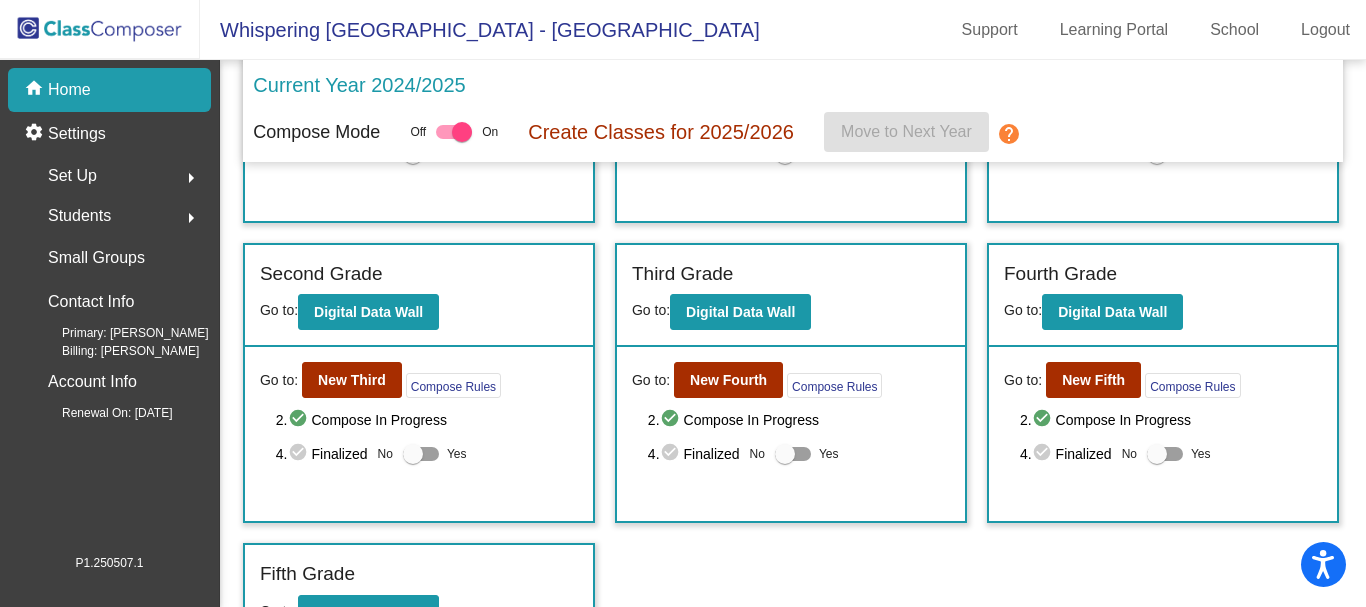 scroll, scrollTop: 275, scrollLeft: 0, axis: vertical 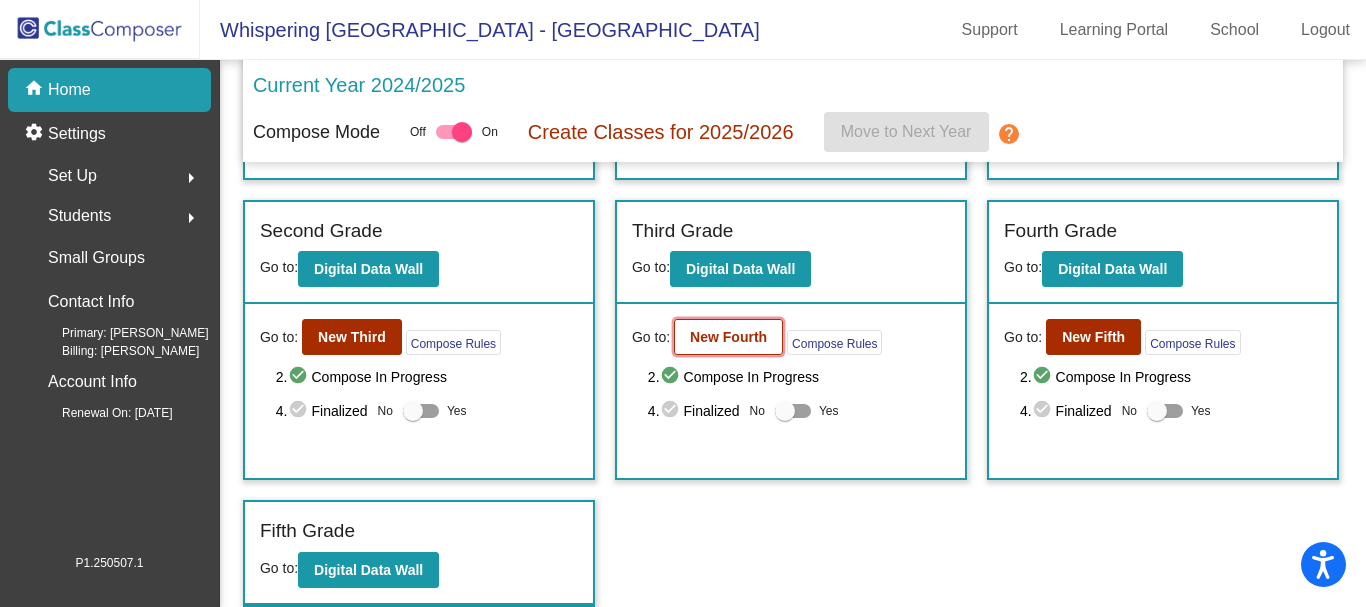click on "New Fourth" 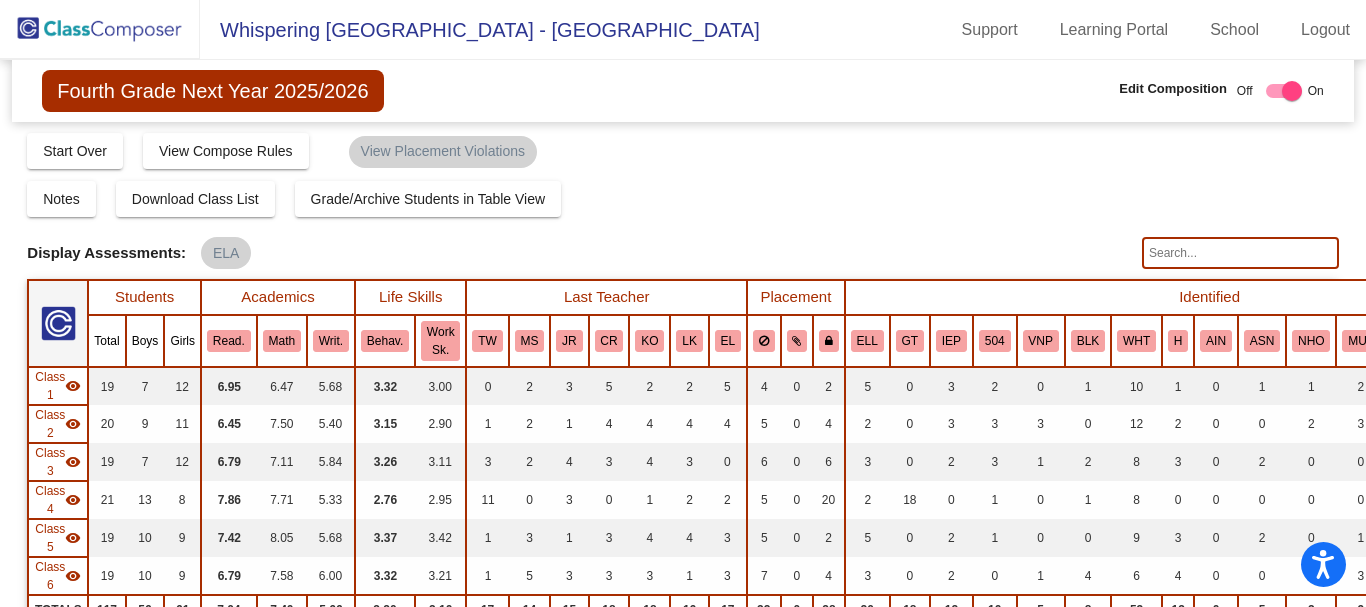 scroll, scrollTop: 0, scrollLeft: 0, axis: both 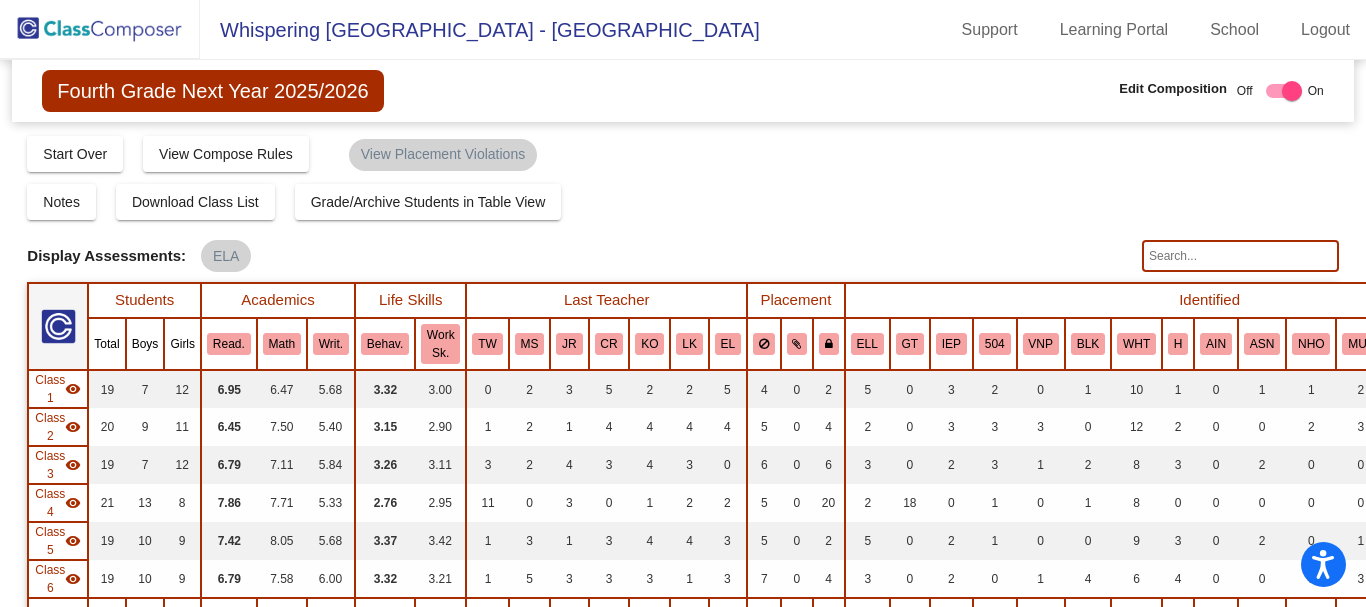 click 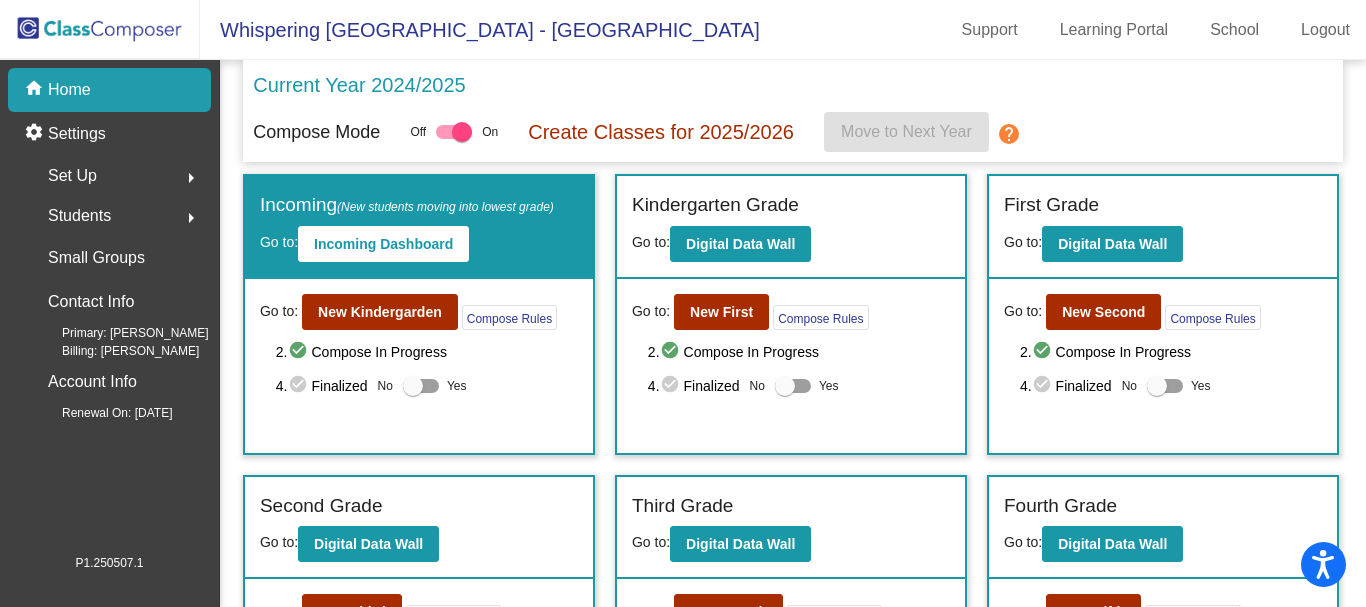 click on "arrow_right" 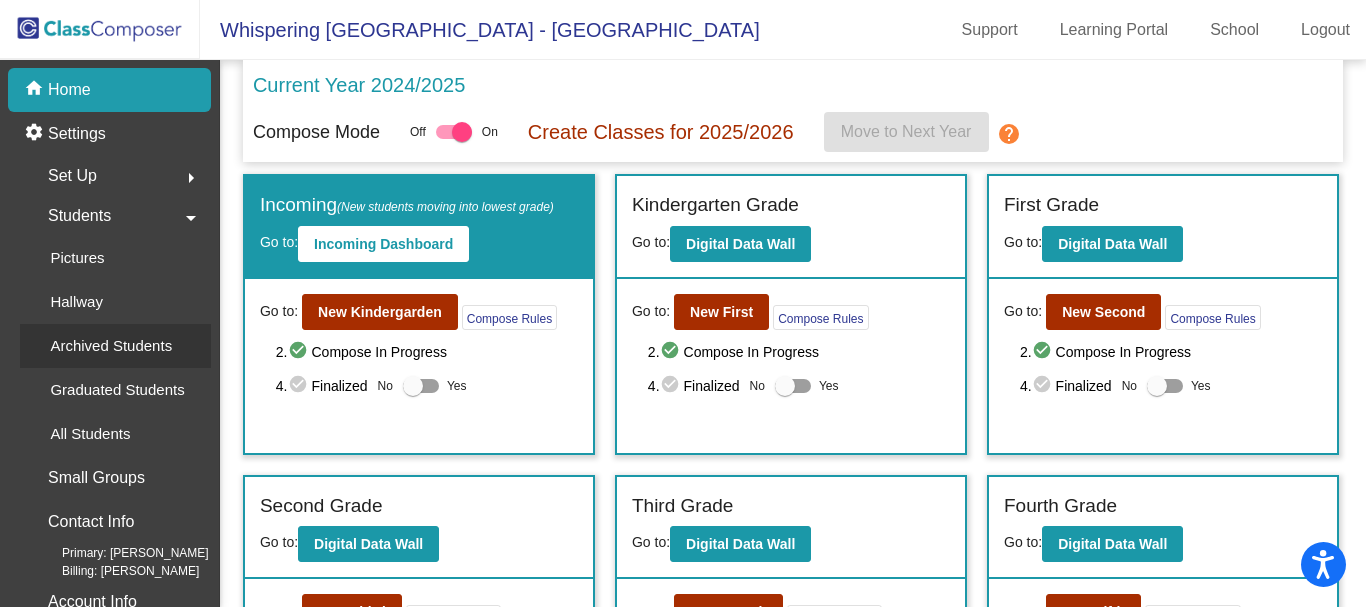 scroll, scrollTop: 55, scrollLeft: 0, axis: vertical 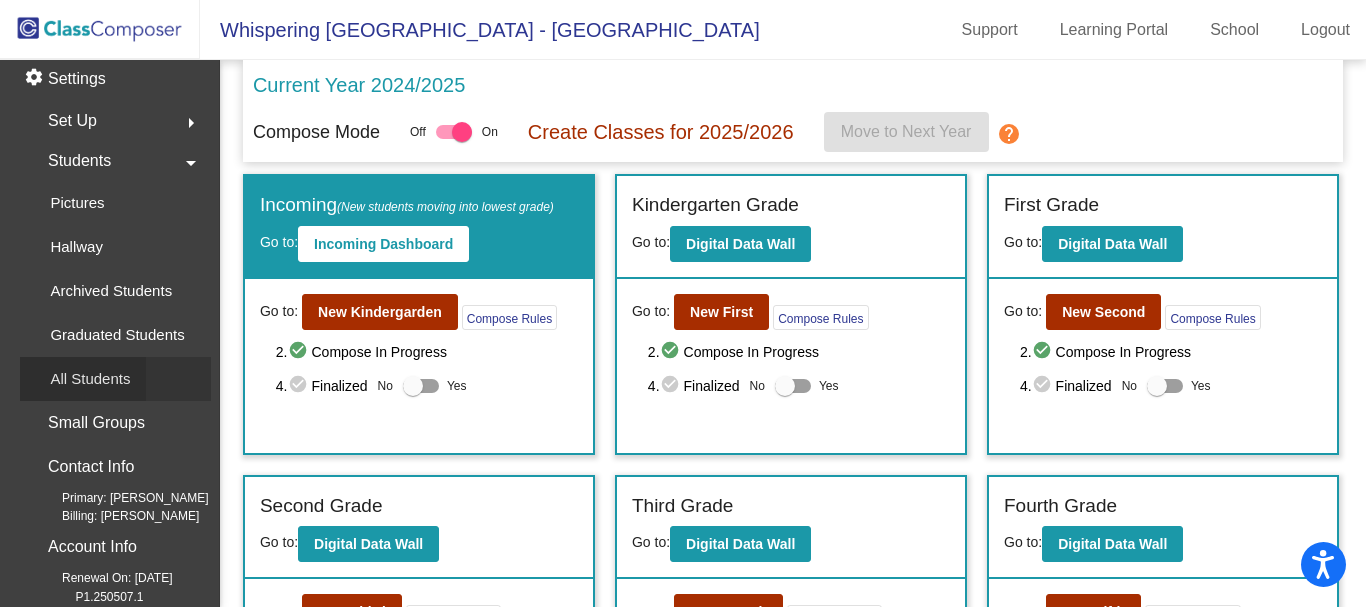 click on "All Students" 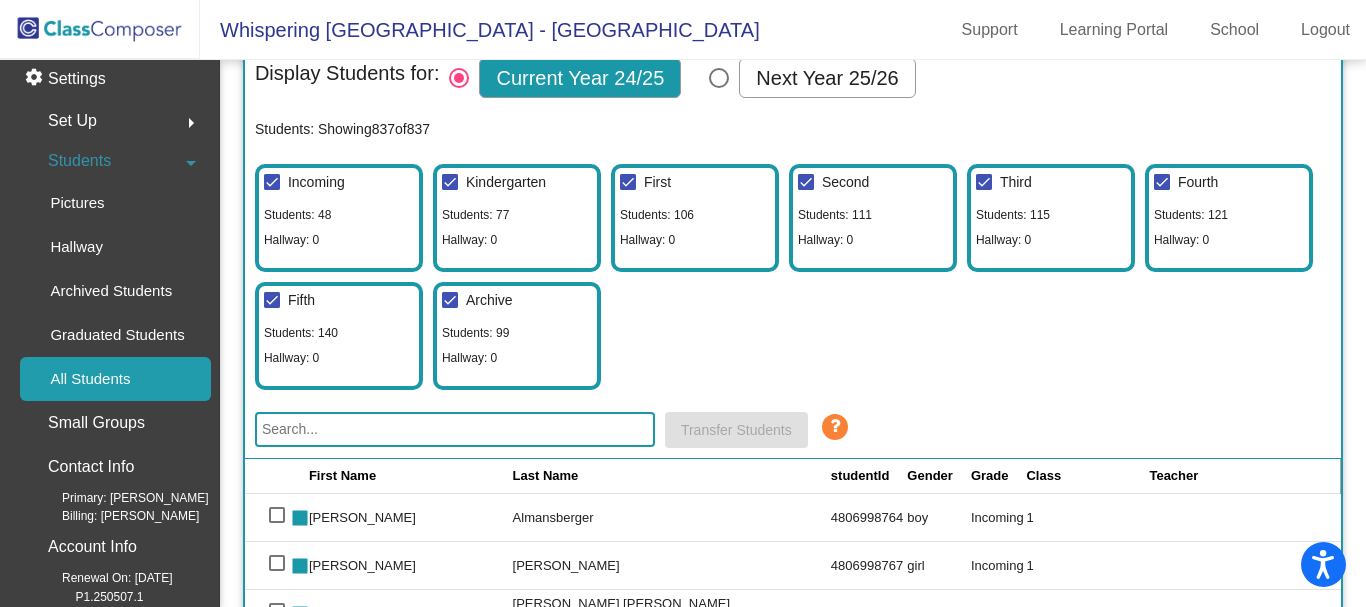 scroll, scrollTop: 0, scrollLeft: 0, axis: both 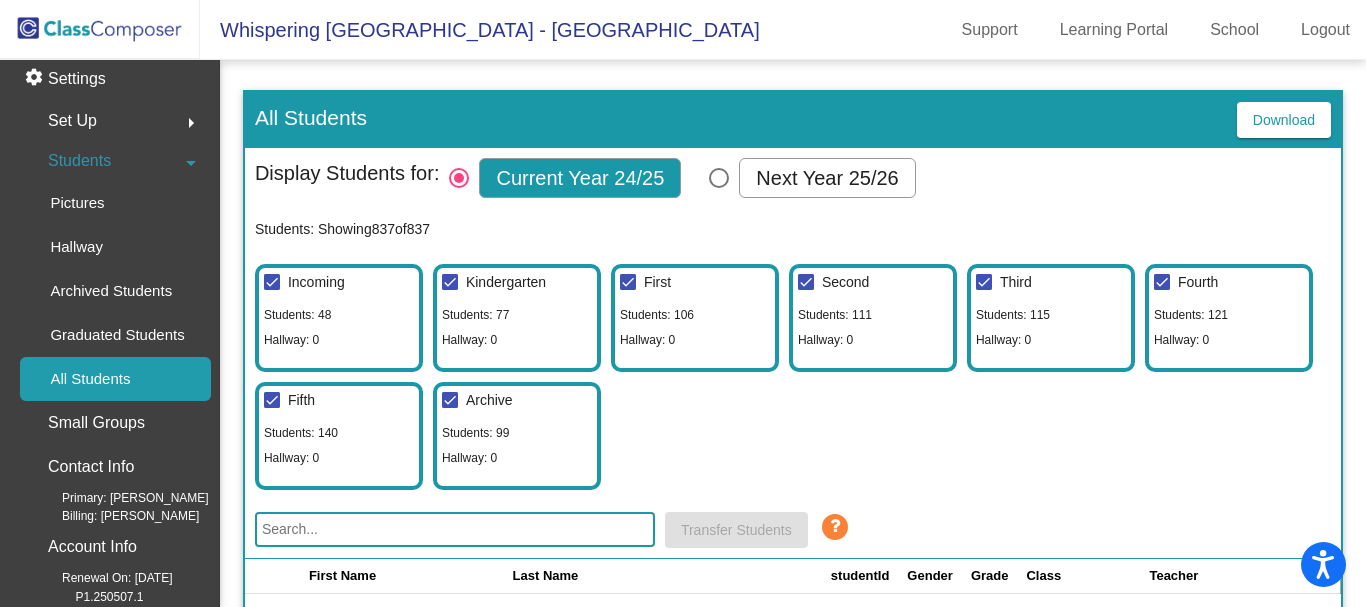 click at bounding box center [719, 178] 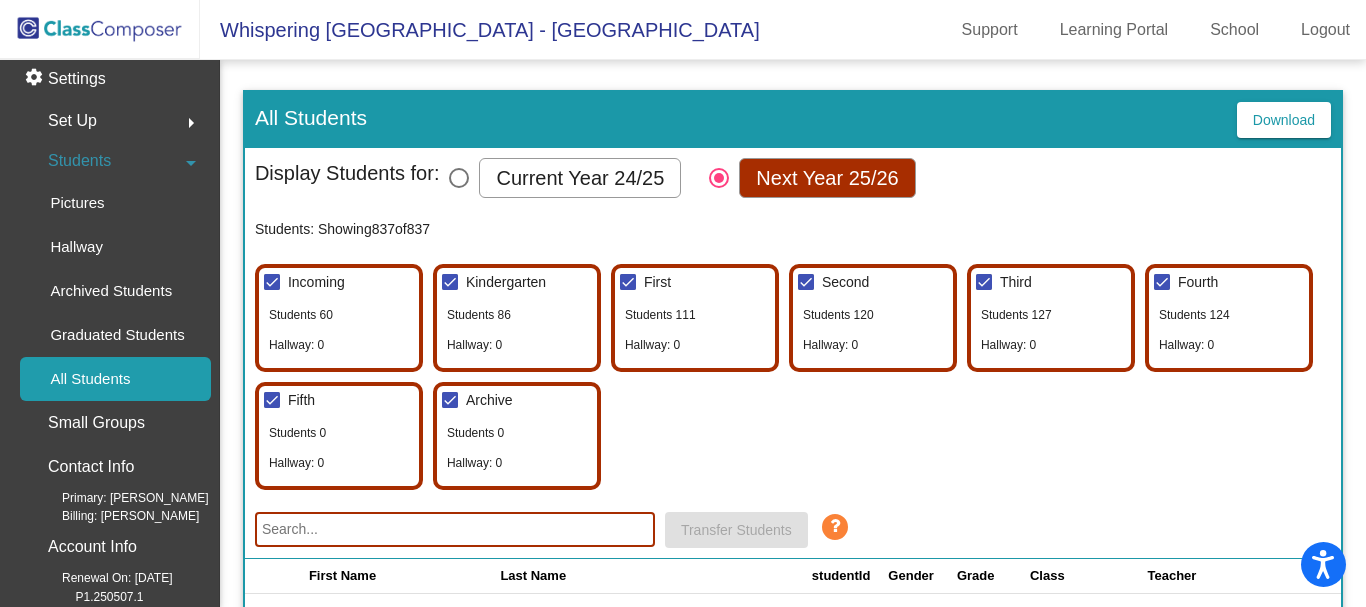 click 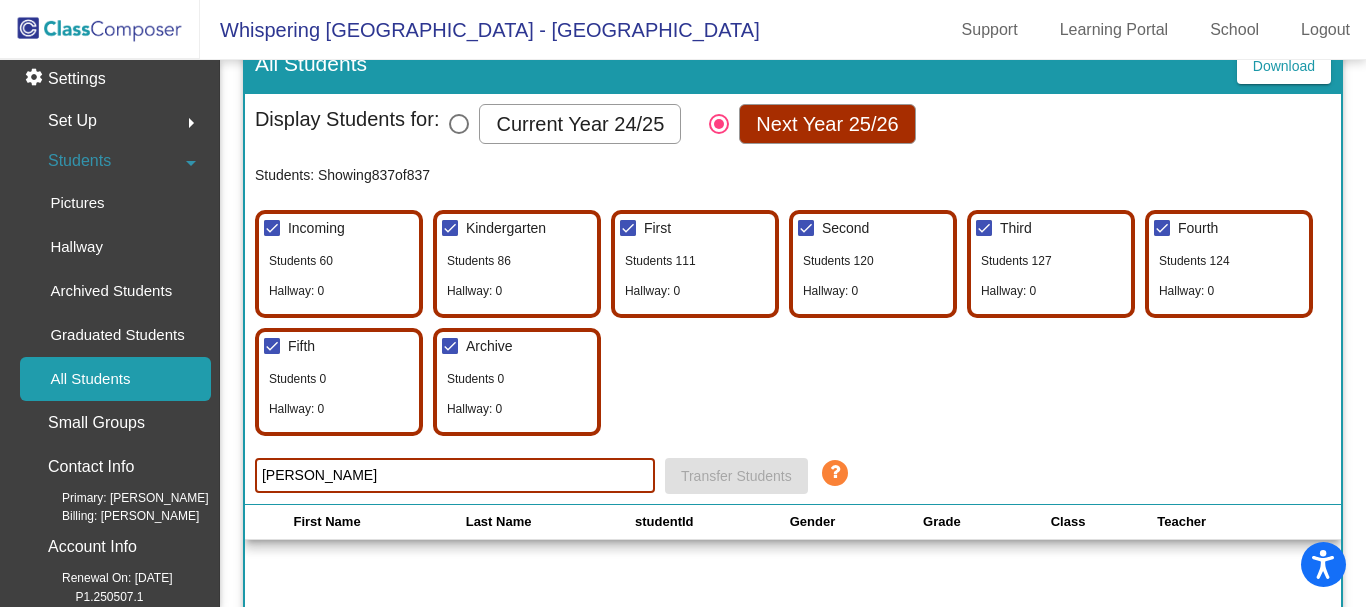 scroll, scrollTop: 53, scrollLeft: 0, axis: vertical 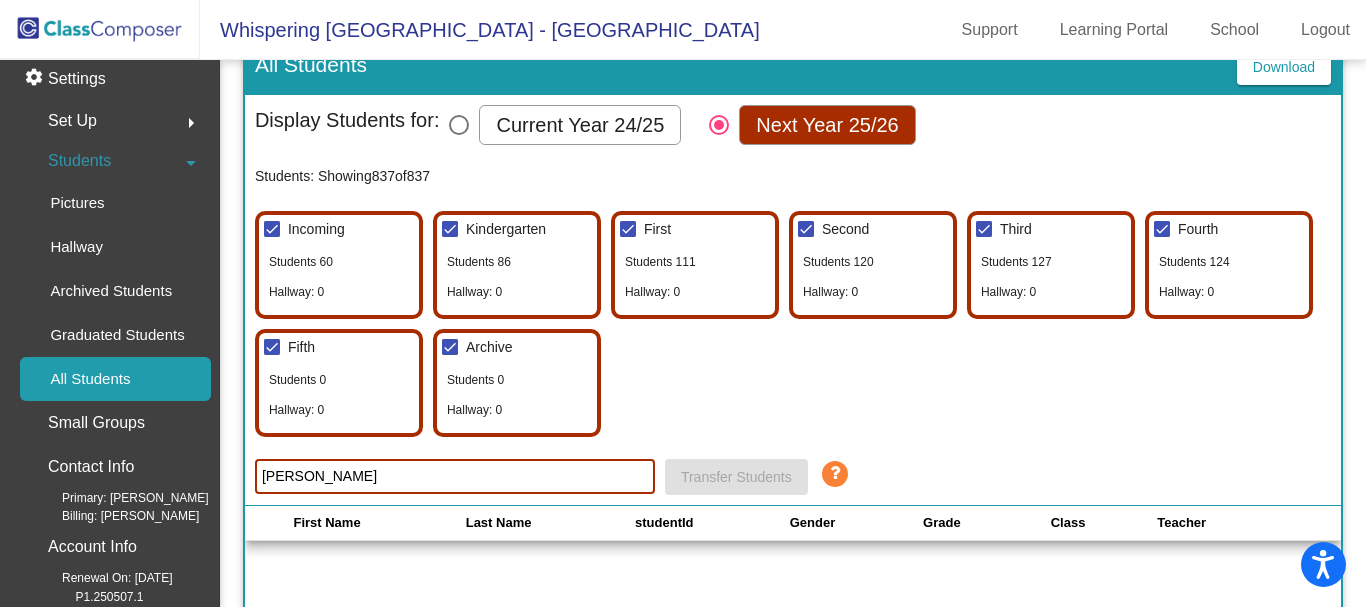 type on "[PERSON_NAME]" 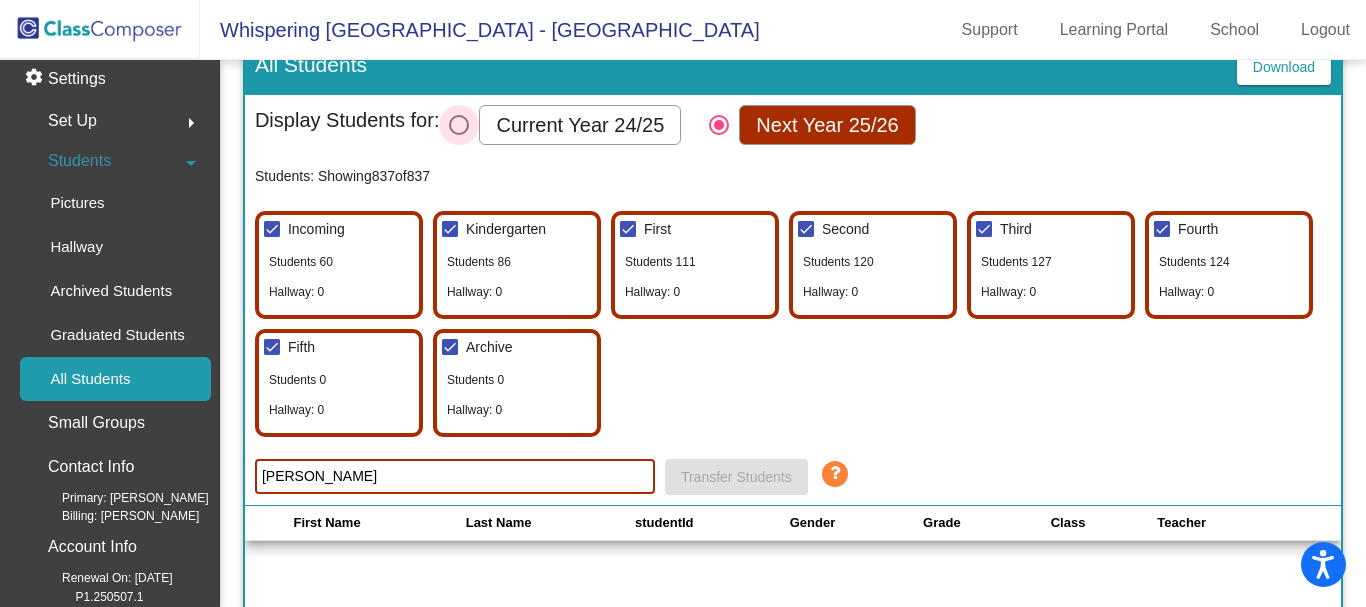 click at bounding box center (459, 125) 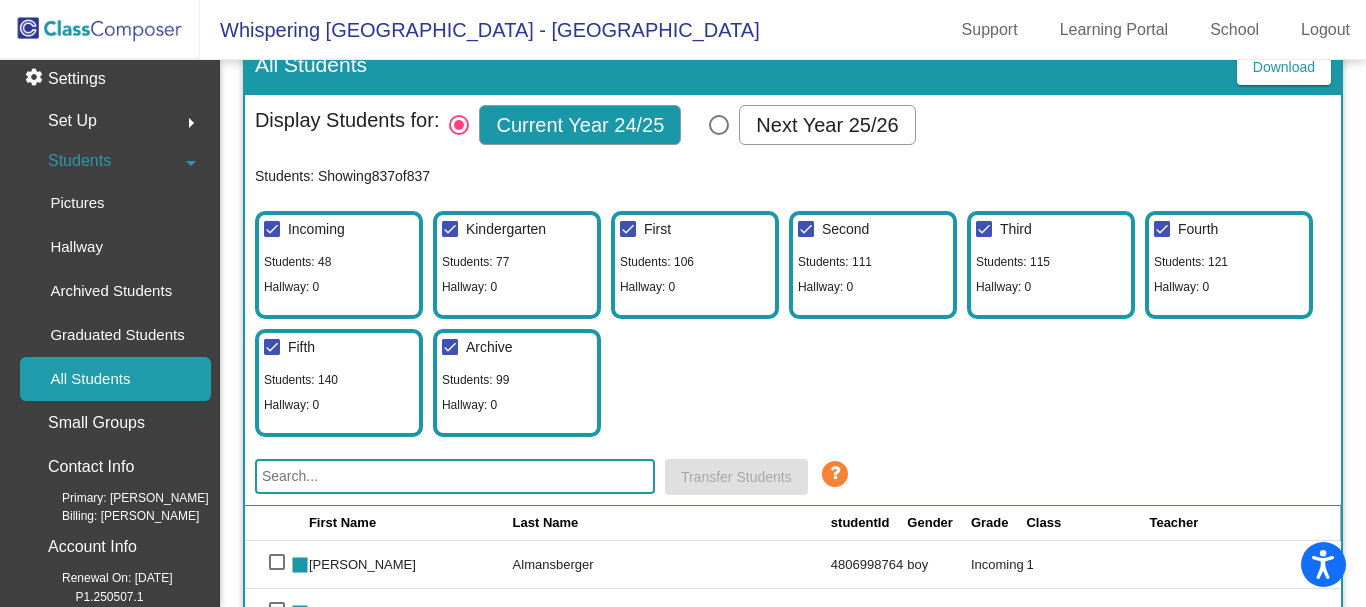 scroll, scrollTop: 253, scrollLeft: 0, axis: vertical 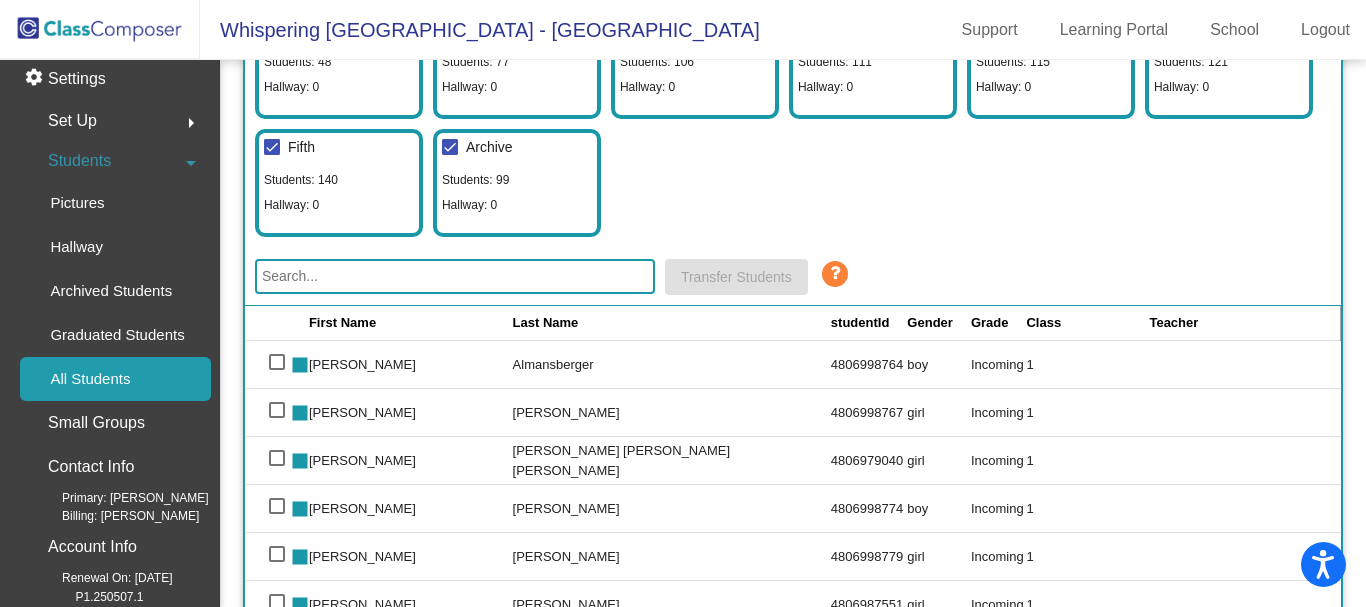 click 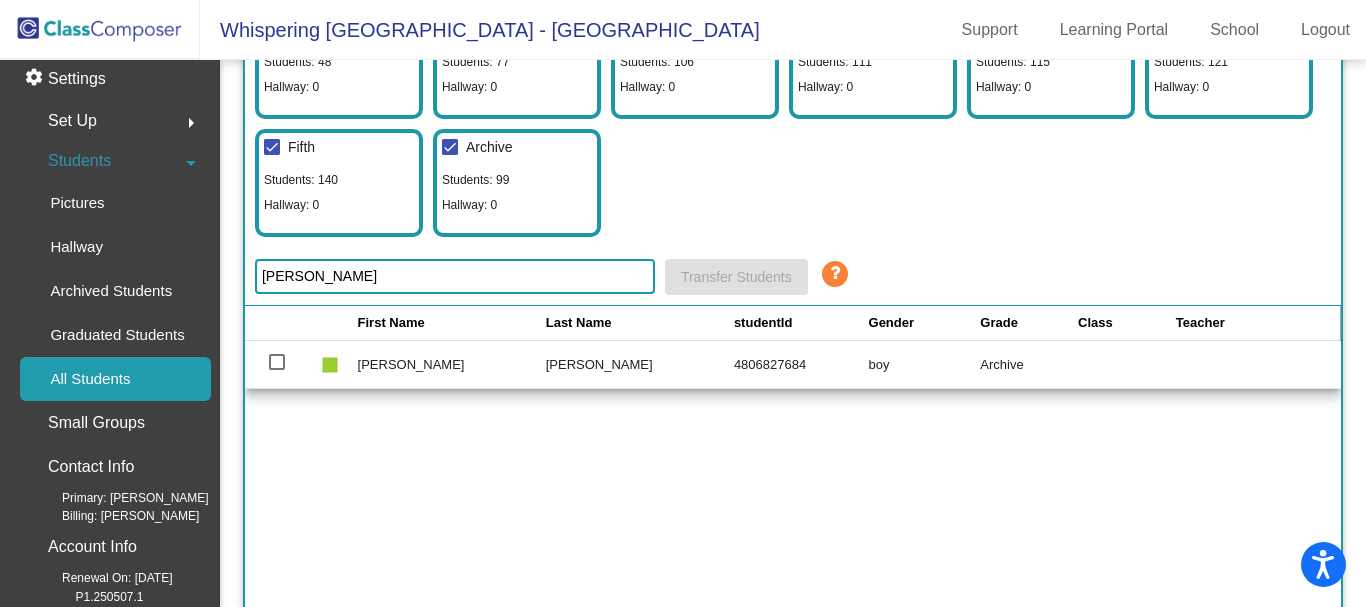type on "[PERSON_NAME]" 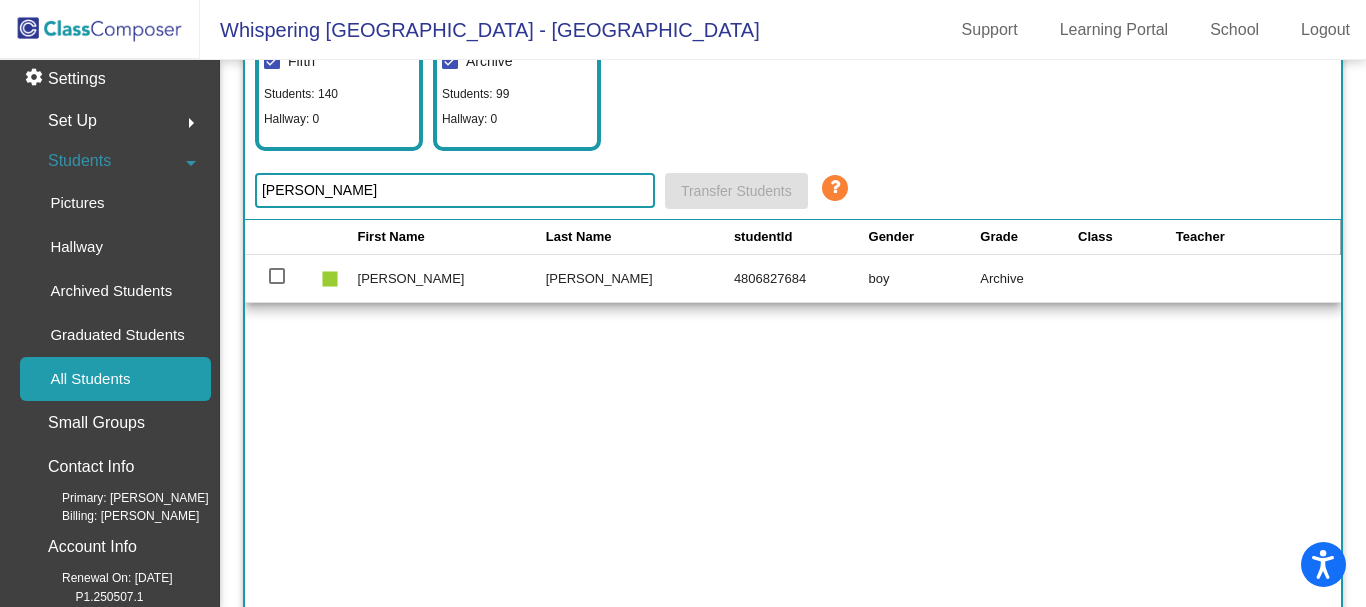 scroll, scrollTop: 453, scrollLeft: 0, axis: vertical 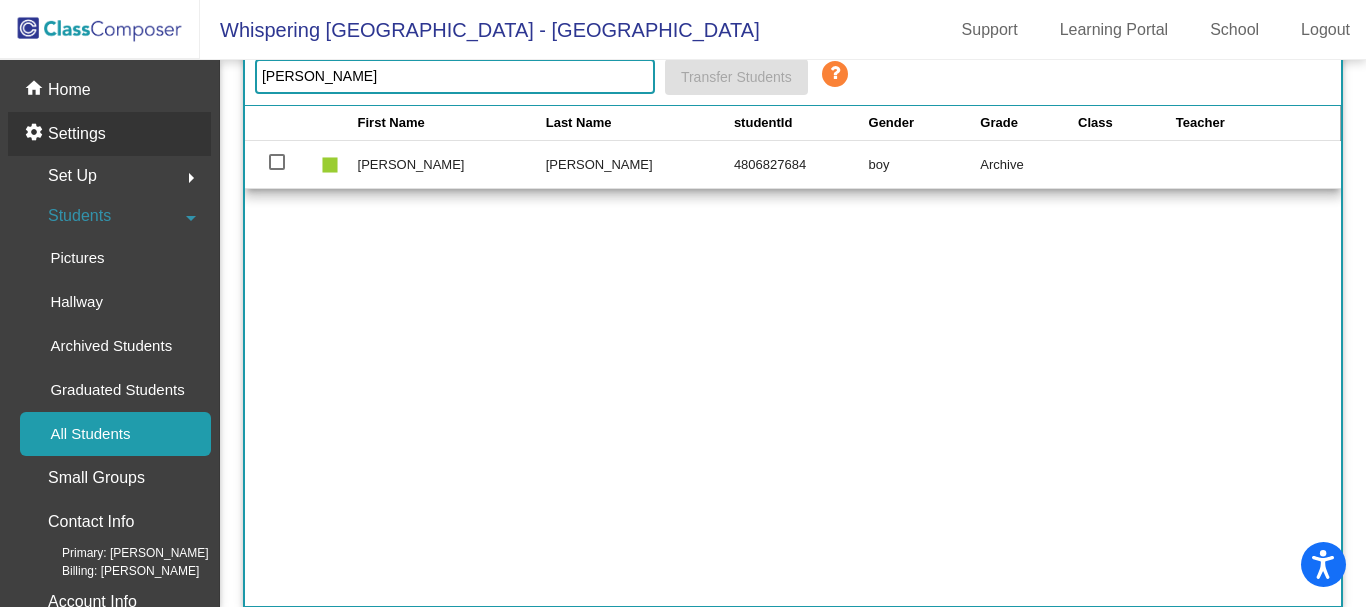 drag, startPoint x: 63, startPoint y: 36, endPoint x: 88, endPoint y: 148, distance: 114.75626 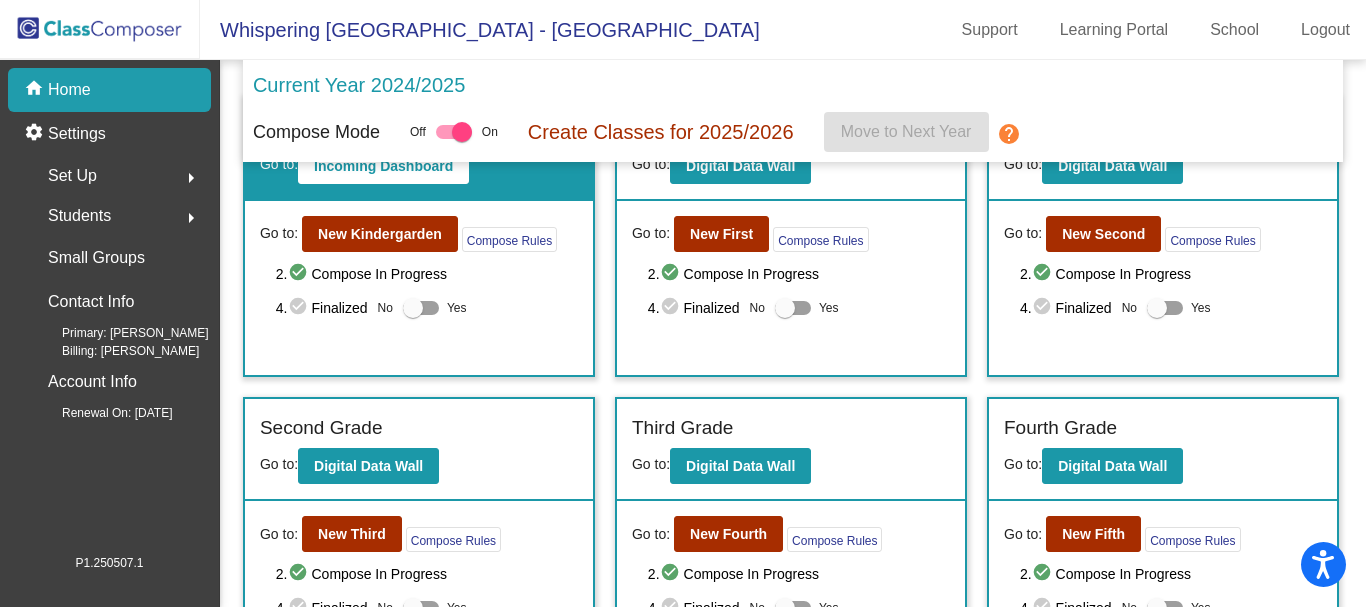 scroll, scrollTop: 0, scrollLeft: 0, axis: both 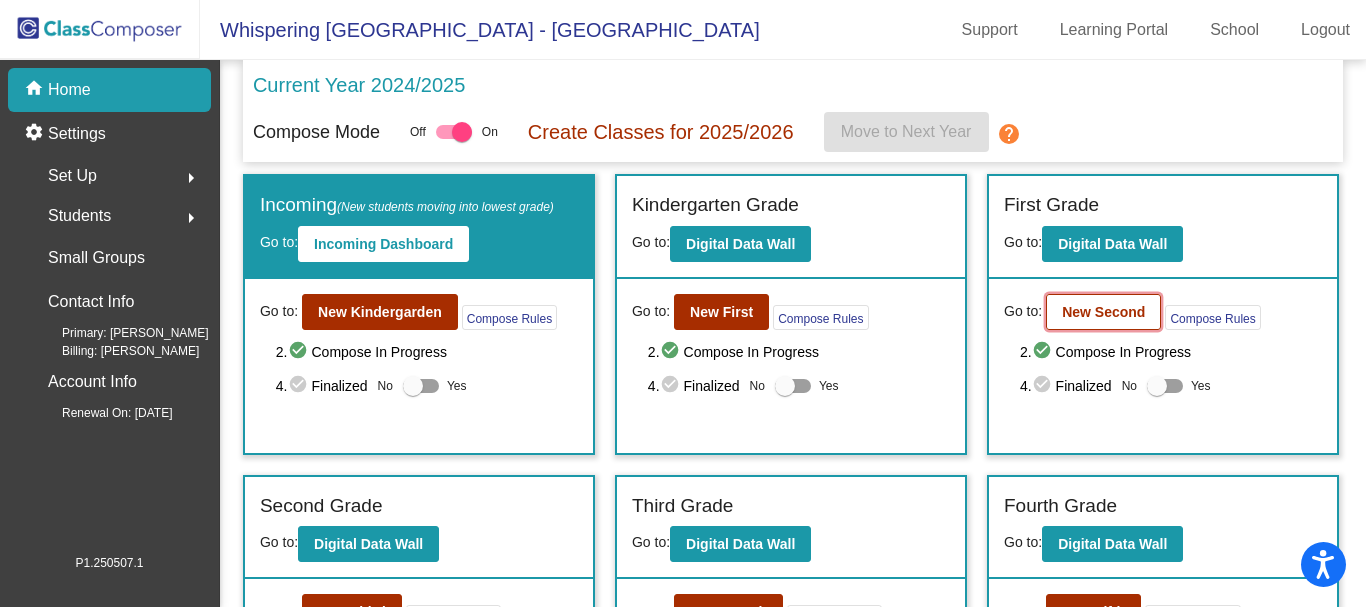 click on "New Second" 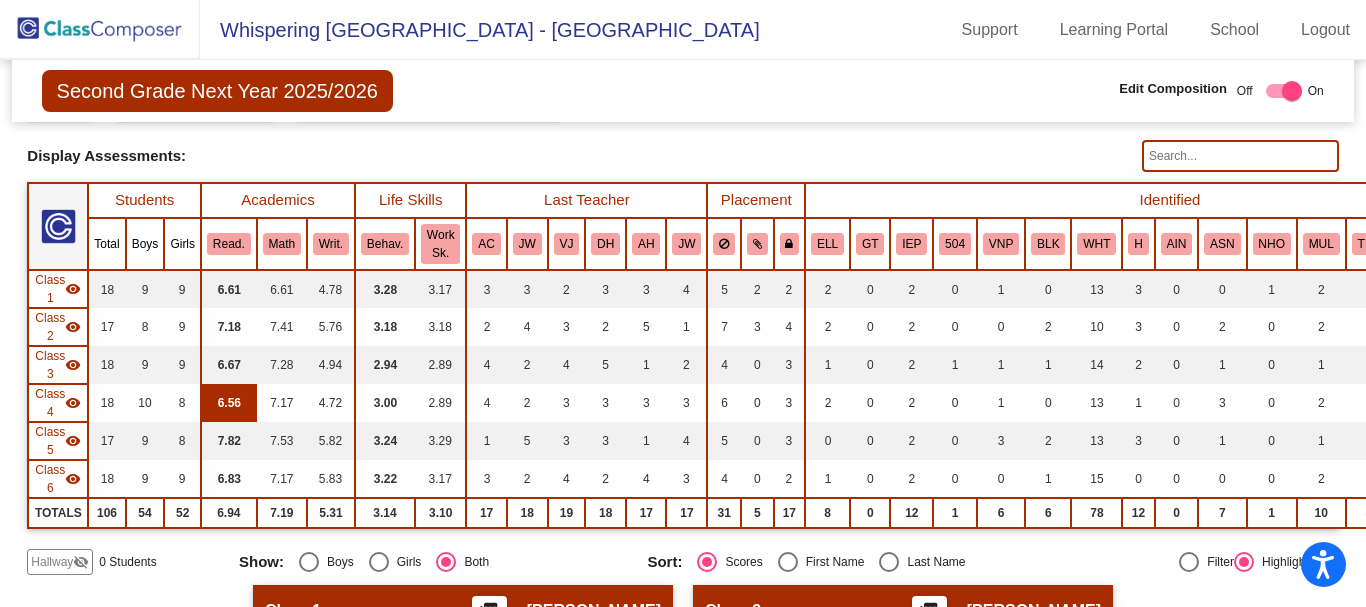 scroll, scrollTop: 0, scrollLeft: 0, axis: both 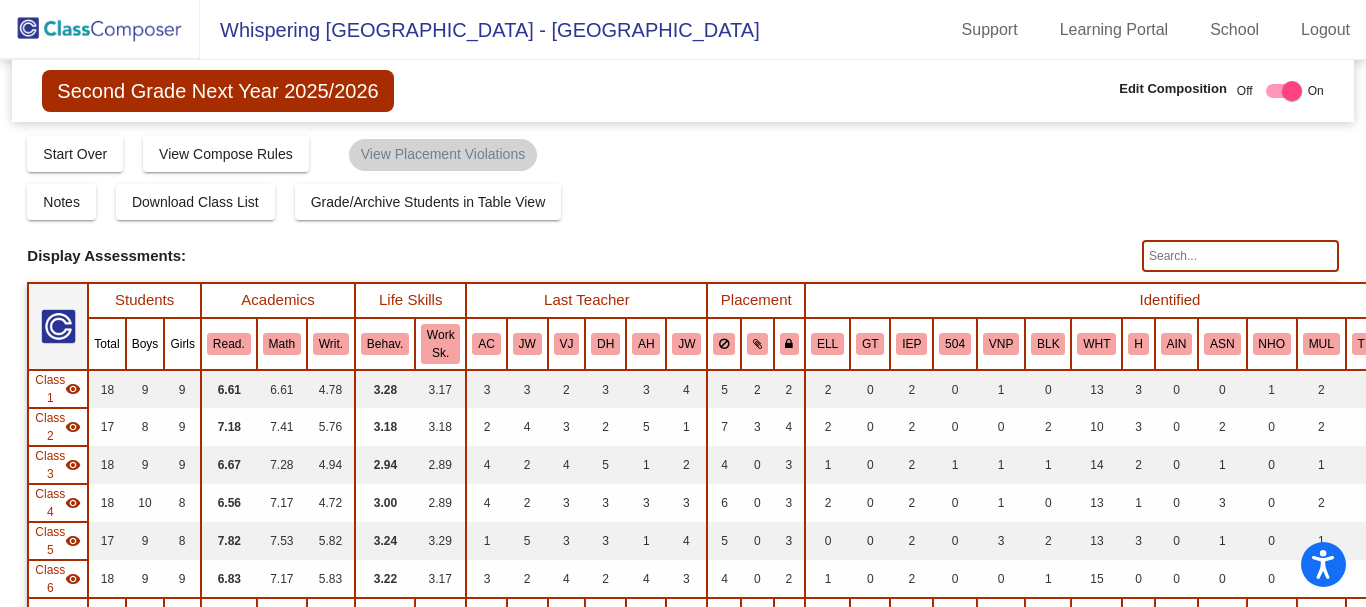 checkbox on "false" 